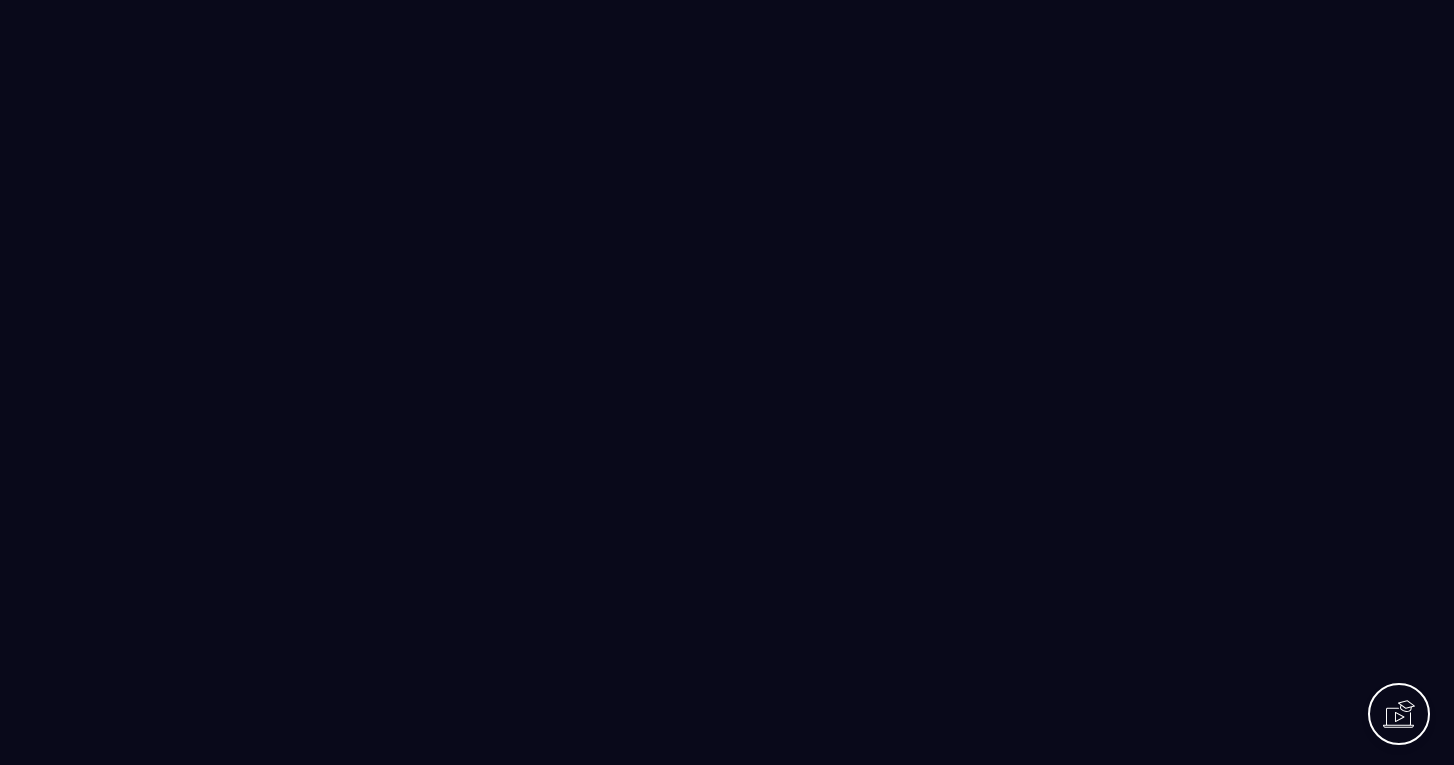 scroll, scrollTop: 0, scrollLeft: 0, axis: both 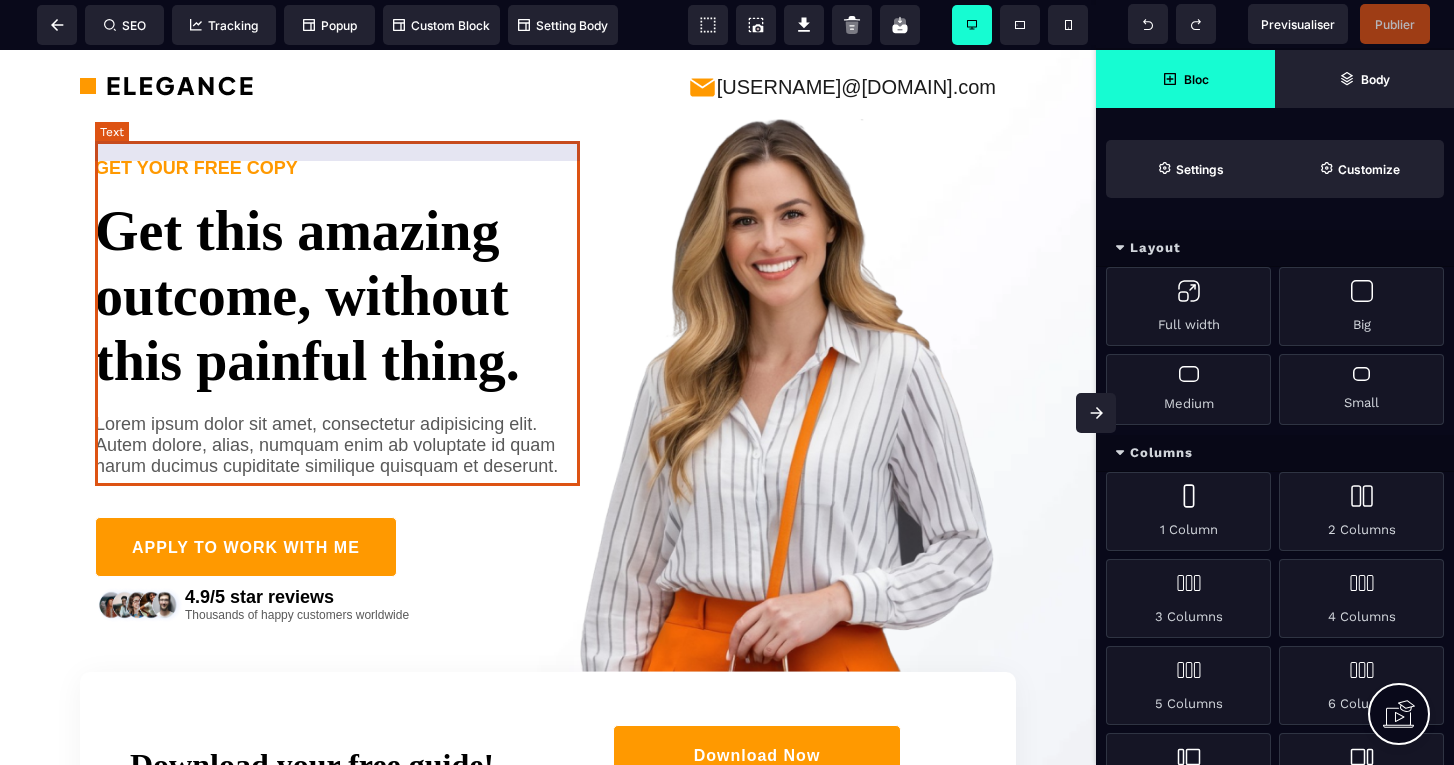 click on "Get this amazing outcome, without this painful thing." at bounding box center [337, 286] 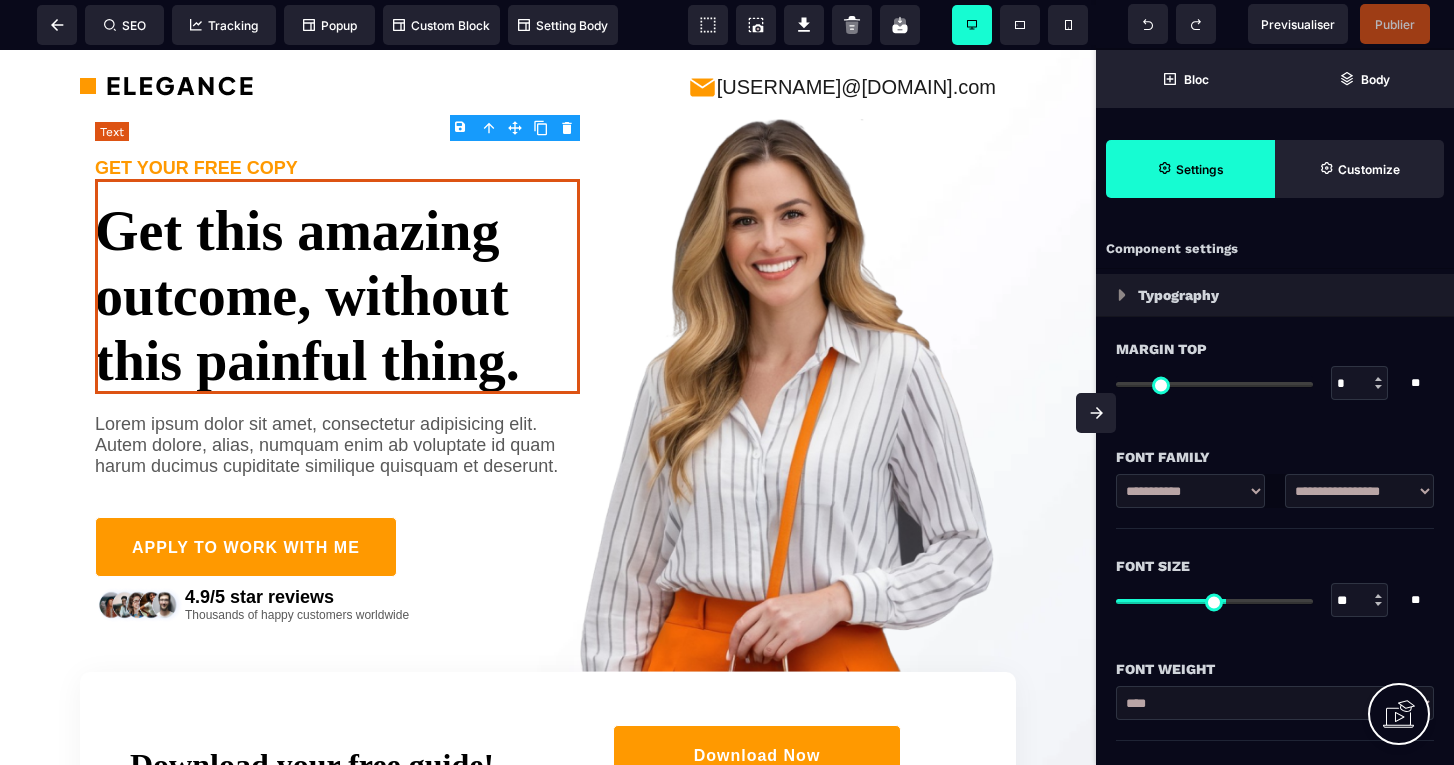 type on "*" 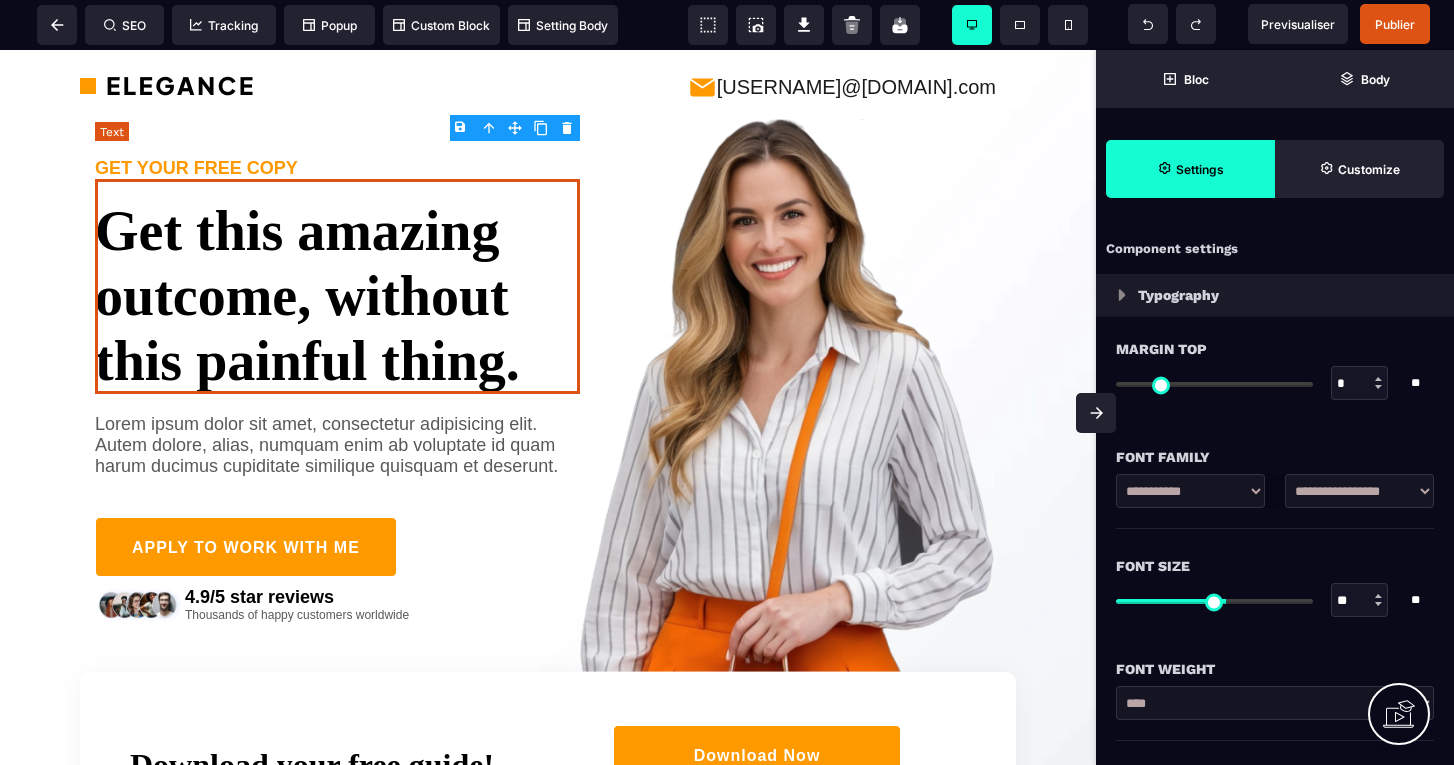 click on "Get this amazing outcome, without this painful thing." at bounding box center (337, 286) 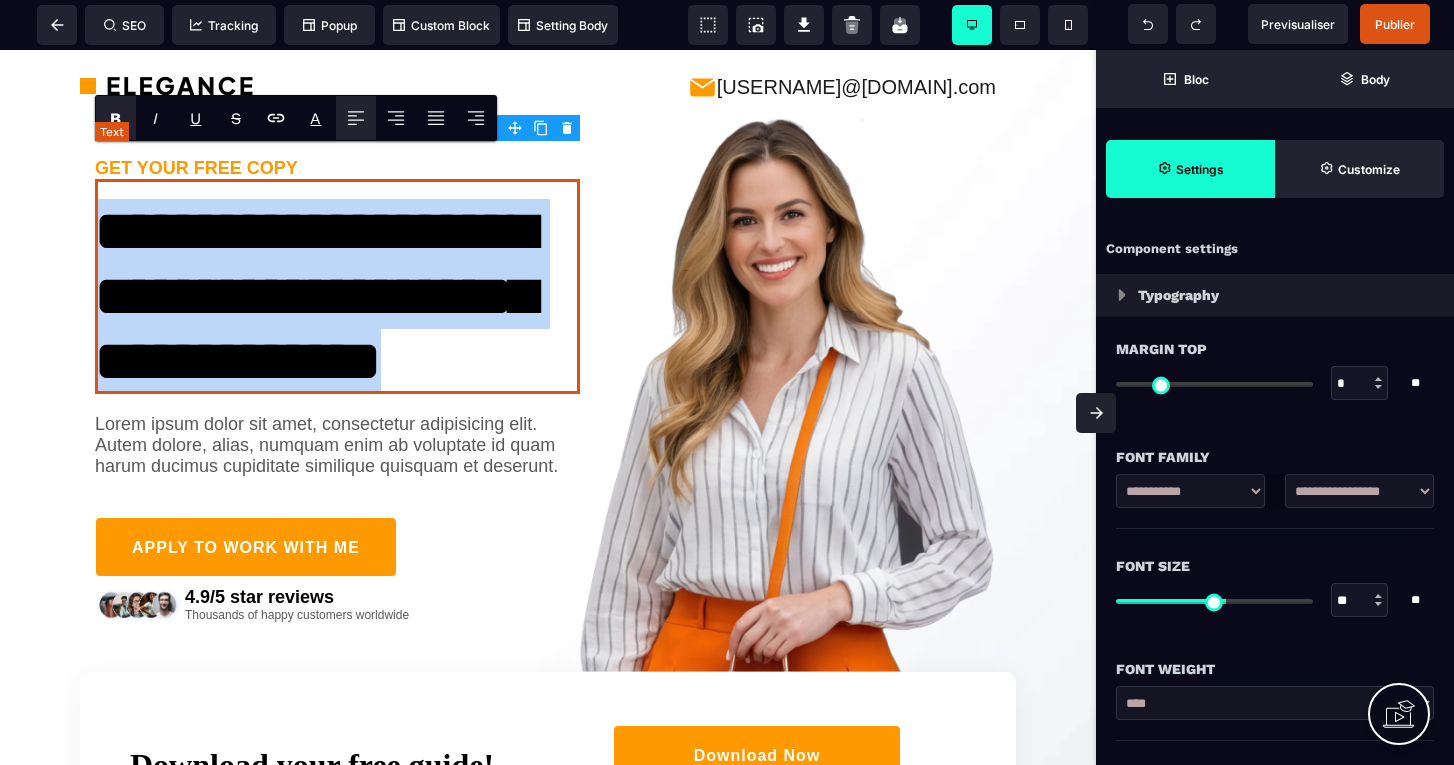 drag, startPoint x: 501, startPoint y: 464, endPoint x: 107, endPoint y: 201, distance: 473.71405 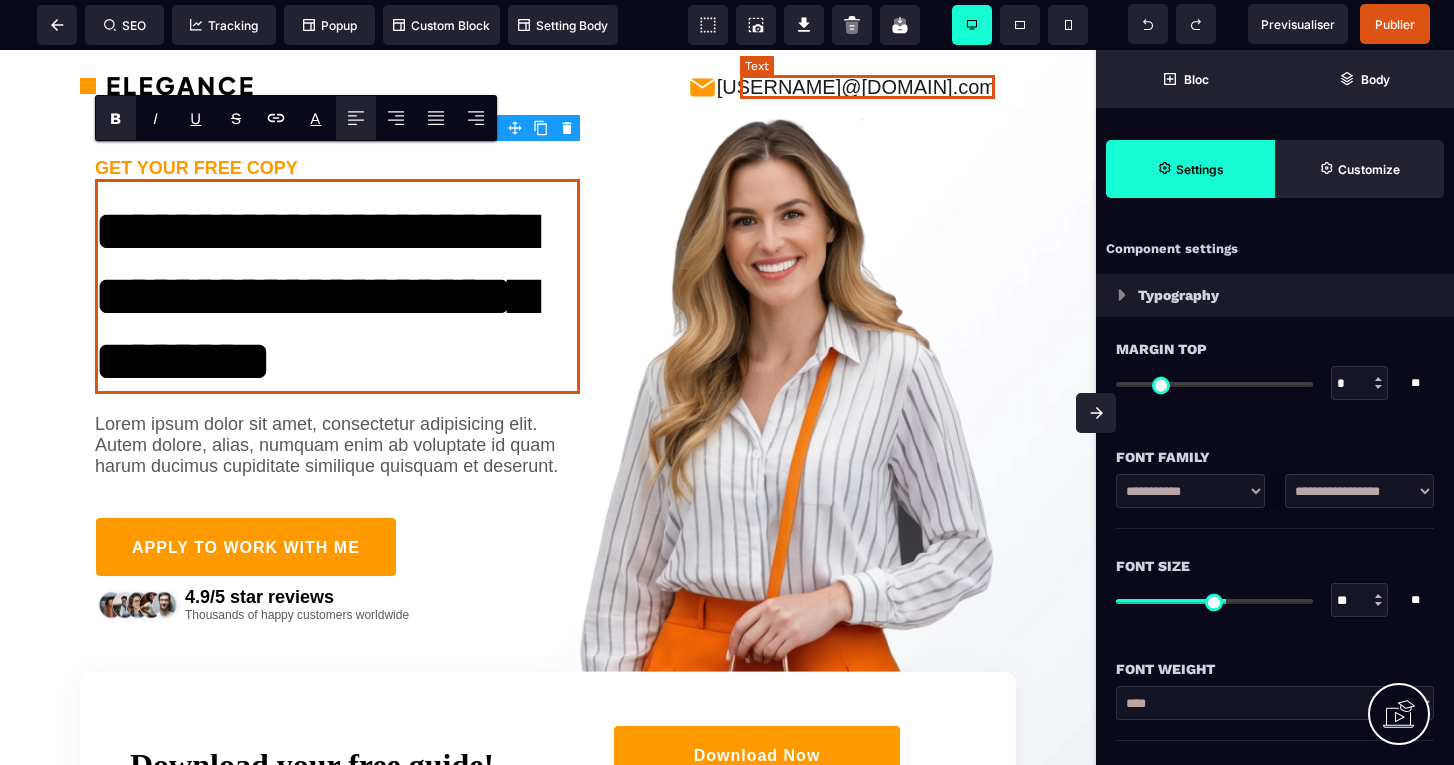click on "[USERNAME]@[DOMAIN].com" at bounding box center (856, 87) 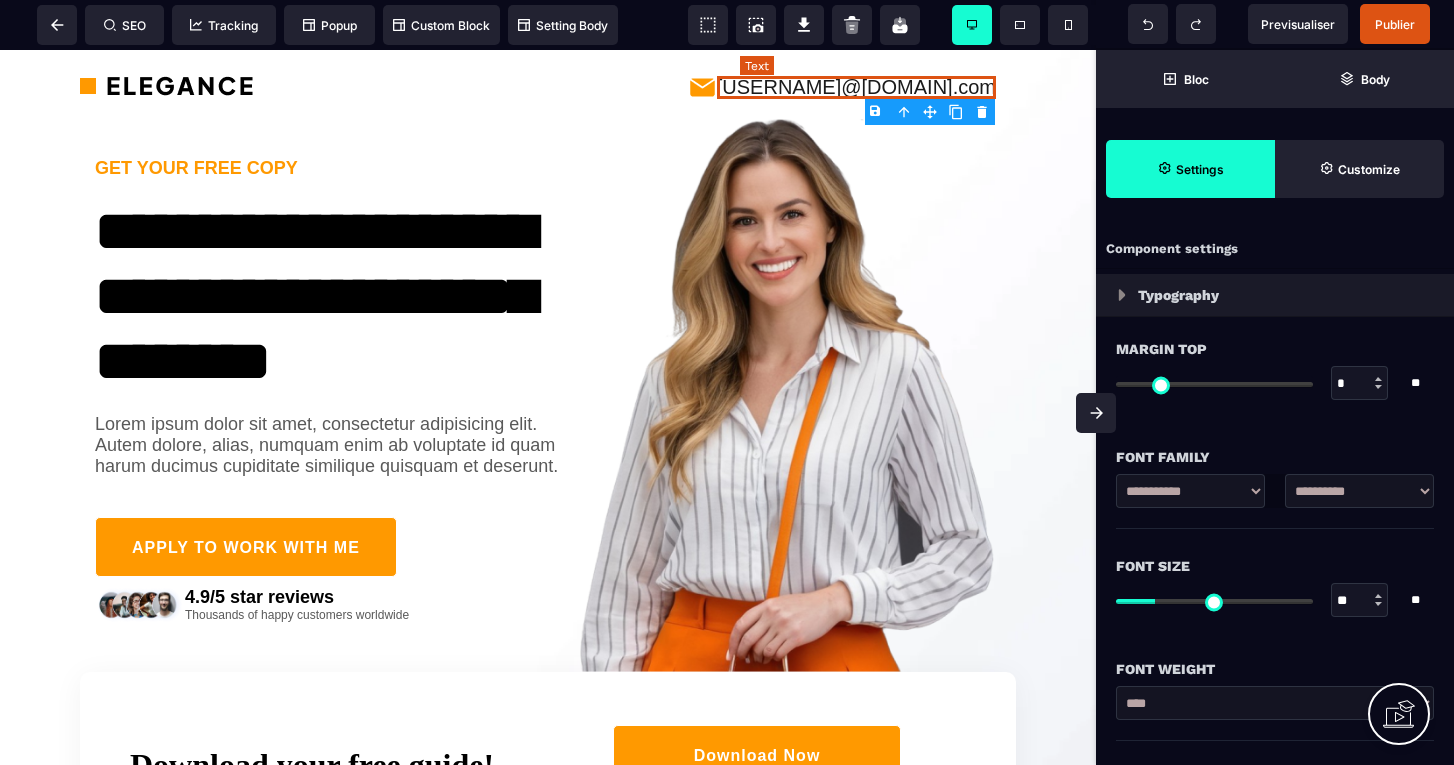 type on "*" 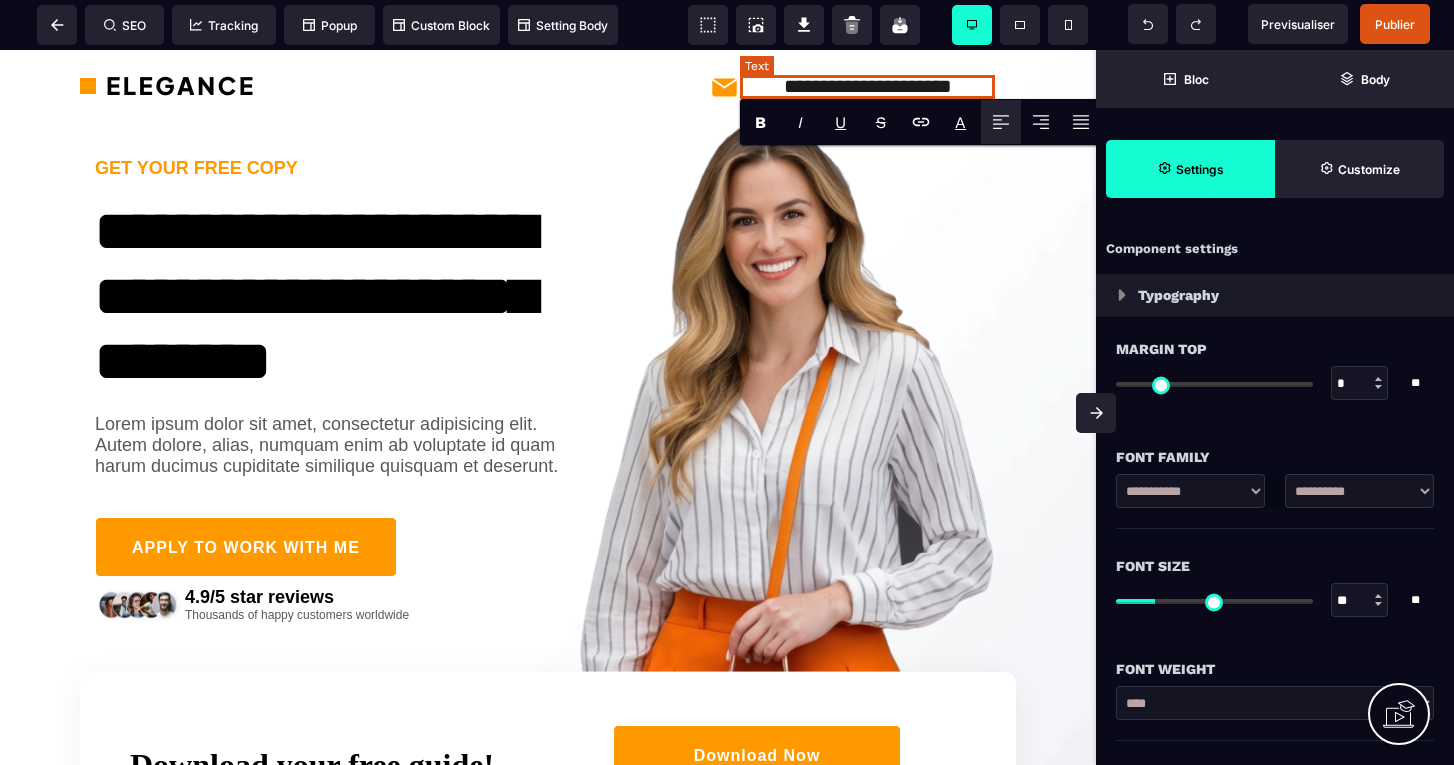 type 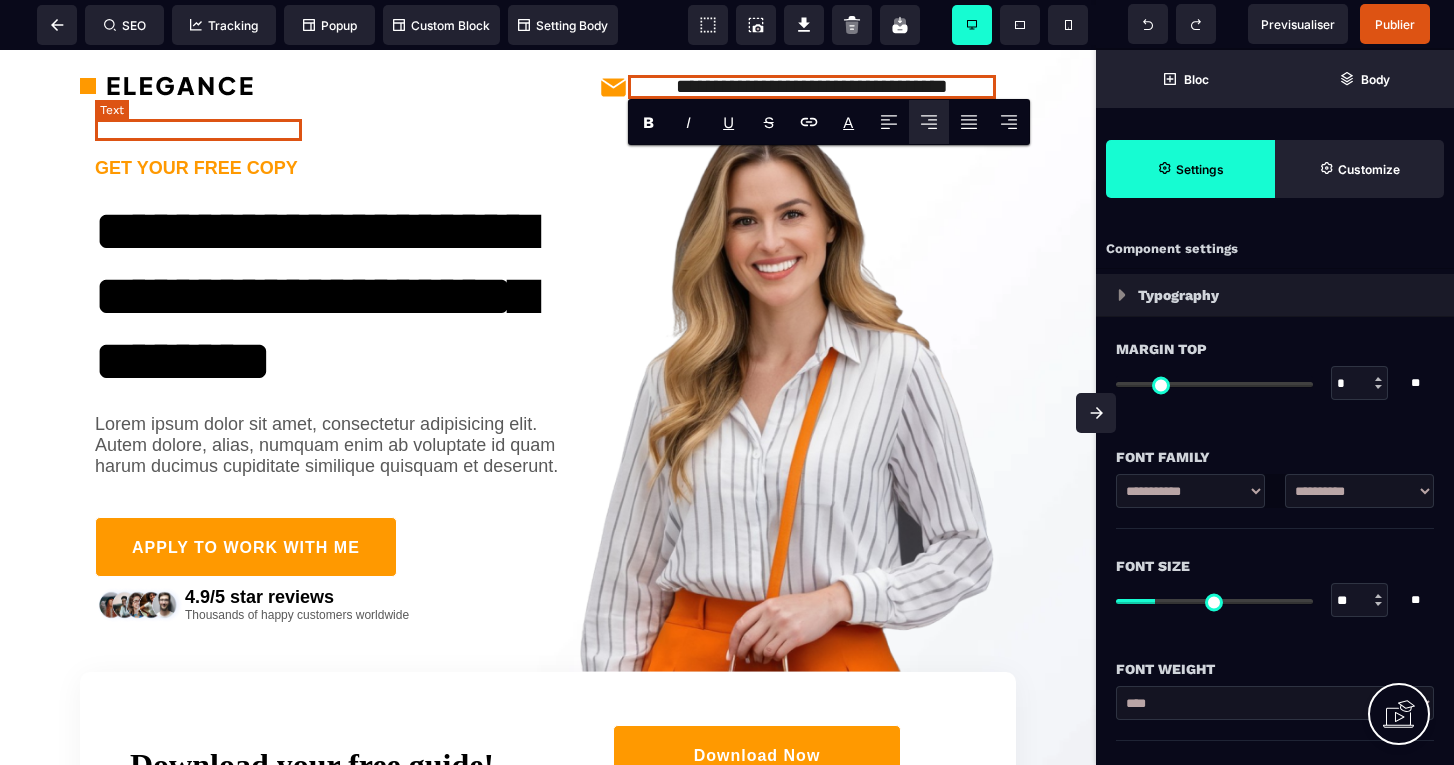 click on "GET YOUR FREE COPY" at bounding box center [196, 168] 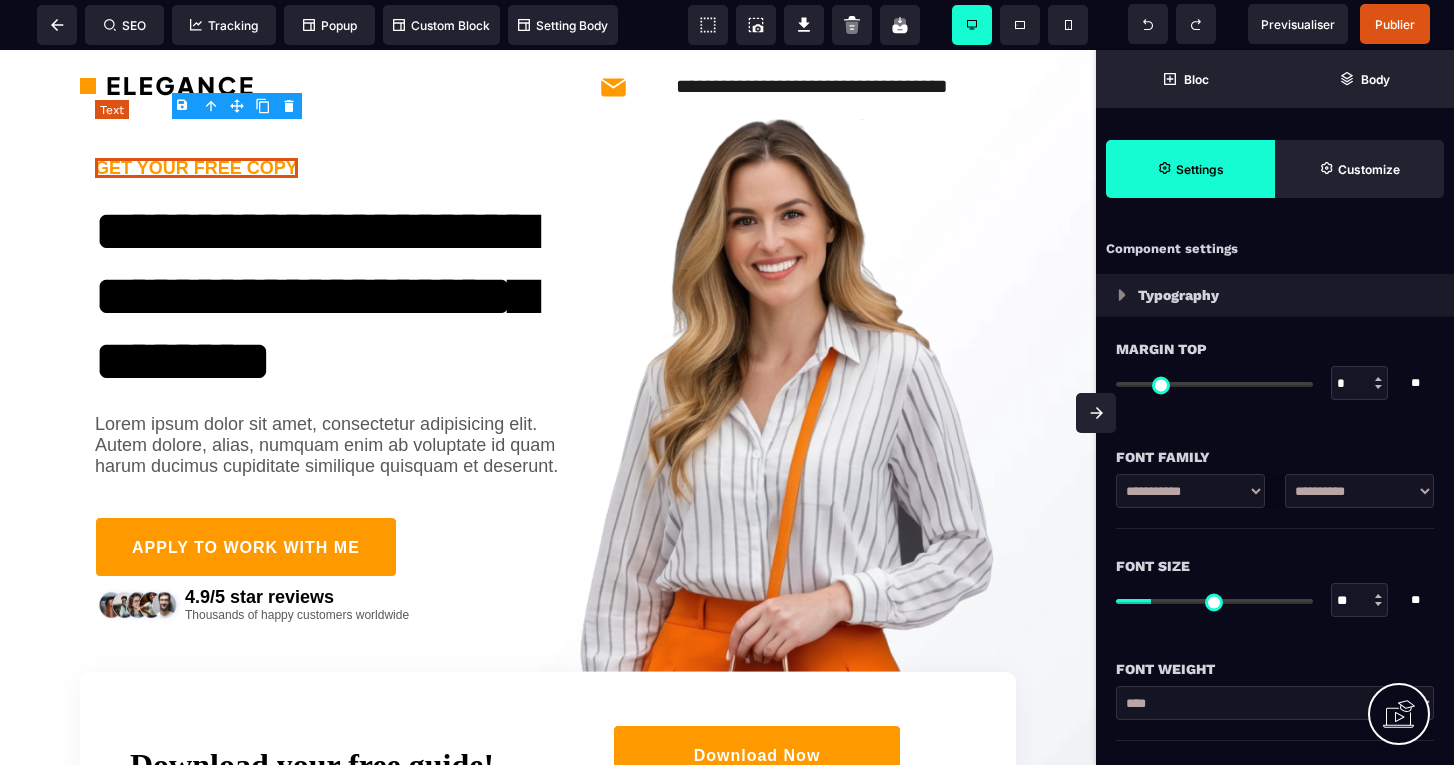 click on "GET YOUR FREE COPY" at bounding box center (196, 168) 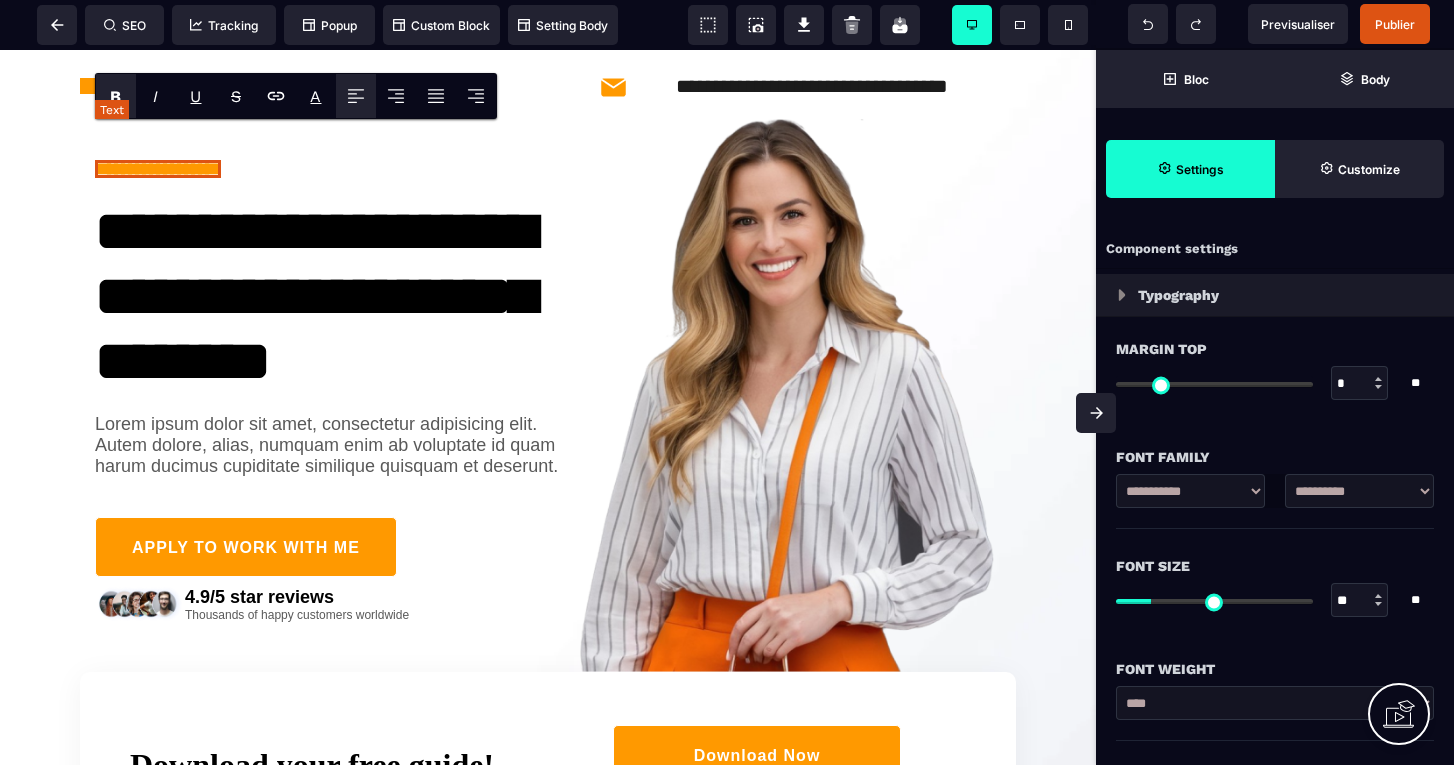 click on "**********" at bounding box center [158, 169] 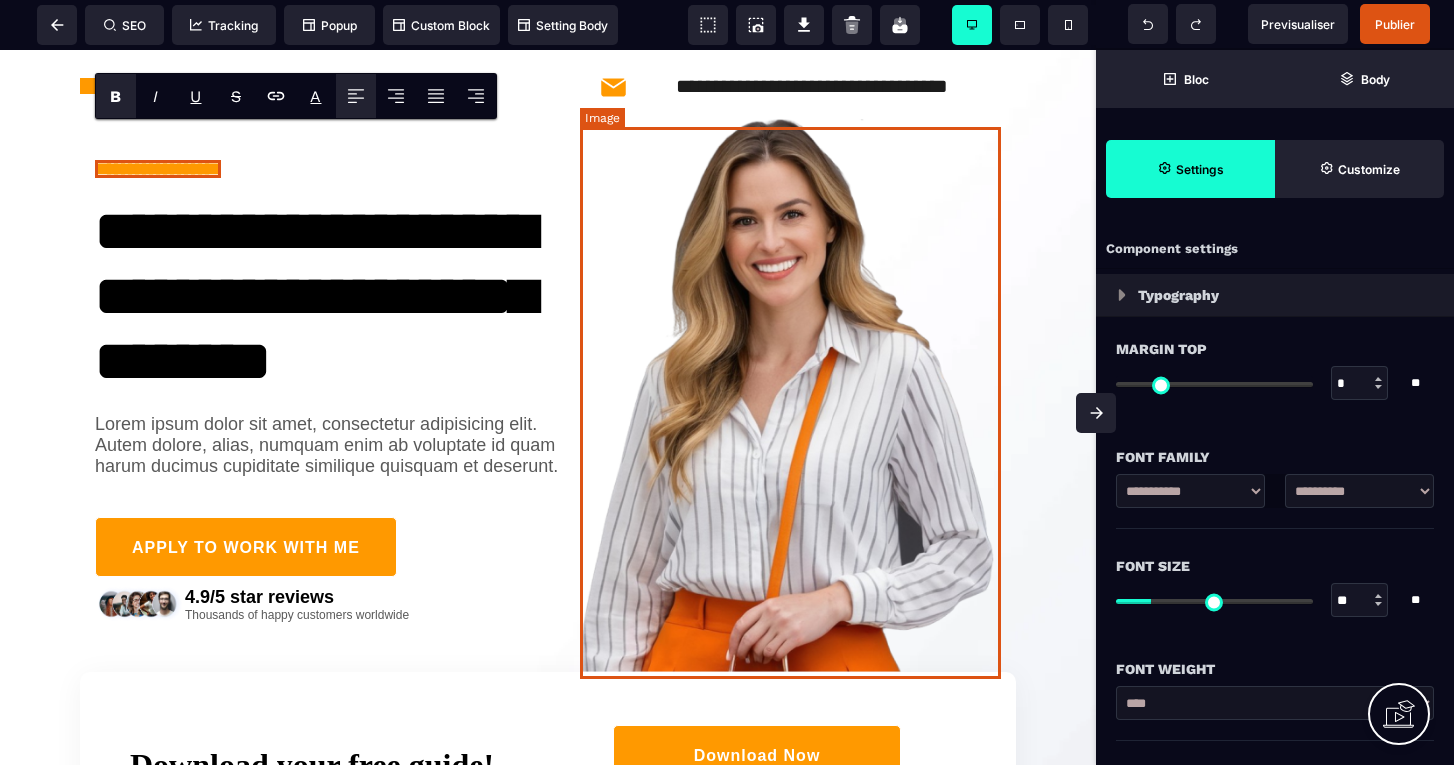 click at bounding box center [790, 395] 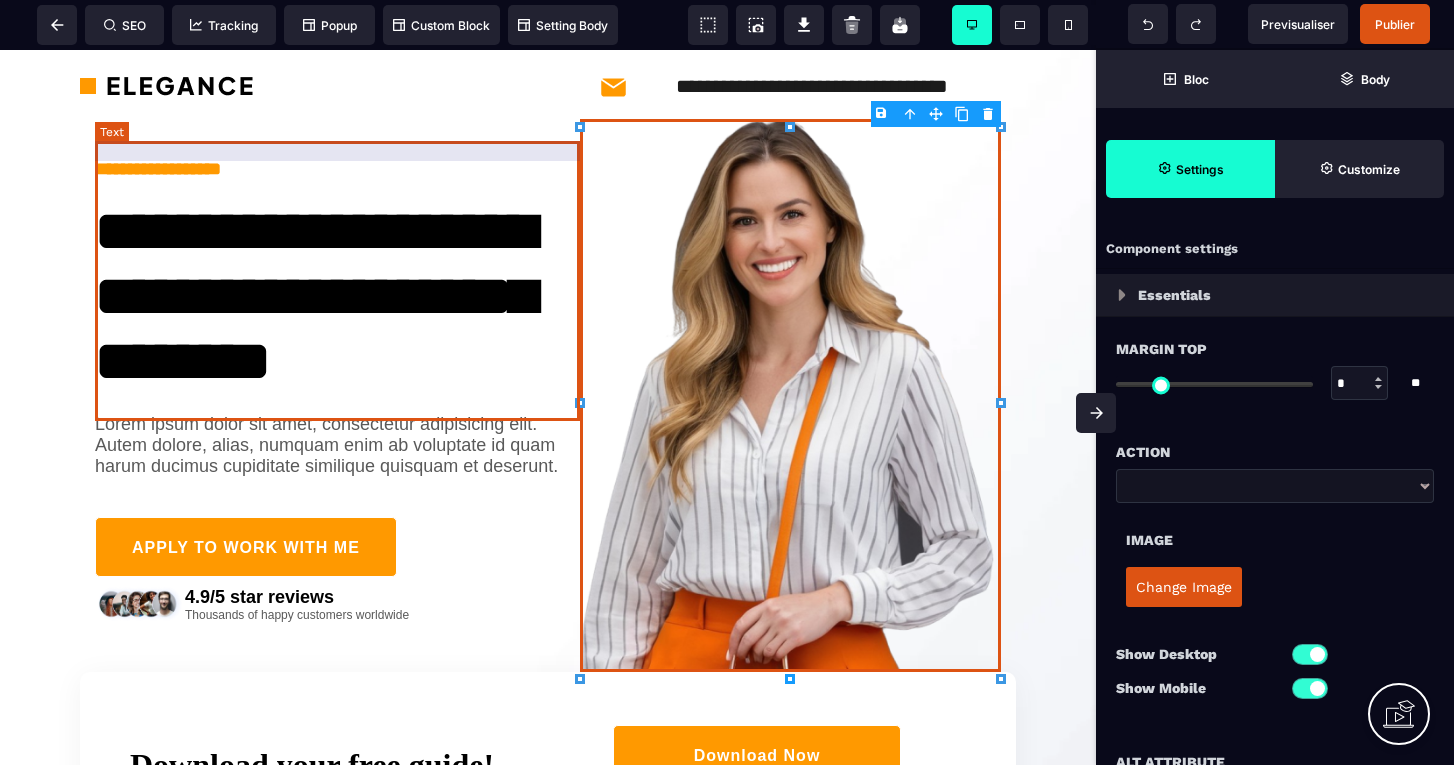 click on "**********" at bounding box center (337, 286) 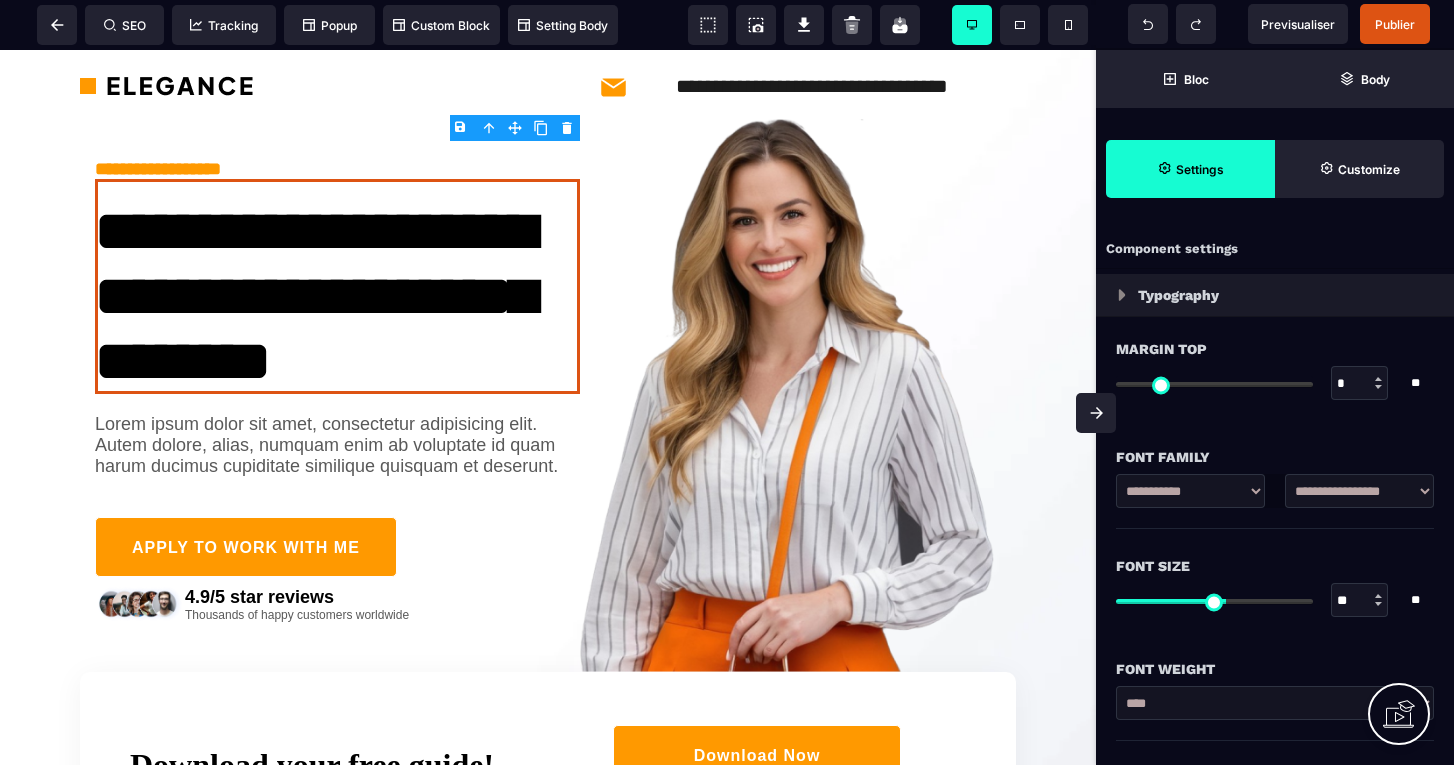 select on "**********" 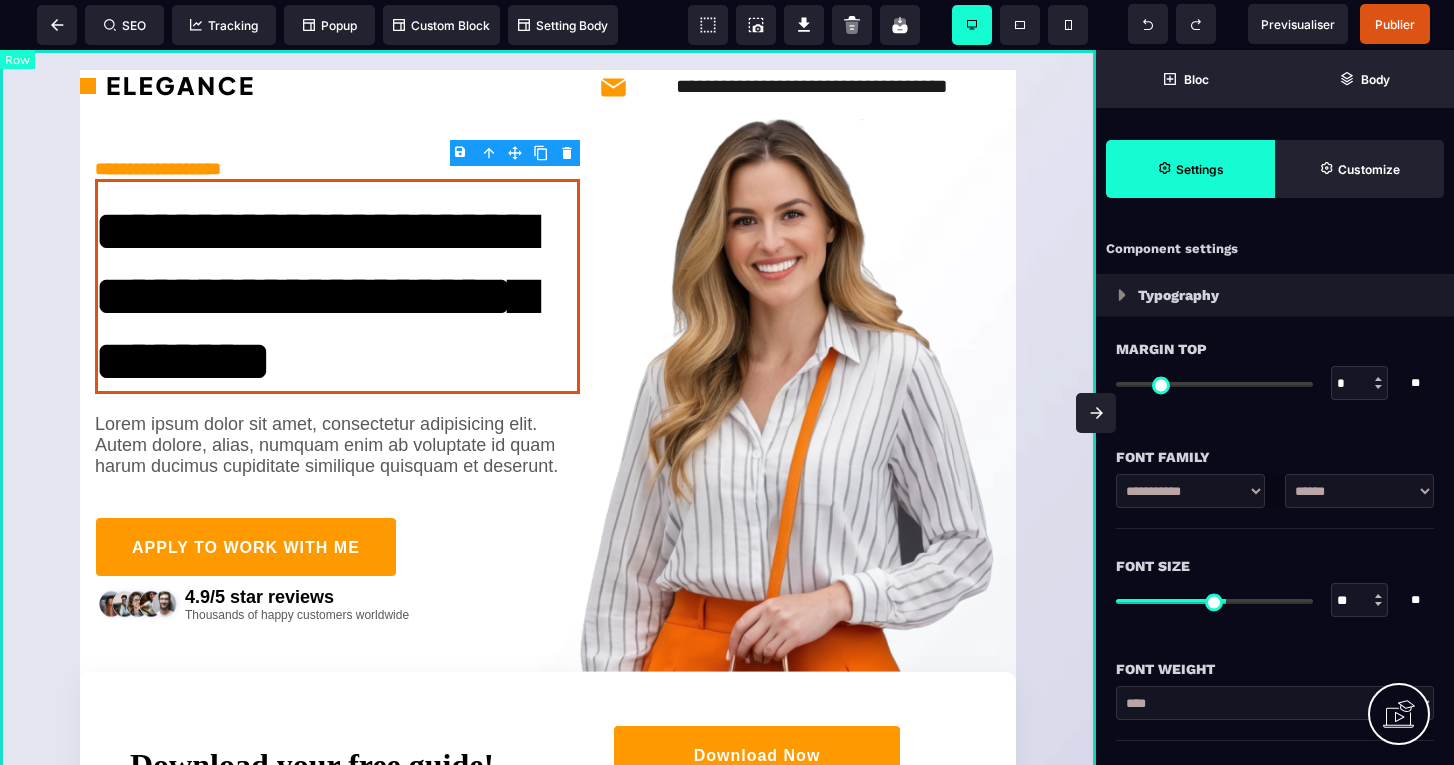 click on "**********" at bounding box center [548, 458] 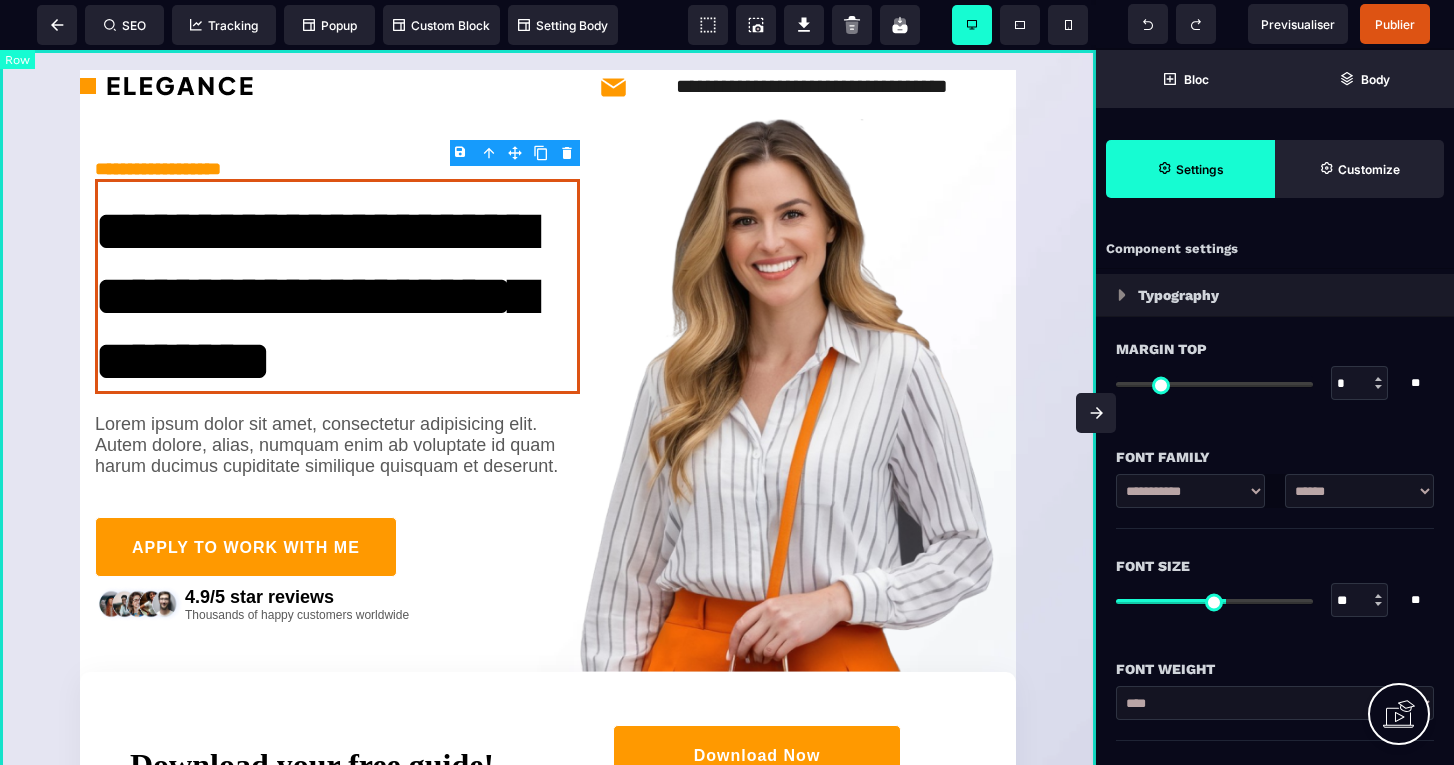 select on "*********" 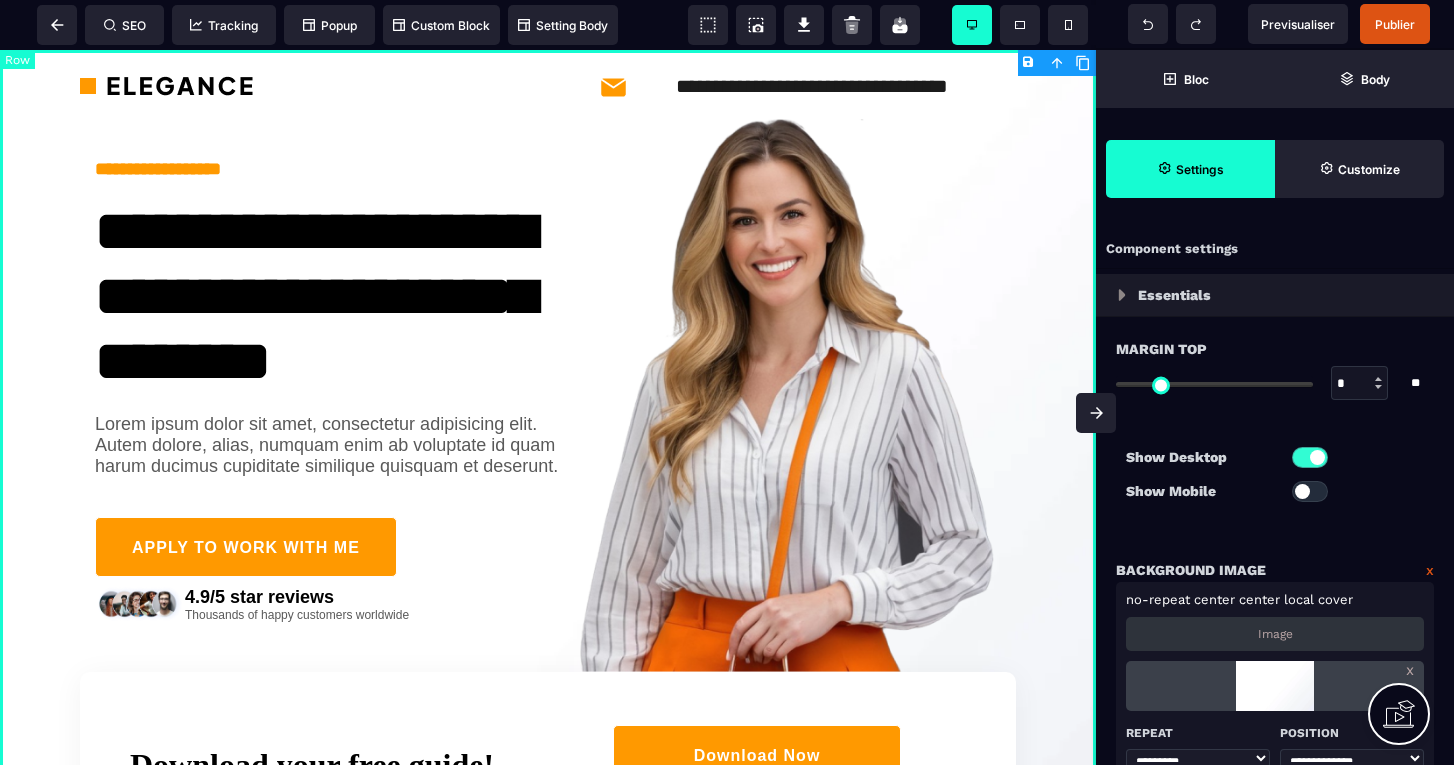 type on "*" 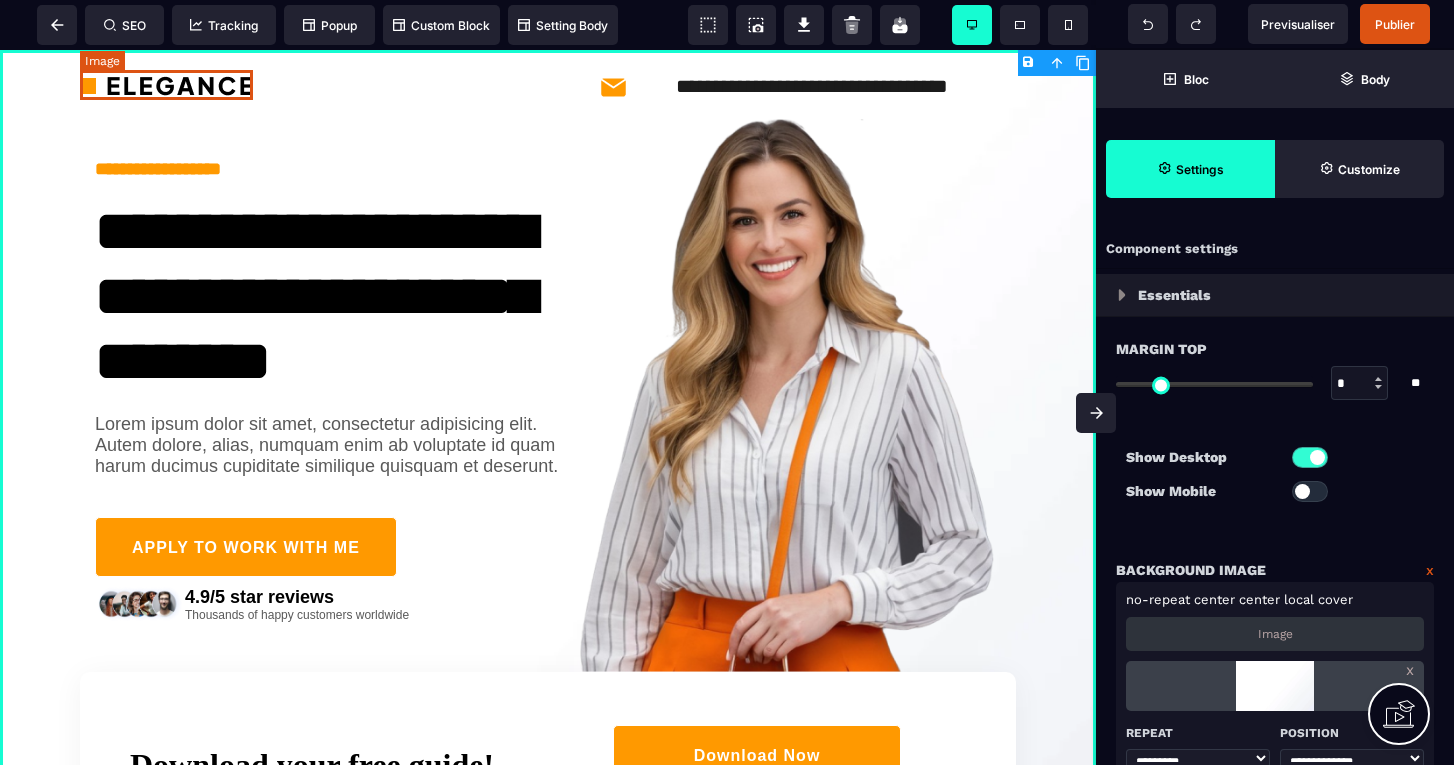 click at bounding box center [166, 85] 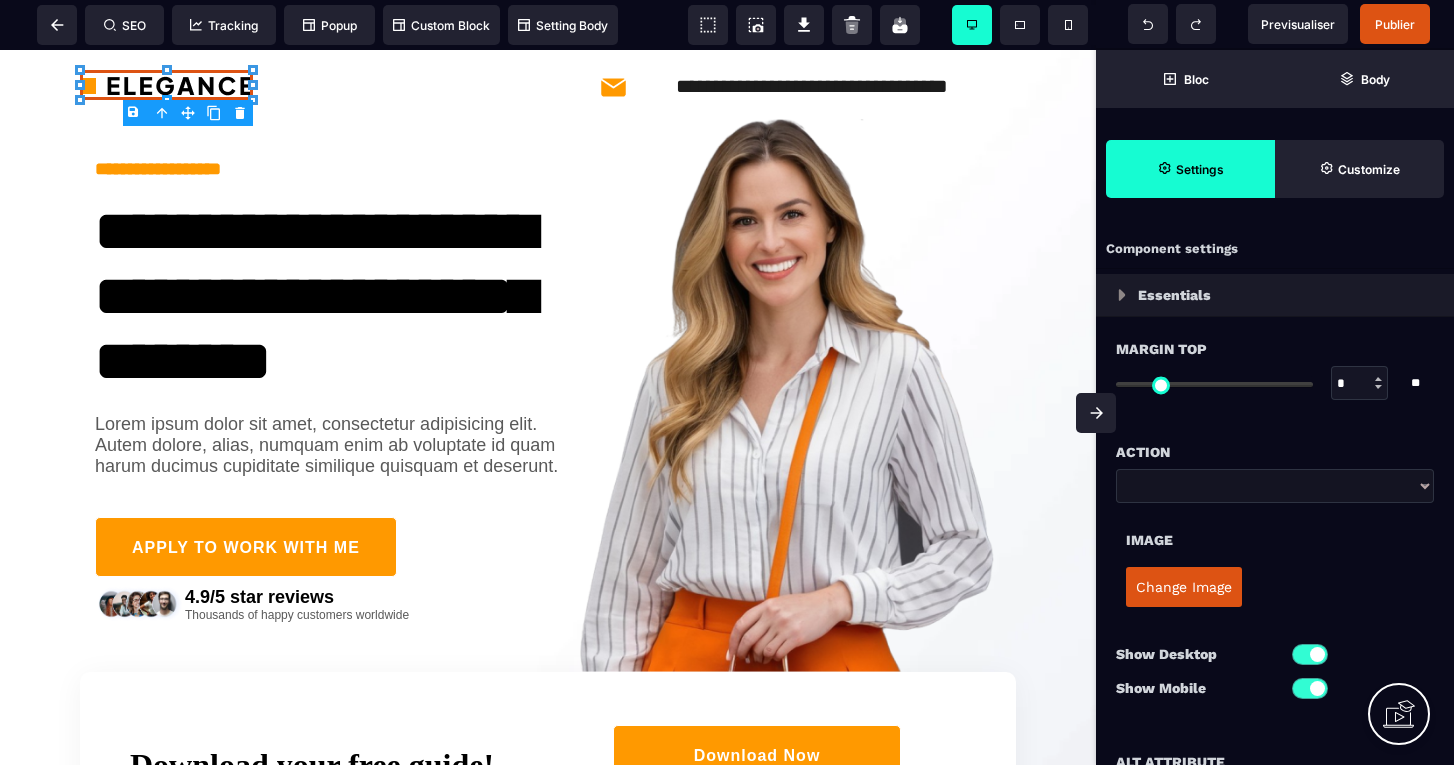 click on "Change Image" at bounding box center [1184, 587] 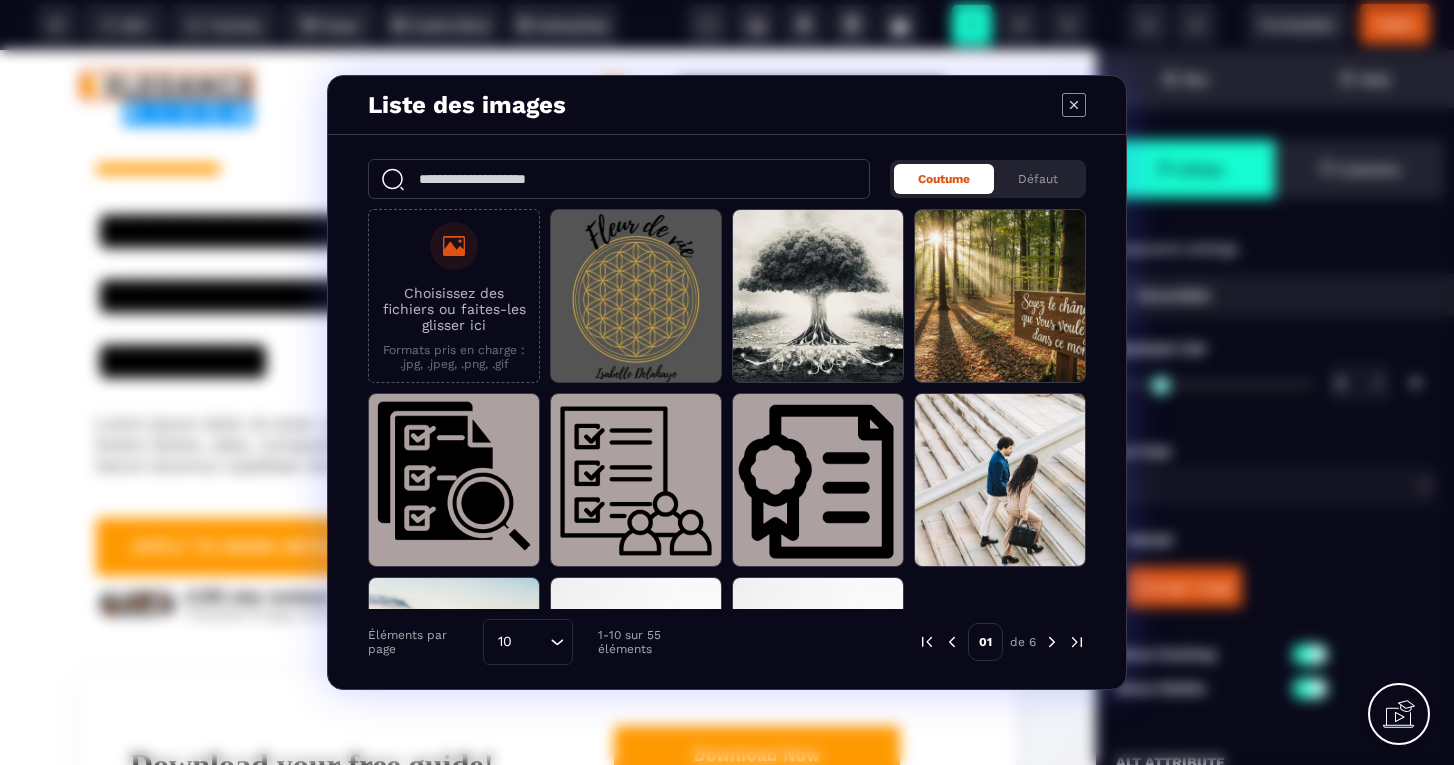 scroll, scrollTop: 0, scrollLeft: 0, axis: both 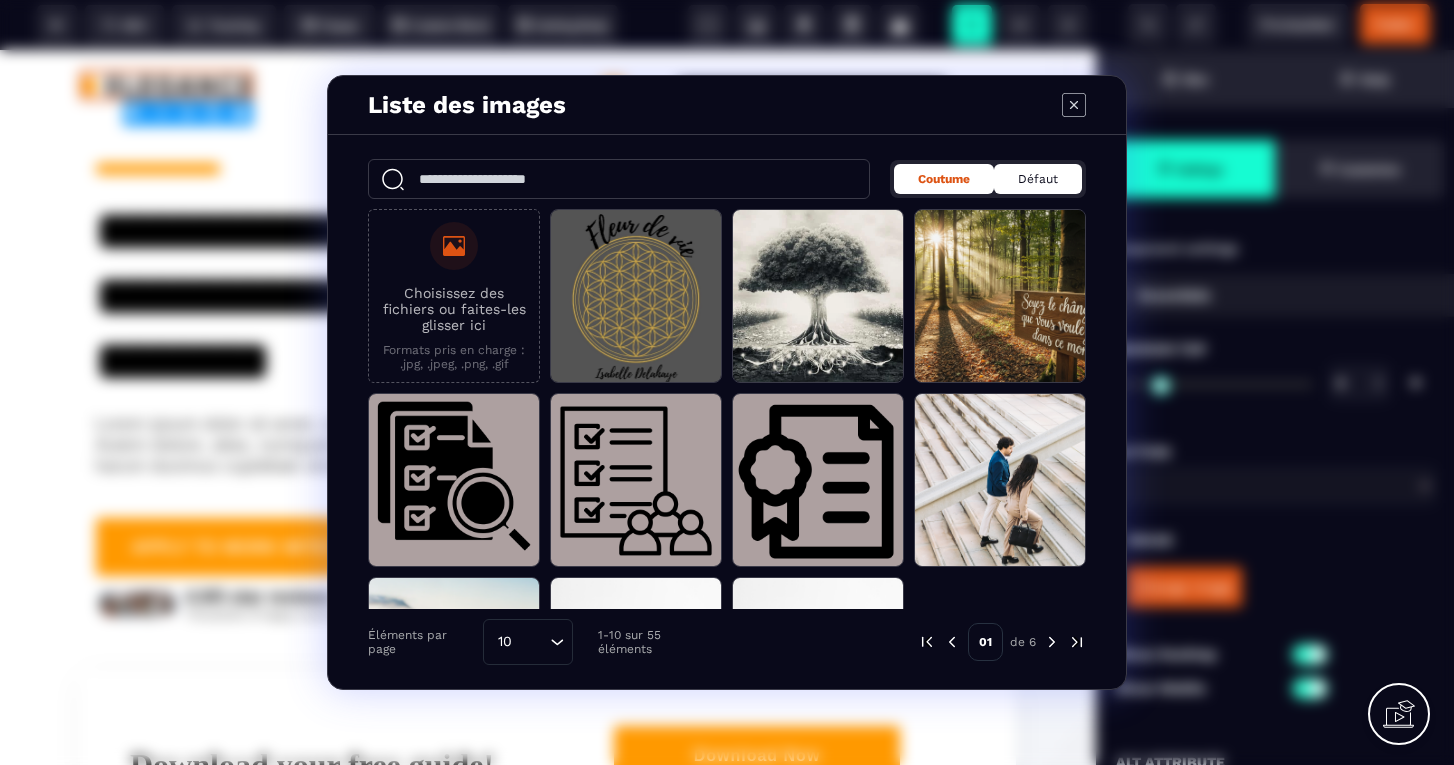 click on "Défaut" at bounding box center (1038, 179) 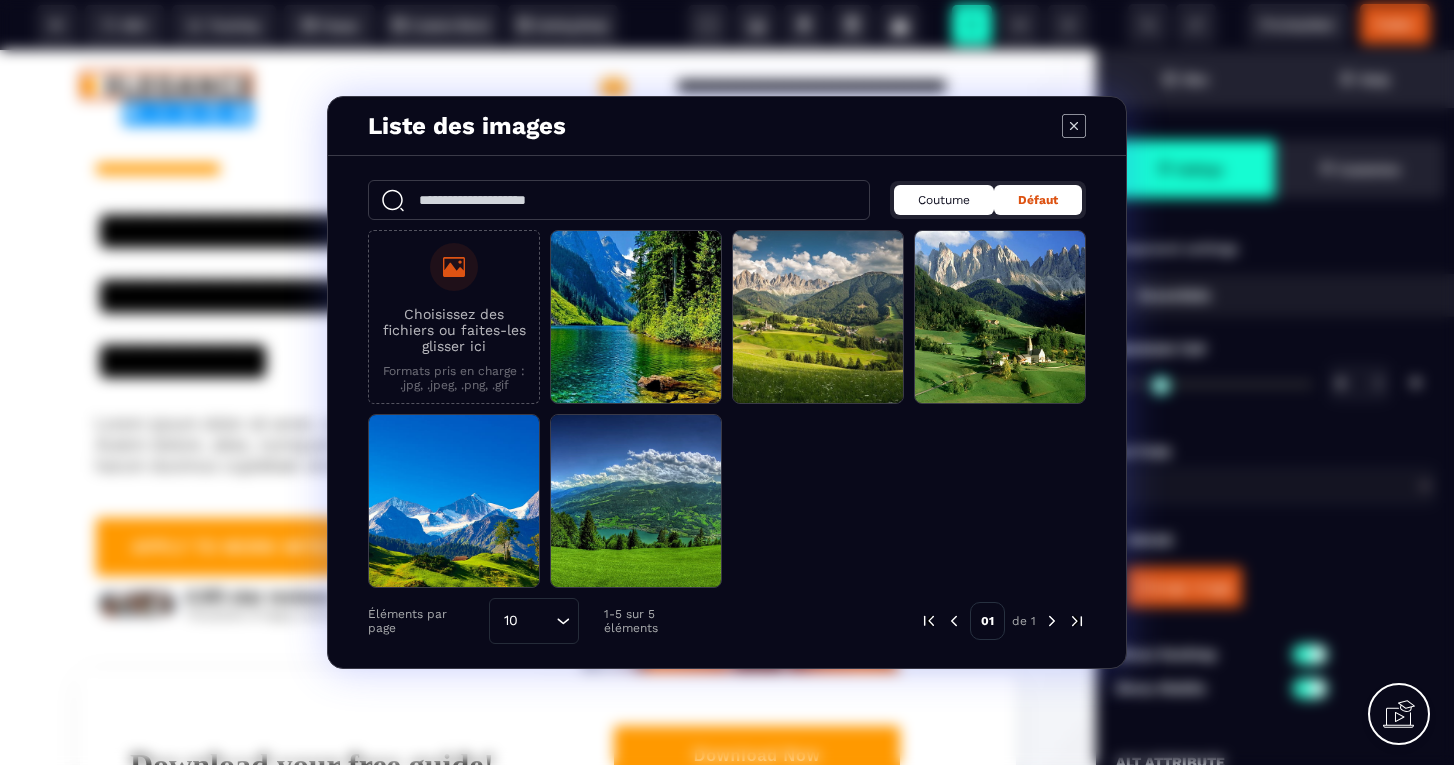 click on "Coutume" at bounding box center (944, 200) 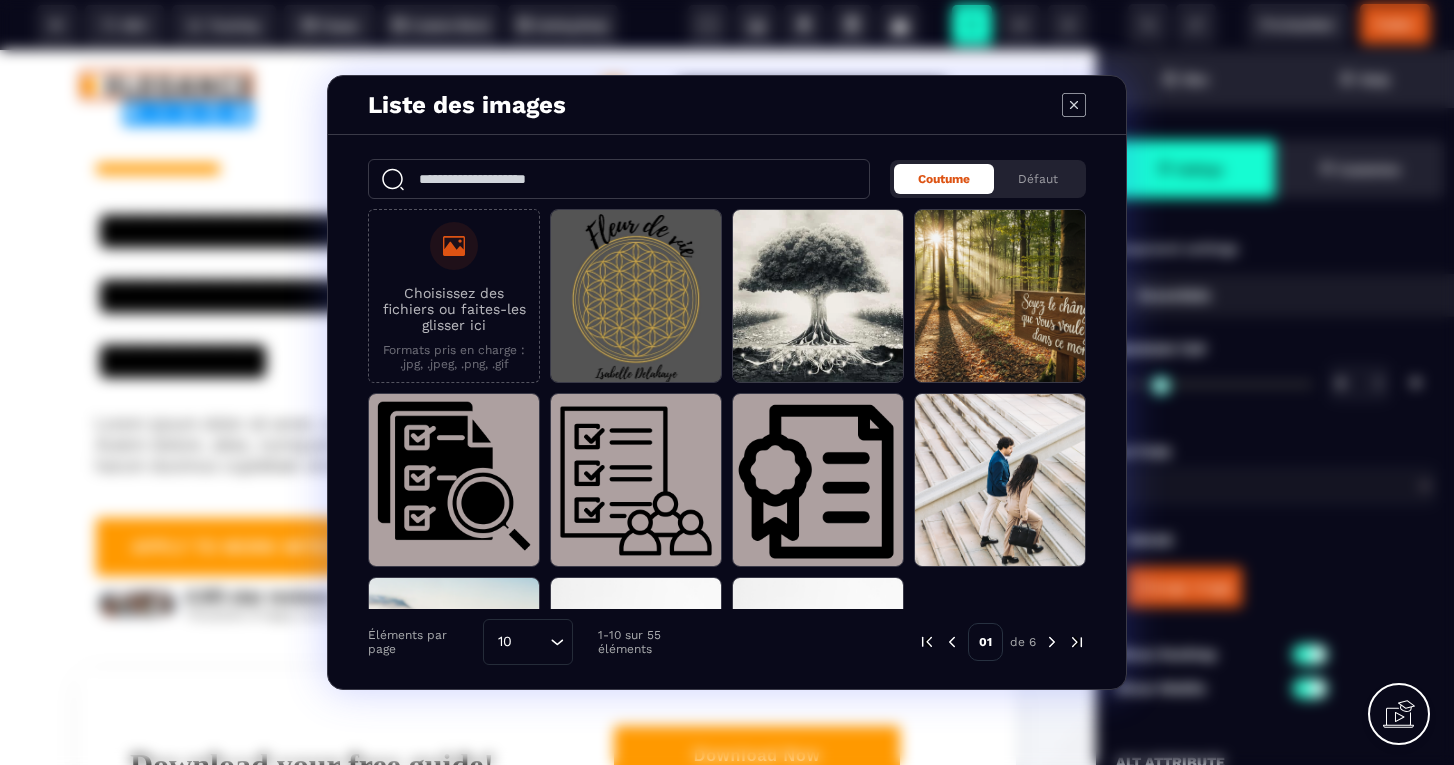click on "Choisissez des fichiers ou faites-les glisser ici" at bounding box center [454, 309] 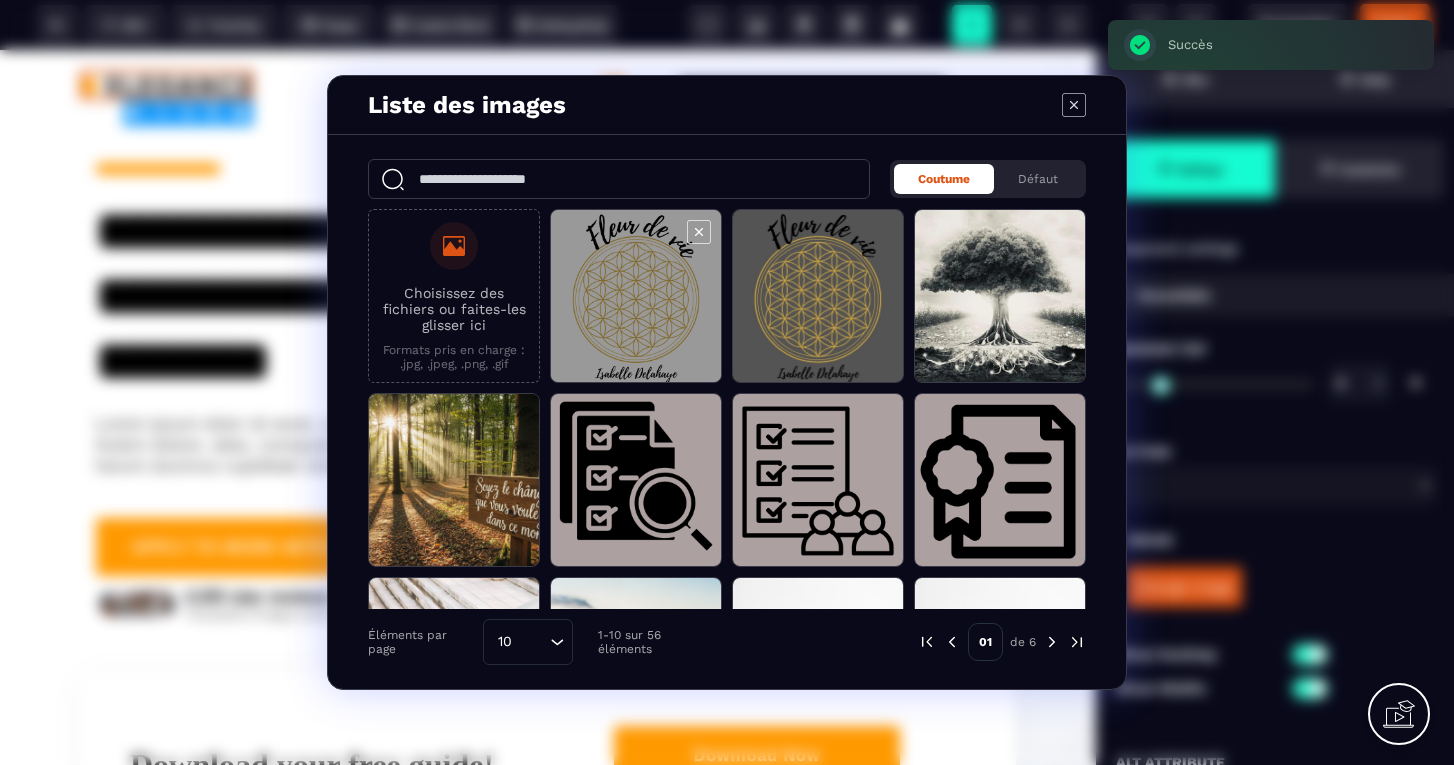 click at bounding box center [636, 297] 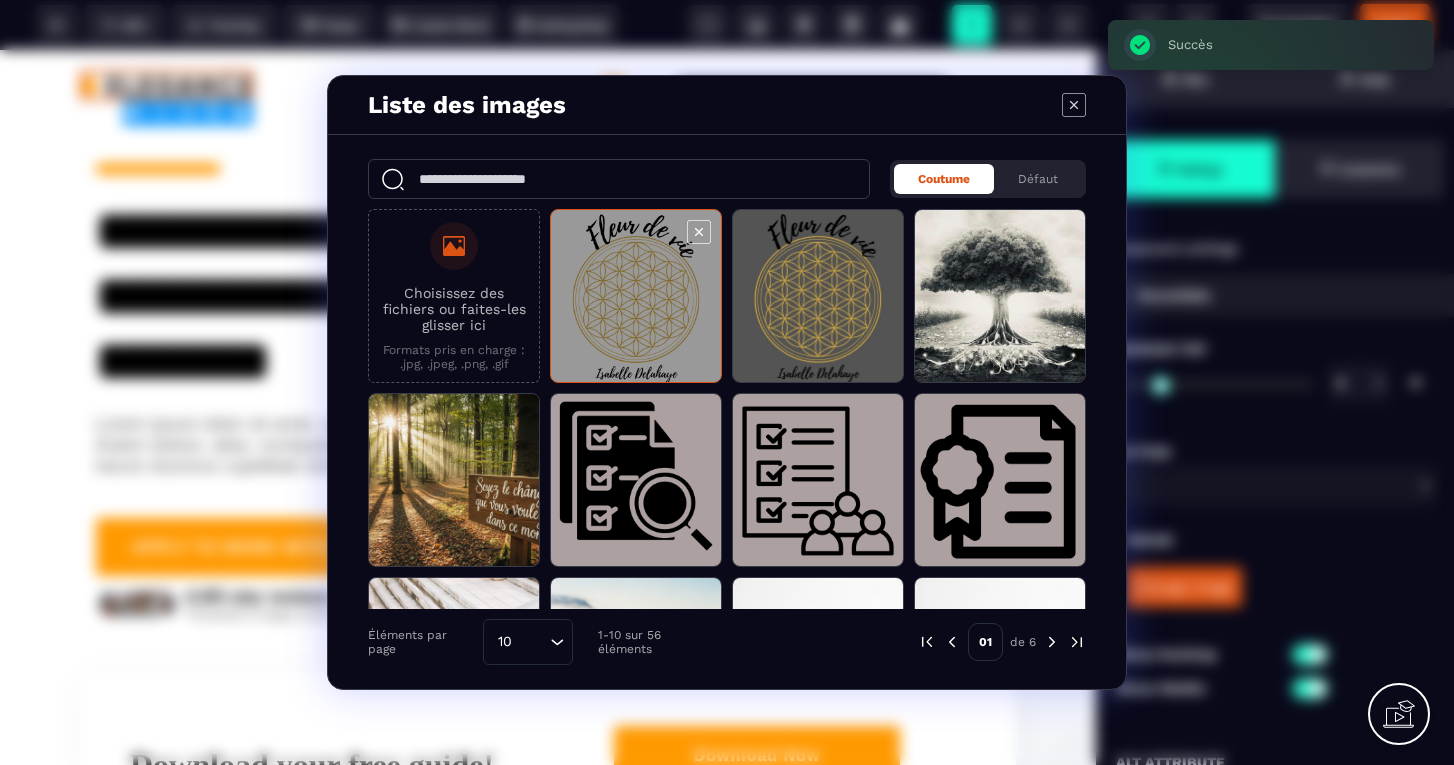 click at bounding box center [636, 297] 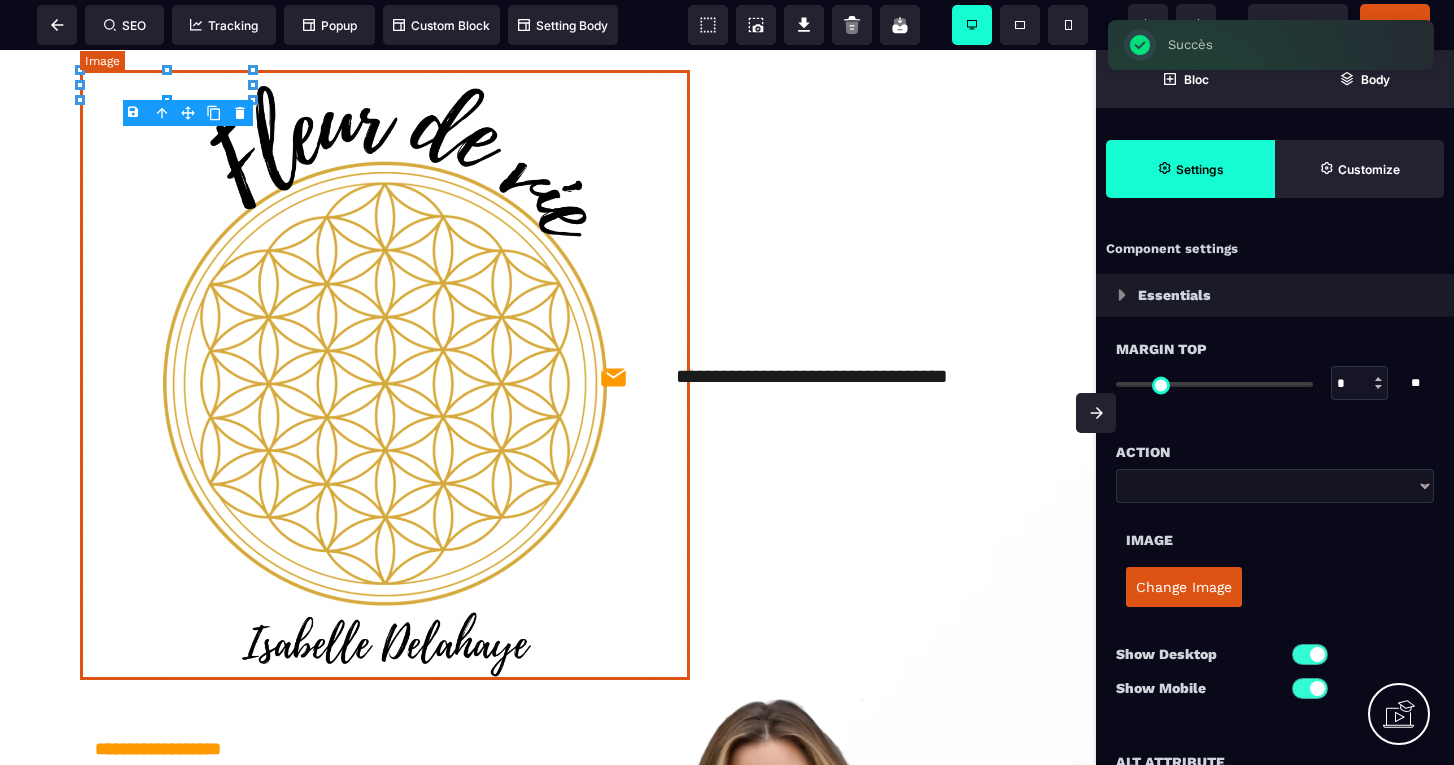 click at bounding box center [385, 375] 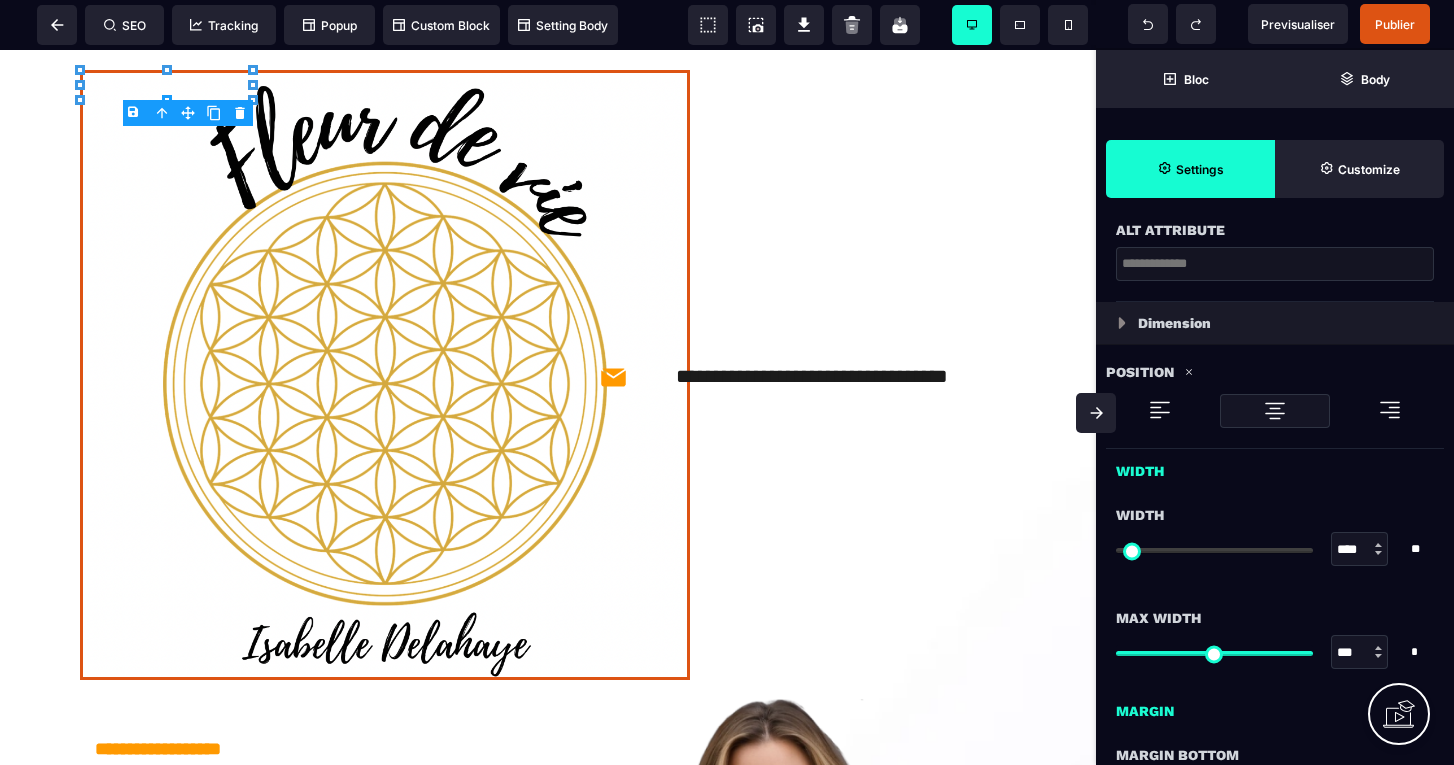 scroll, scrollTop: 533, scrollLeft: 0, axis: vertical 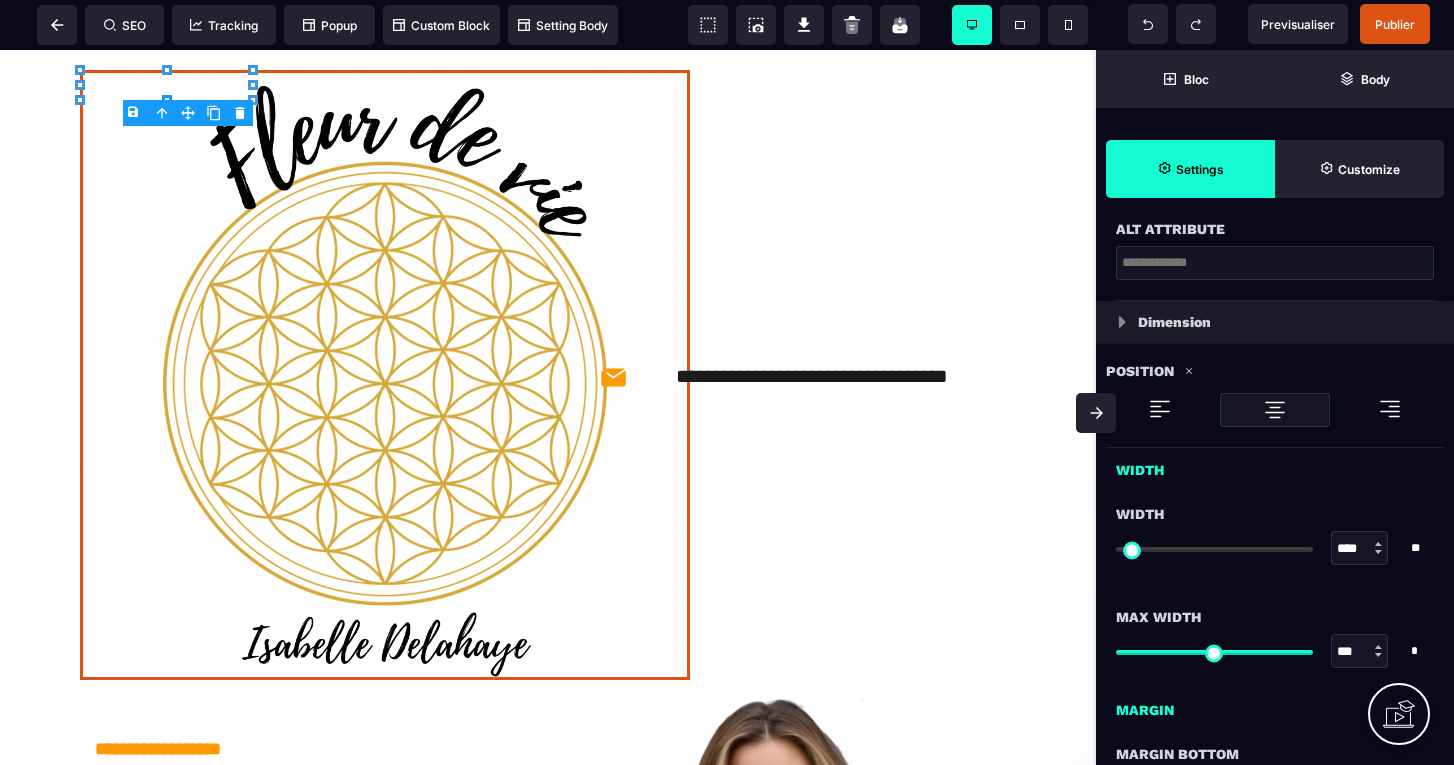 type on "**" 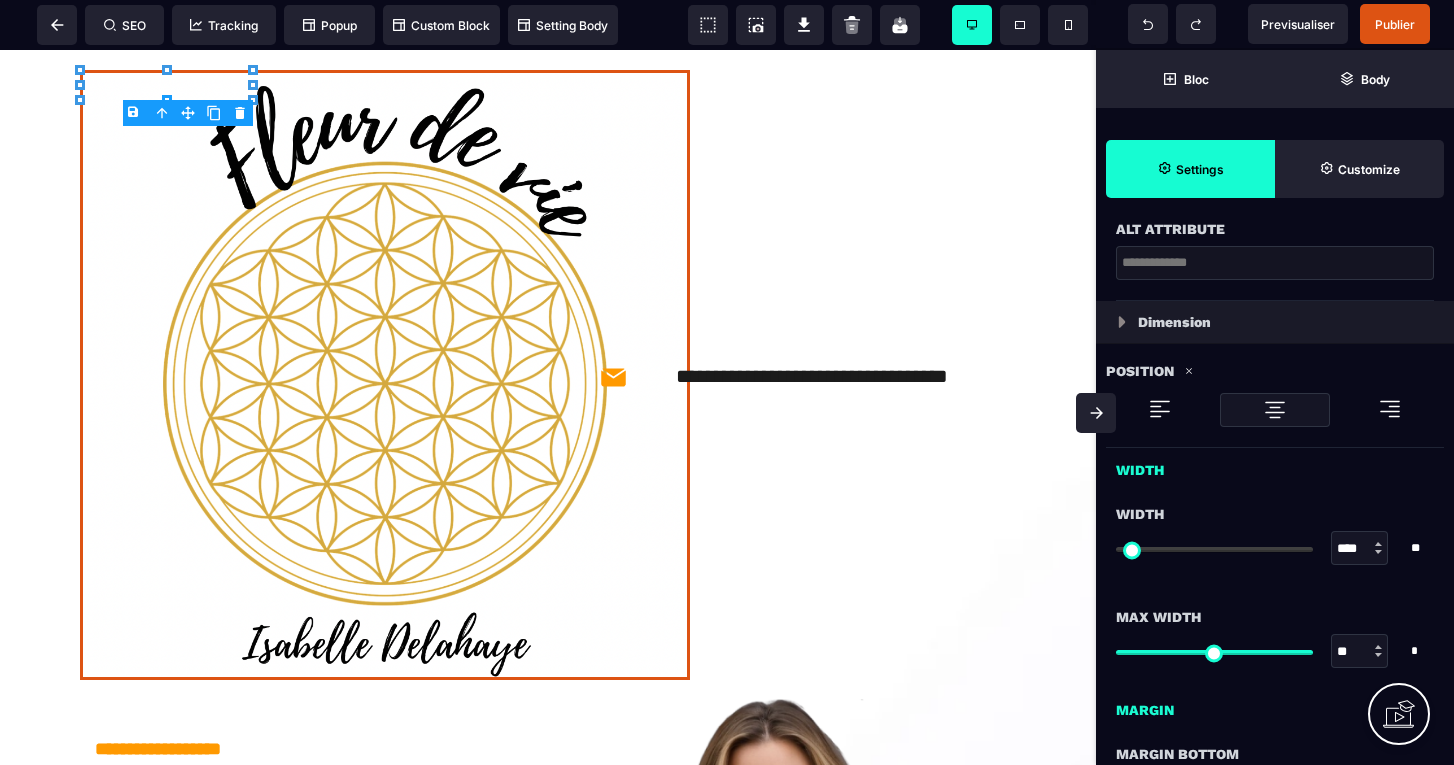 click at bounding box center (1214, 652) 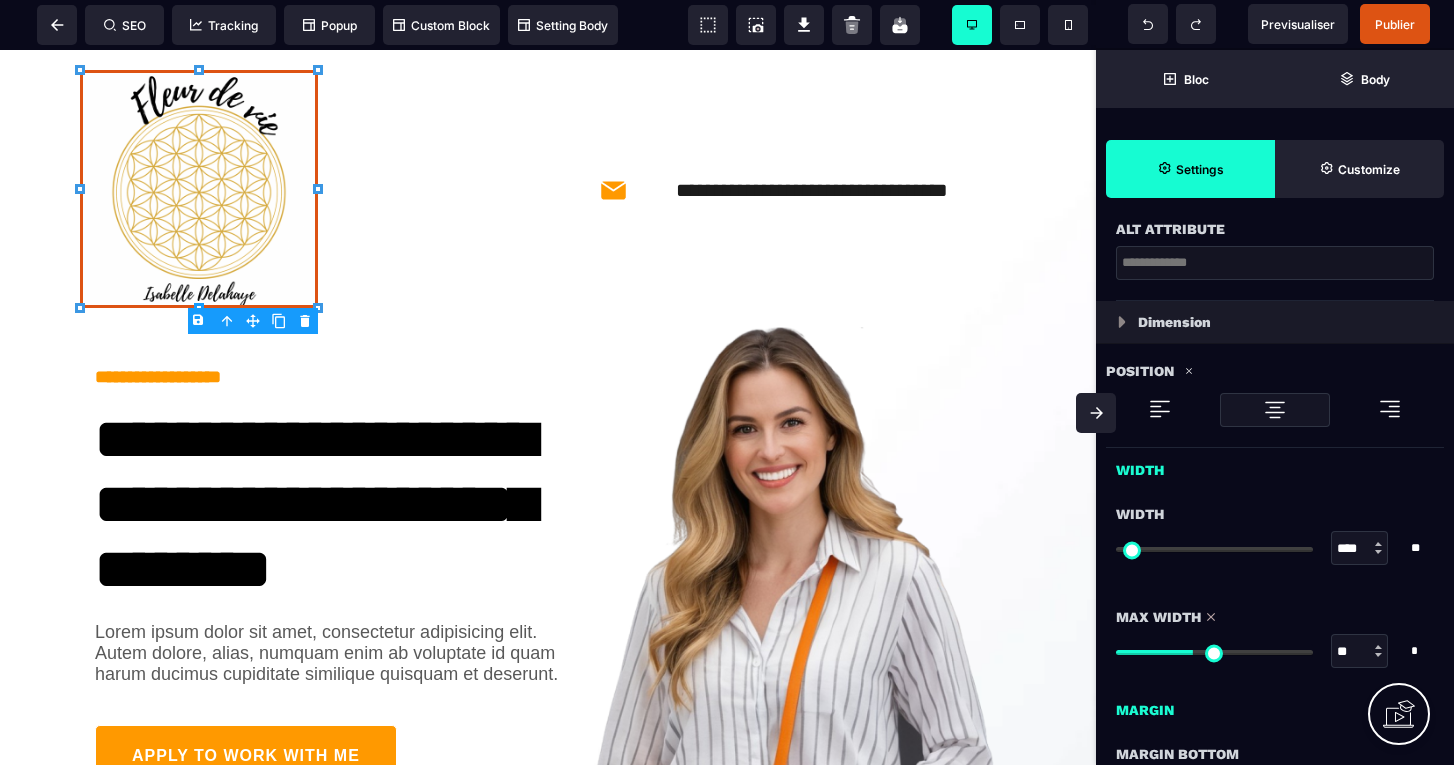 type on "**" 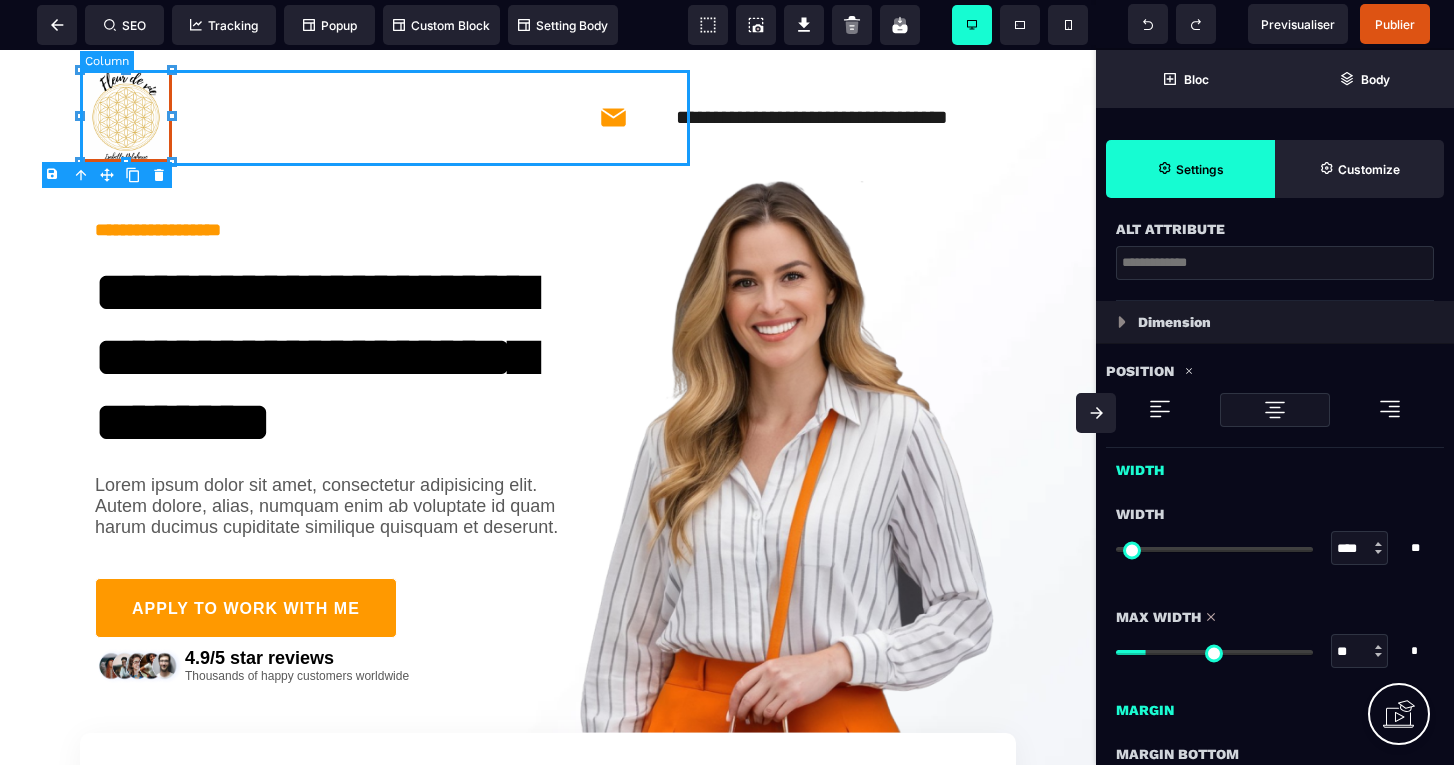 click at bounding box center [385, 118] 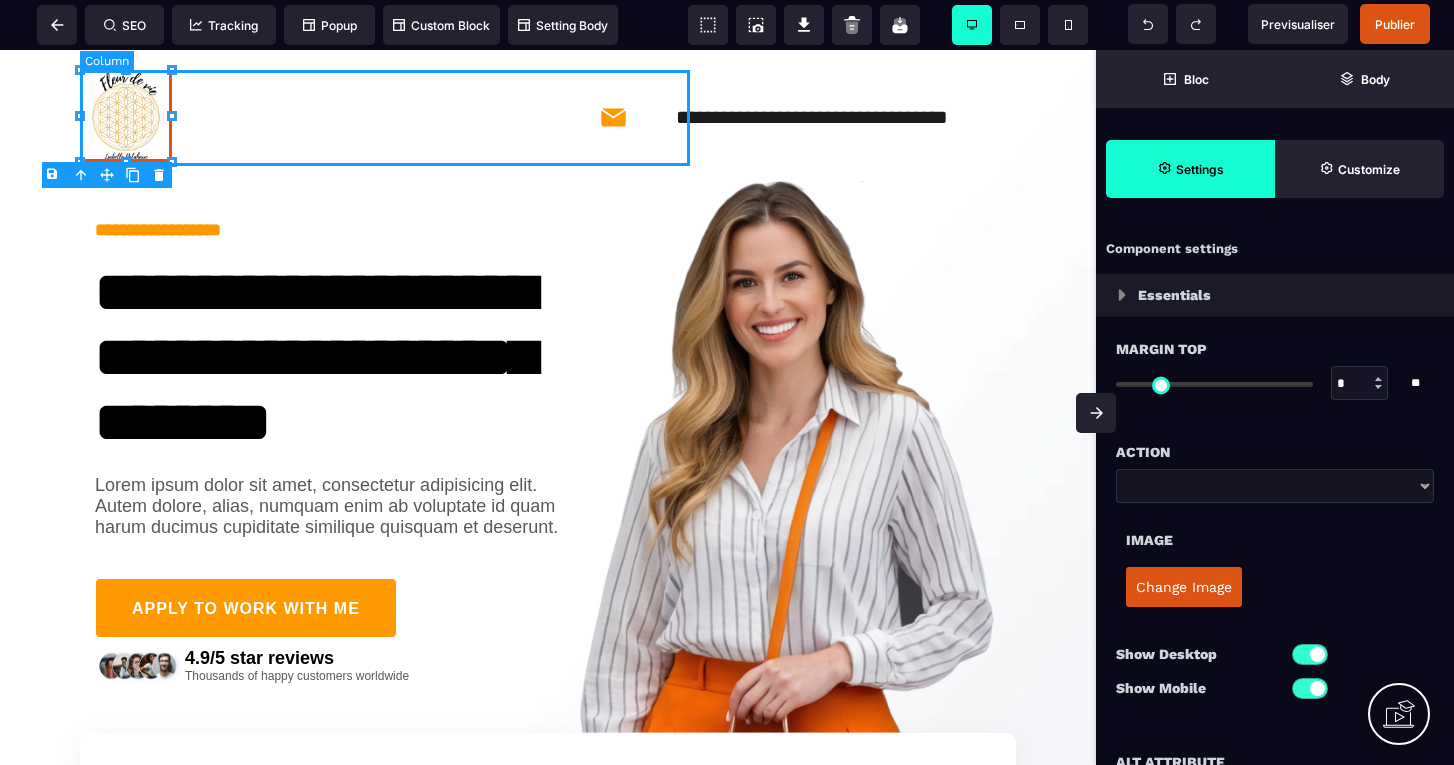 select on "*" 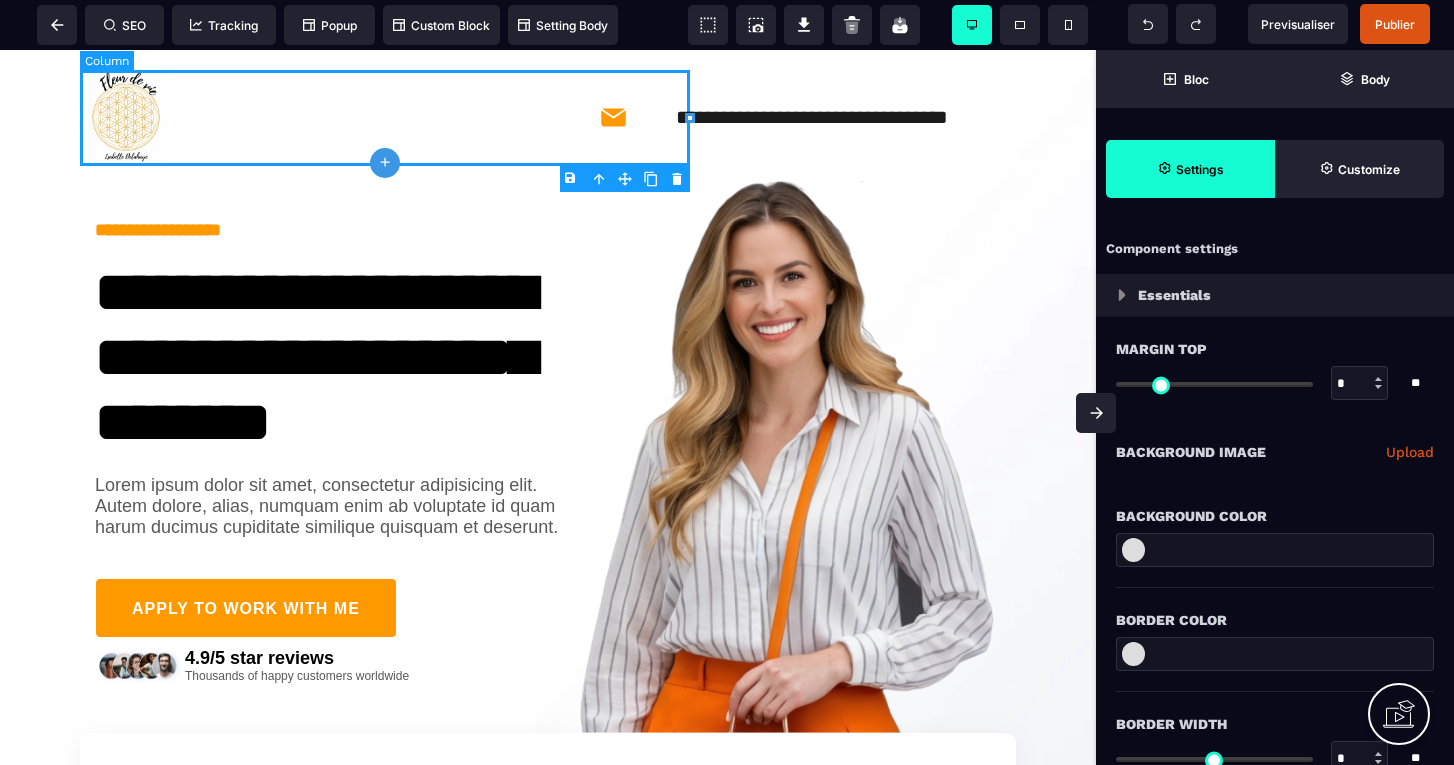 type on "*" 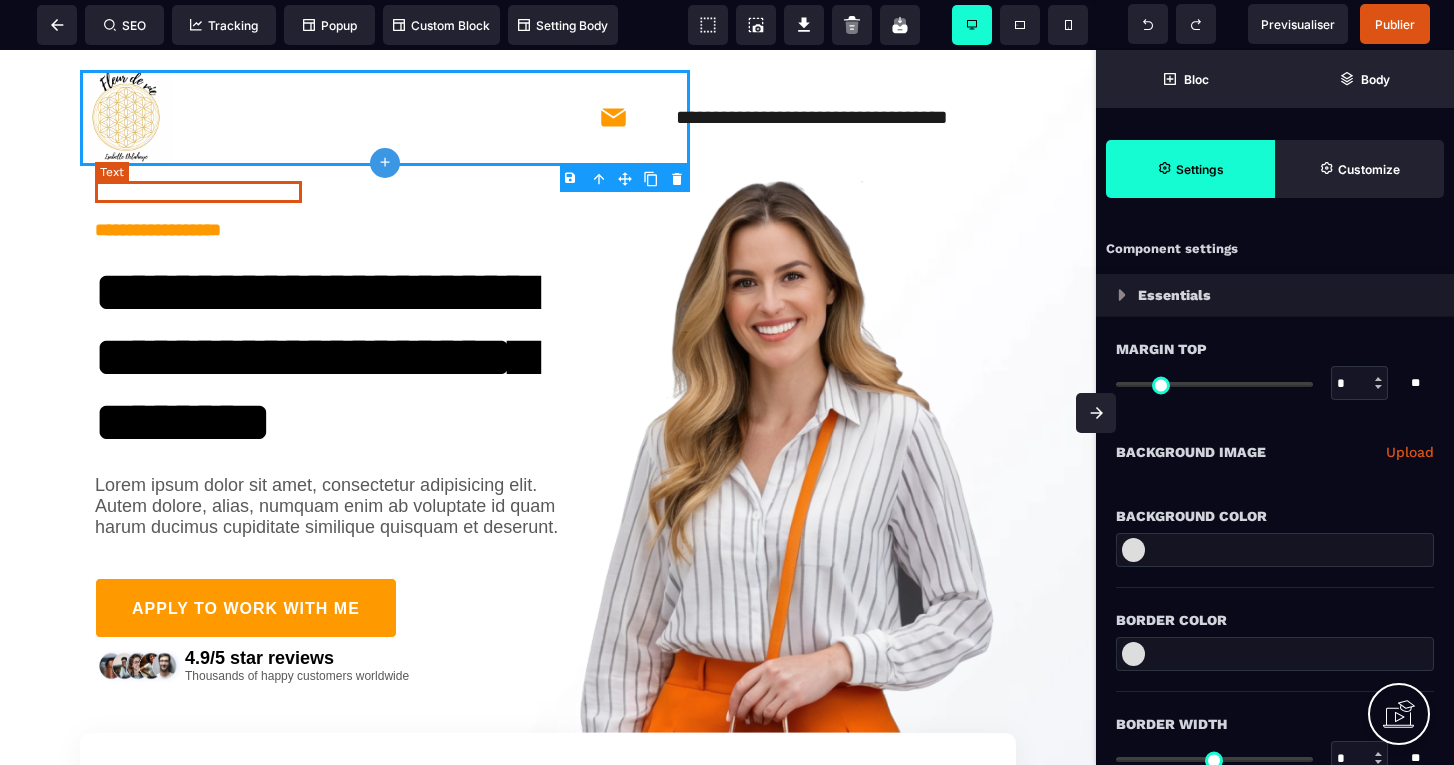 click on "**********" at bounding box center [158, 230] 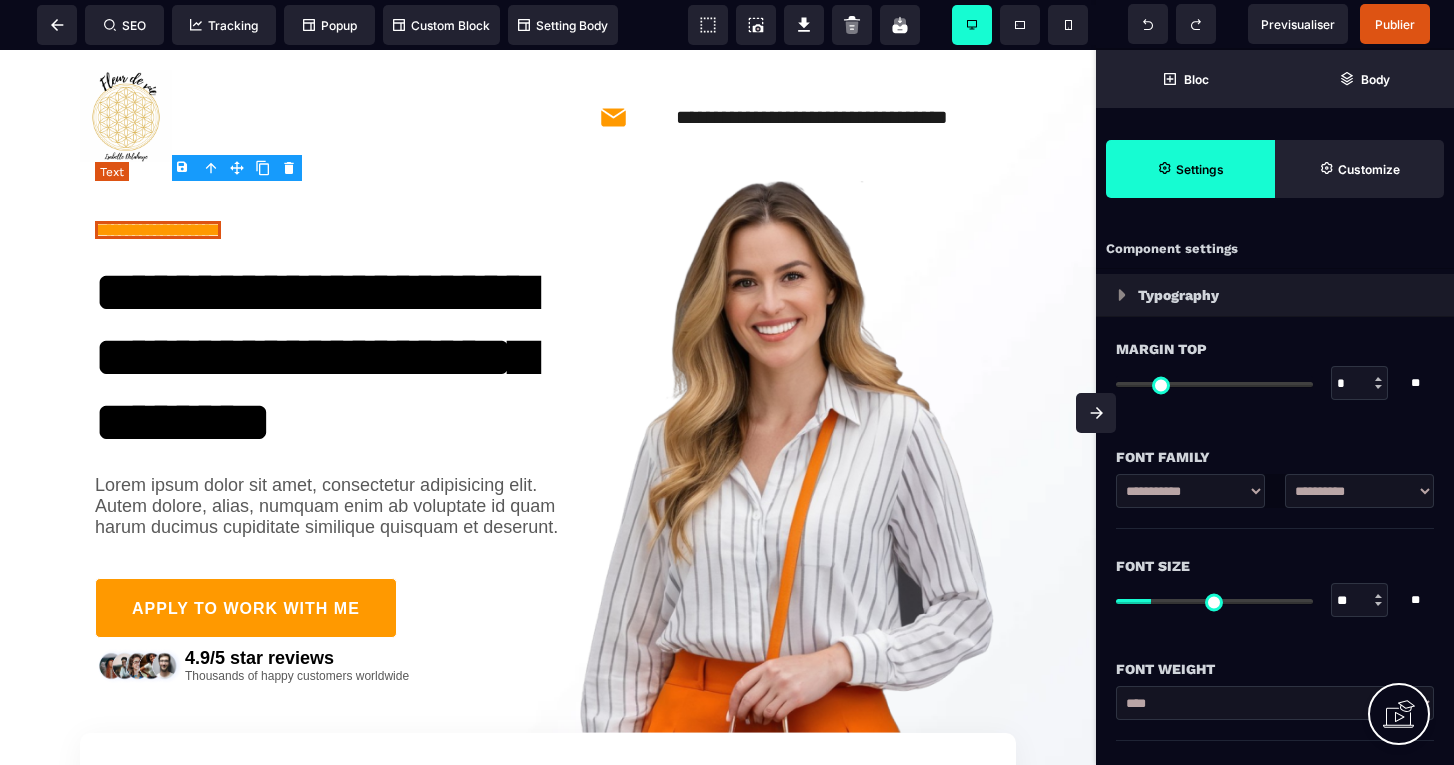 click on "**********" at bounding box center [158, 230] 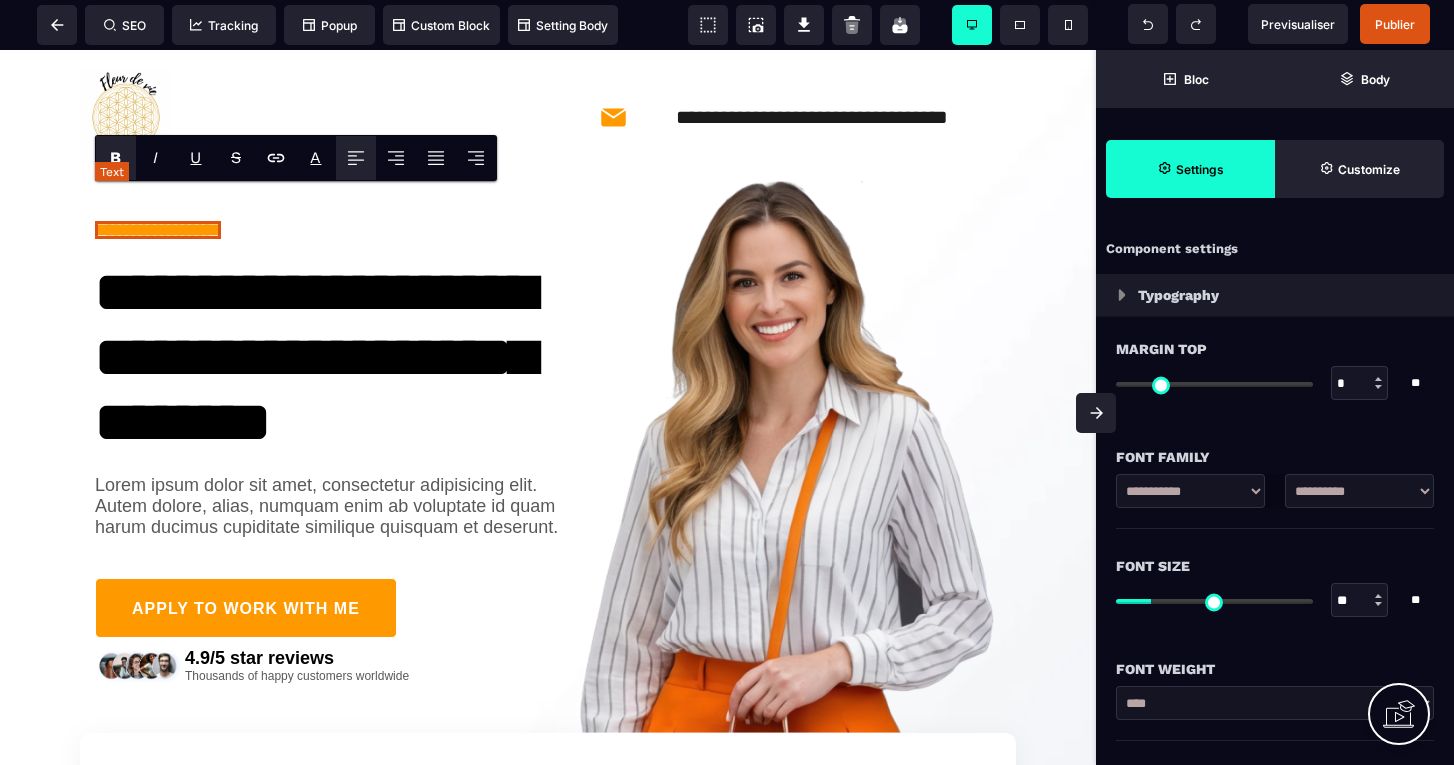 click on "**********" at bounding box center [158, 230] 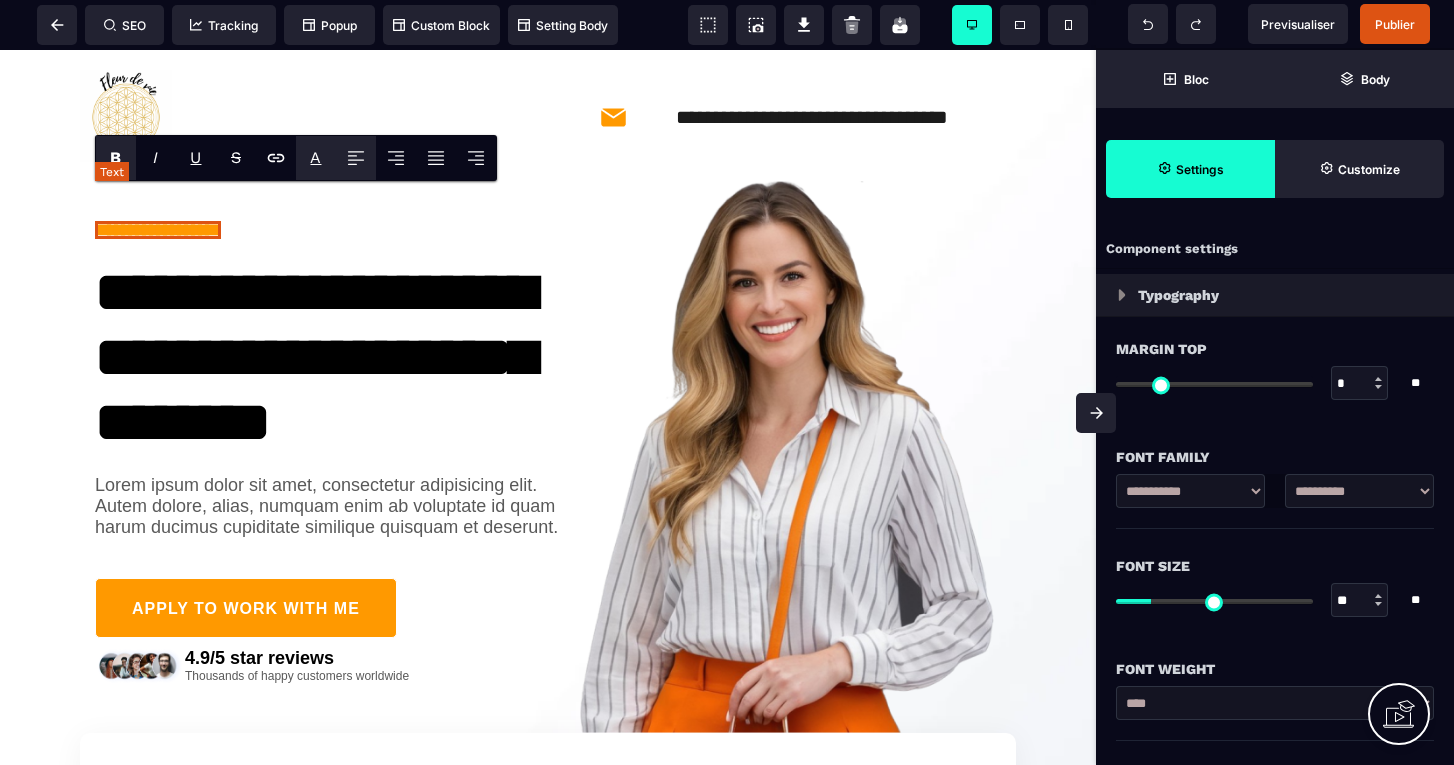 type 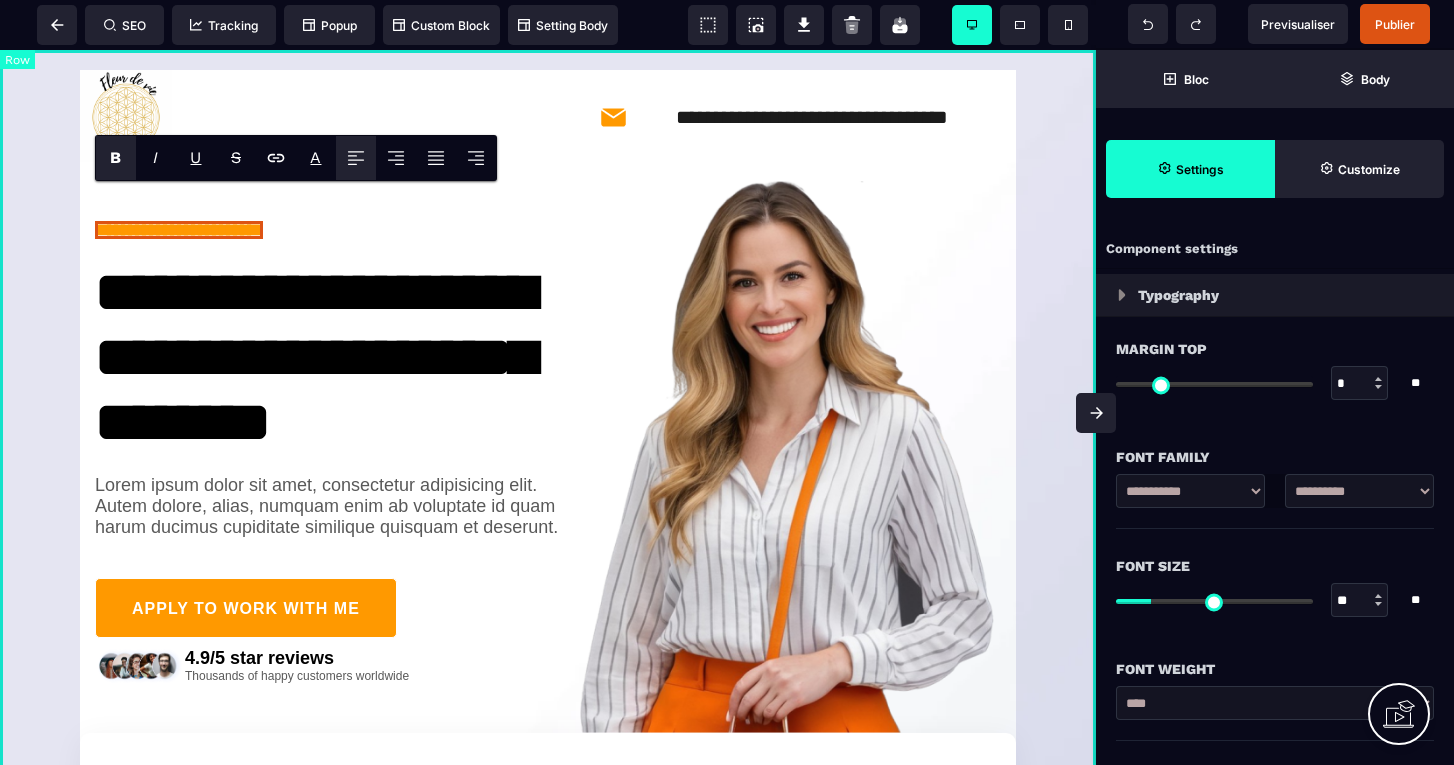 click on "**********" at bounding box center (548, 488) 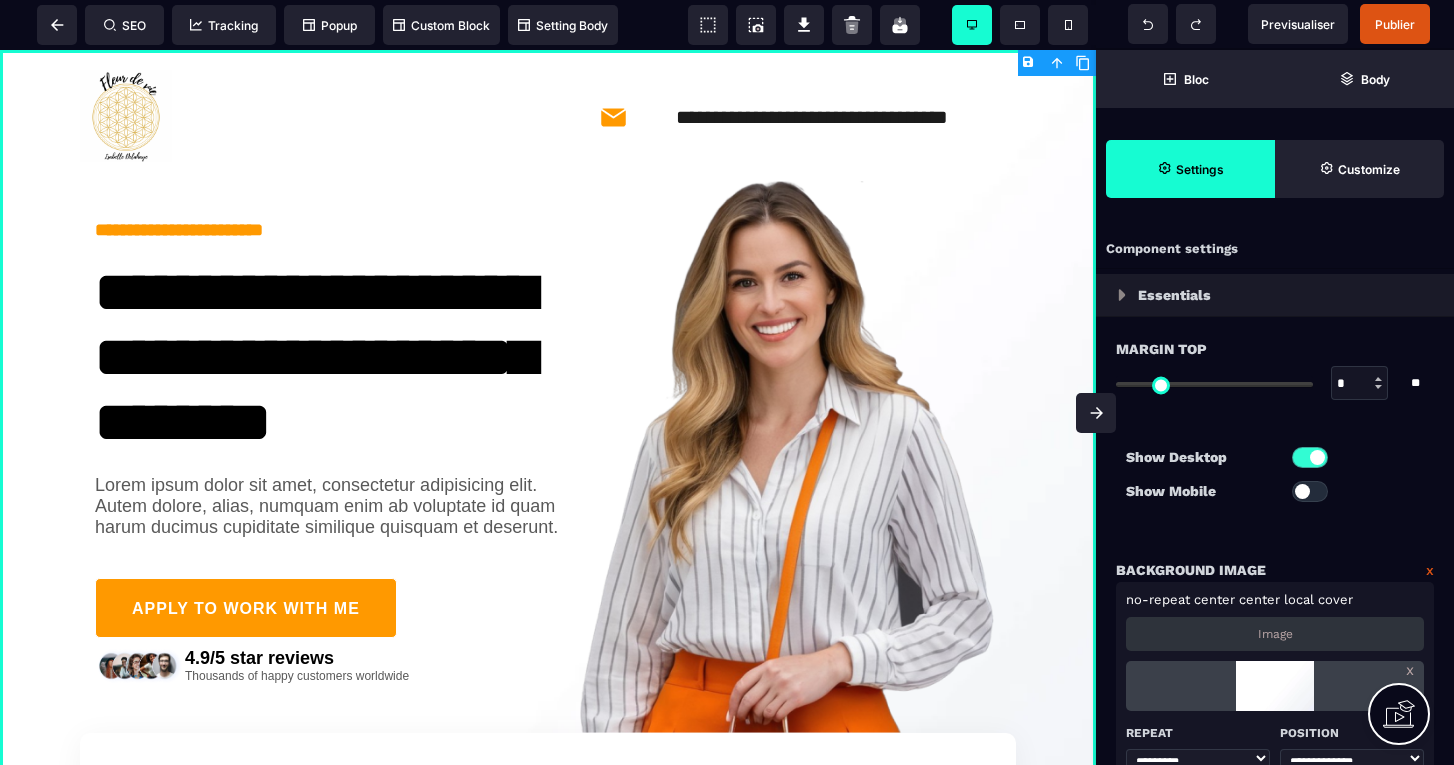 scroll, scrollTop: 0, scrollLeft: 0, axis: both 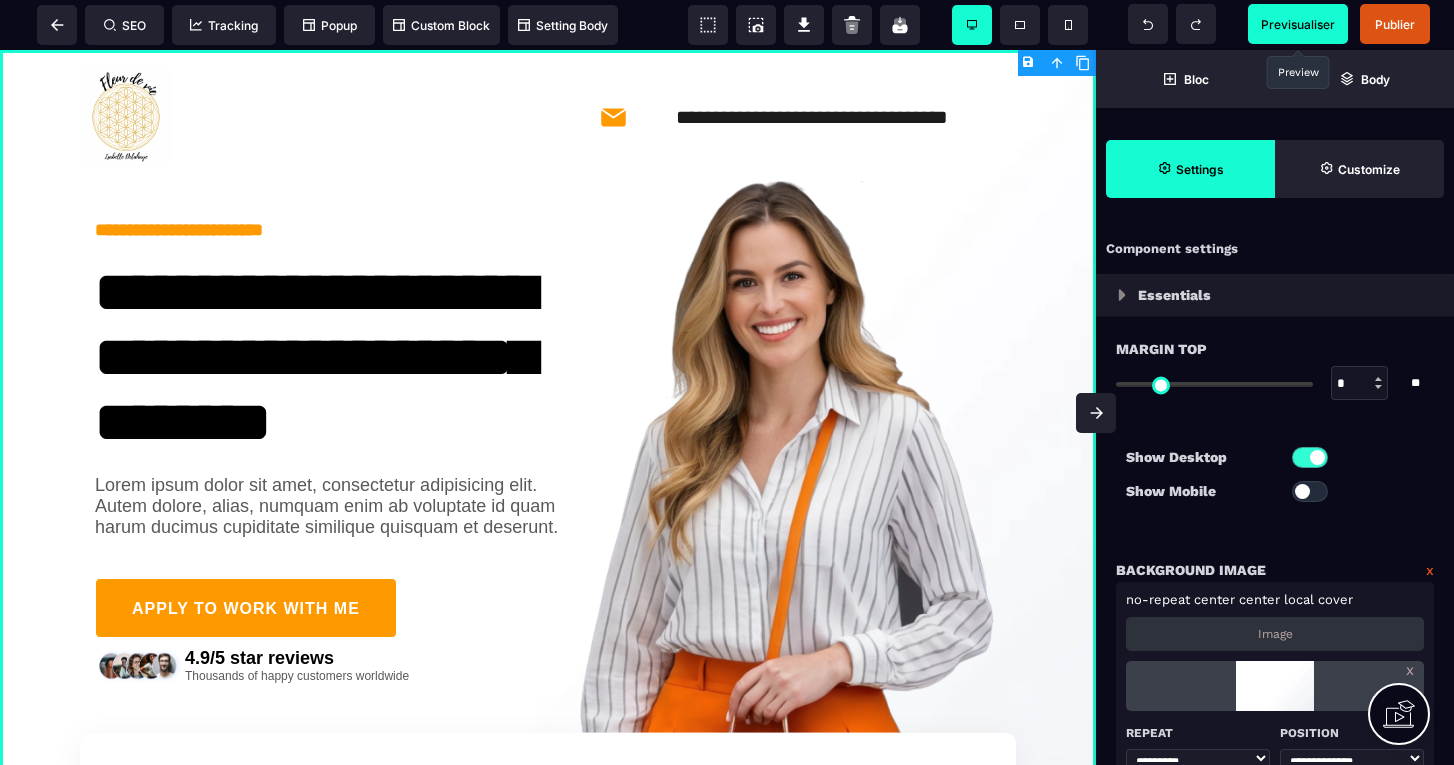 click on "Previsualiser" at bounding box center [1298, 24] 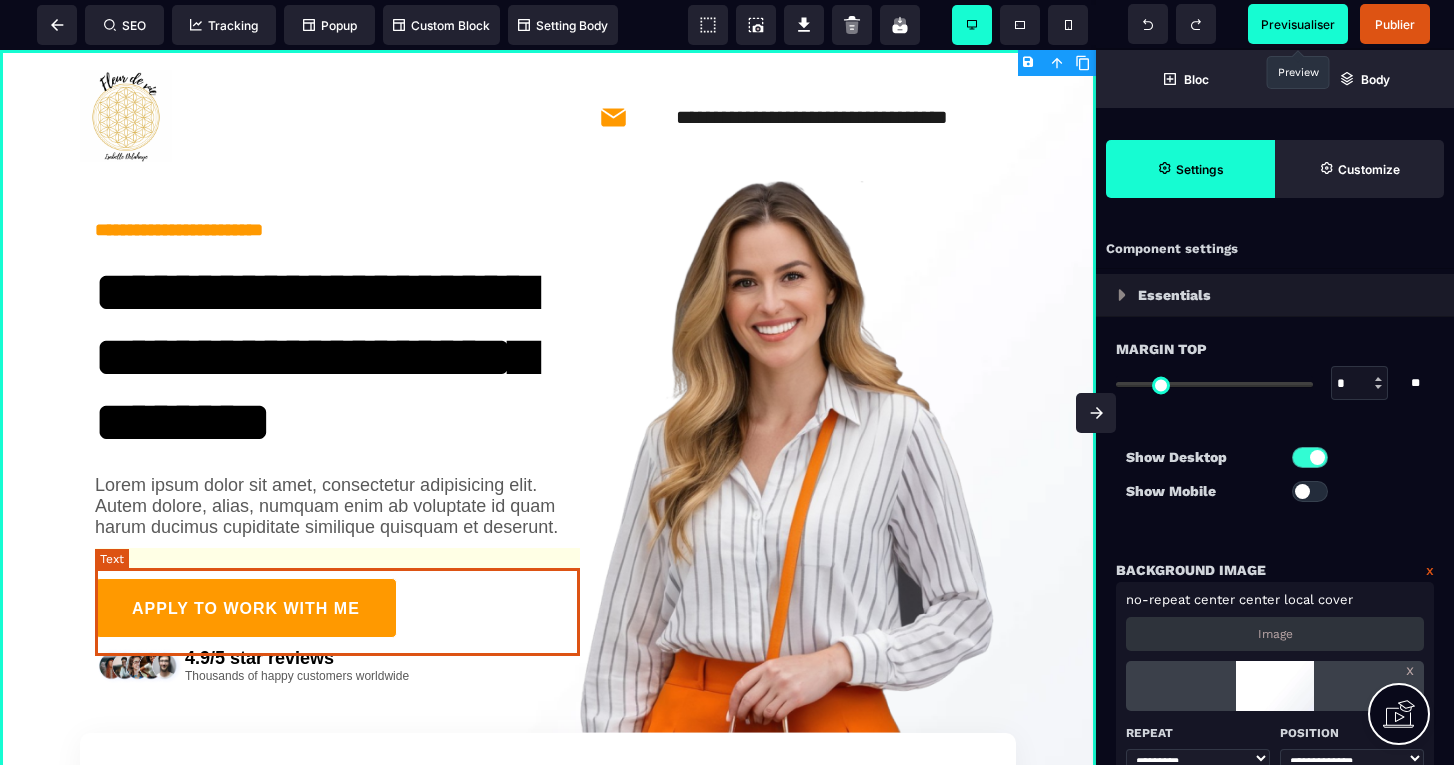 click on "Lorem ipsum dolor sit amet, consectetur adipisicing elit. Autem dolore, alias, numquam enim ab voluptate id quam harum ducimus cupiditate similique quisquam et deserunt." at bounding box center [337, 506] 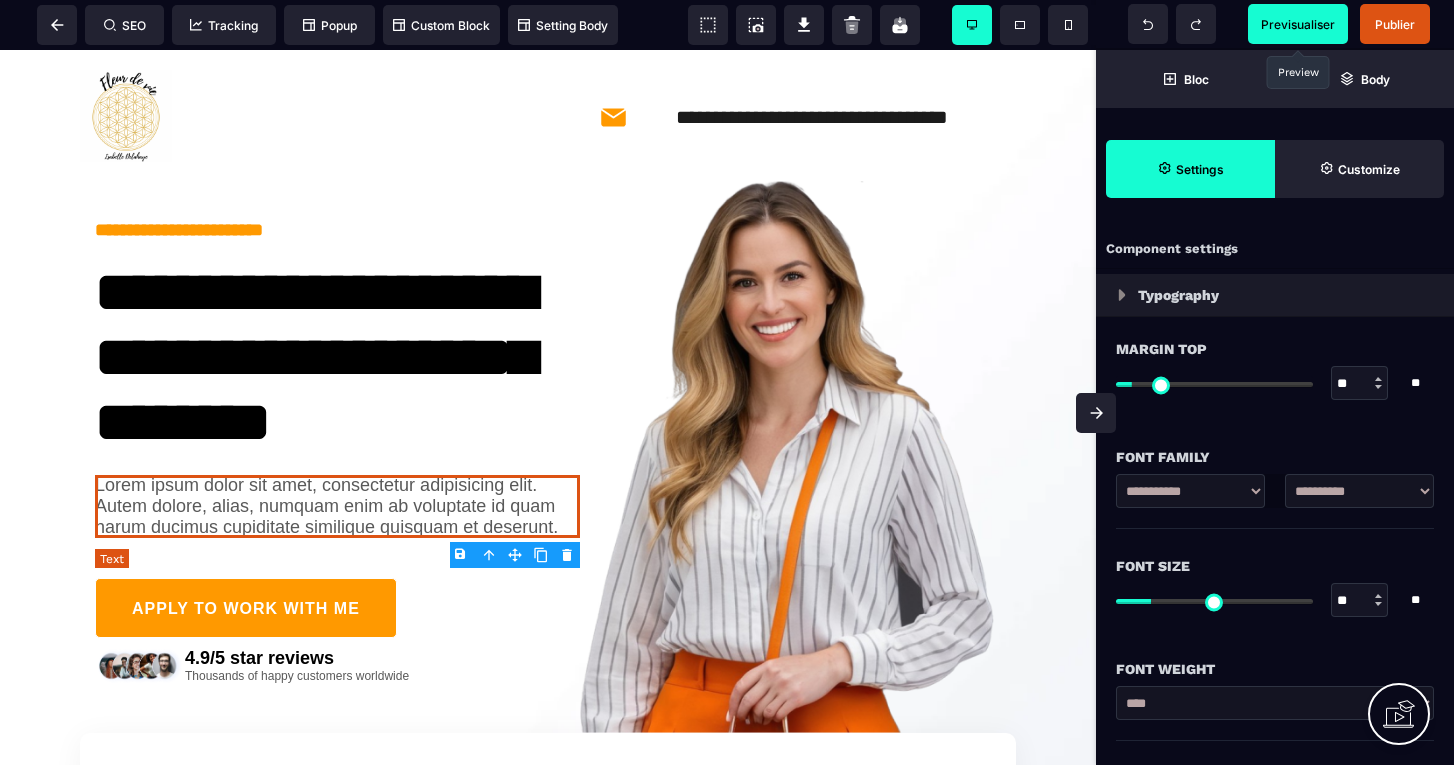 type on "*" 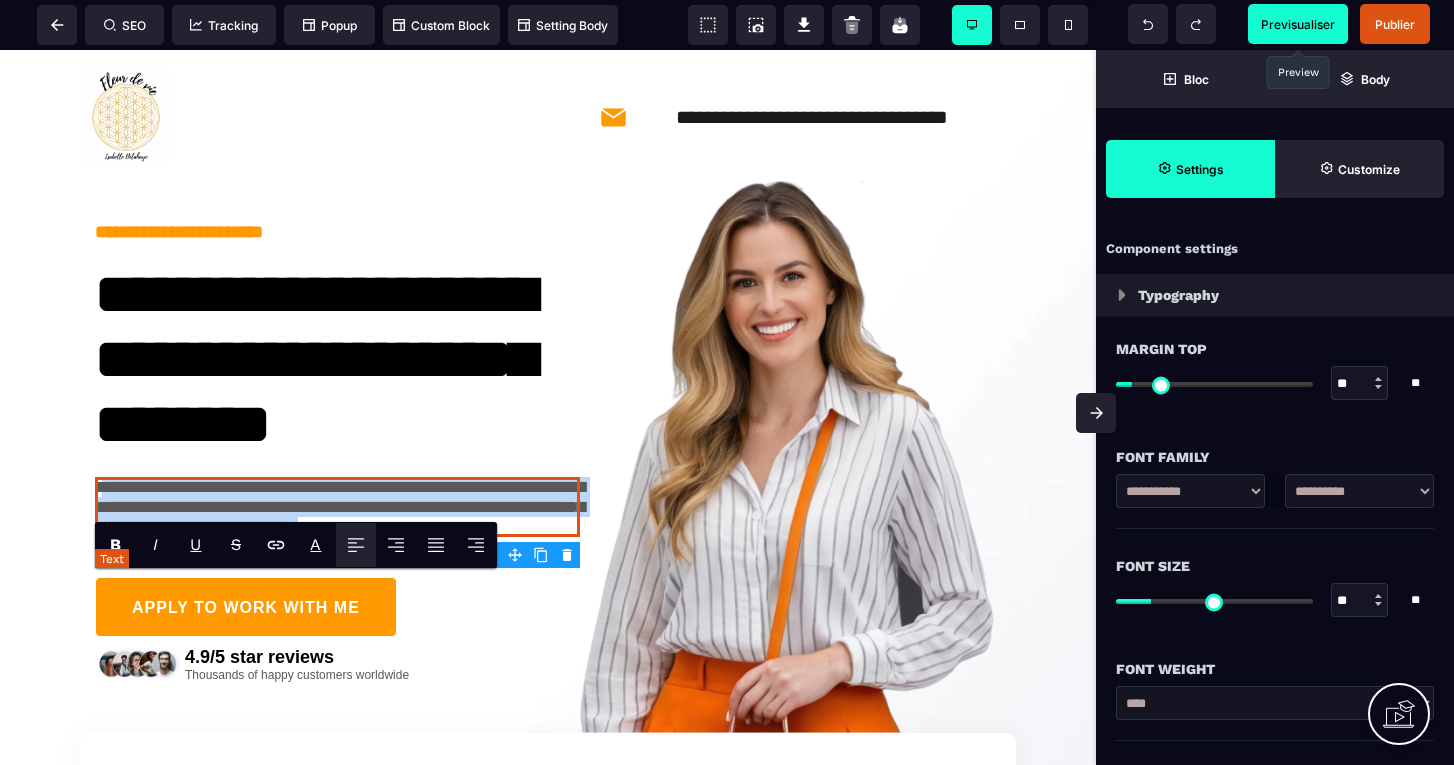 drag, startPoint x: 404, startPoint y: 642, endPoint x: 103, endPoint y: 587, distance: 305.98367 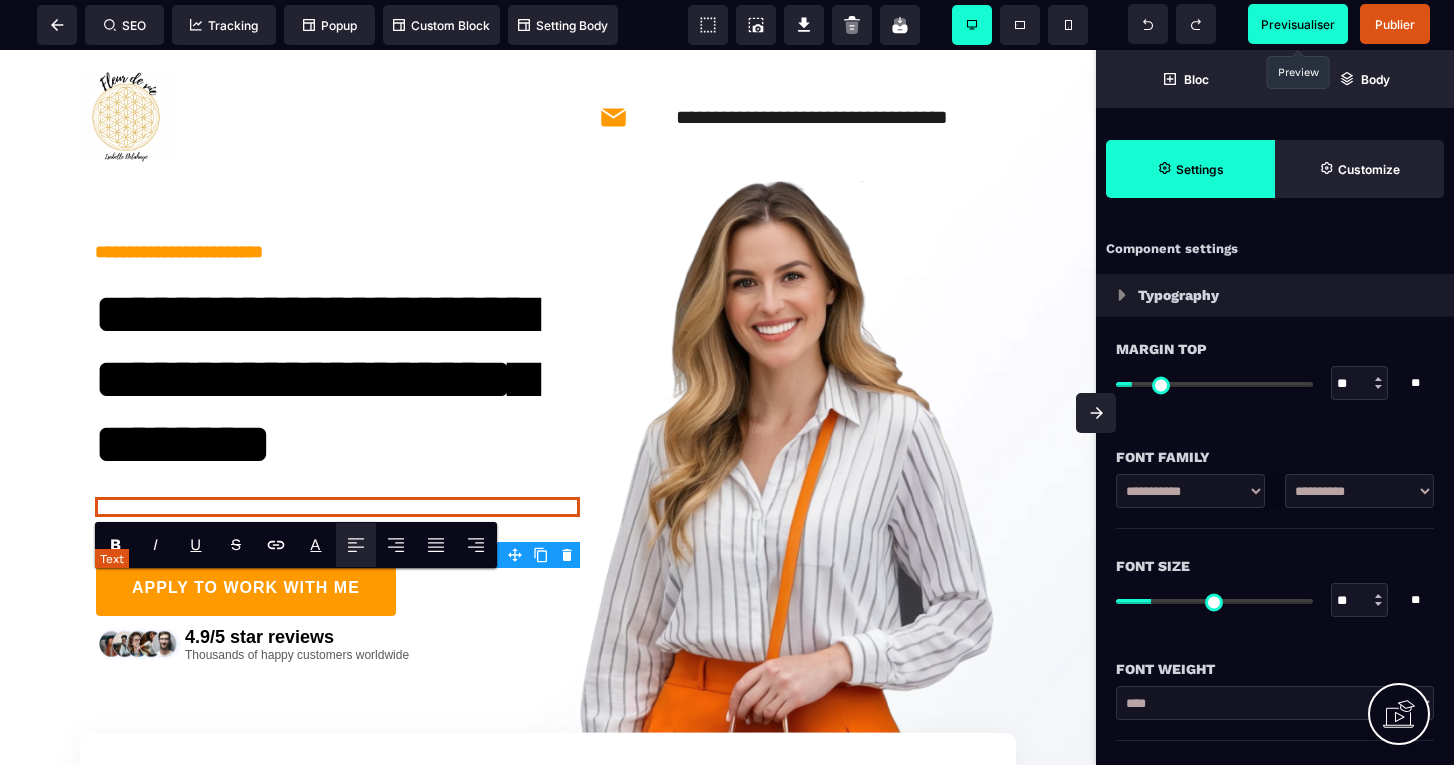 click at bounding box center (337, 507) 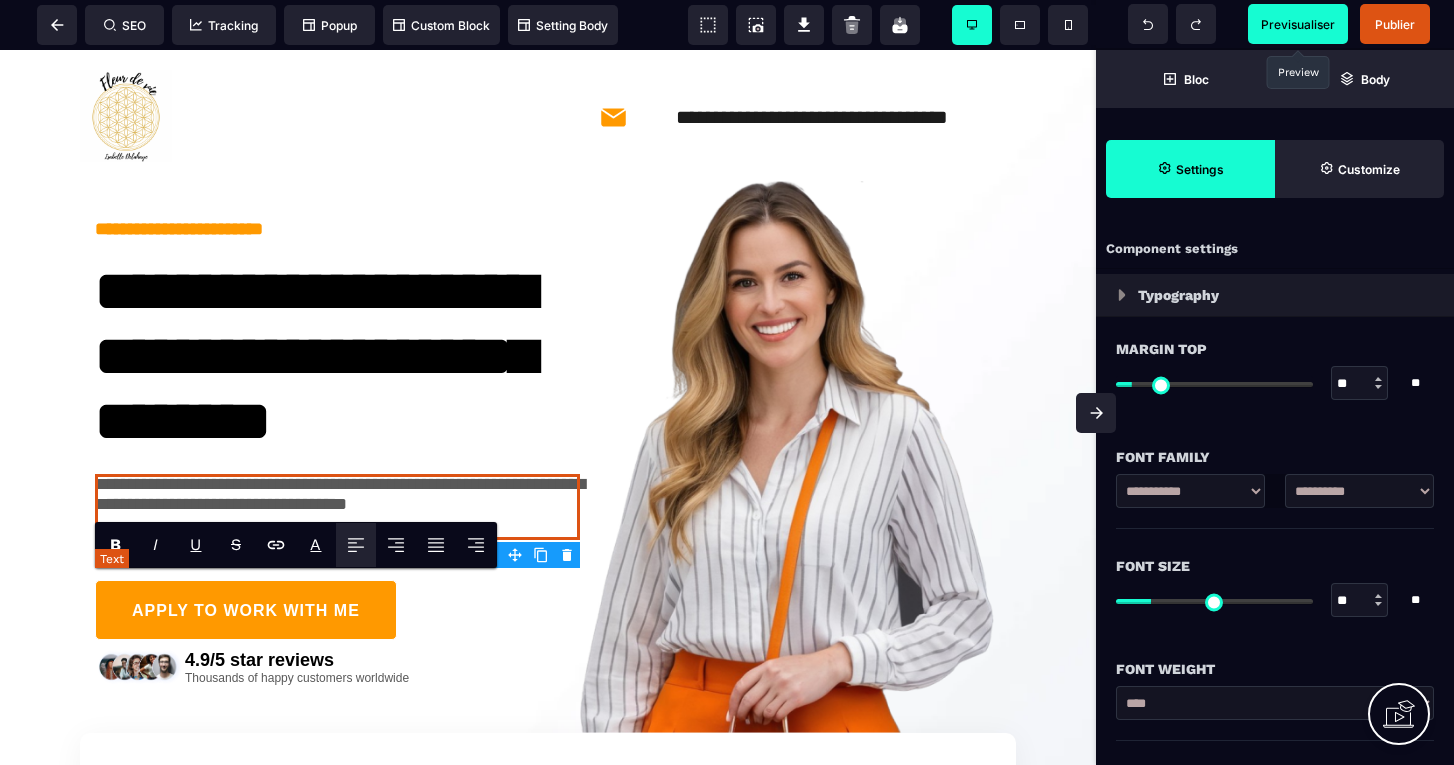 drag, startPoint x: 1069, startPoint y: 51, endPoint x: 102, endPoint y: 578, distance: 1101.2802 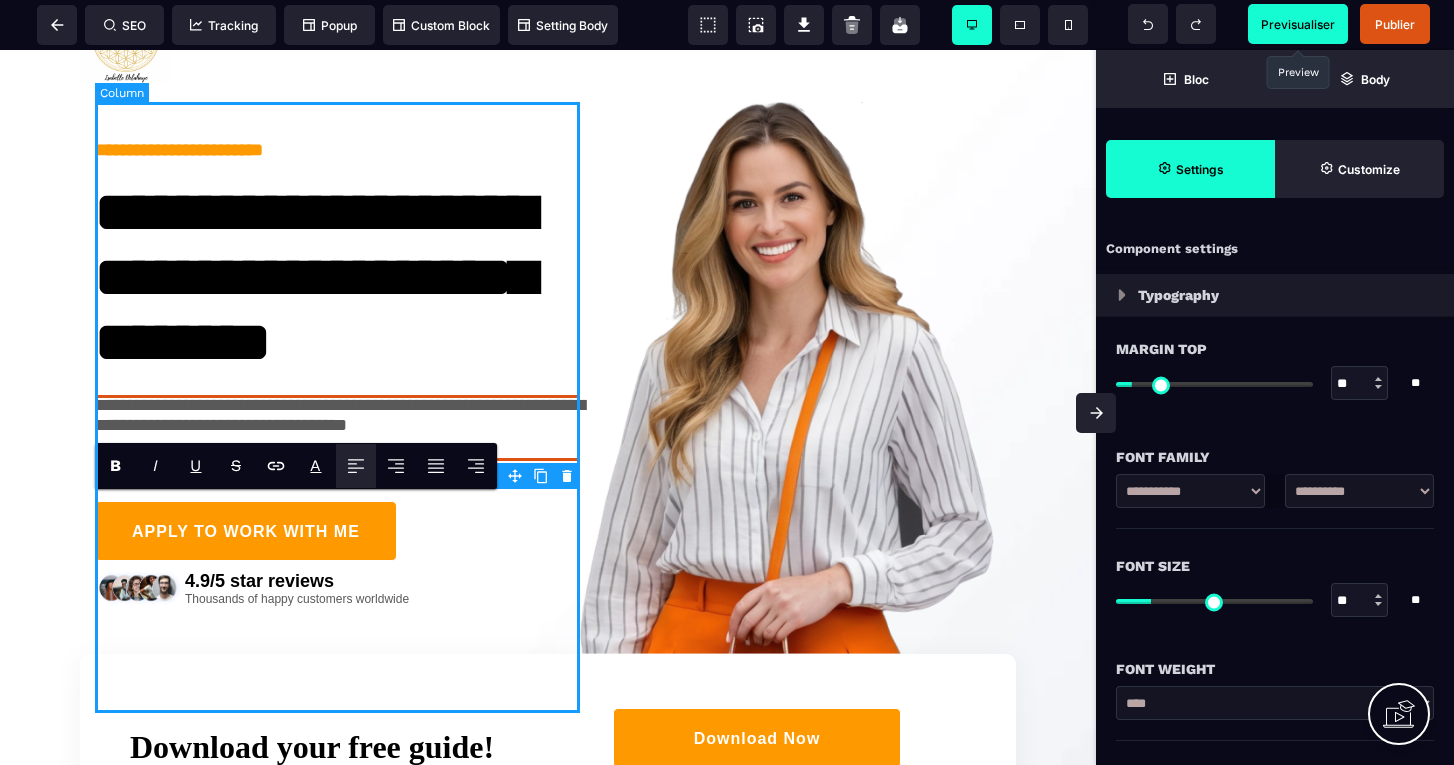 scroll, scrollTop: 86, scrollLeft: 0, axis: vertical 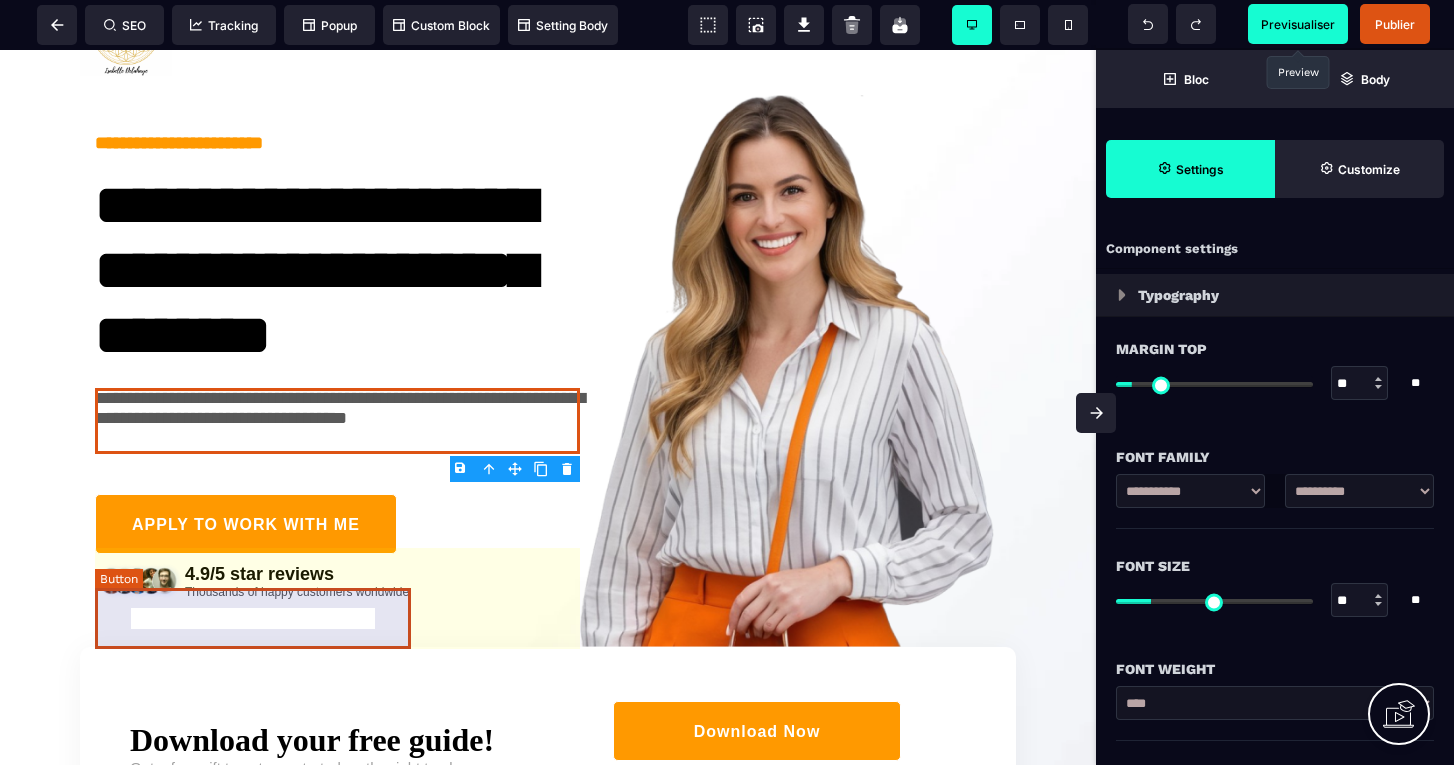 click on "APPLY TO WORK WITH ME" at bounding box center [246, 525] 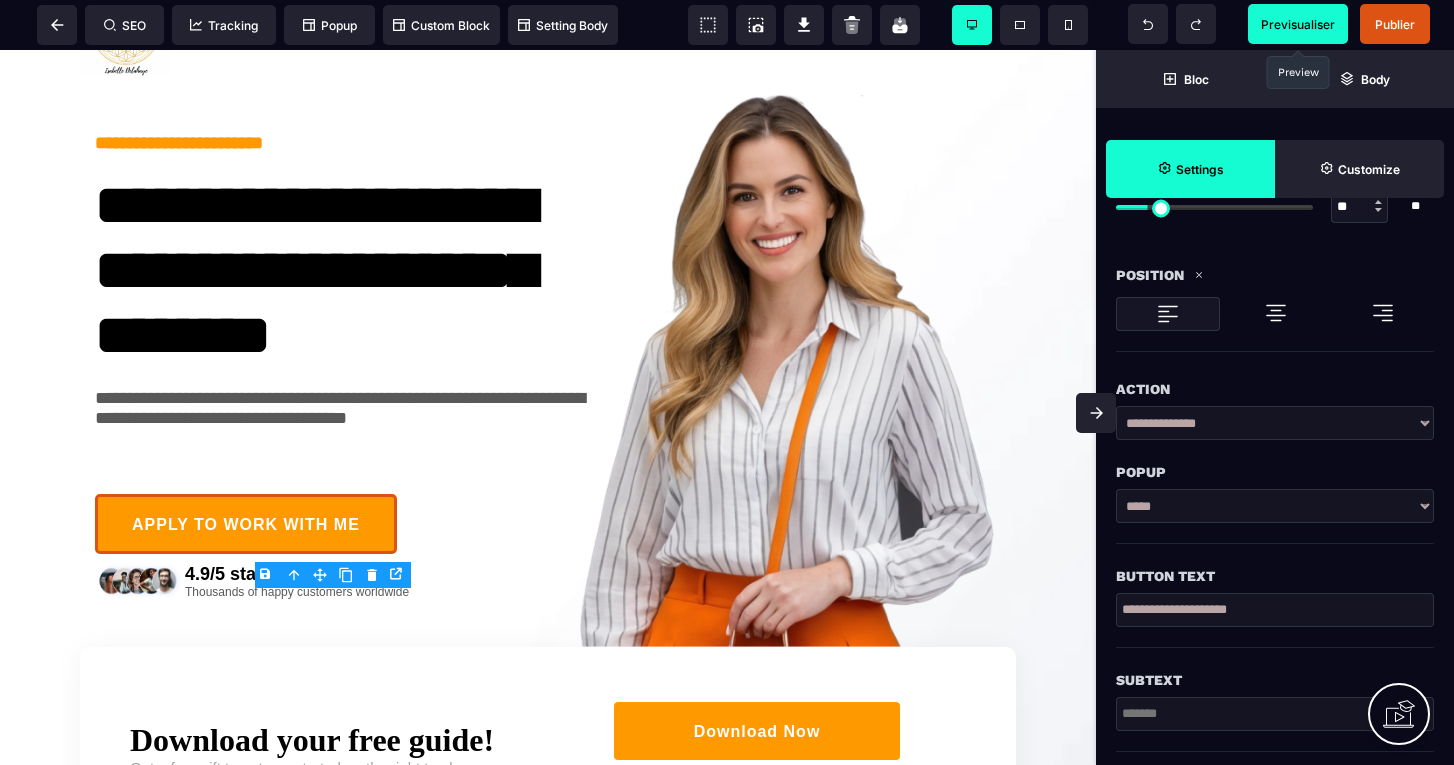 scroll, scrollTop: 184, scrollLeft: 0, axis: vertical 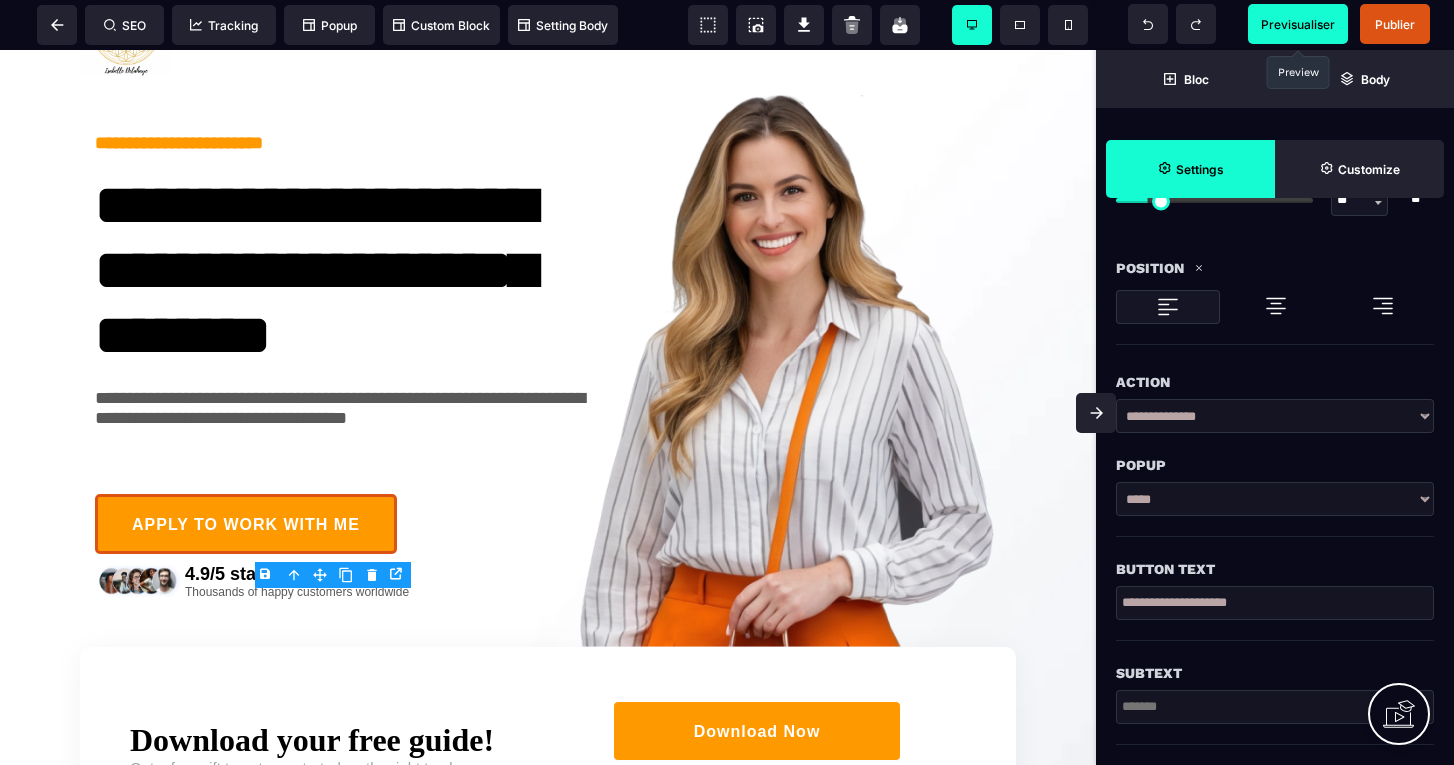 drag, startPoint x: 1275, startPoint y: 598, endPoint x: 1117, endPoint y: 602, distance: 158.05063 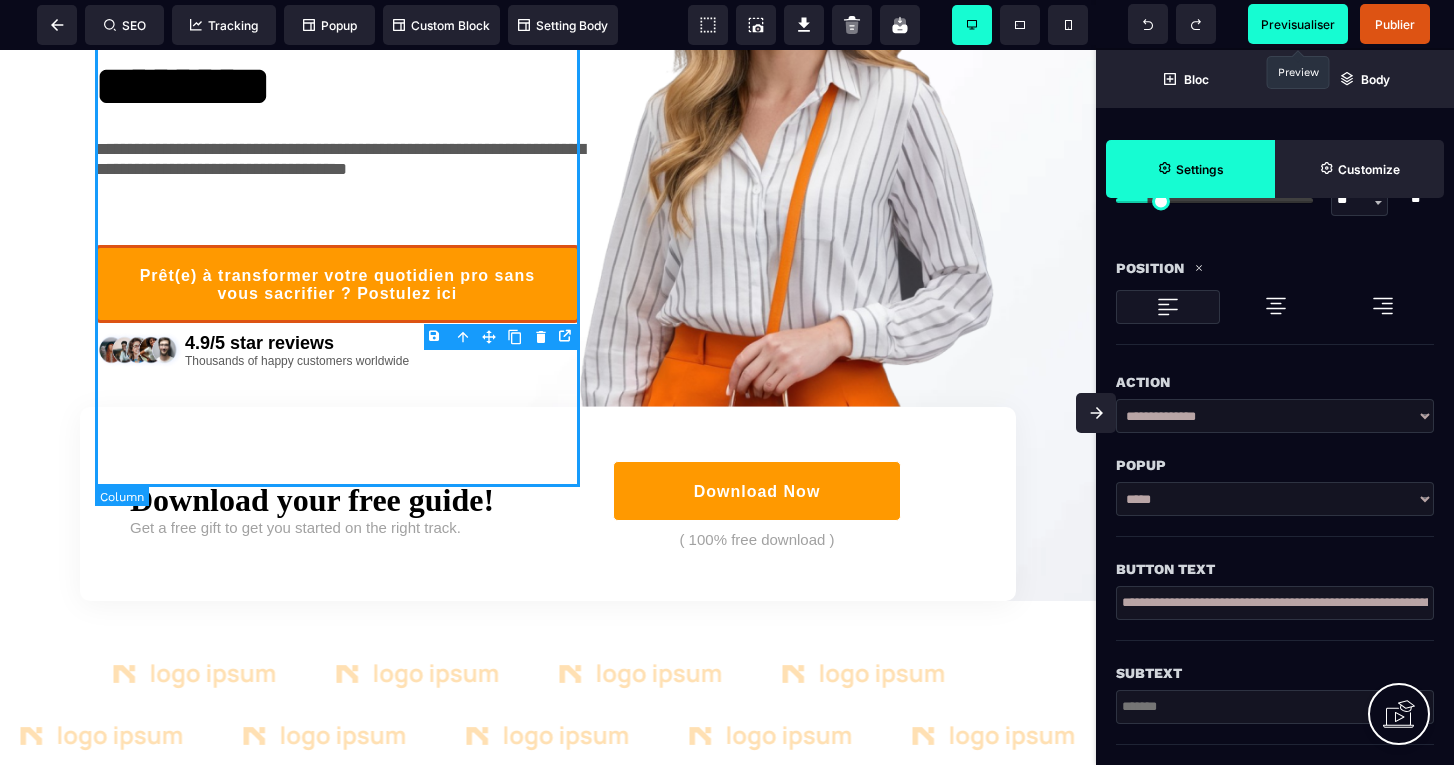 scroll, scrollTop: 327, scrollLeft: 0, axis: vertical 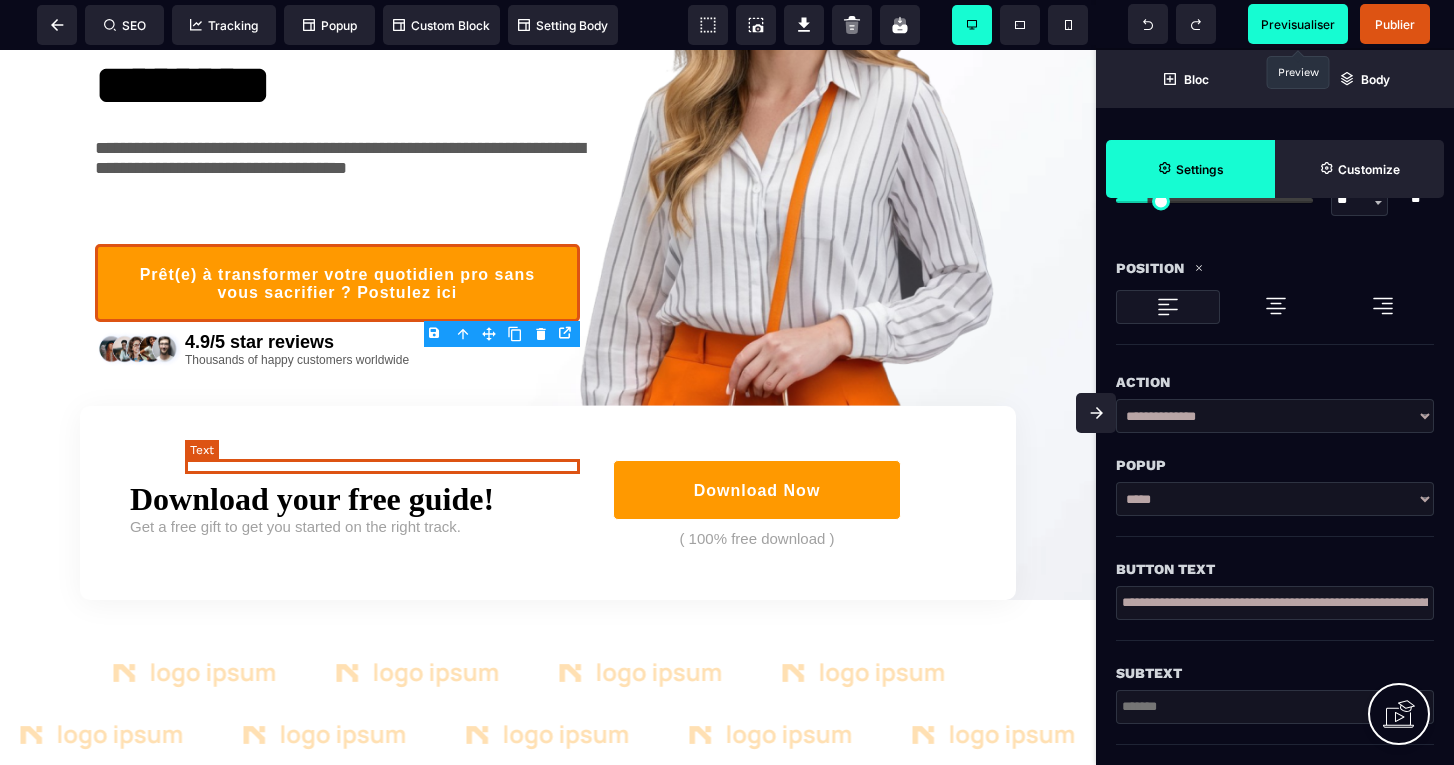 type on "**********" 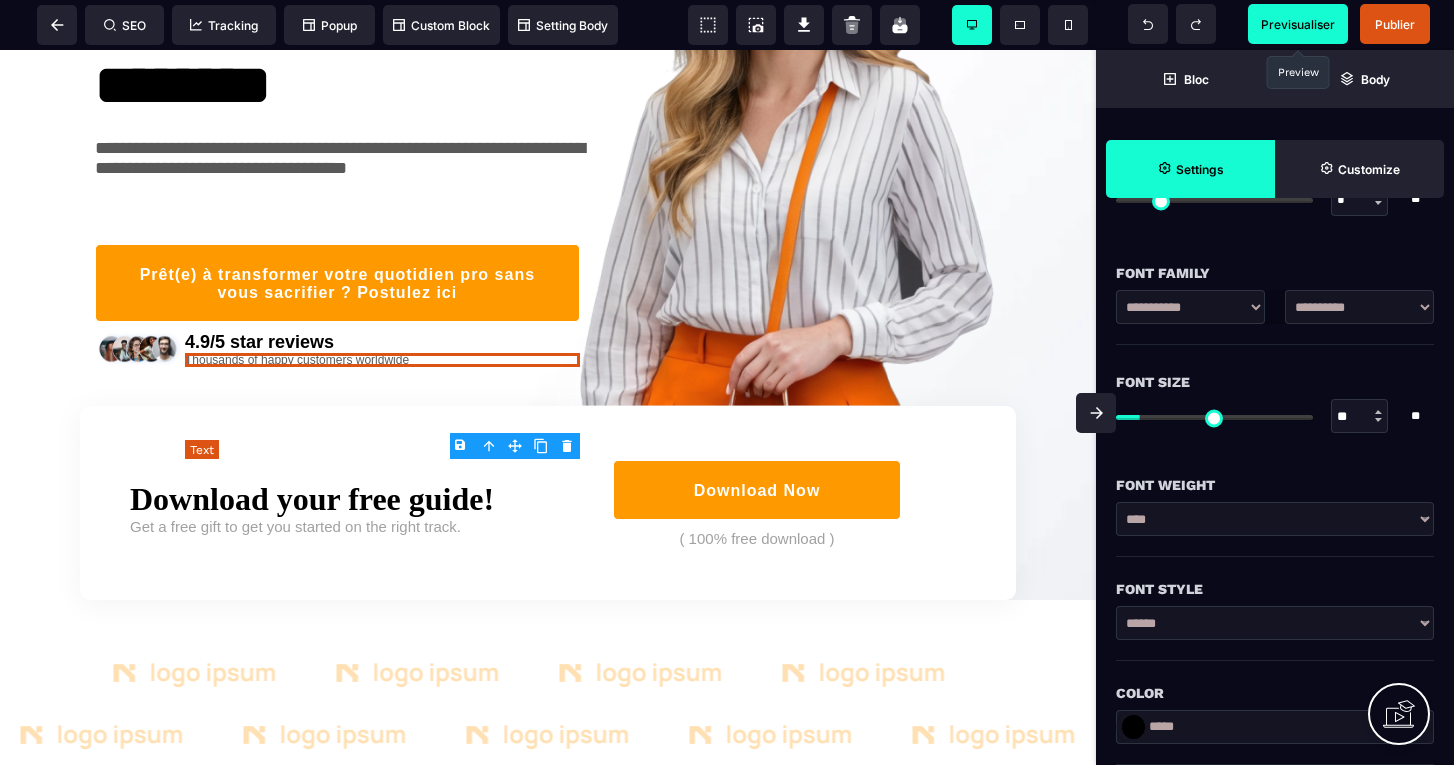 scroll, scrollTop: 0, scrollLeft: 0, axis: both 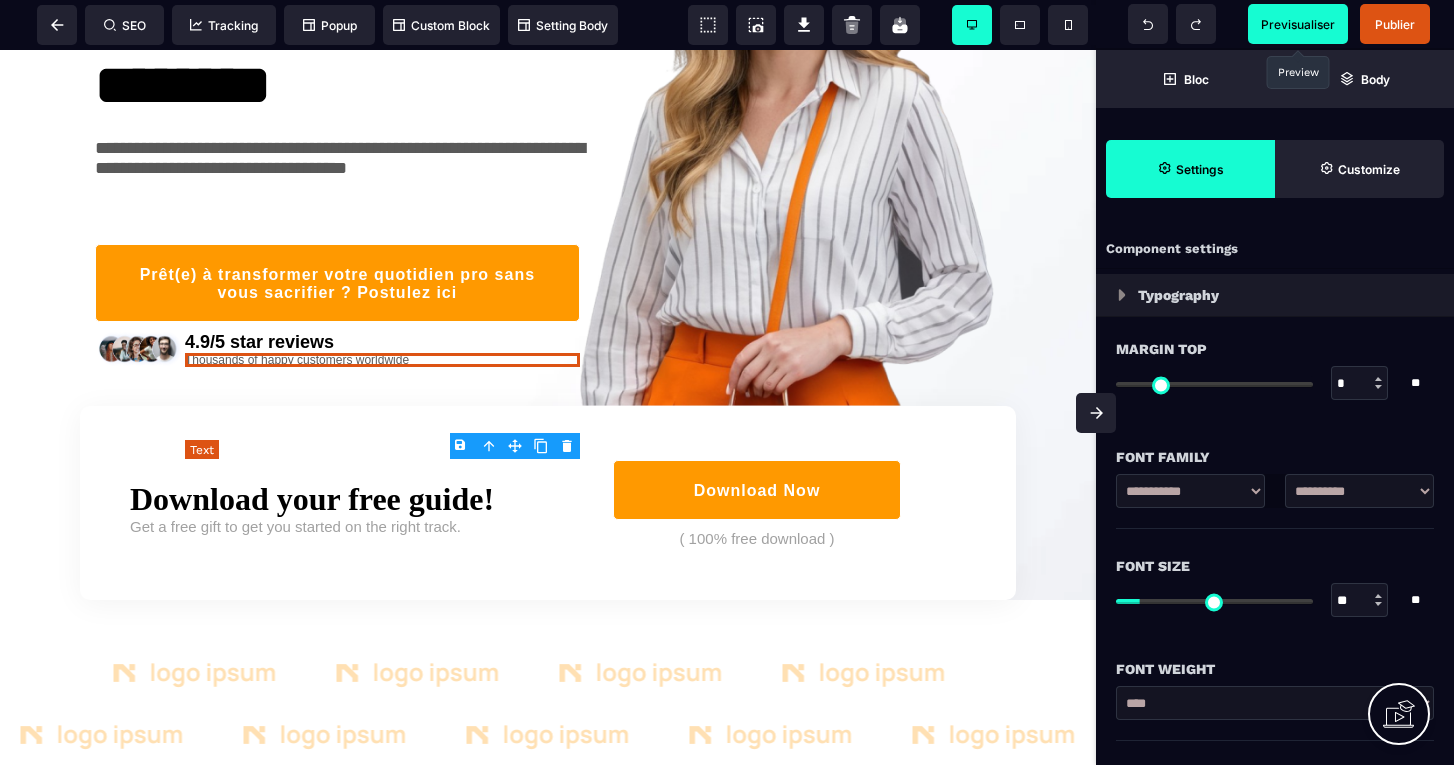 type on "*" 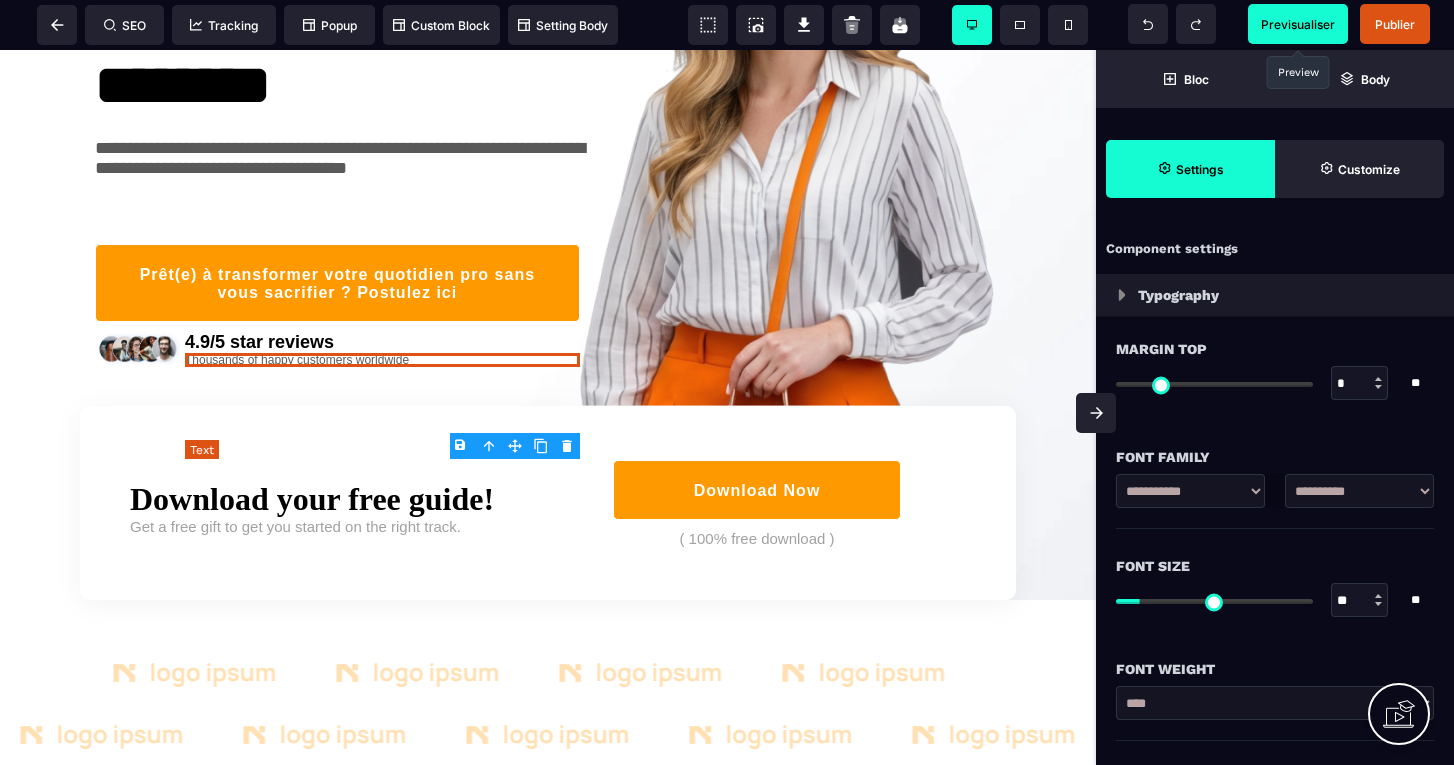 type on "***" 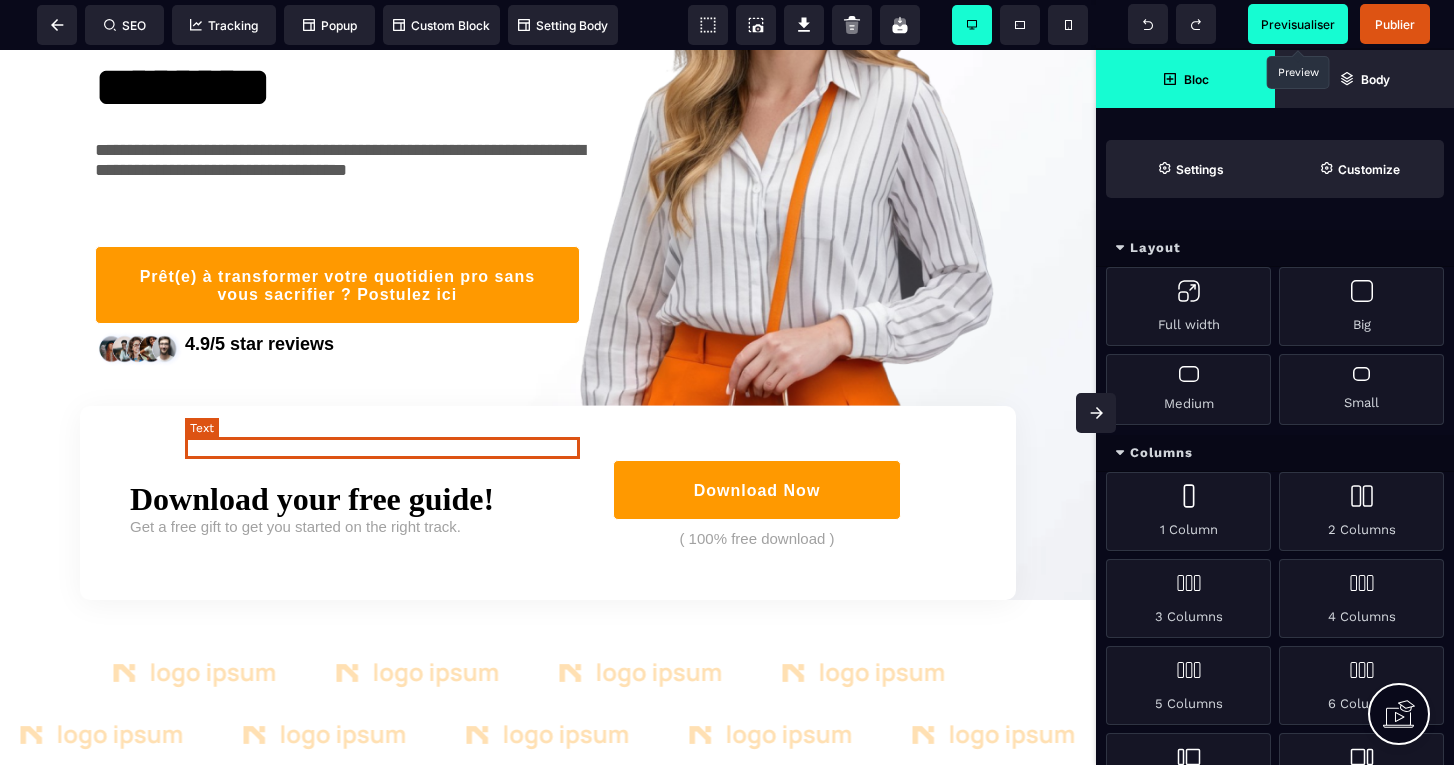 click on "4.9/5 star reviews" at bounding box center (382, 344) 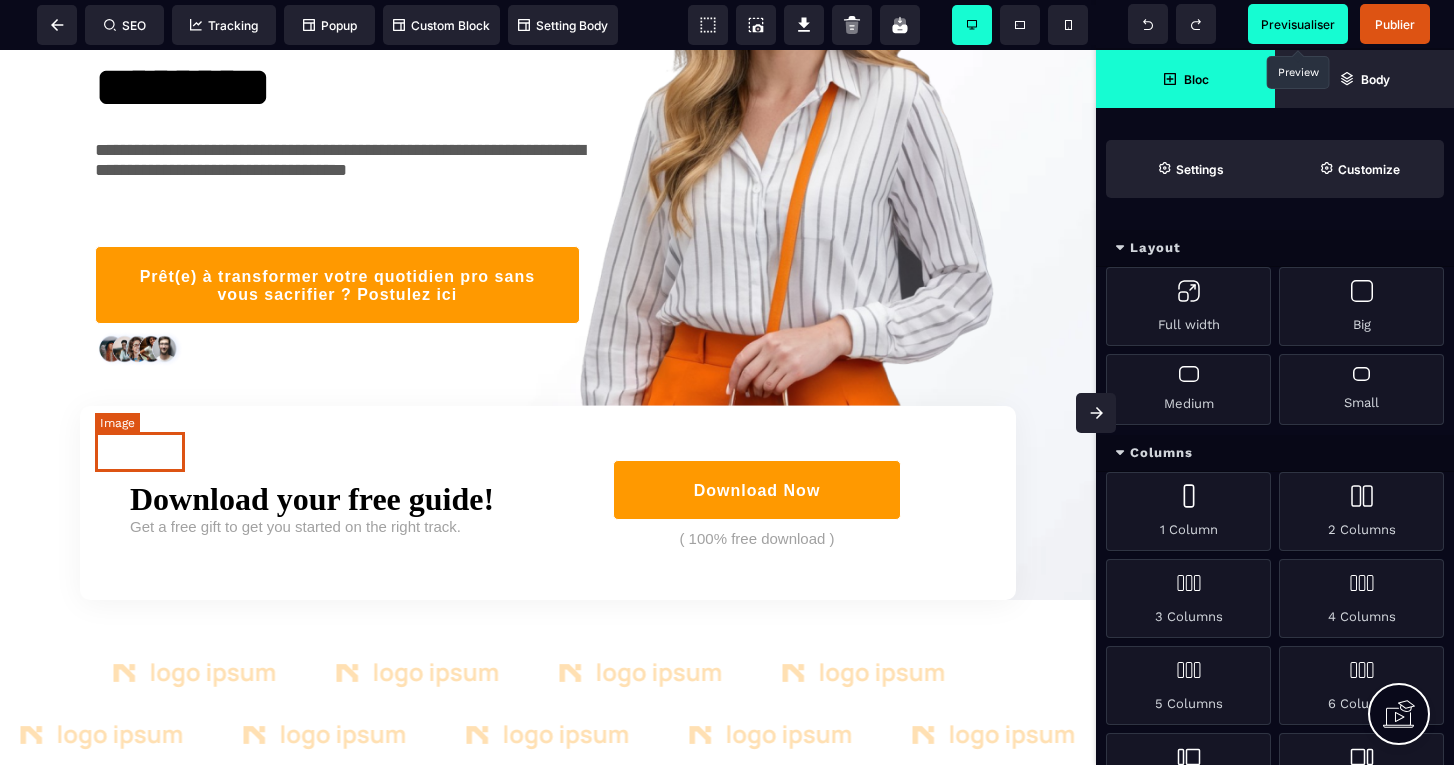 click at bounding box center [140, 349] 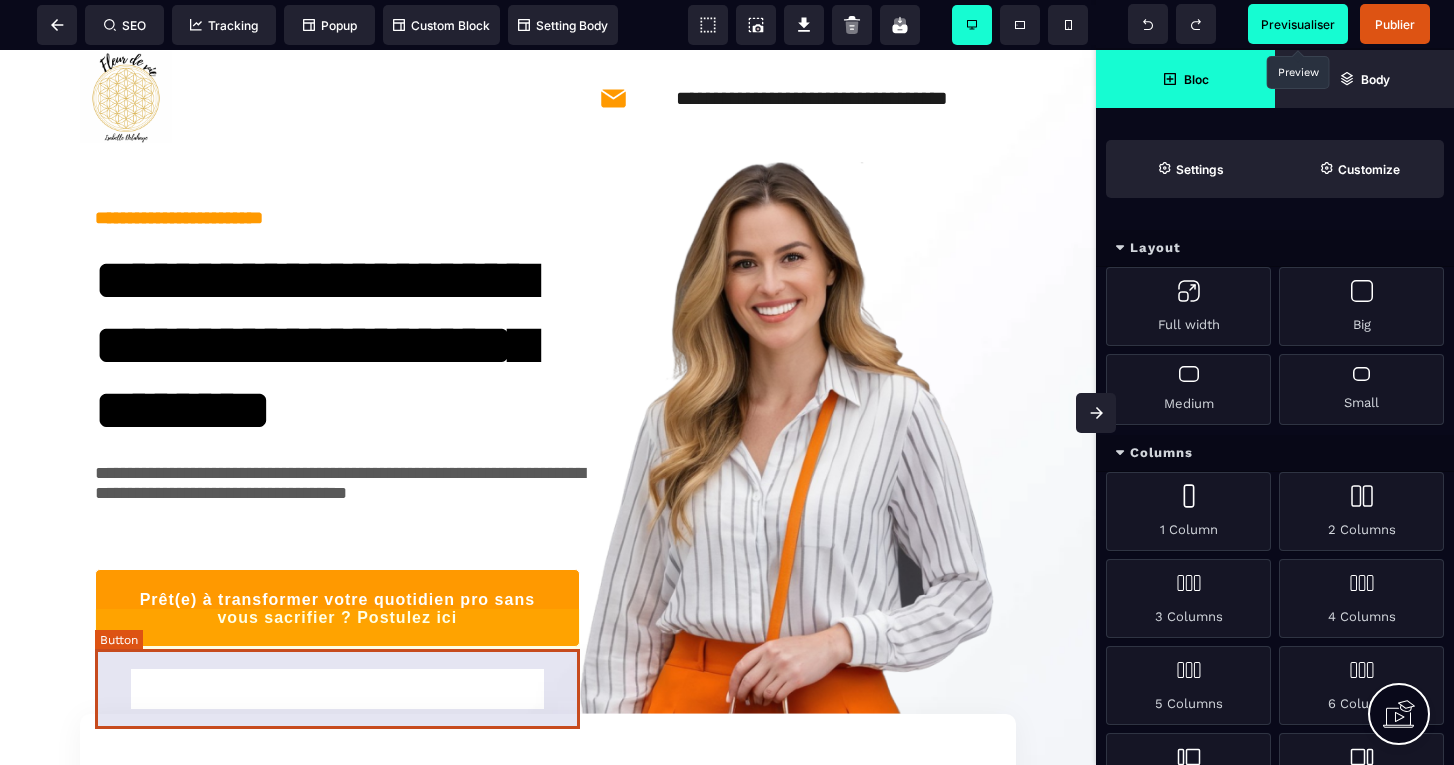 scroll, scrollTop: 26, scrollLeft: 0, axis: vertical 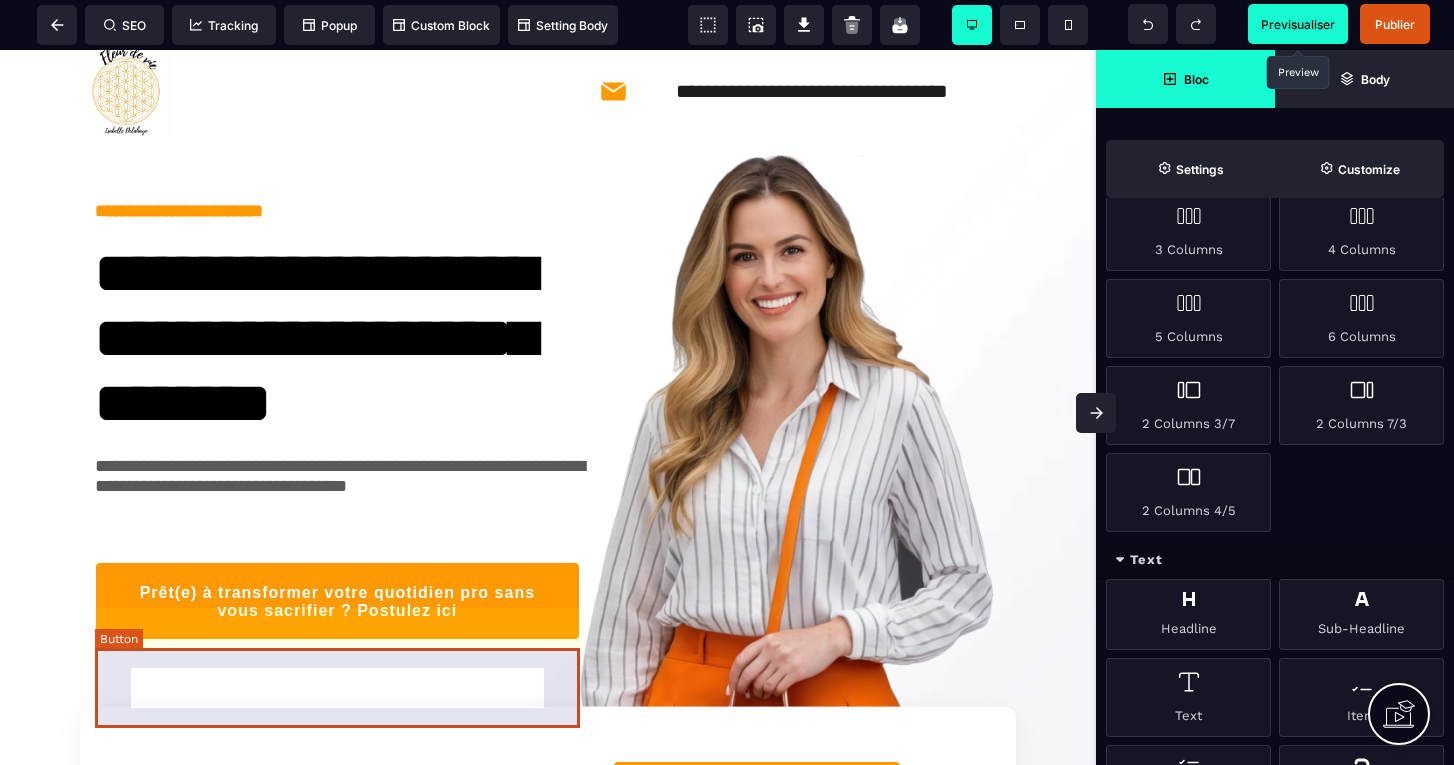 click on "Prêt(e) à transformer votre quotidien pro sans vous sacrifier ? Postulez ici" at bounding box center (337, 603) 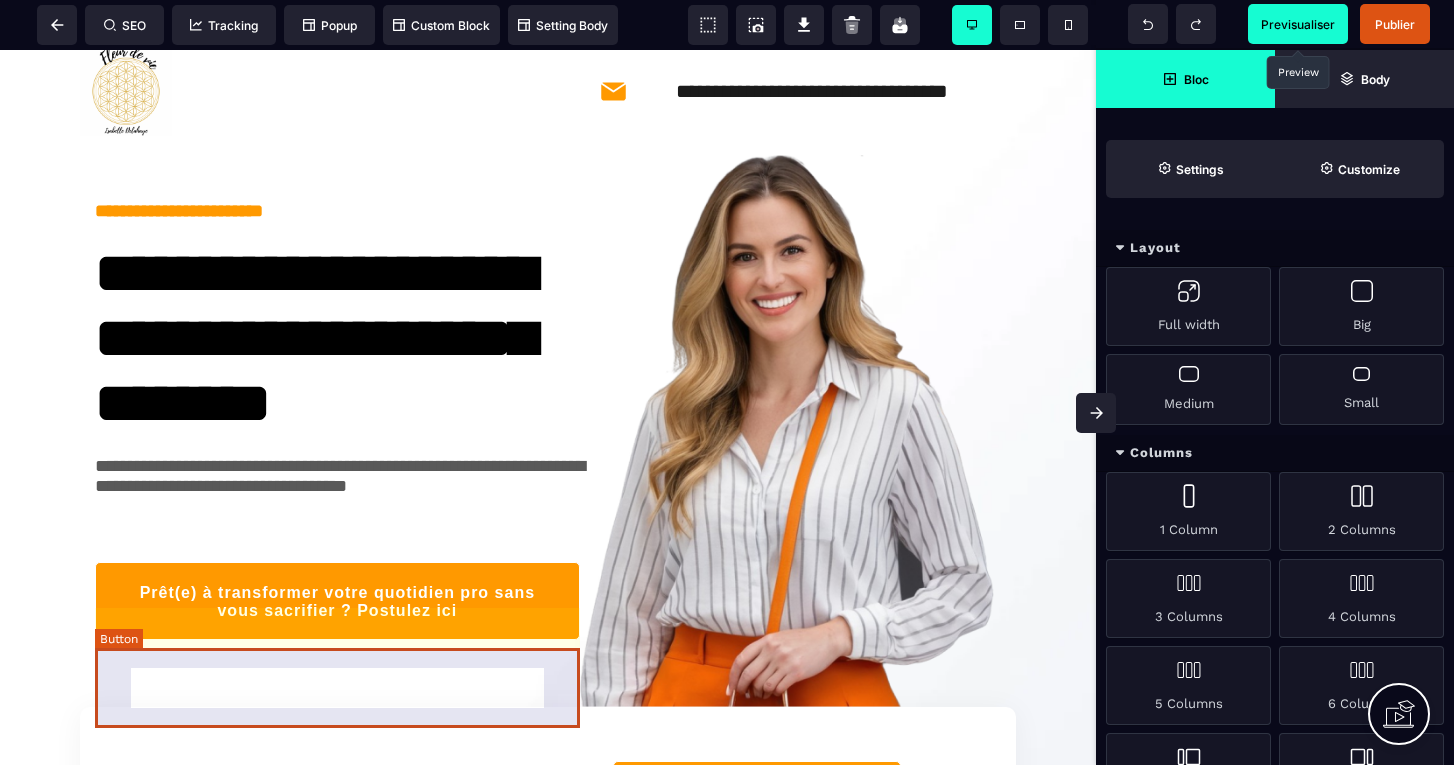 select on "*****" 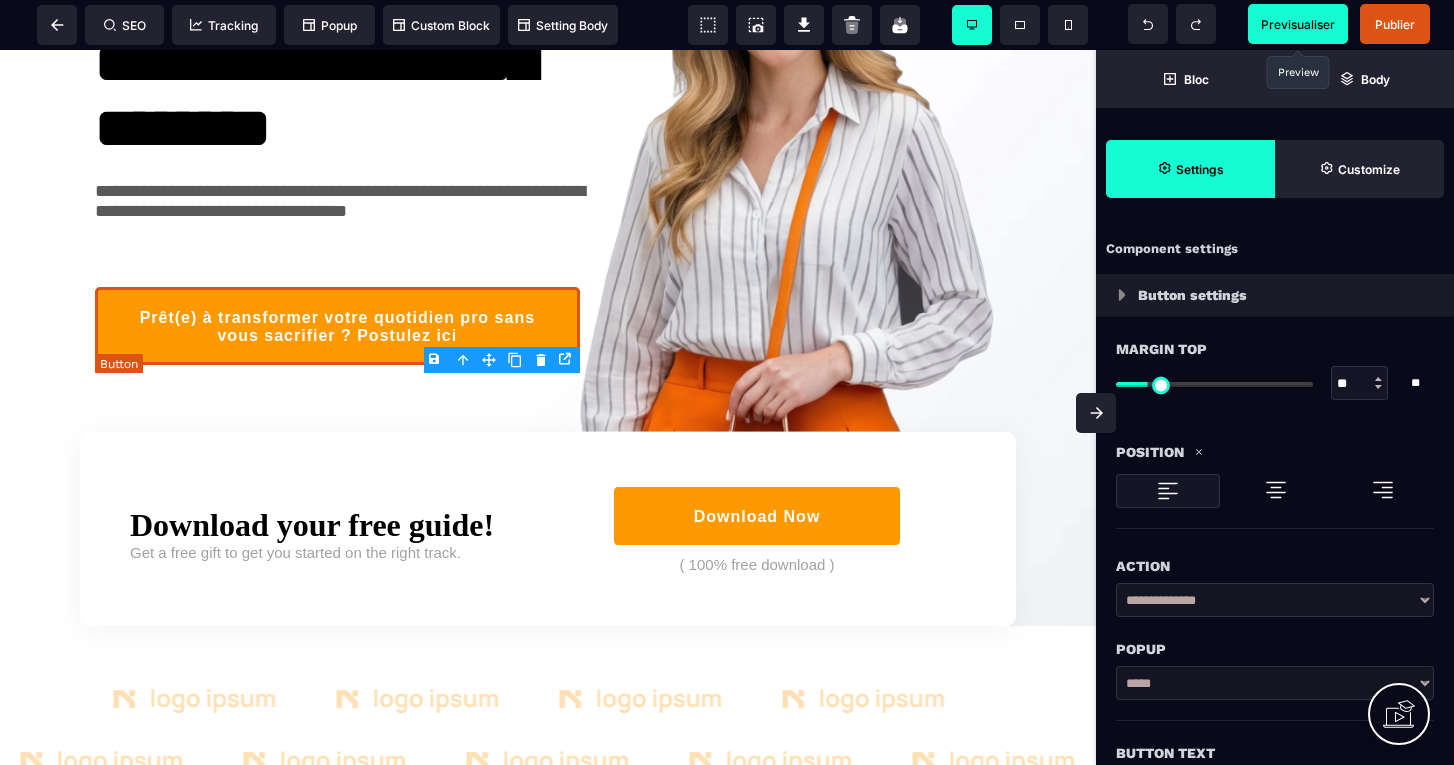 scroll, scrollTop: 302, scrollLeft: 0, axis: vertical 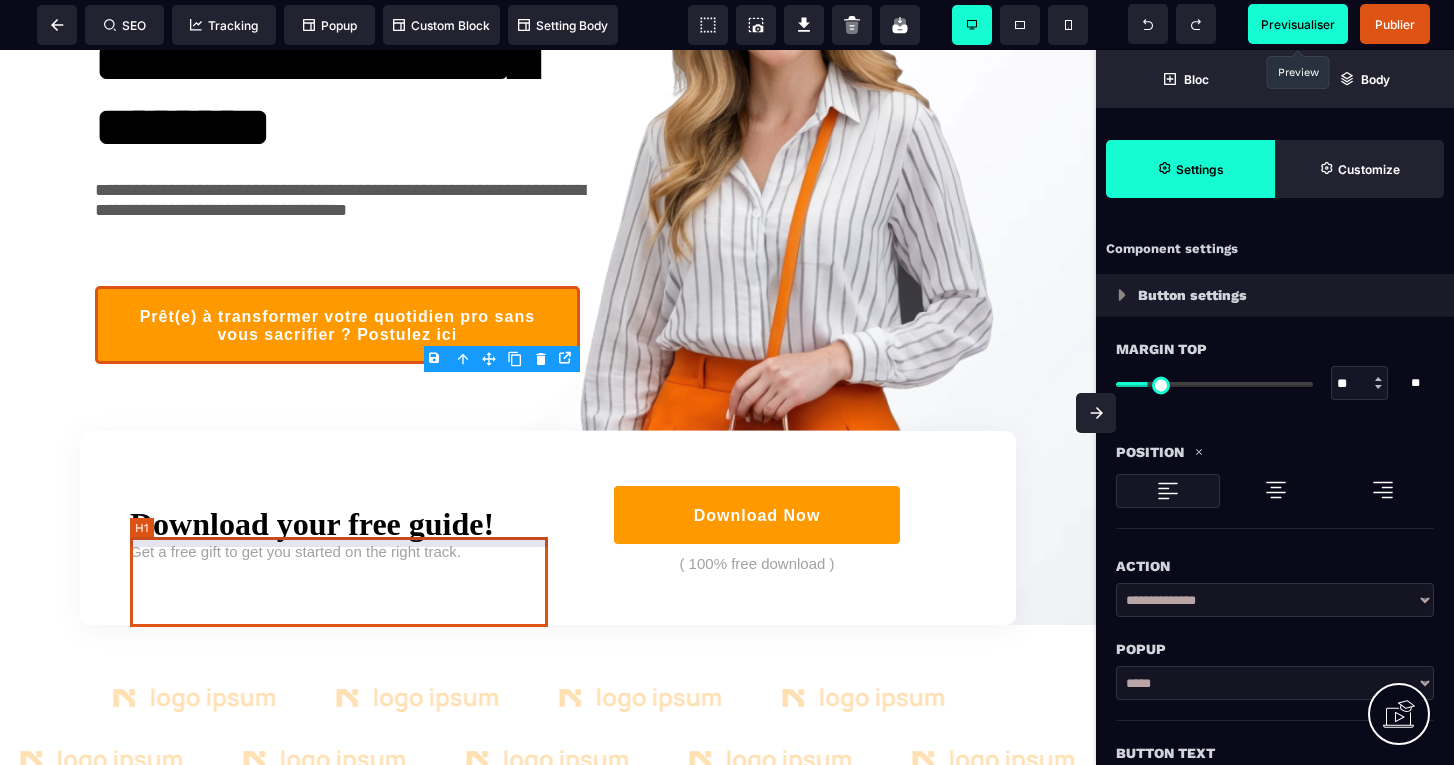 click on "Download your free guide!" at bounding box center (339, 519) 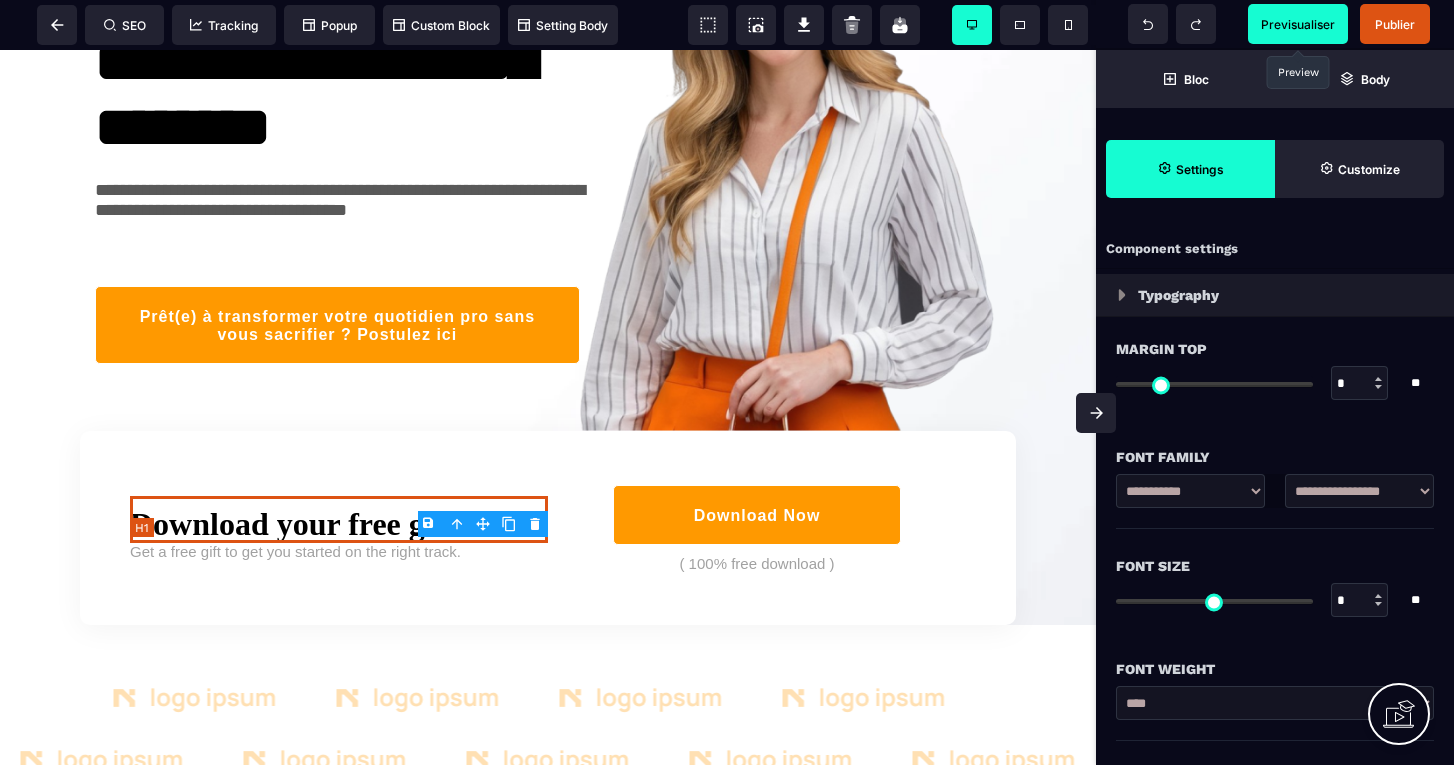 click on "Download your free guide!" at bounding box center (339, 519) 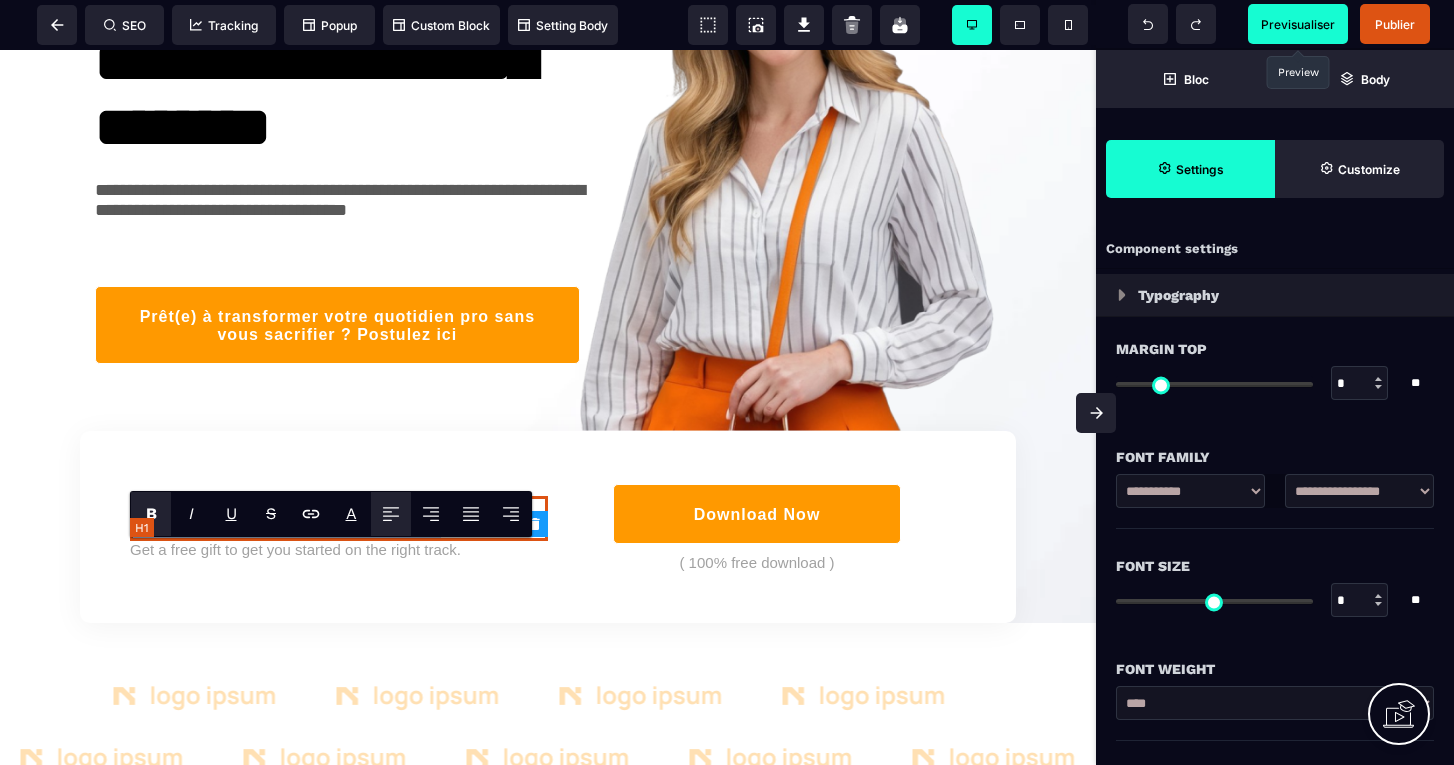 drag, startPoint x: 221, startPoint y: 607, endPoint x: 134, endPoint y: 544, distance: 107.415085 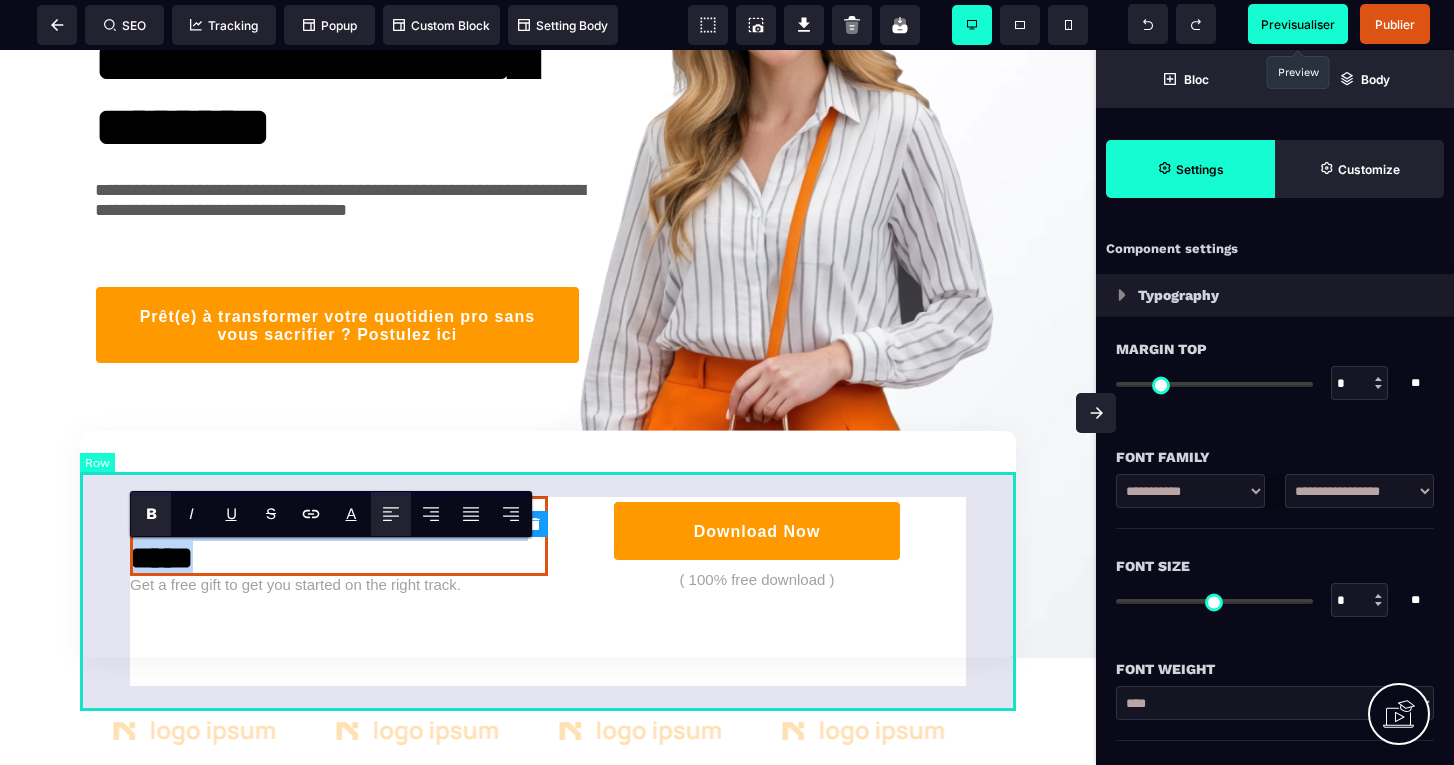 drag, startPoint x: 410, startPoint y: 605, endPoint x: 96, endPoint y: 562, distance: 316.9306 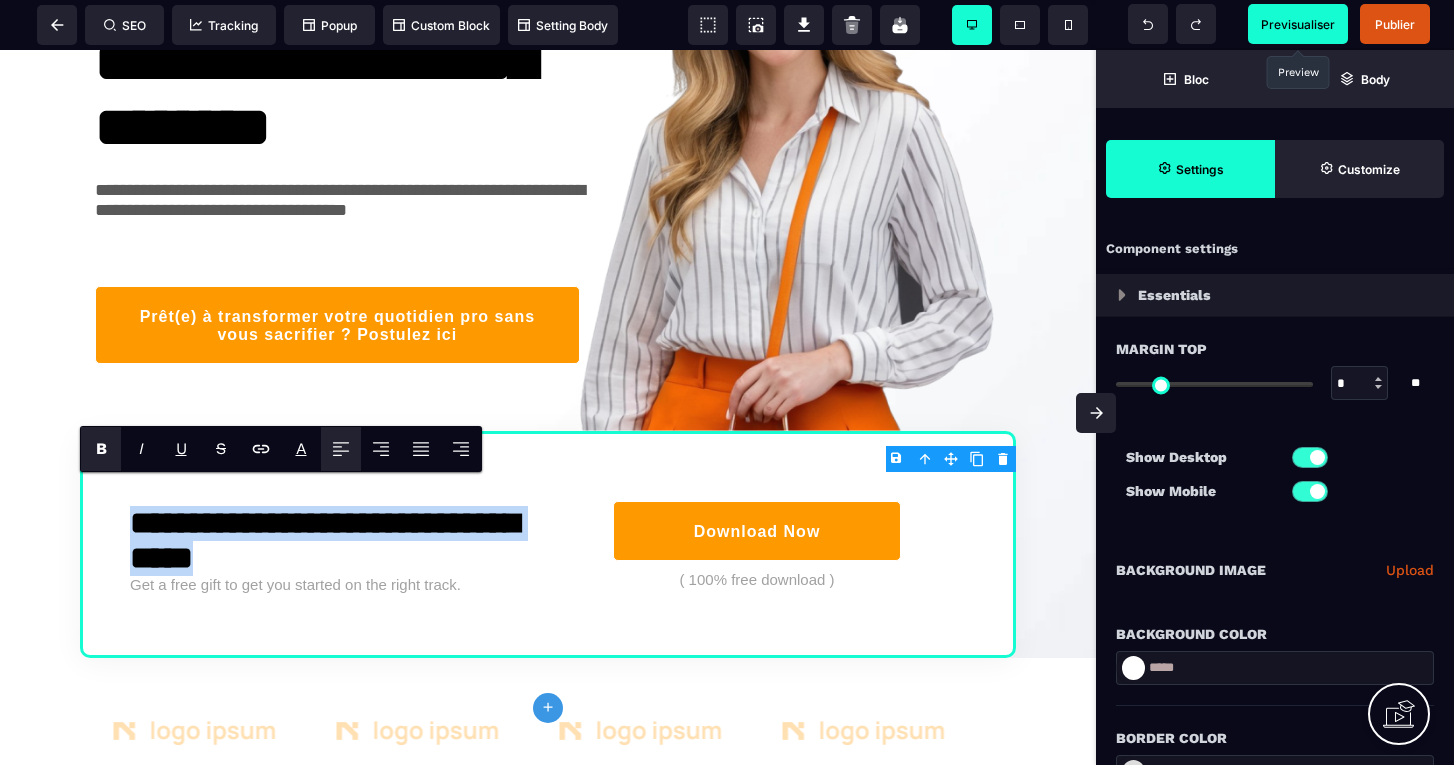 scroll, scrollTop: 0, scrollLeft: 0, axis: both 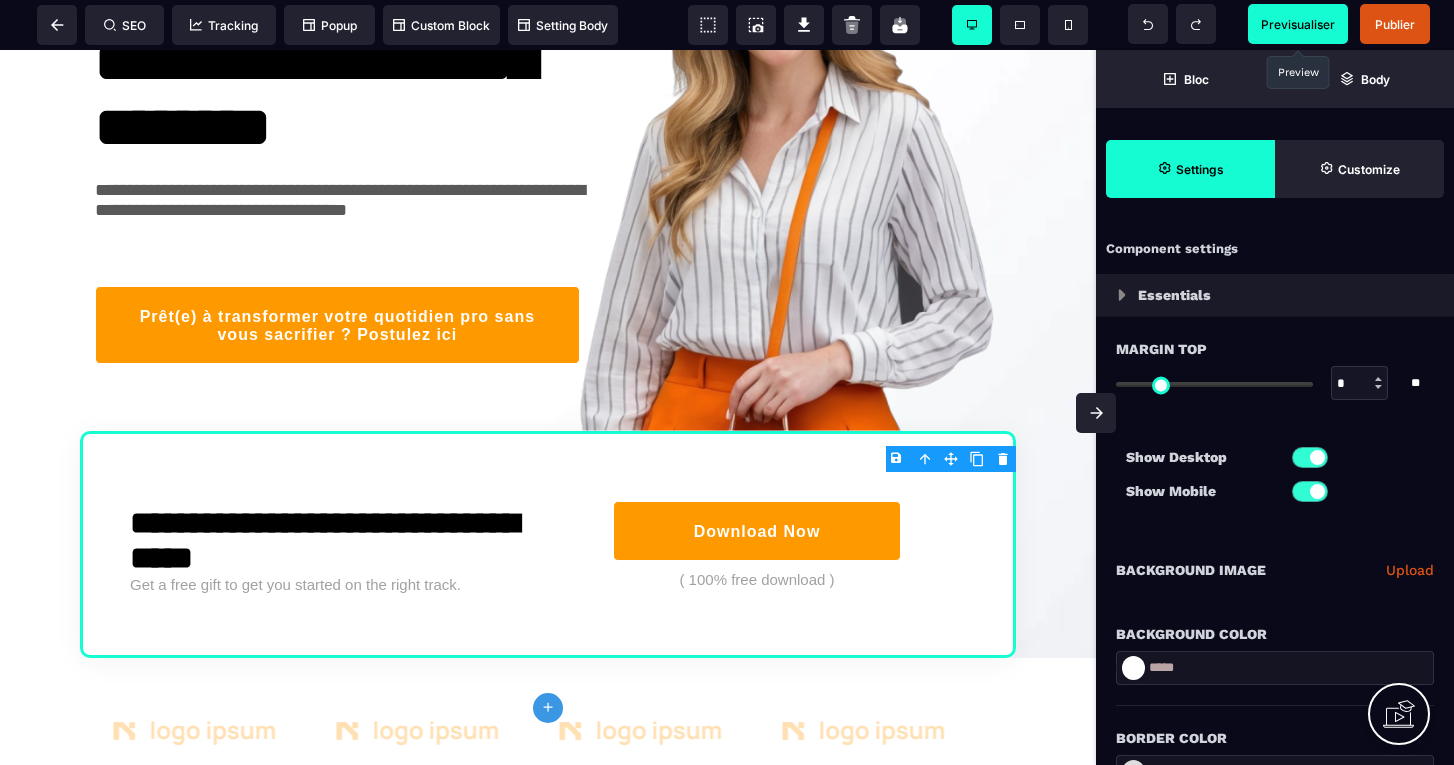 click at bounding box center [1122, 295] 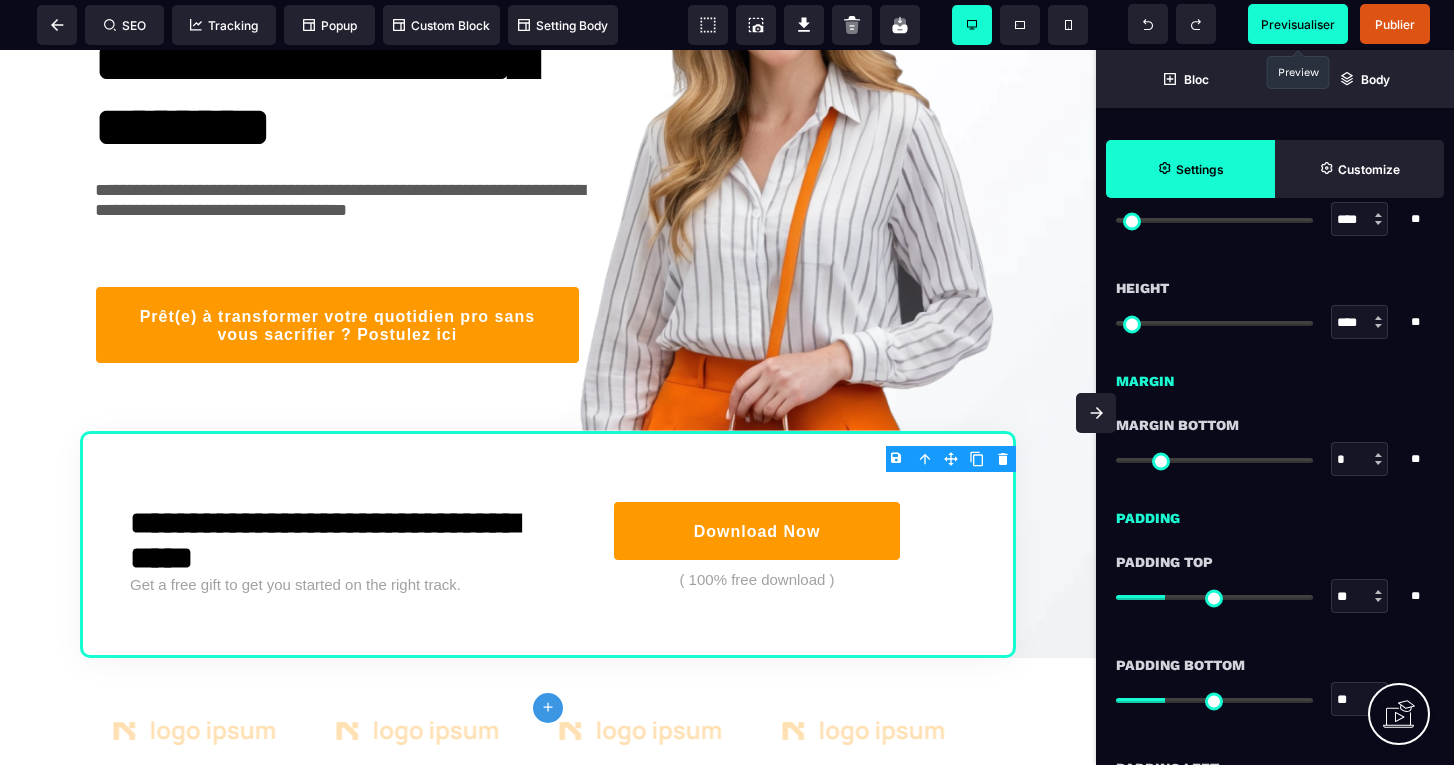 scroll, scrollTop: 470, scrollLeft: 0, axis: vertical 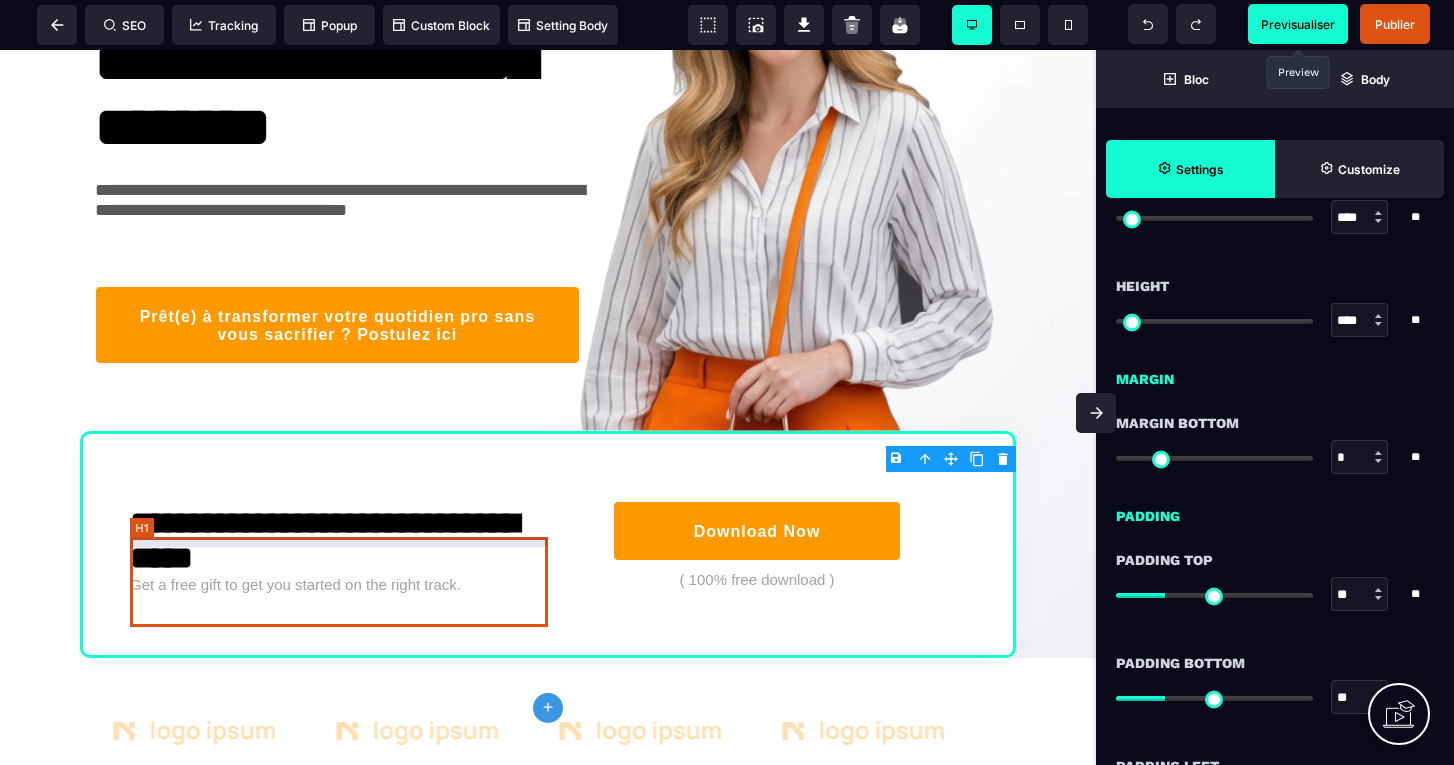 click on "**********" at bounding box center [339, 536] 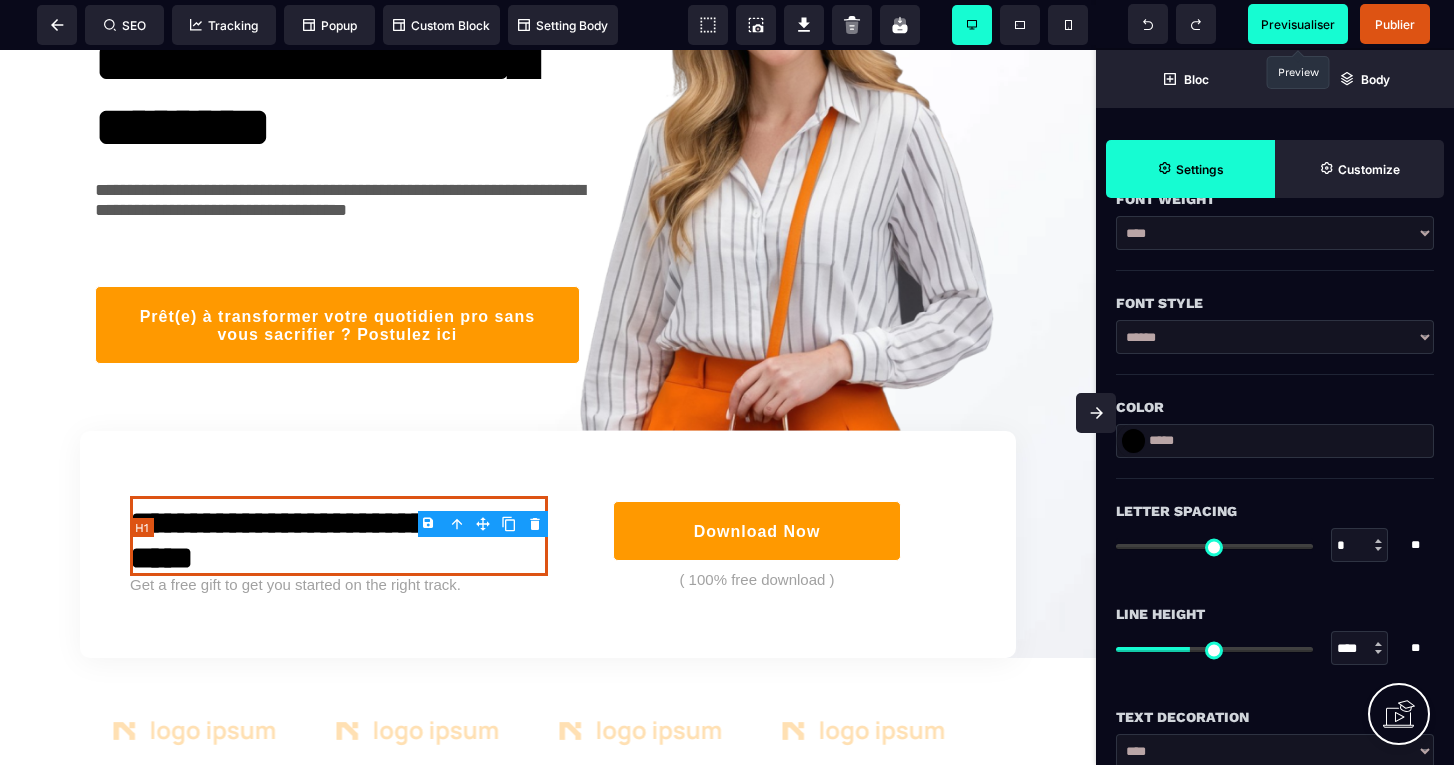 scroll, scrollTop: 0, scrollLeft: 0, axis: both 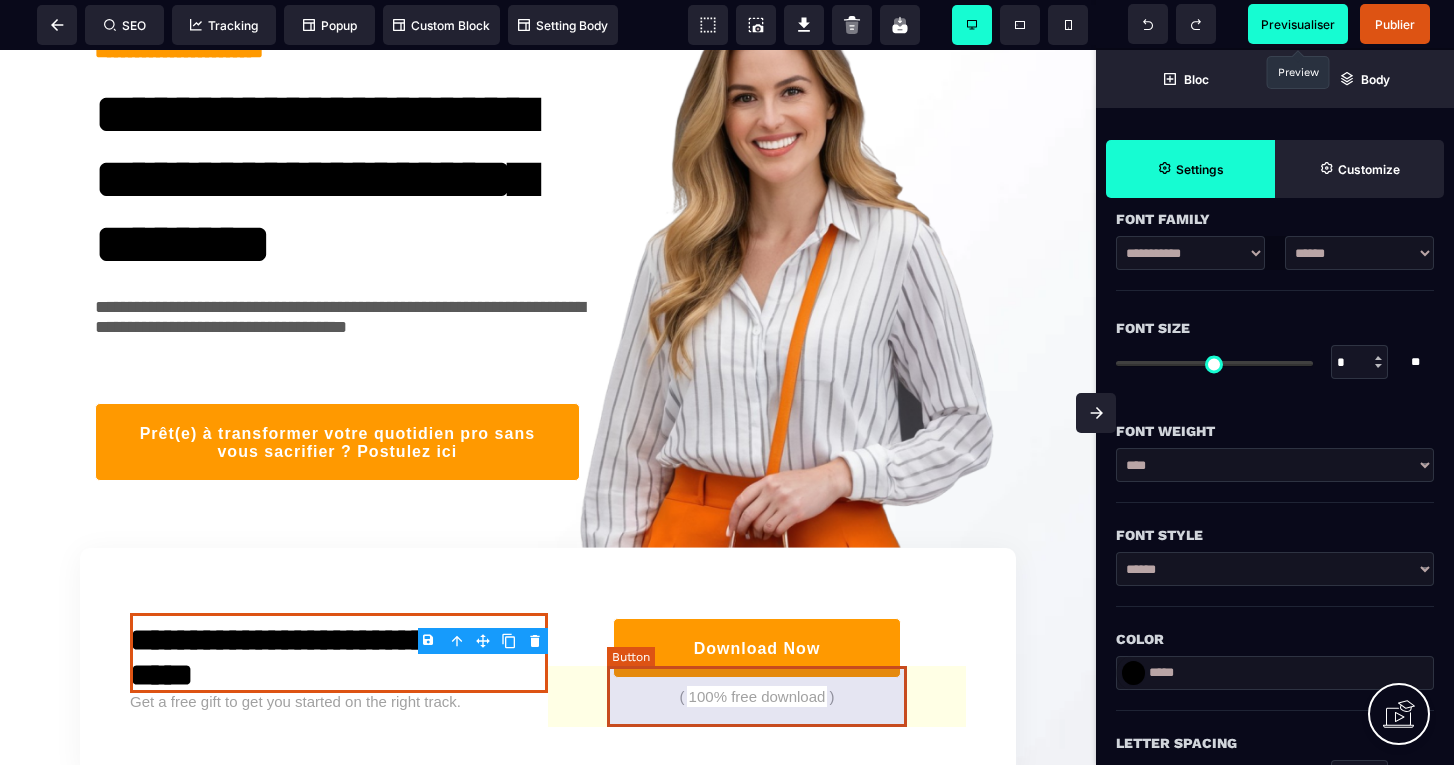 click on "Download Now" at bounding box center [757, 649] 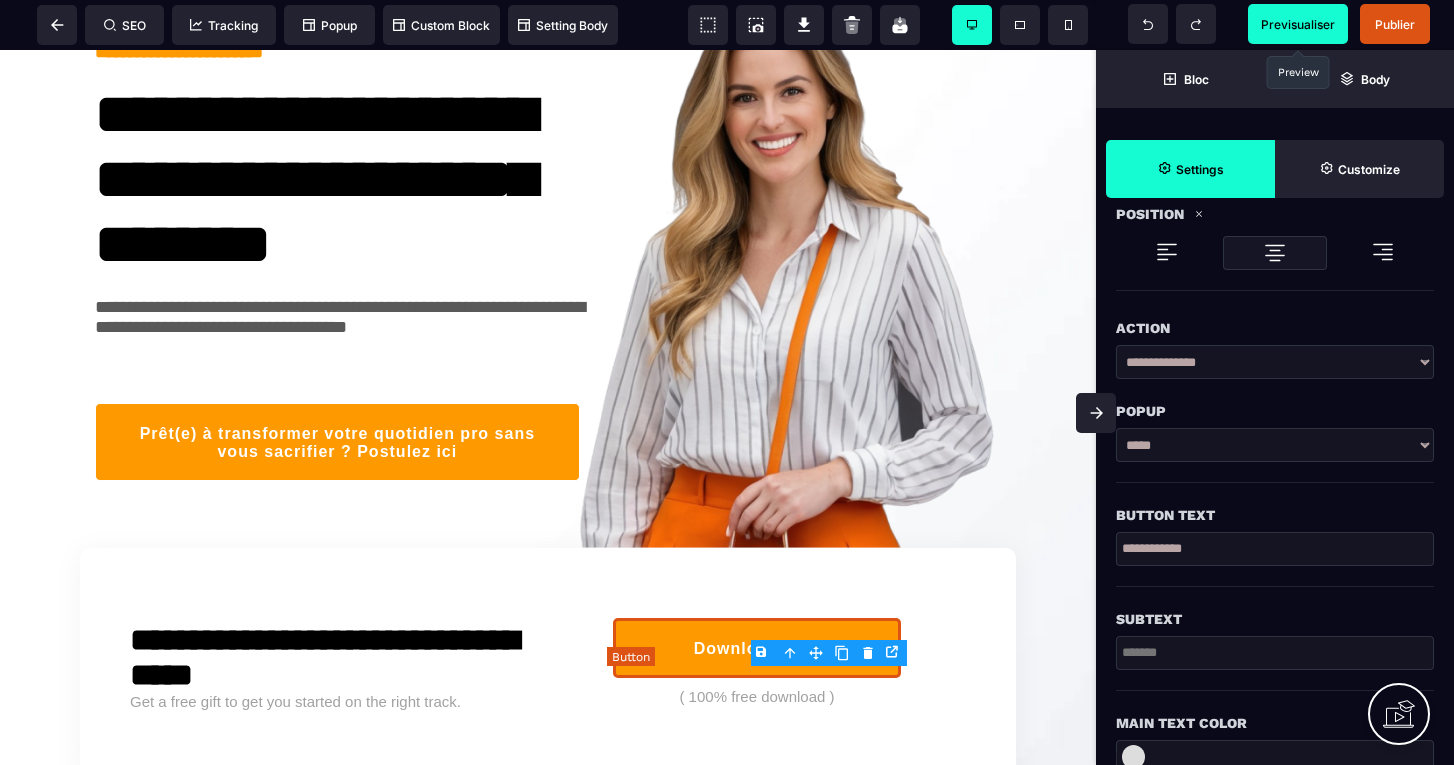 scroll, scrollTop: 0, scrollLeft: 0, axis: both 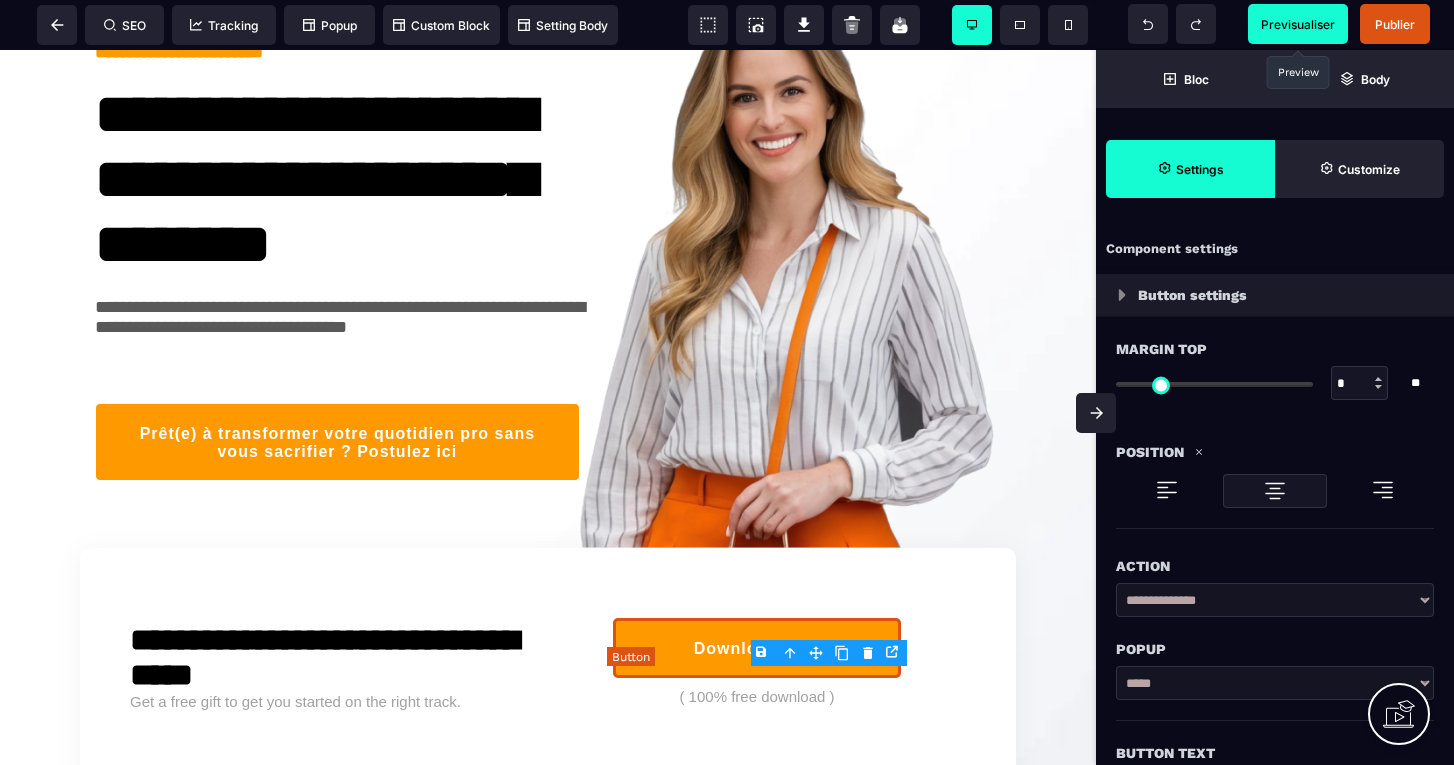 click on "Download Now" at bounding box center [757, 649] 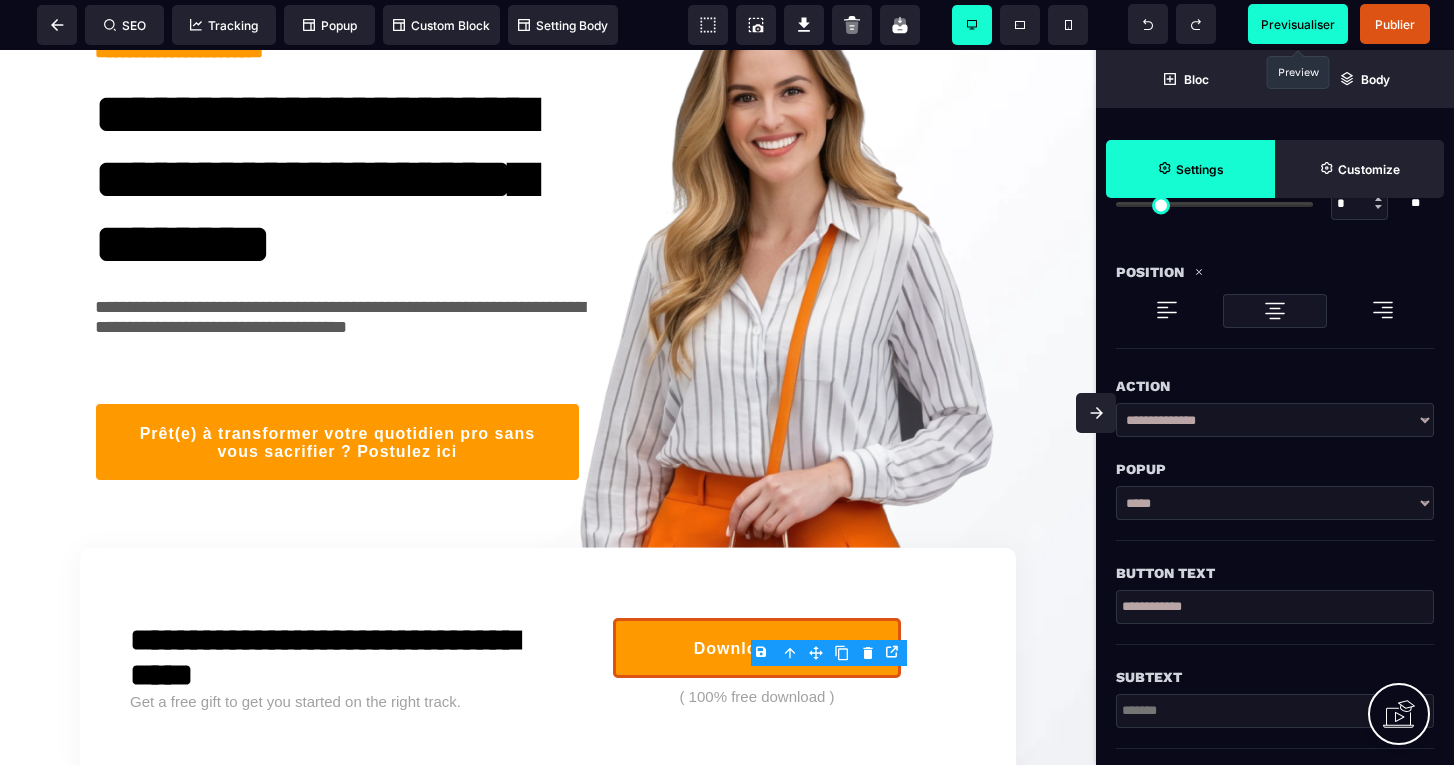 scroll, scrollTop: 223, scrollLeft: 0, axis: vertical 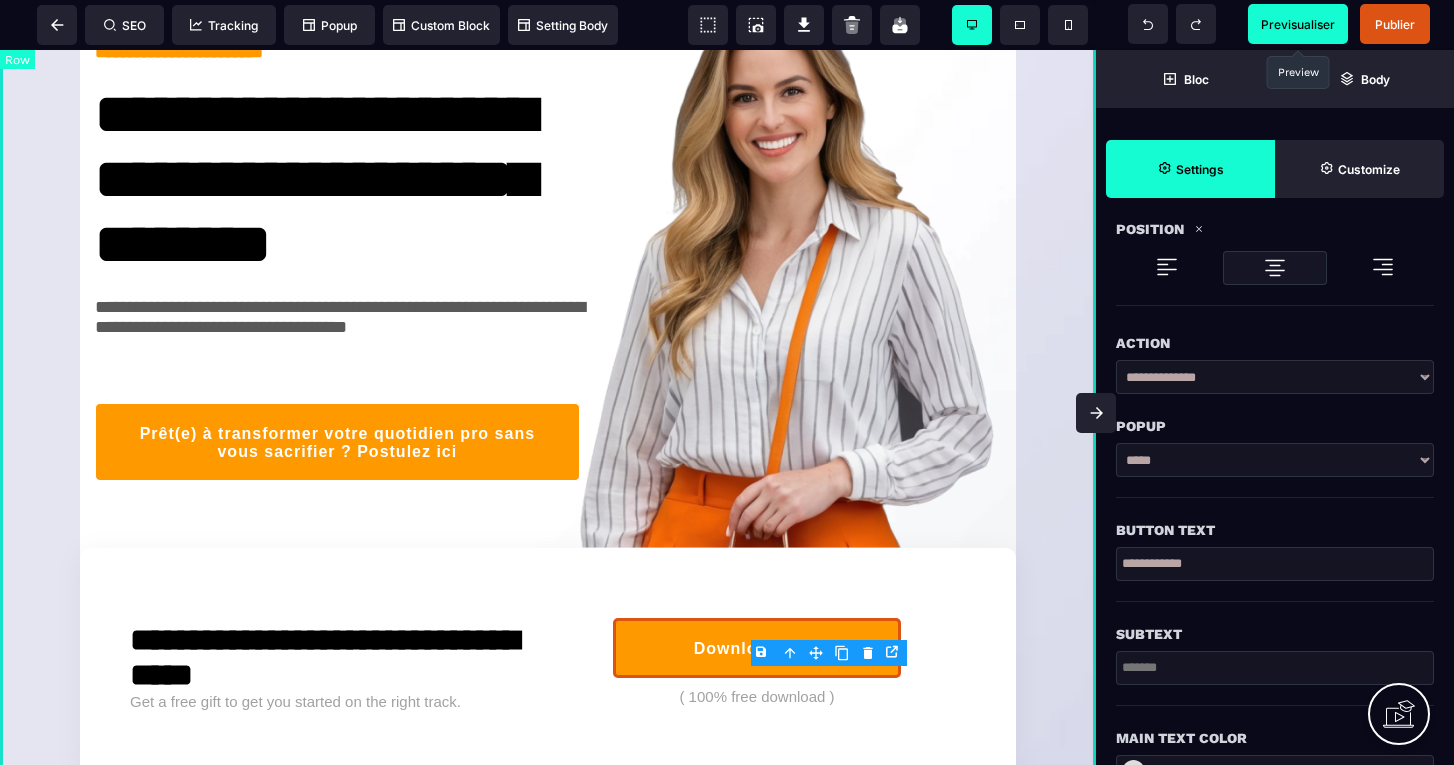 drag, startPoint x: 1214, startPoint y: 612, endPoint x: 1035, endPoint y: 552, distance: 188.78824 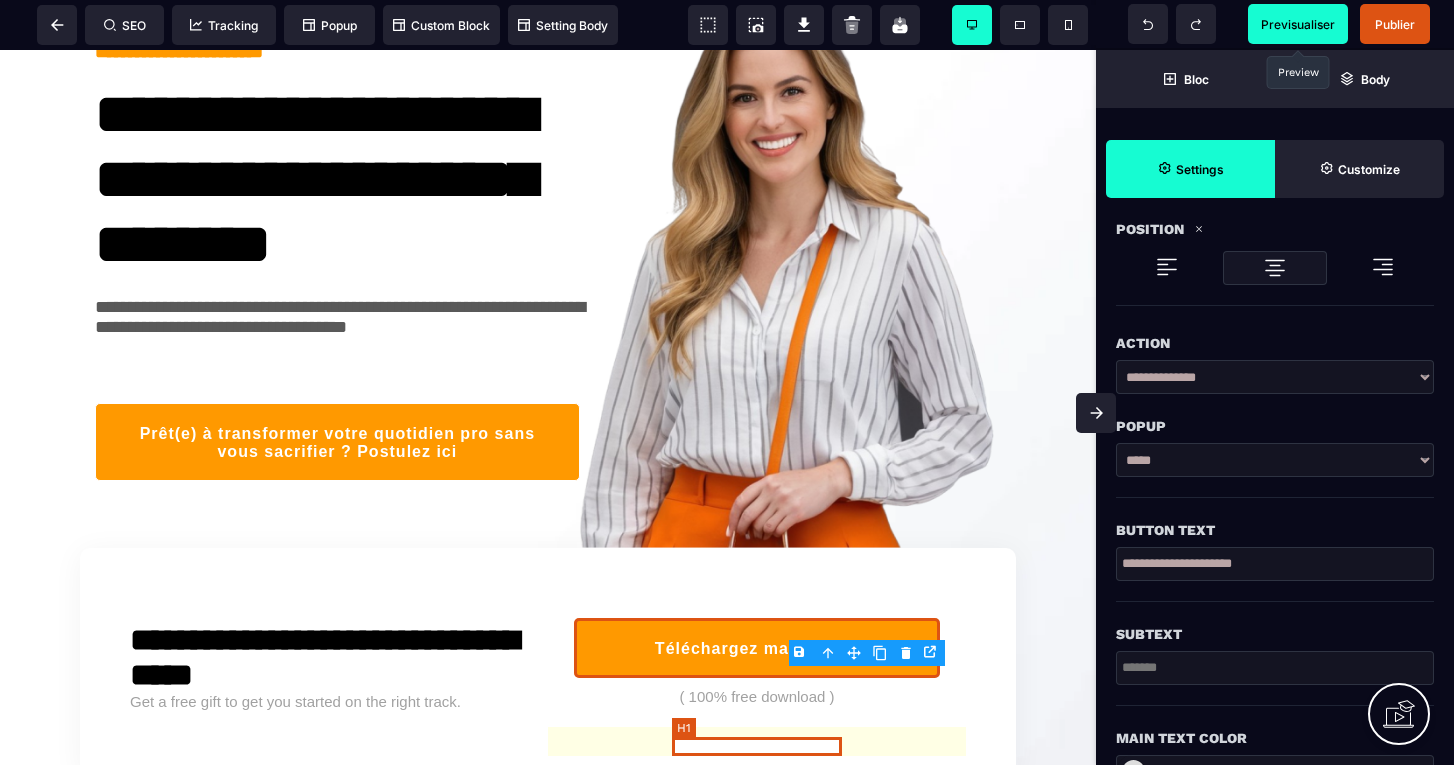click on "( 100% free download )" at bounding box center [756, 696] 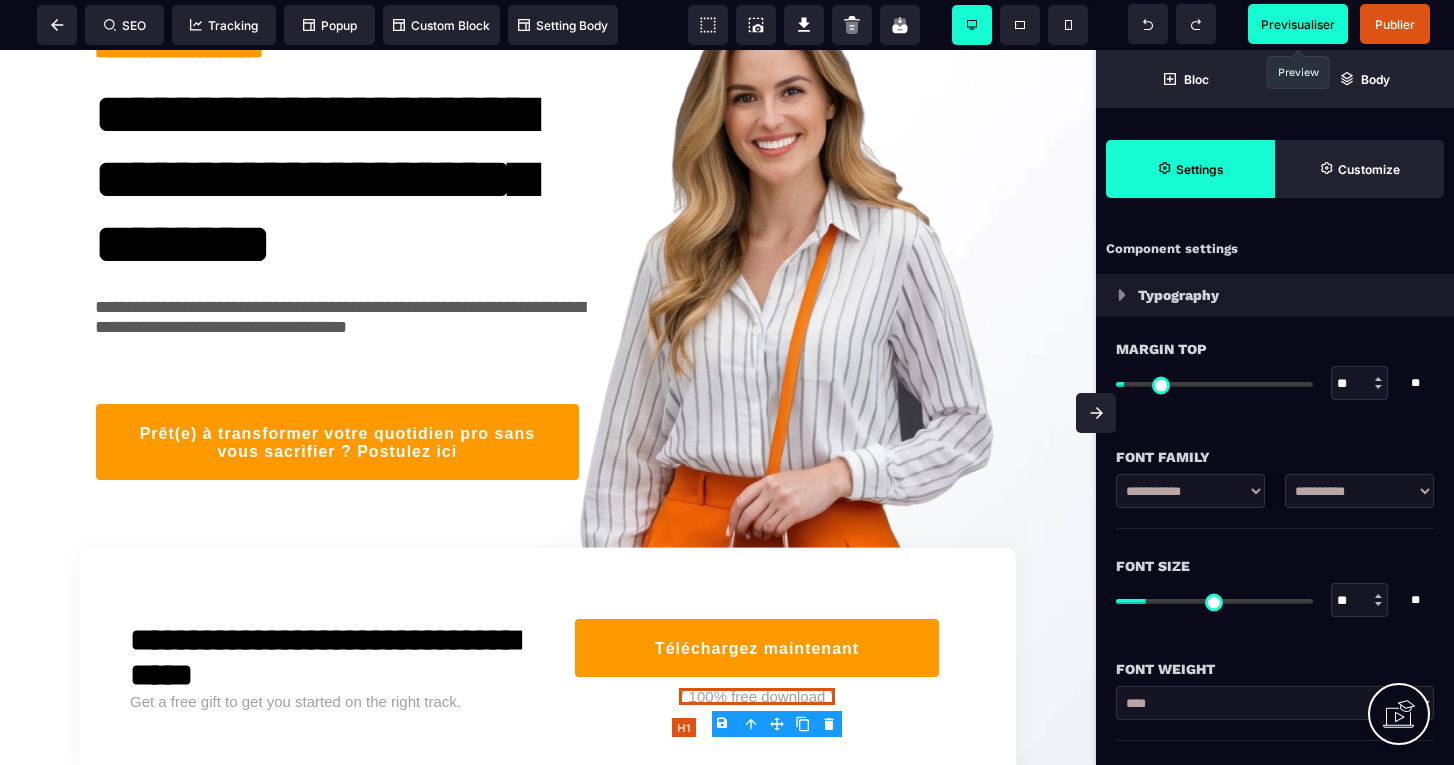 click on "( 100% free download )" at bounding box center [756, 696] 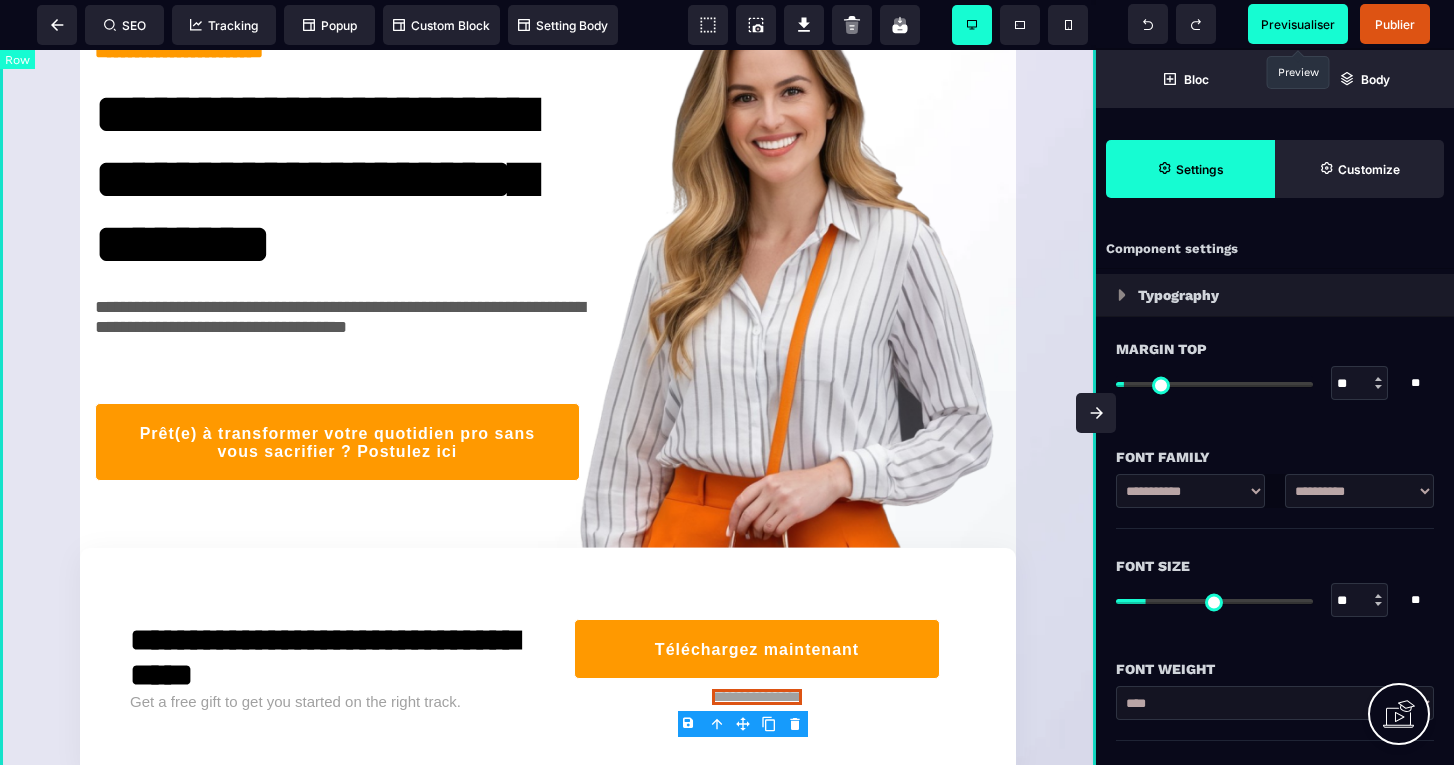 click on "**********" at bounding box center (548, 320) 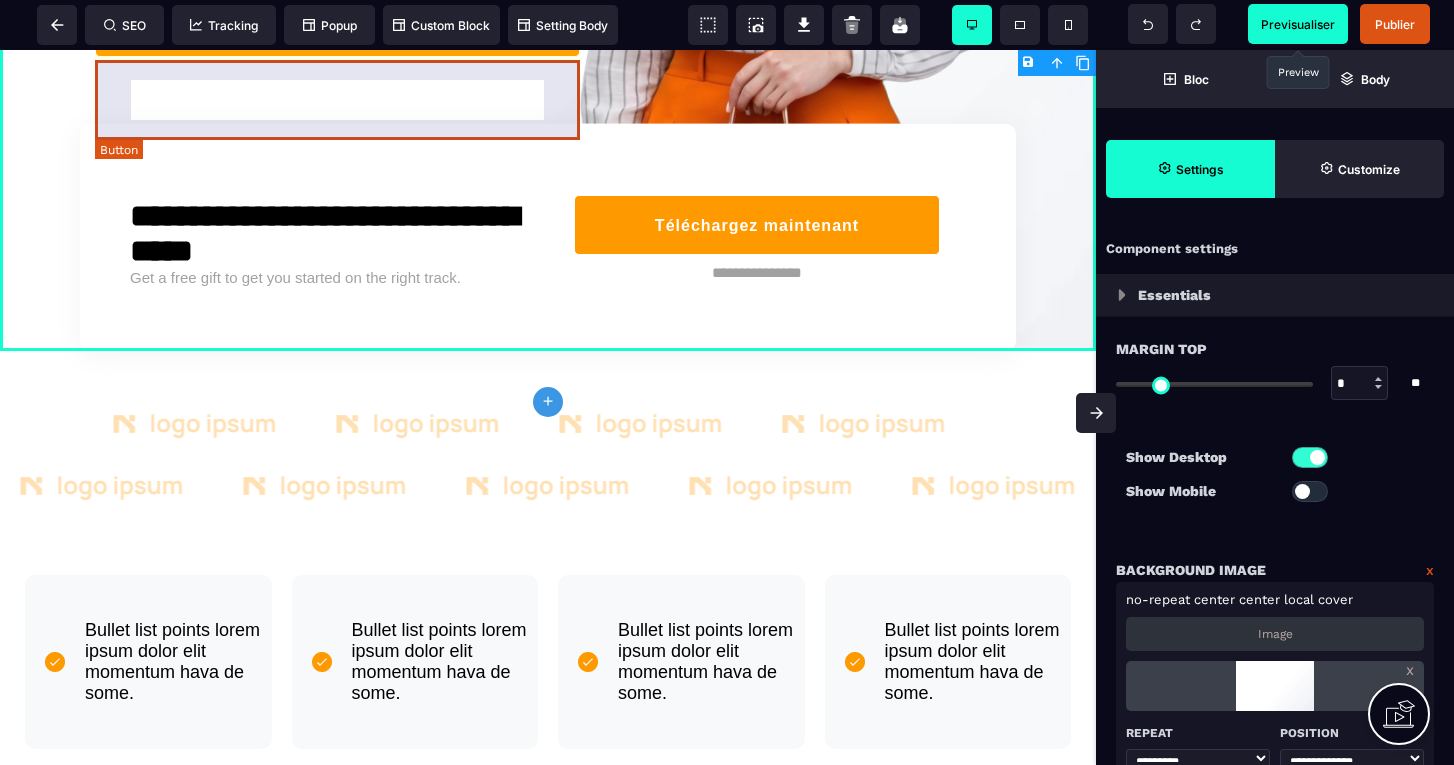 scroll, scrollTop: 616, scrollLeft: 0, axis: vertical 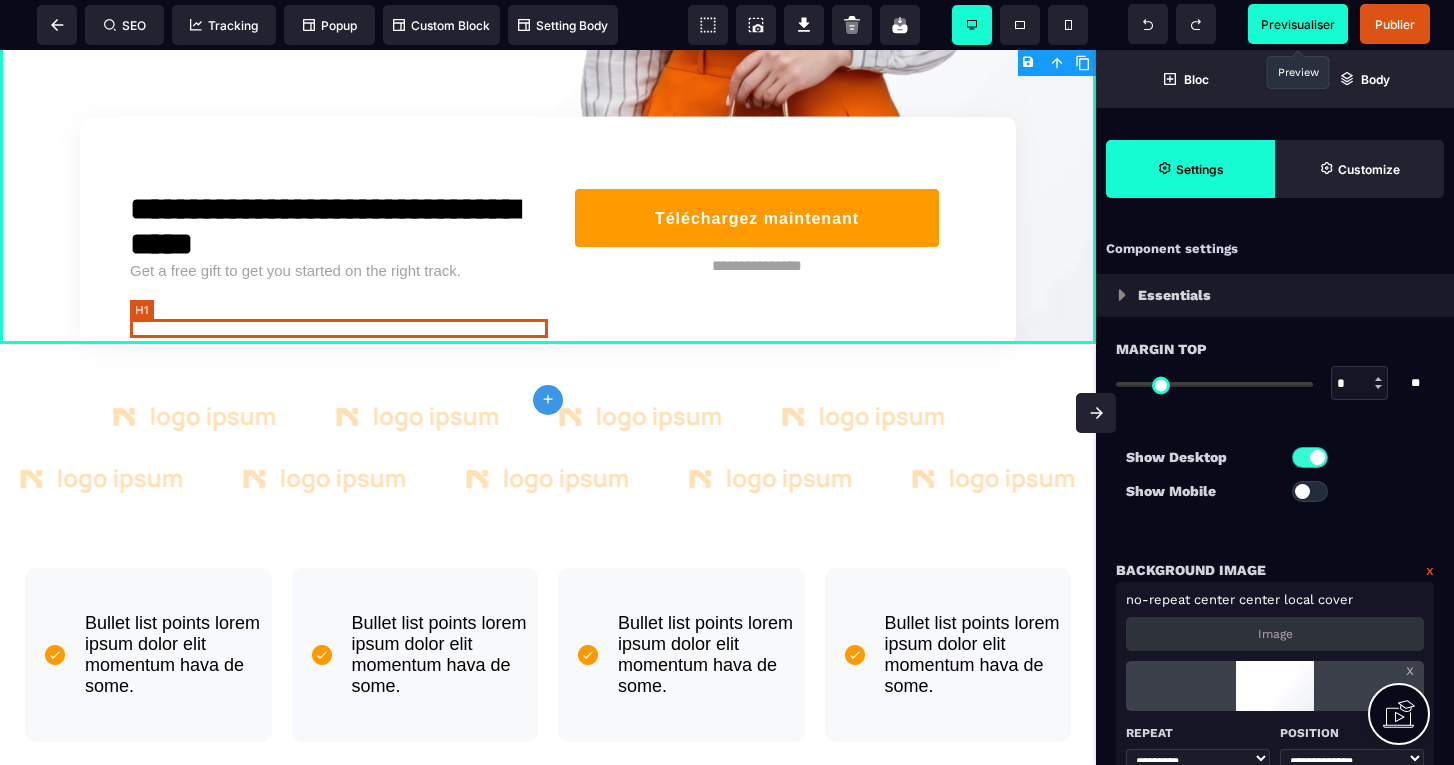 click on "Get a free gift to get you started on the right track." at bounding box center [339, 270] 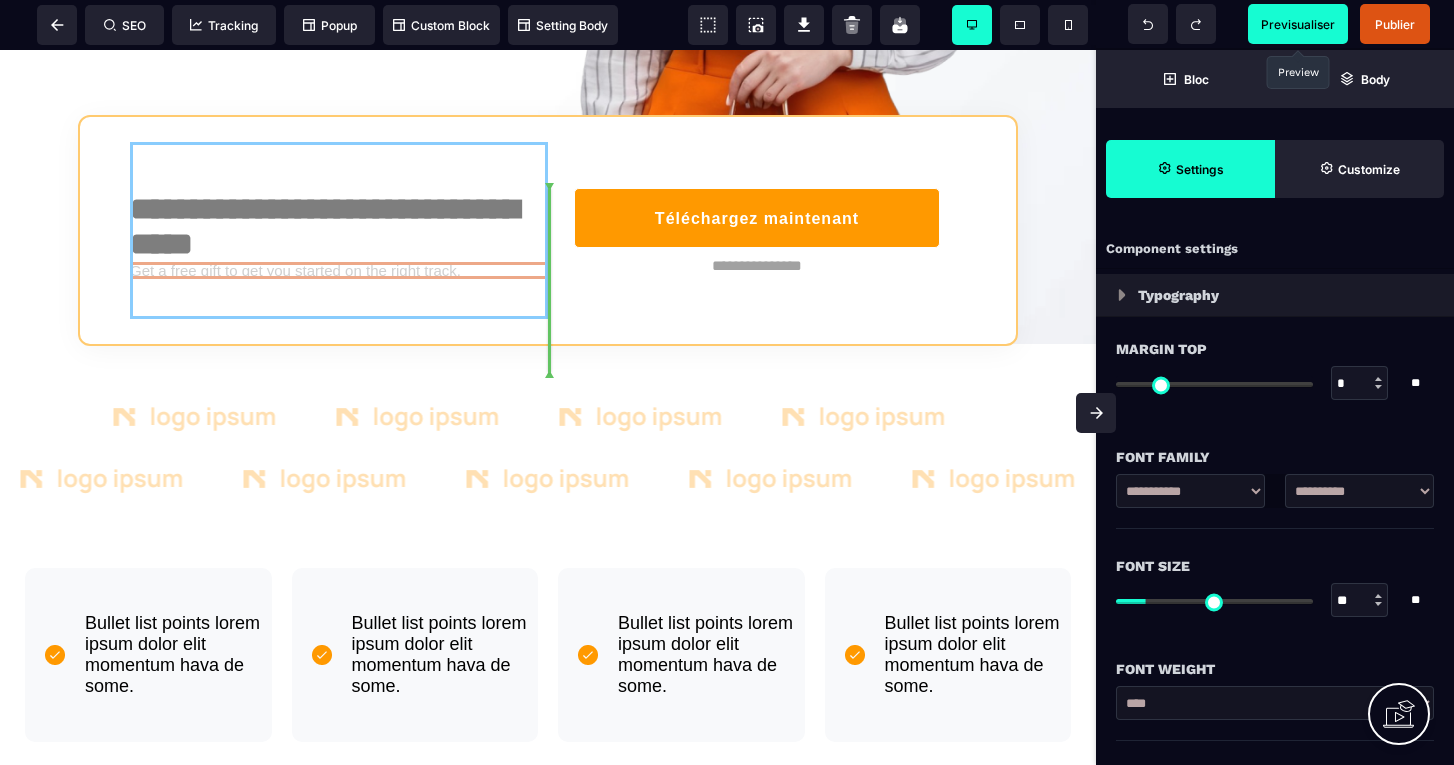 drag, startPoint x: 511, startPoint y: 325, endPoint x: 571, endPoint y: 312, distance: 61.39218 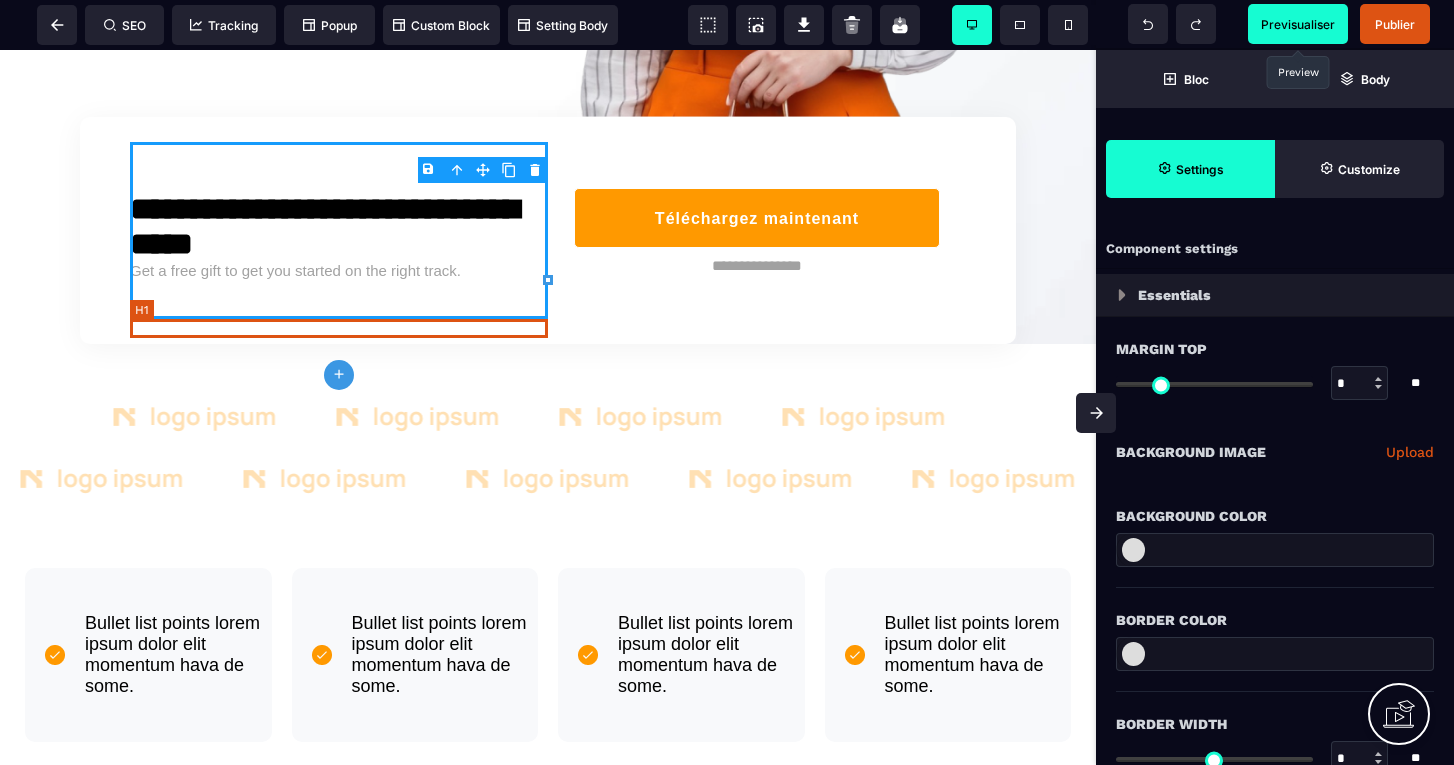 click on "Get a free gift to get you started on the right track." at bounding box center [339, 270] 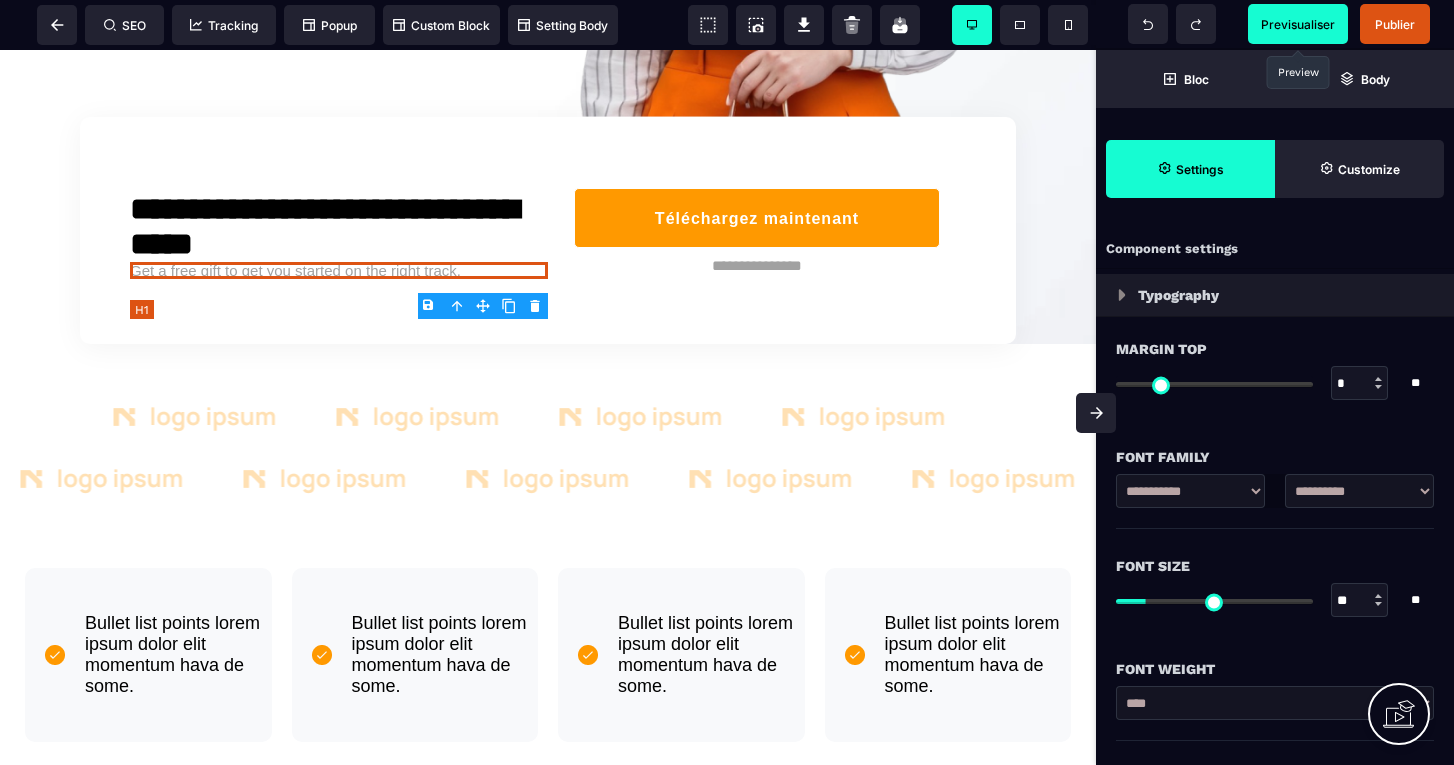 click on "Get a free gift to get you started on the right track." at bounding box center [339, 270] 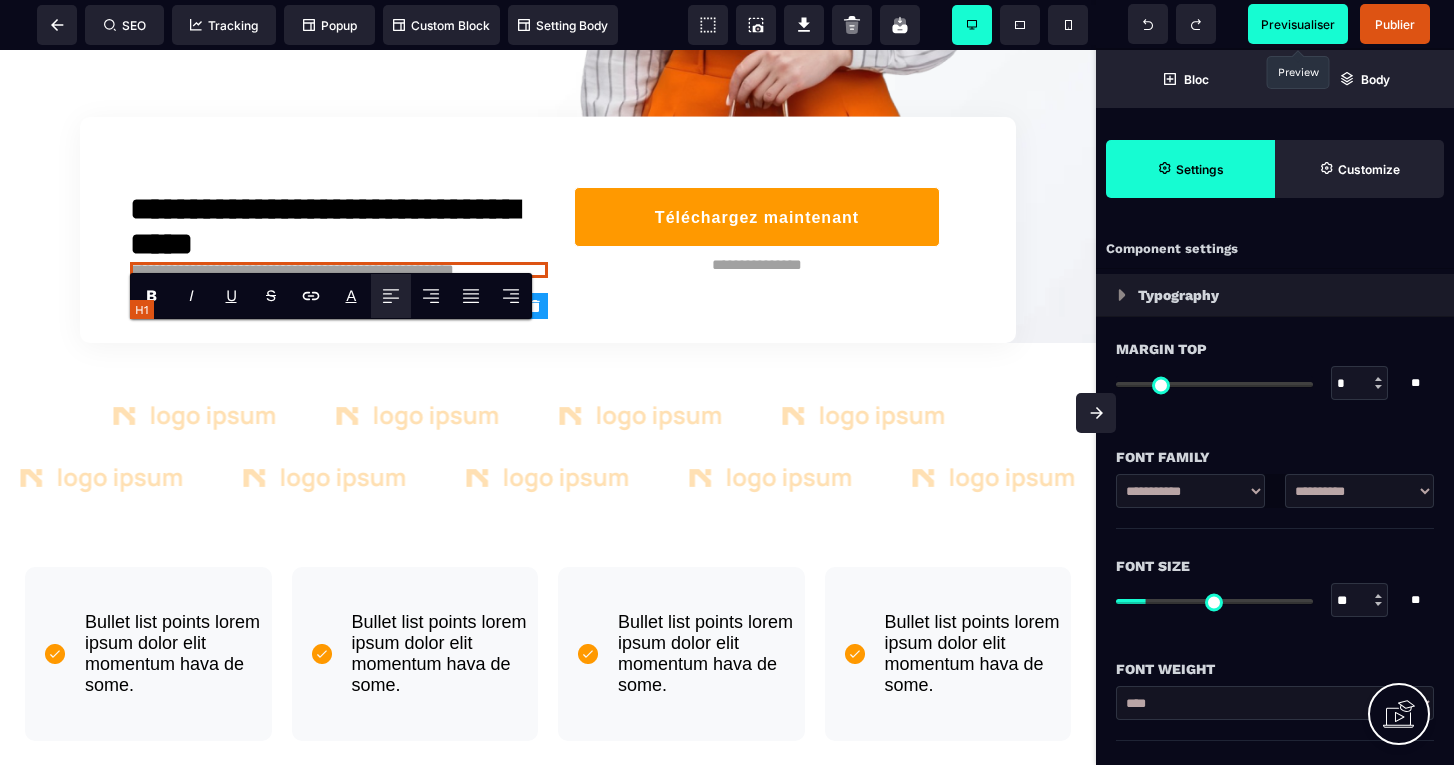 click on "**********" at bounding box center (339, 270) 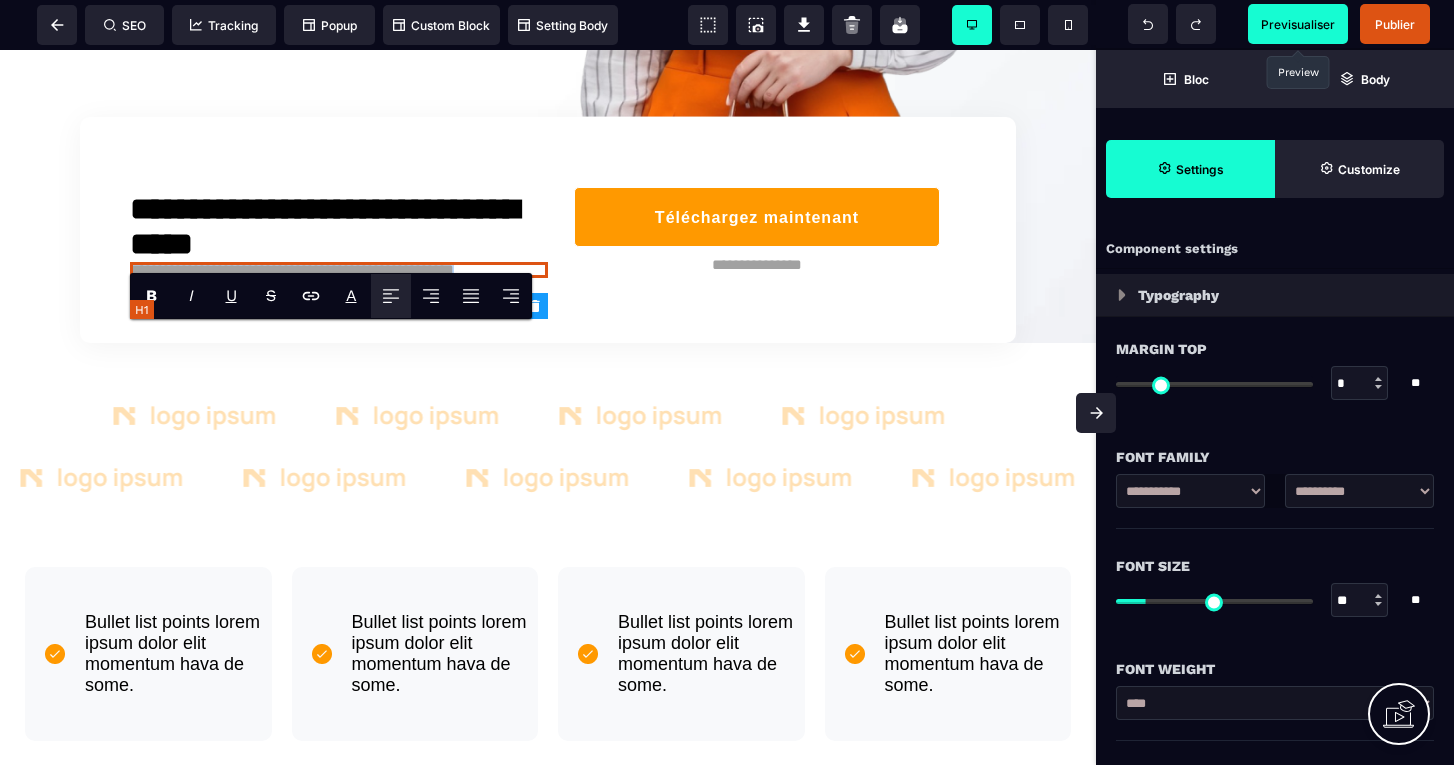 drag, startPoint x: 514, startPoint y: 326, endPoint x: 133, endPoint y: 326, distance: 381 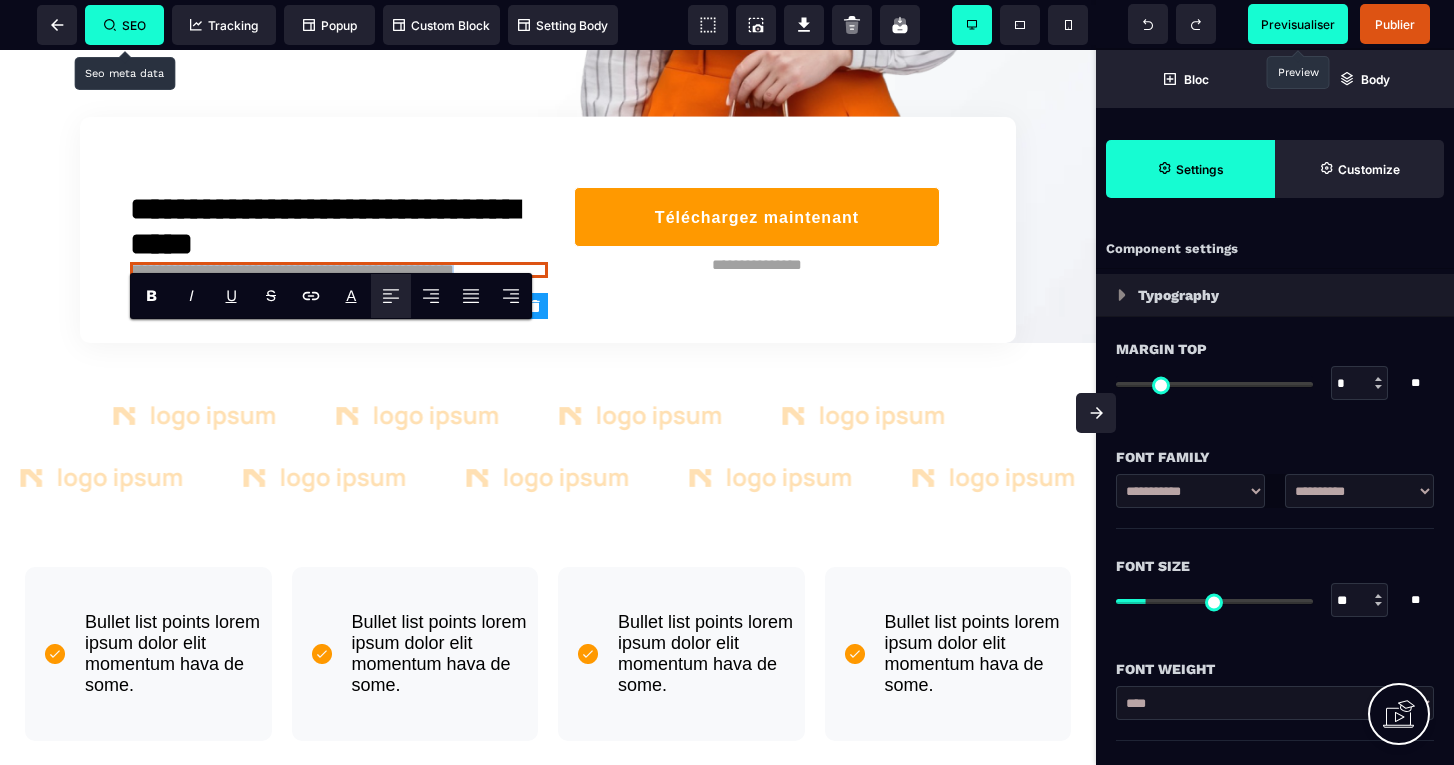 copy on "**********" 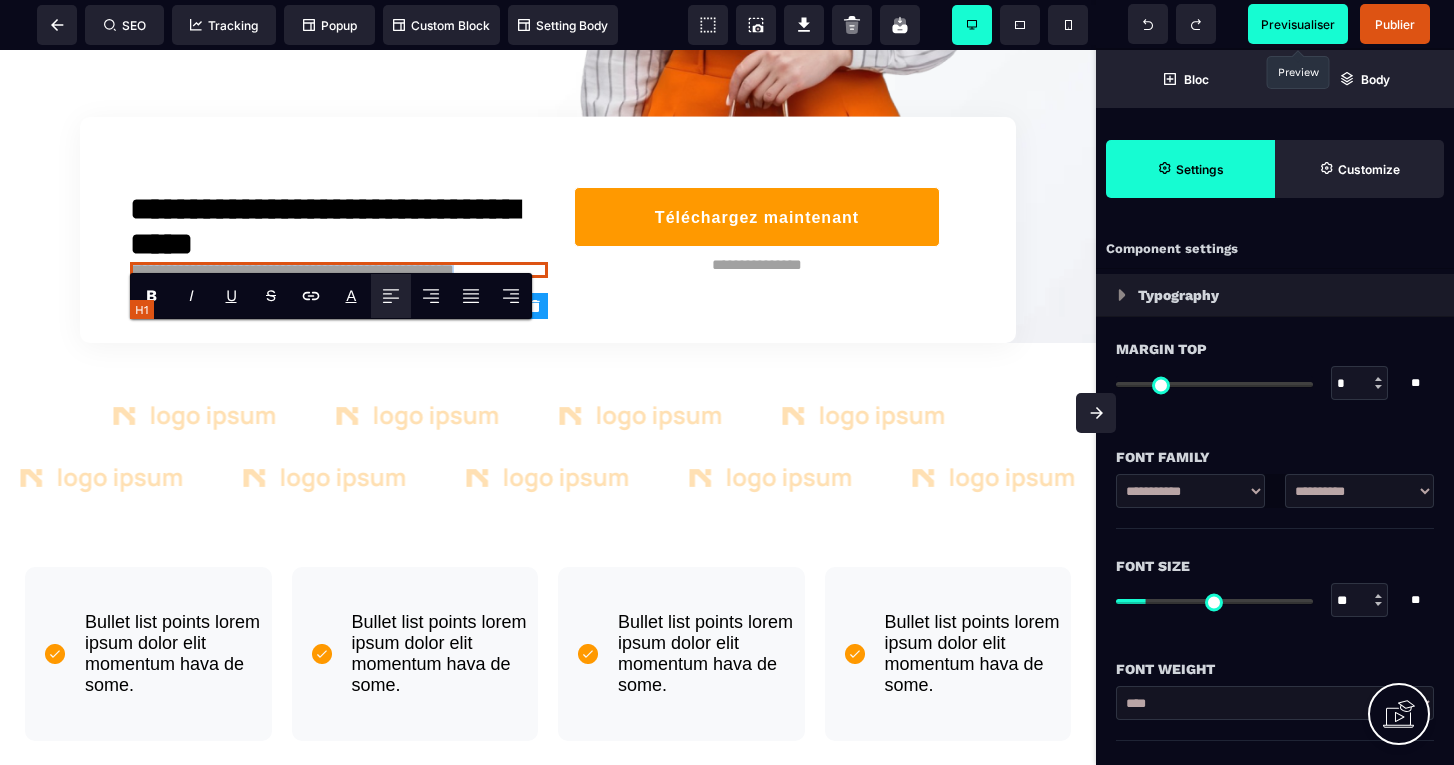 click on "**********" at bounding box center (339, 270) 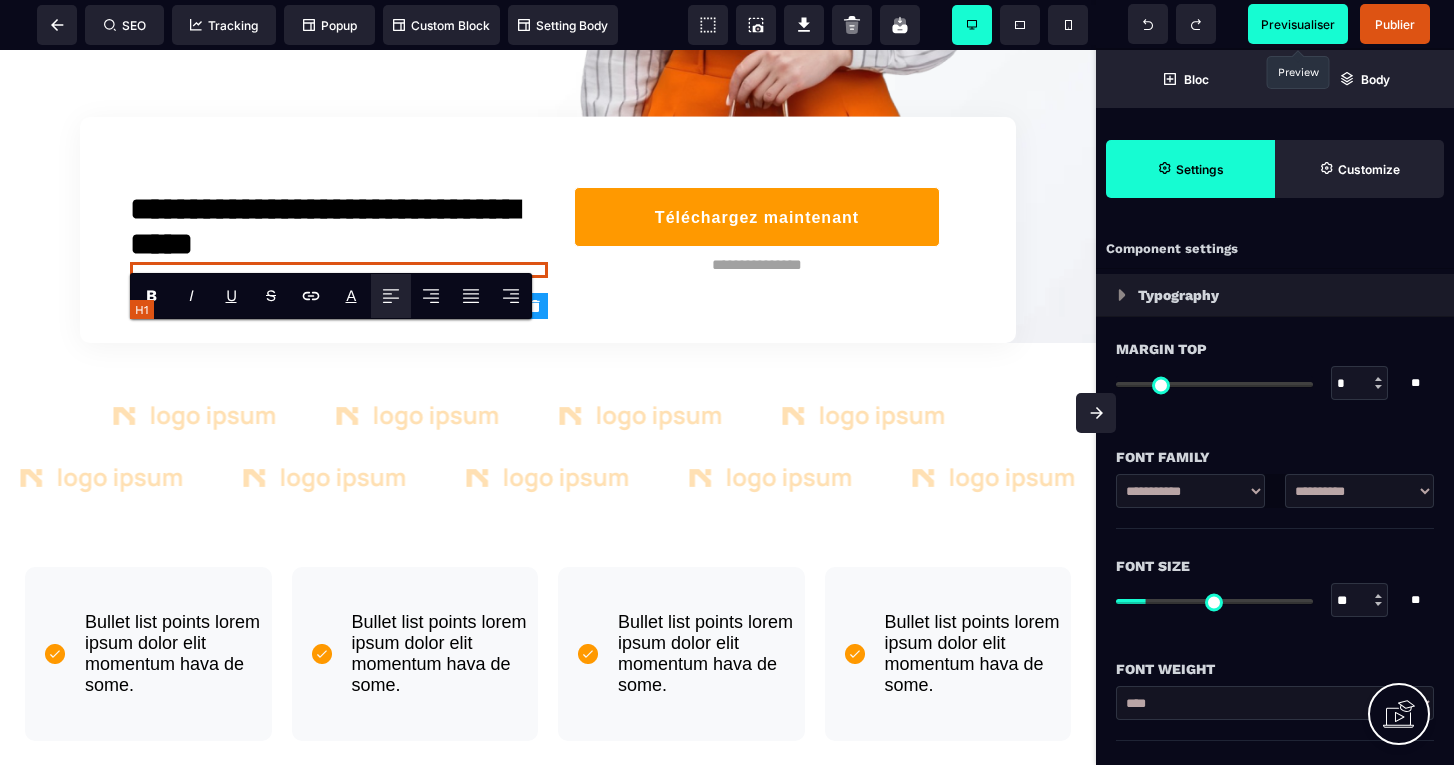 click at bounding box center (339, 270) 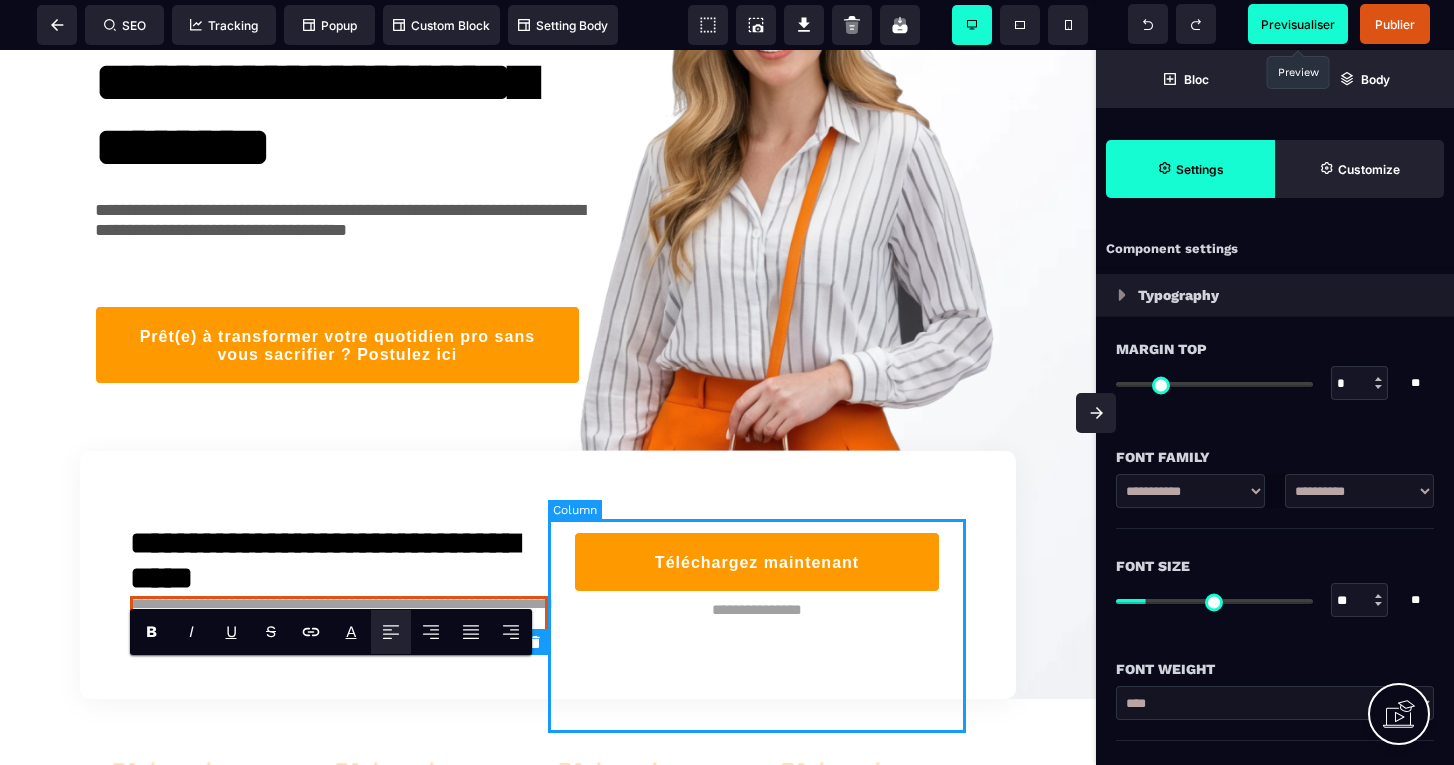 scroll, scrollTop: 277, scrollLeft: 0, axis: vertical 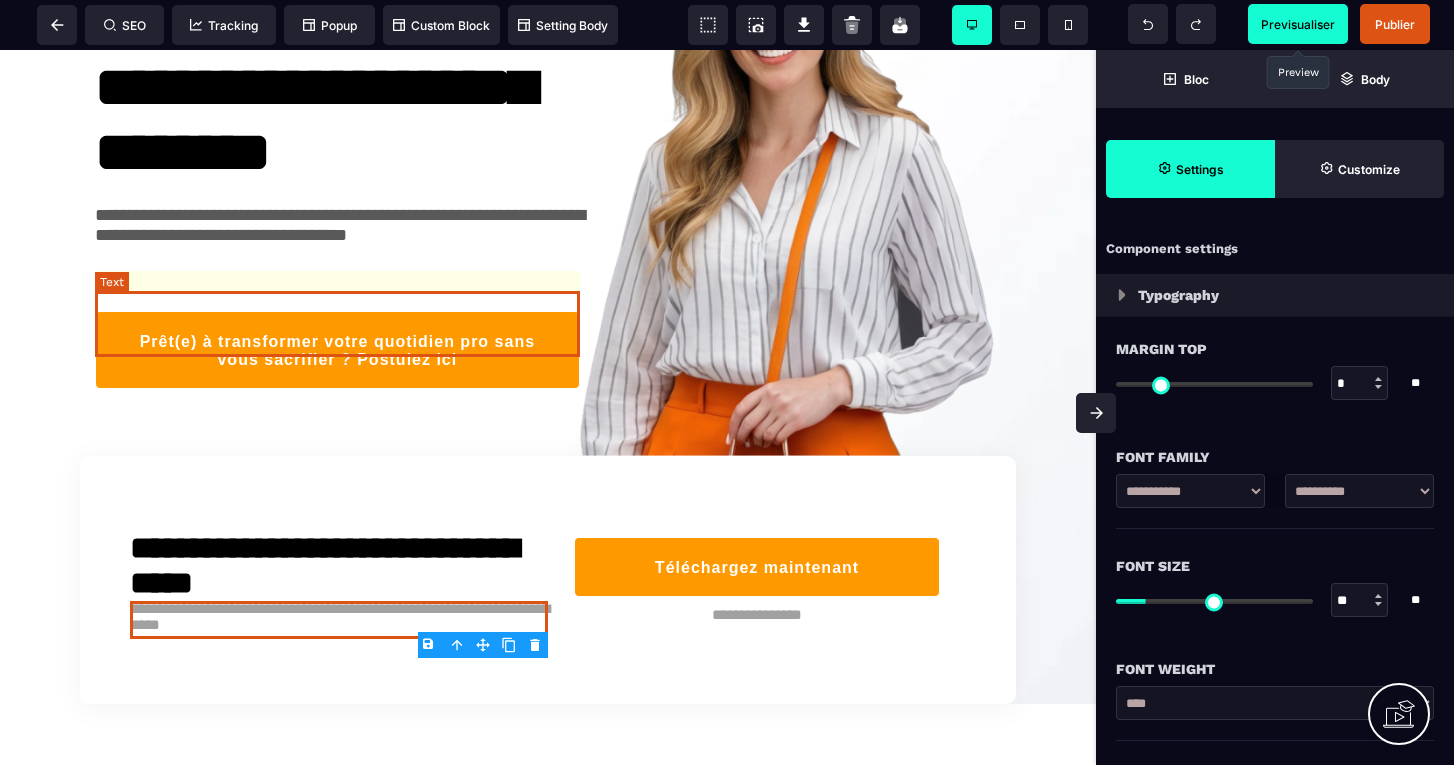 click on "**********" at bounding box center (337, 238) 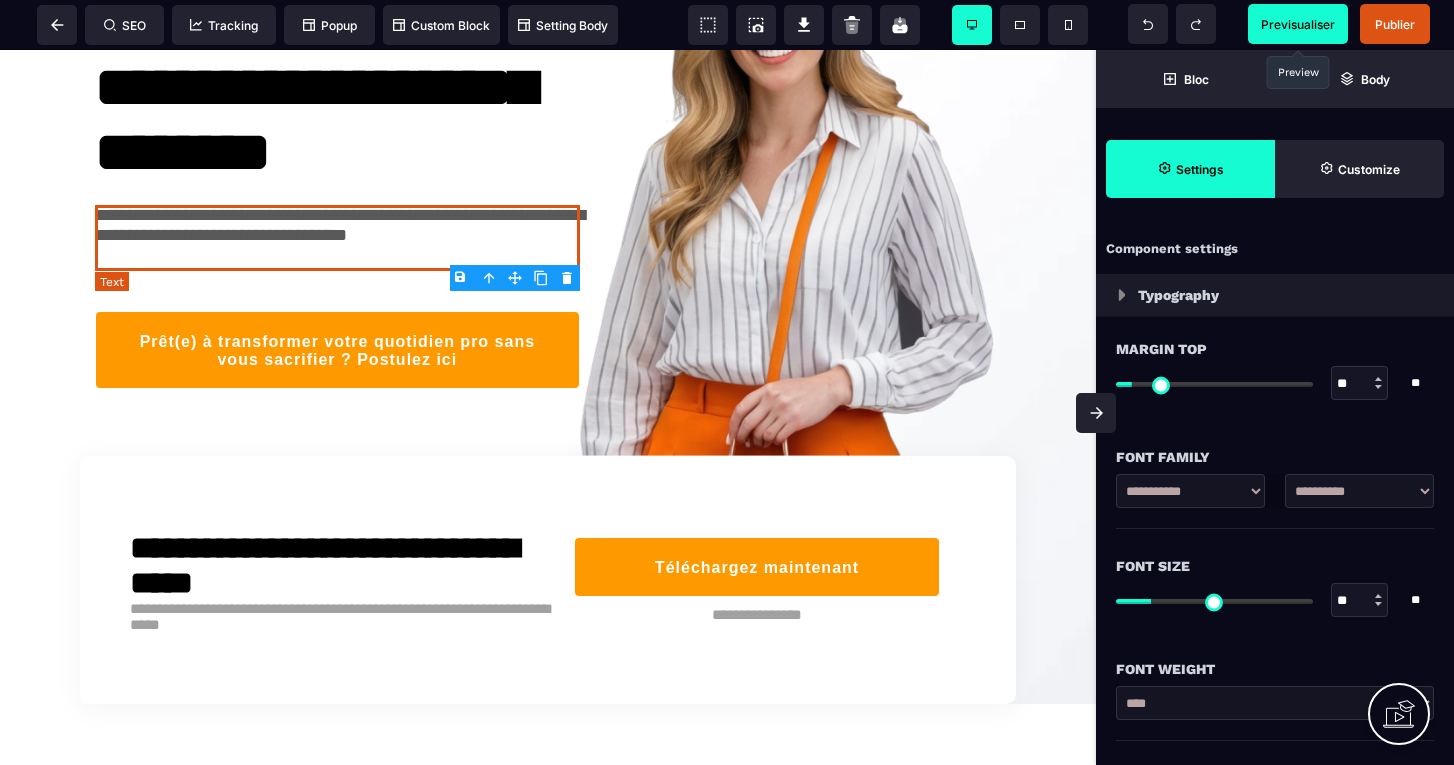 click on "**********" at bounding box center [337, 238] 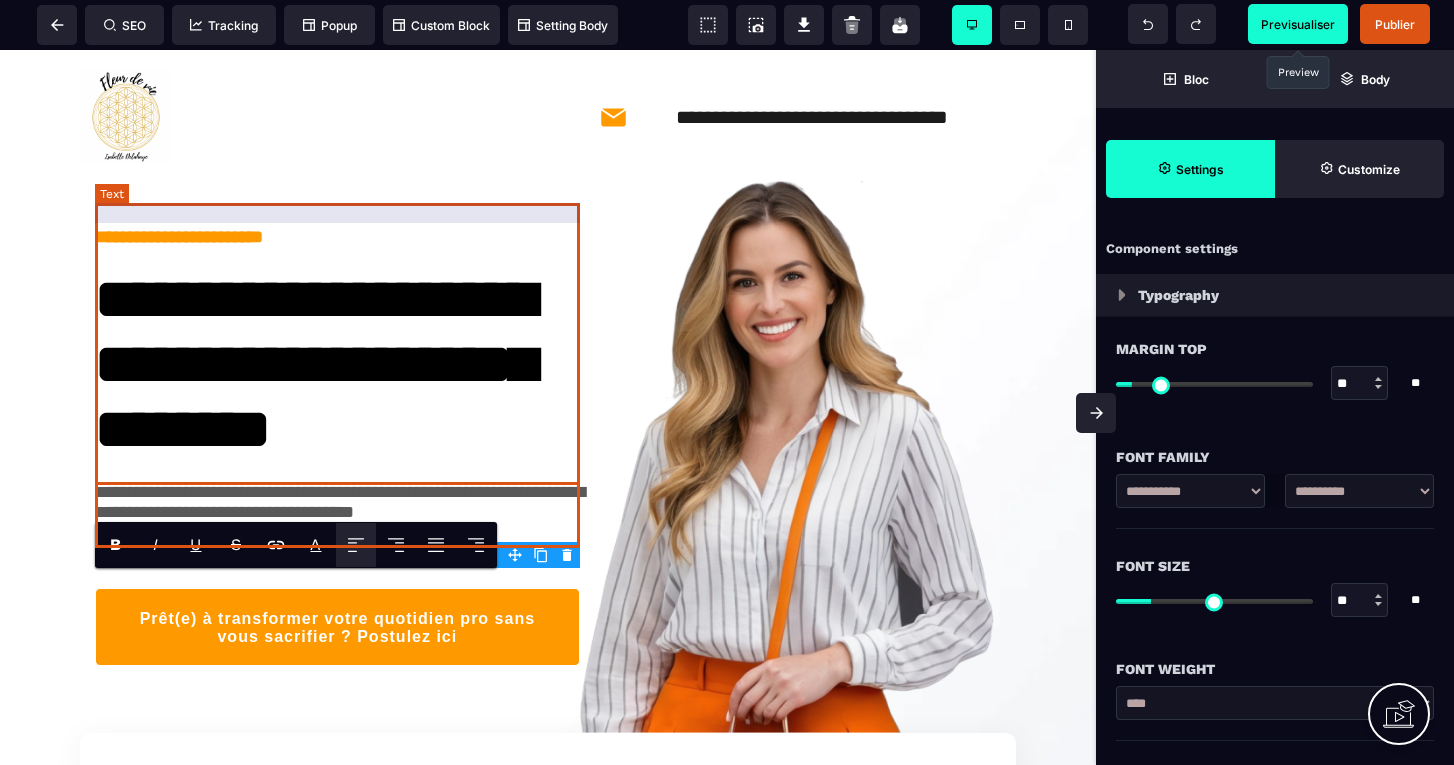 scroll, scrollTop: 0, scrollLeft: 0, axis: both 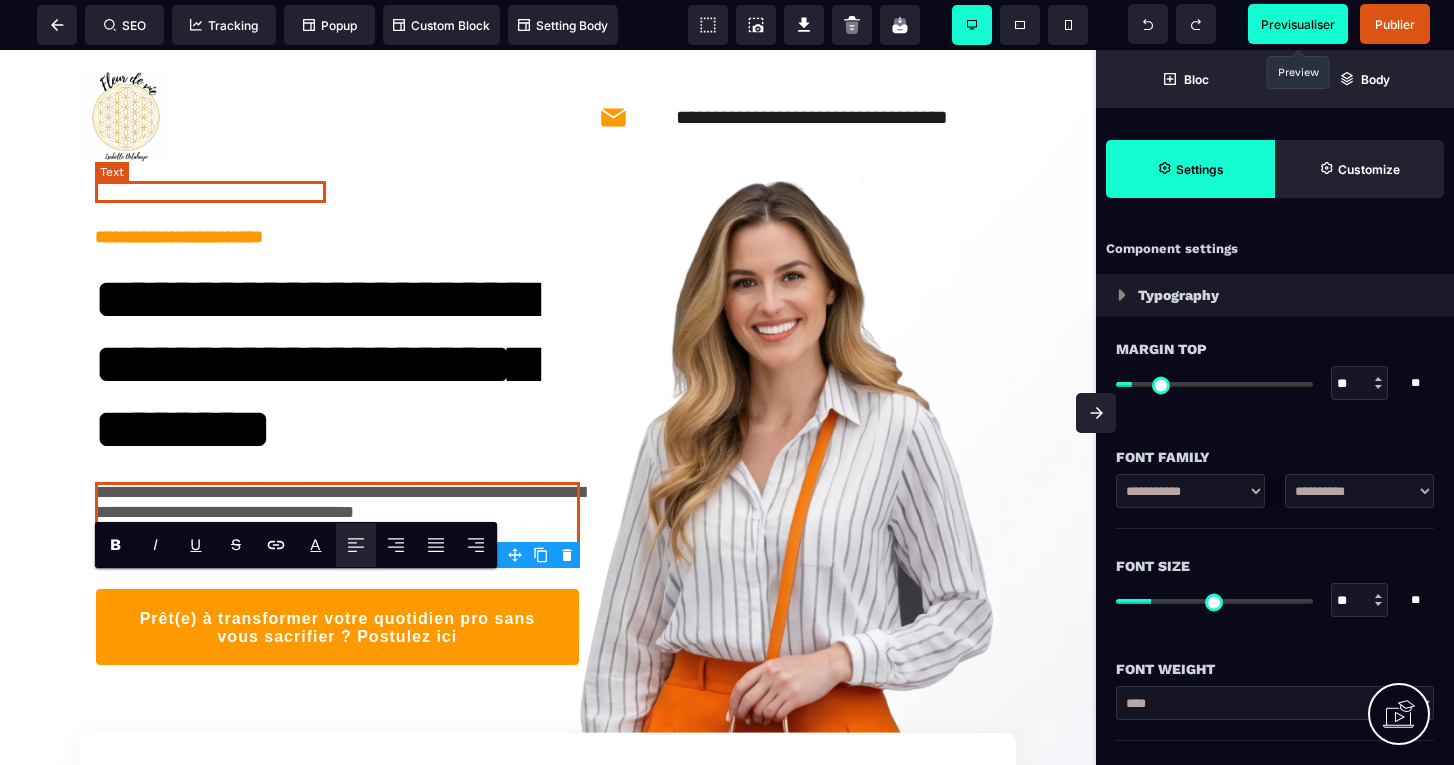 click on "**********" at bounding box center (179, 237) 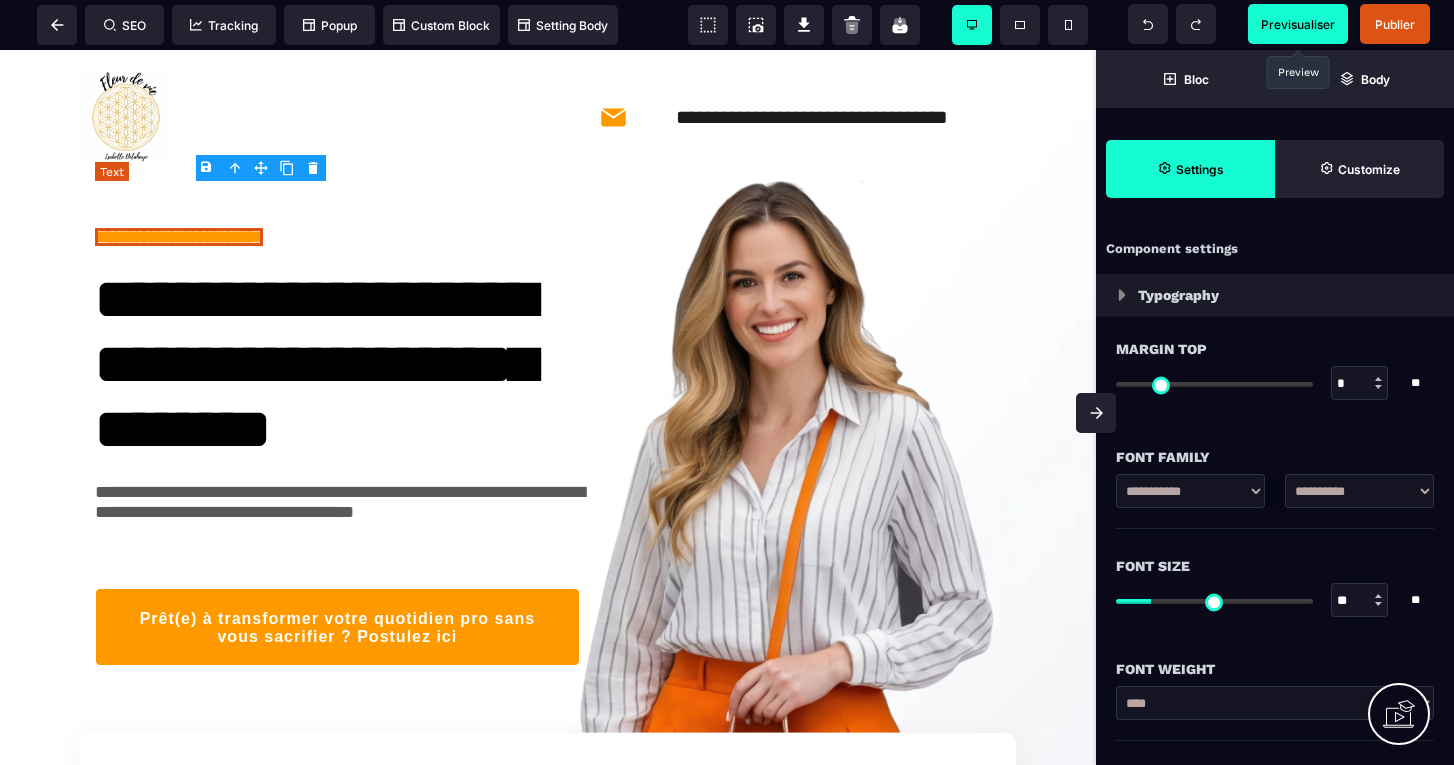 click on "**********" at bounding box center (179, 237) 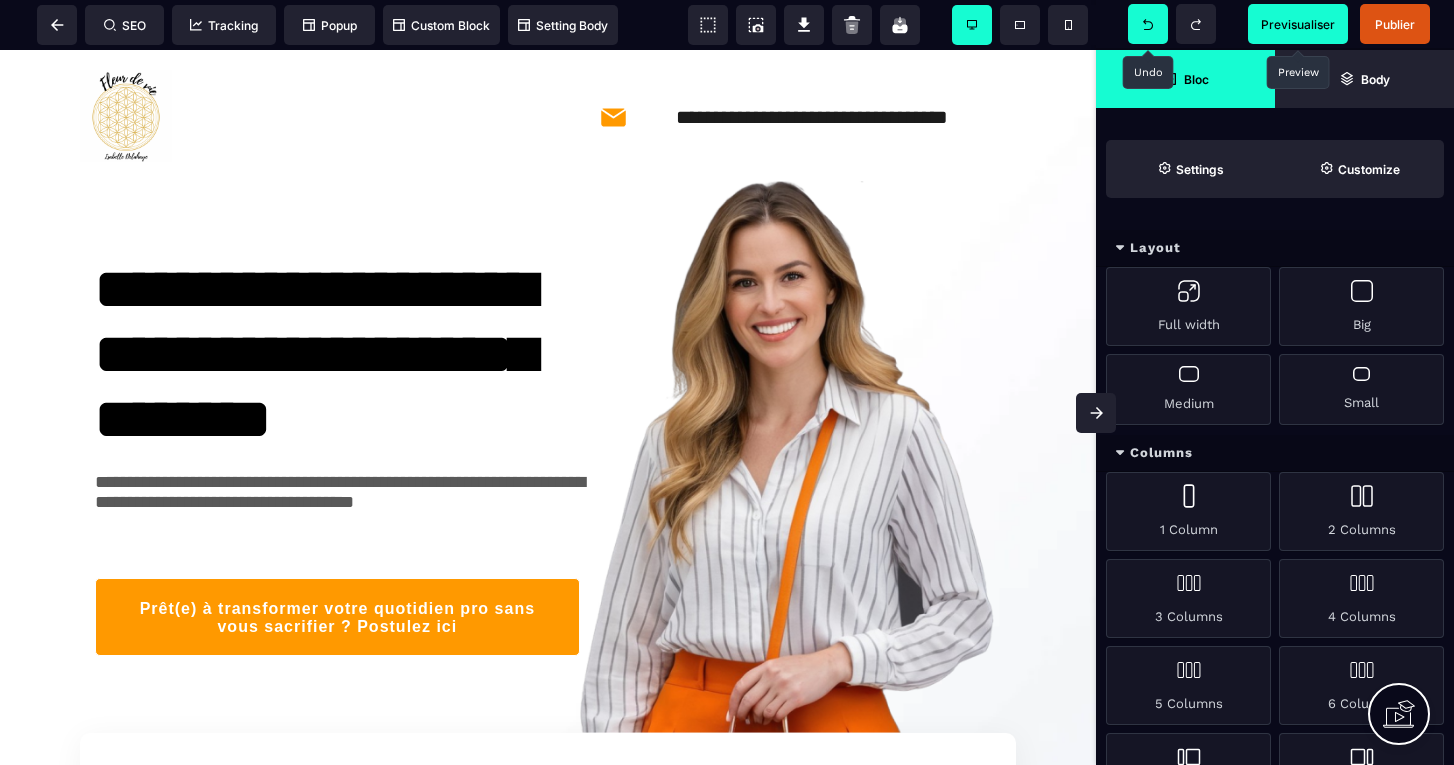 click at bounding box center [1148, 24] 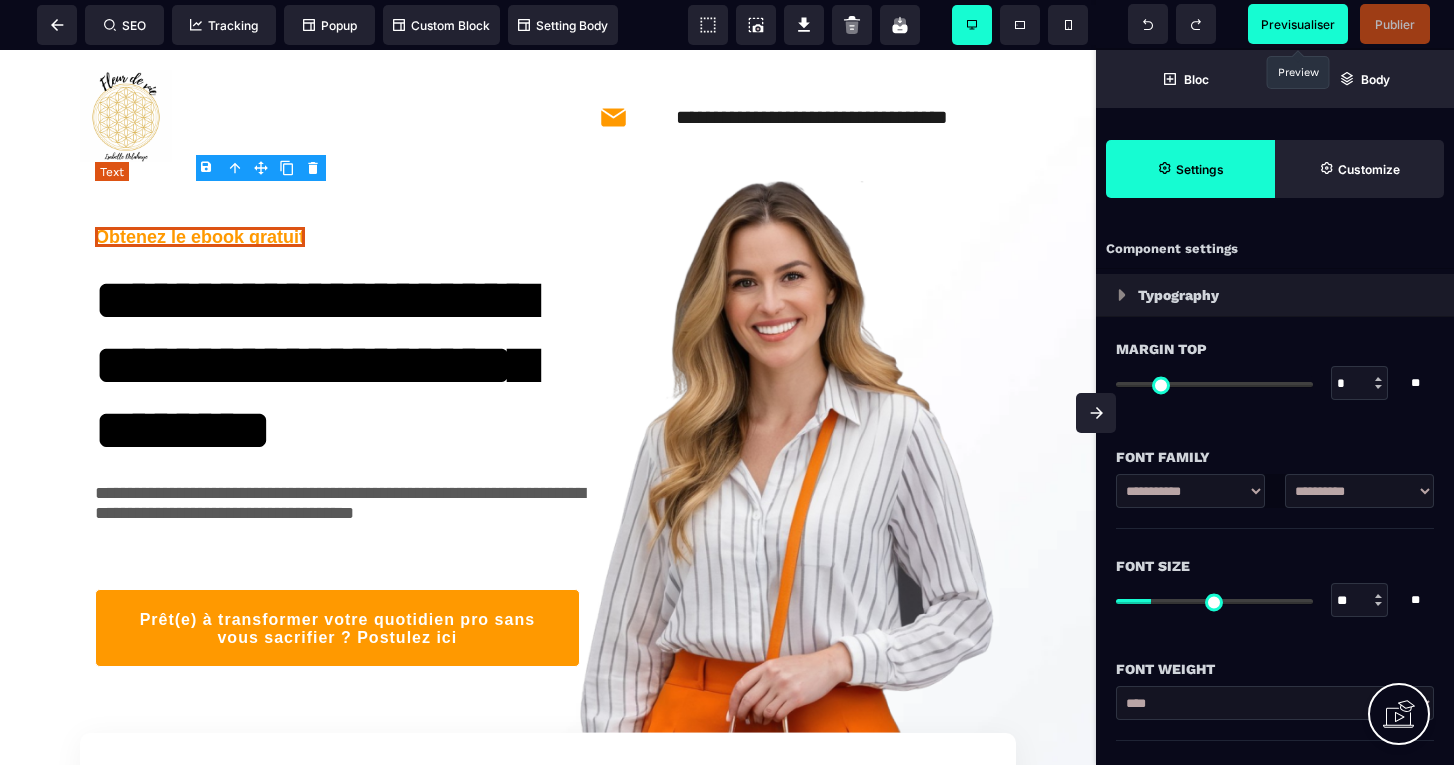 click on "Obtenez le ebook gratuit" at bounding box center (200, 237) 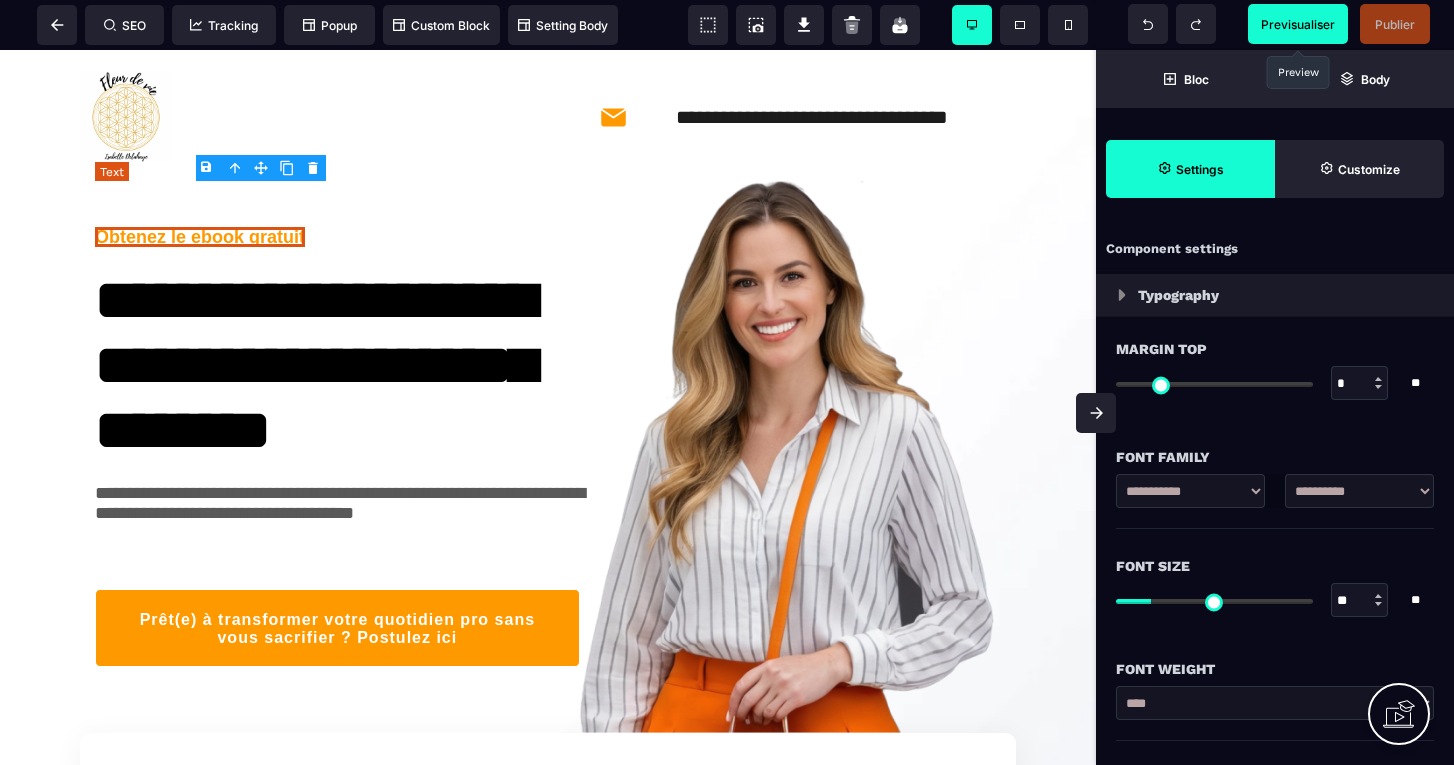 click on "Obtenez le ebook gratuit" at bounding box center [200, 237] 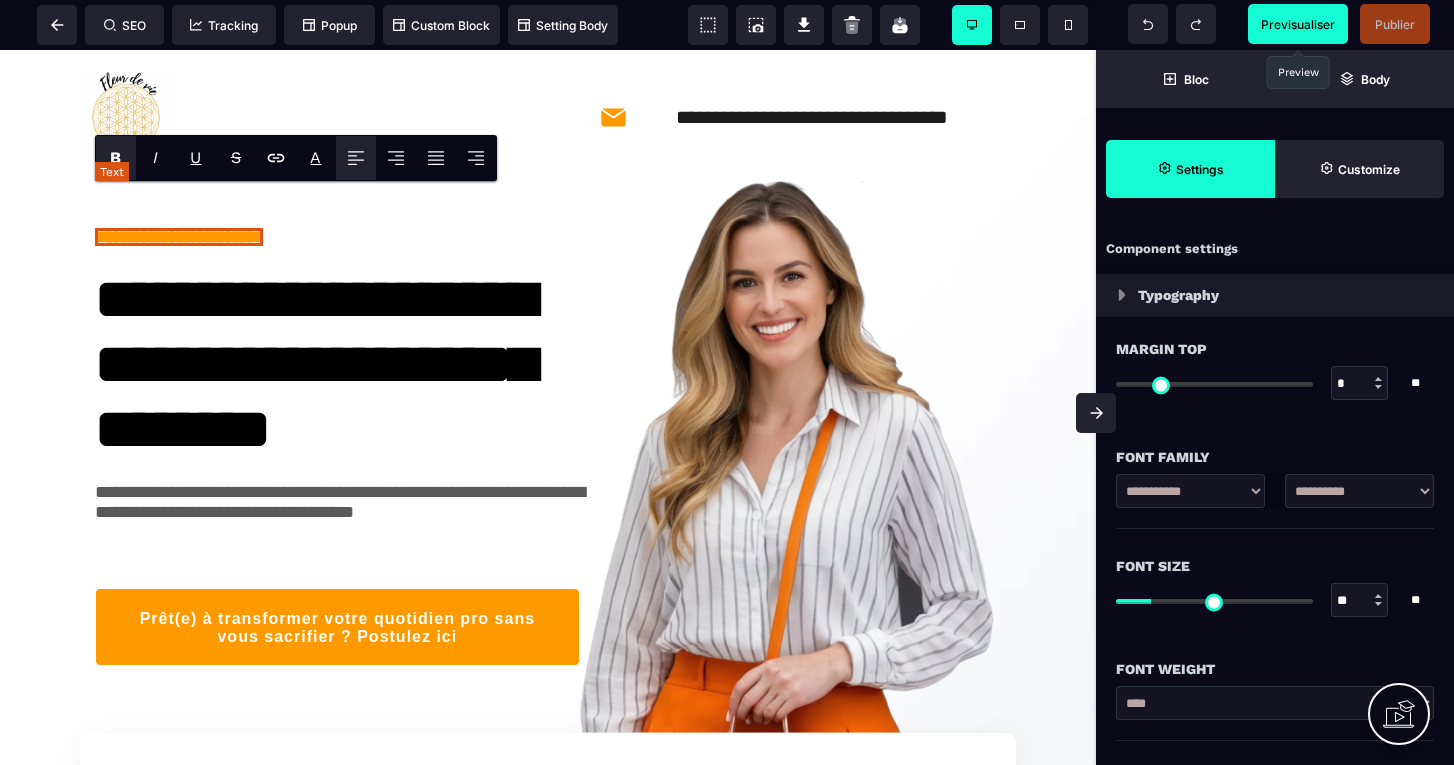 click on "**********" at bounding box center (179, 237) 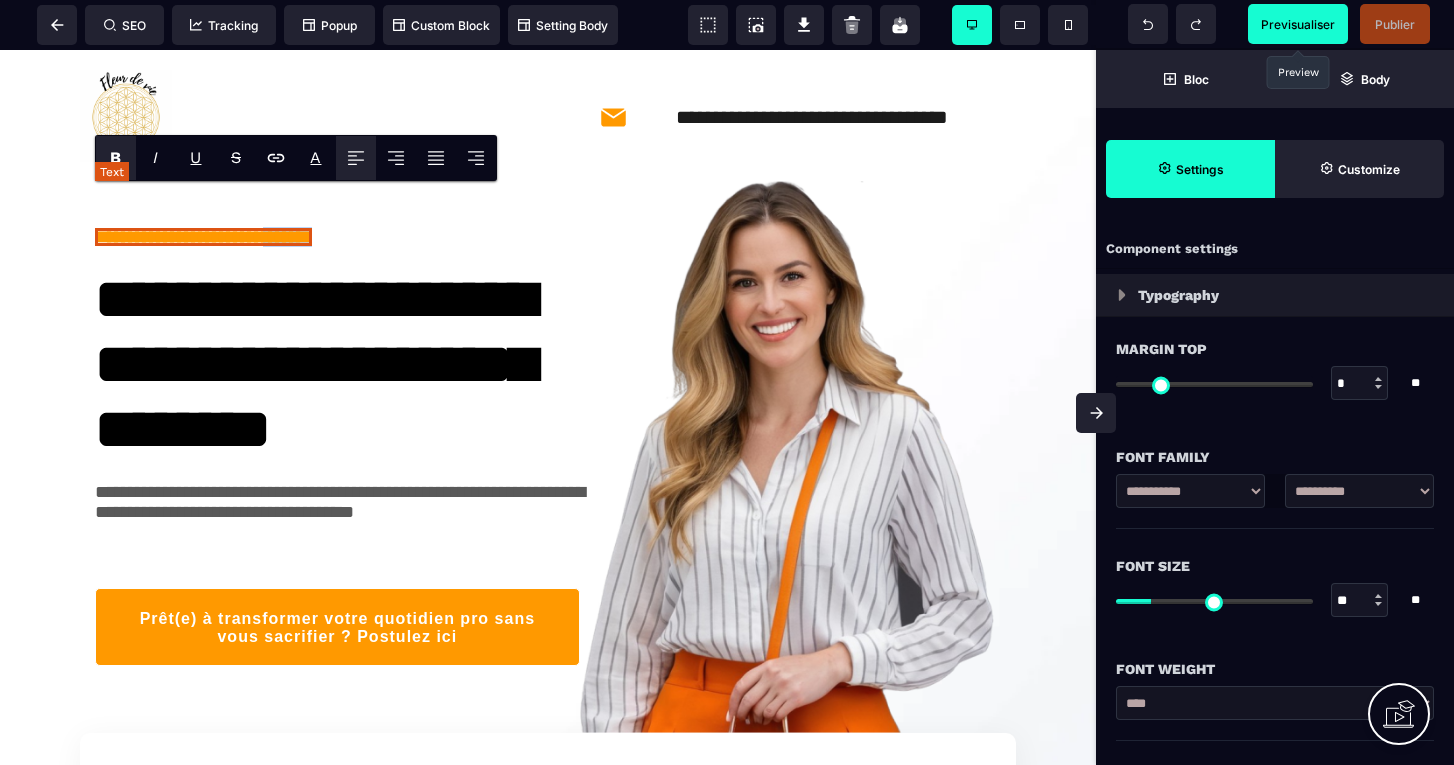 drag, startPoint x: 320, startPoint y: 193, endPoint x: 380, endPoint y: 189, distance: 60.133186 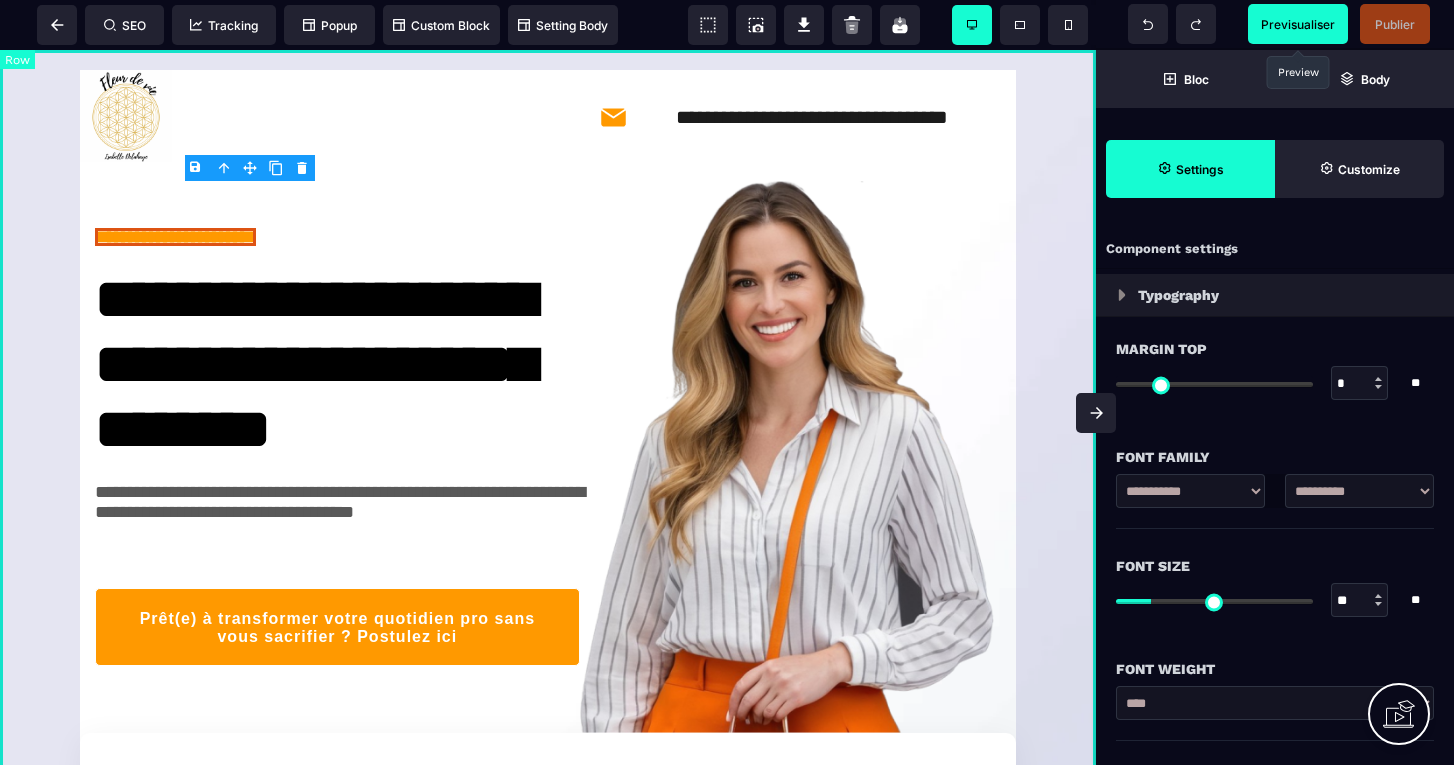 click on "**********" at bounding box center (548, 515) 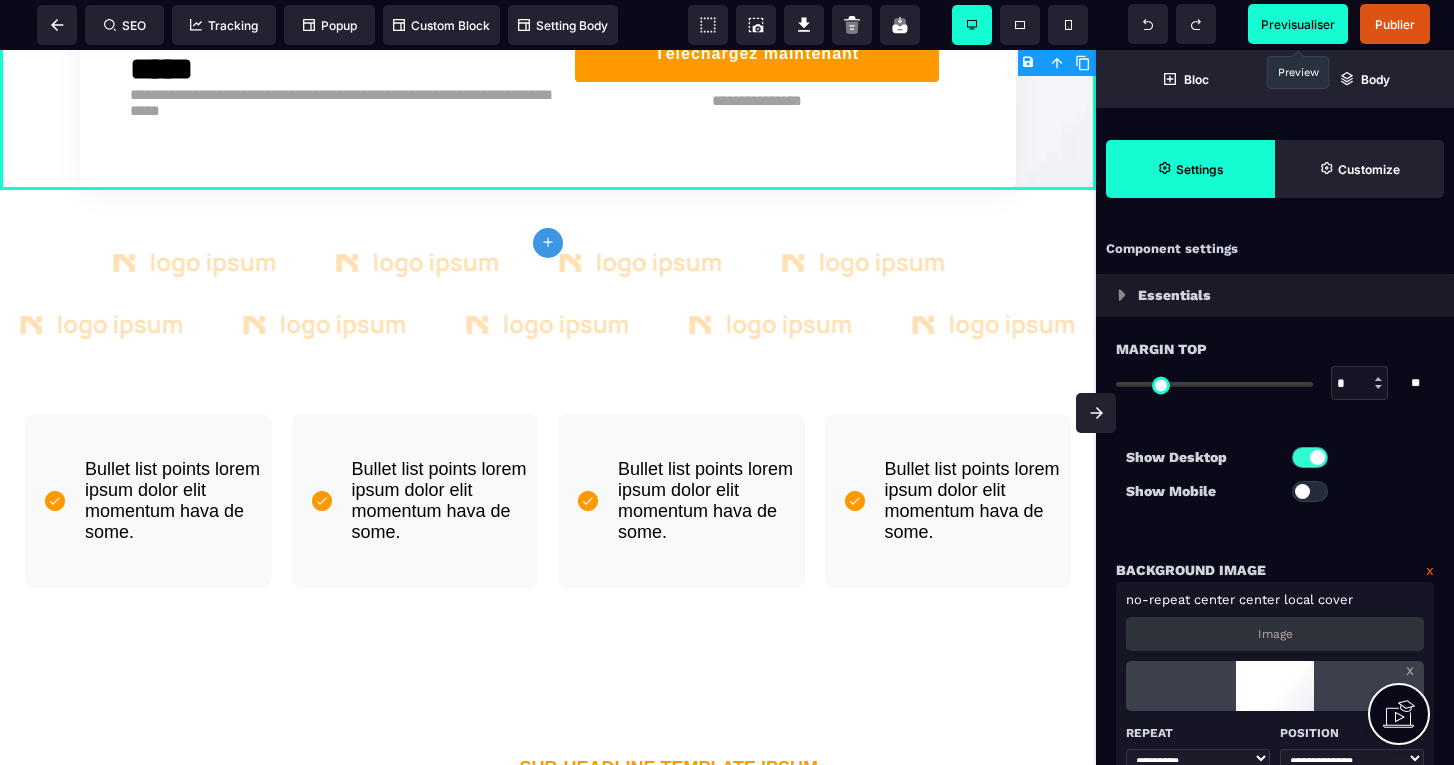 scroll, scrollTop: 792, scrollLeft: 0, axis: vertical 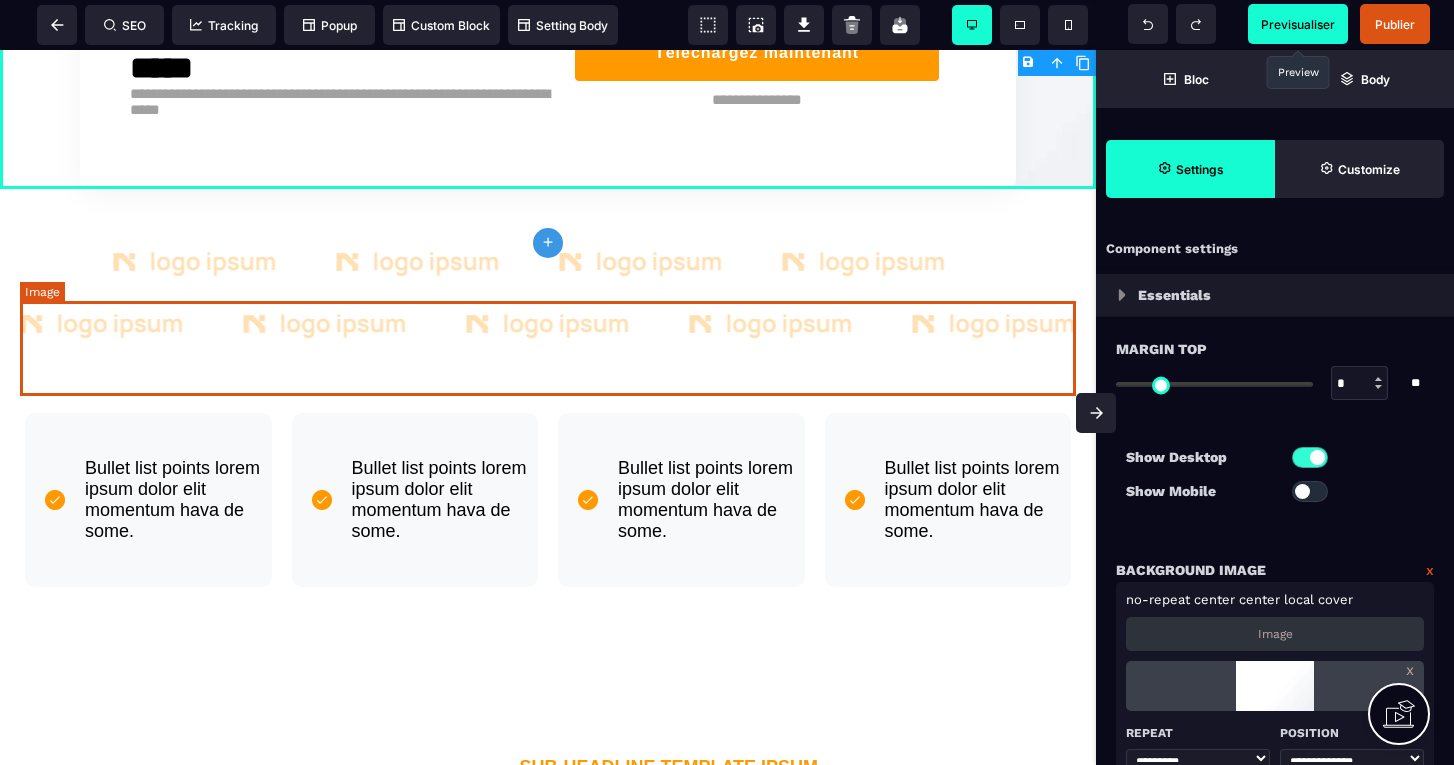click at bounding box center [548, 291] 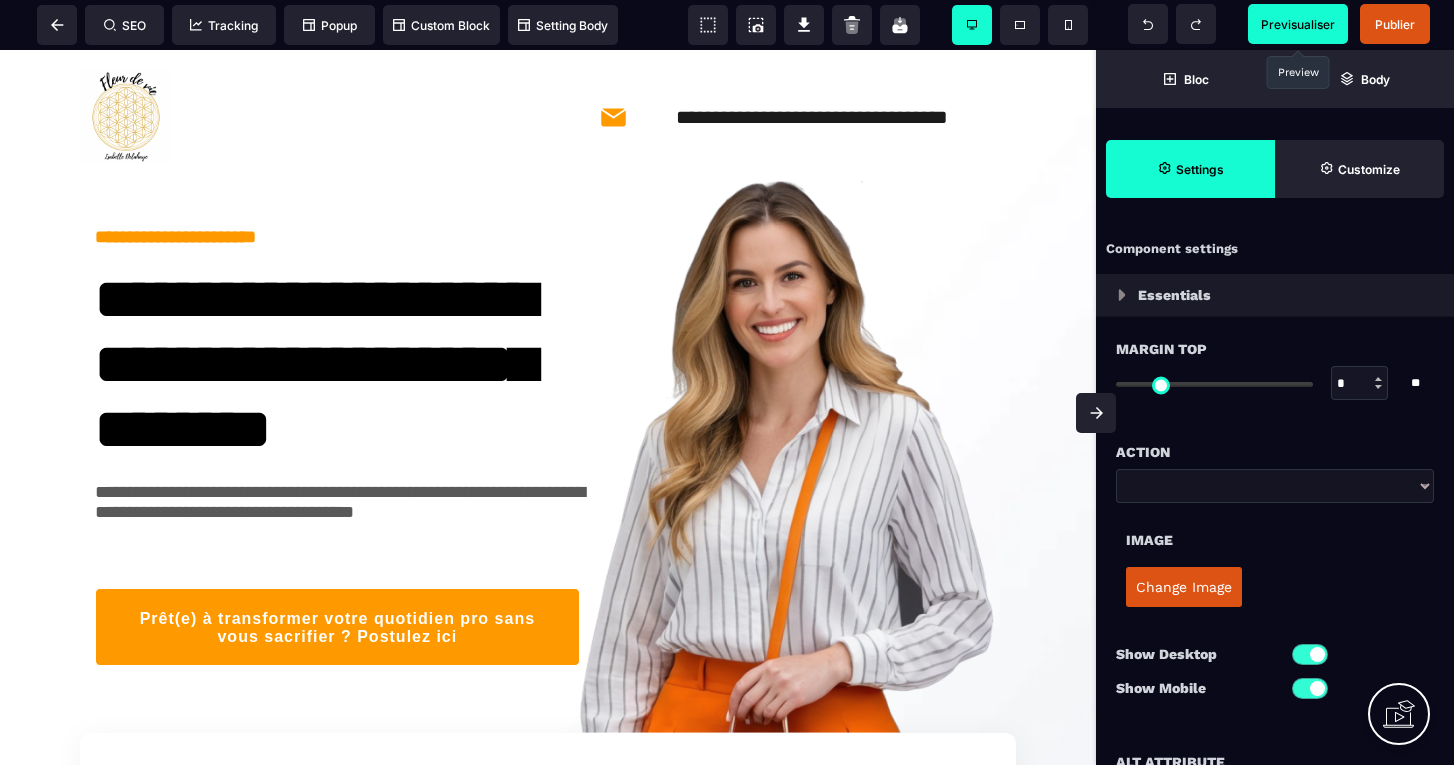 scroll, scrollTop: 0, scrollLeft: 0, axis: both 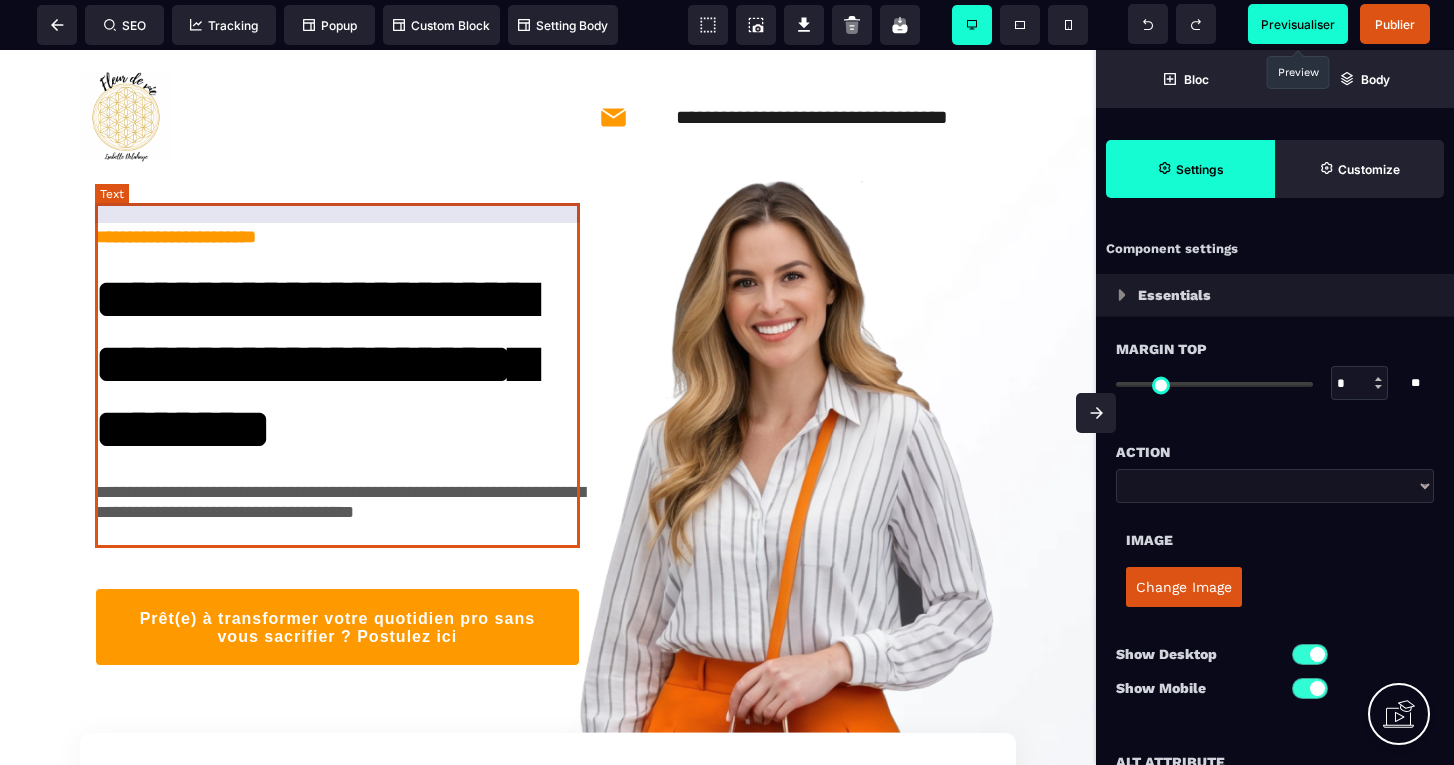 click on "**********" at bounding box center [337, 354] 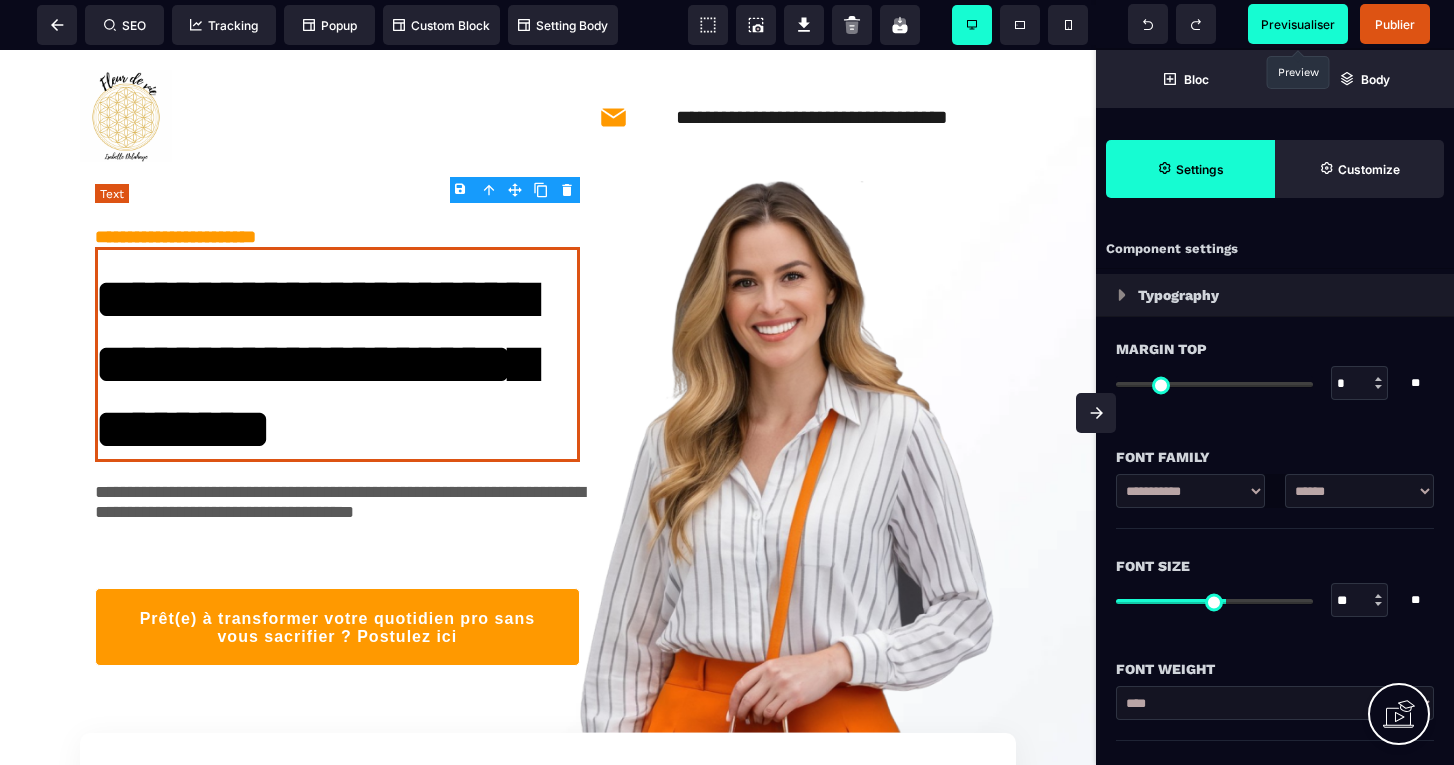 click on "**********" at bounding box center (337, 354) 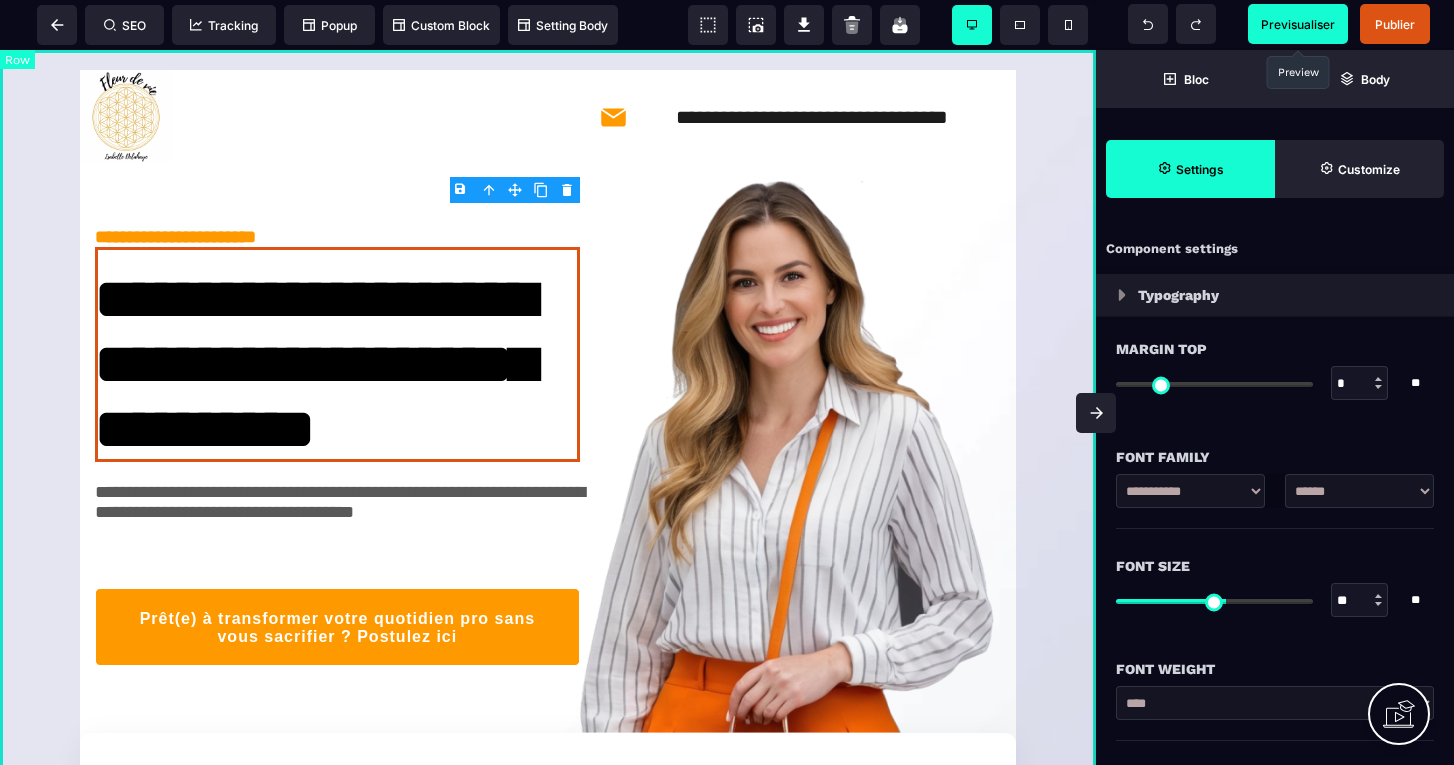 click on "**********" at bounding box center [548, 515] 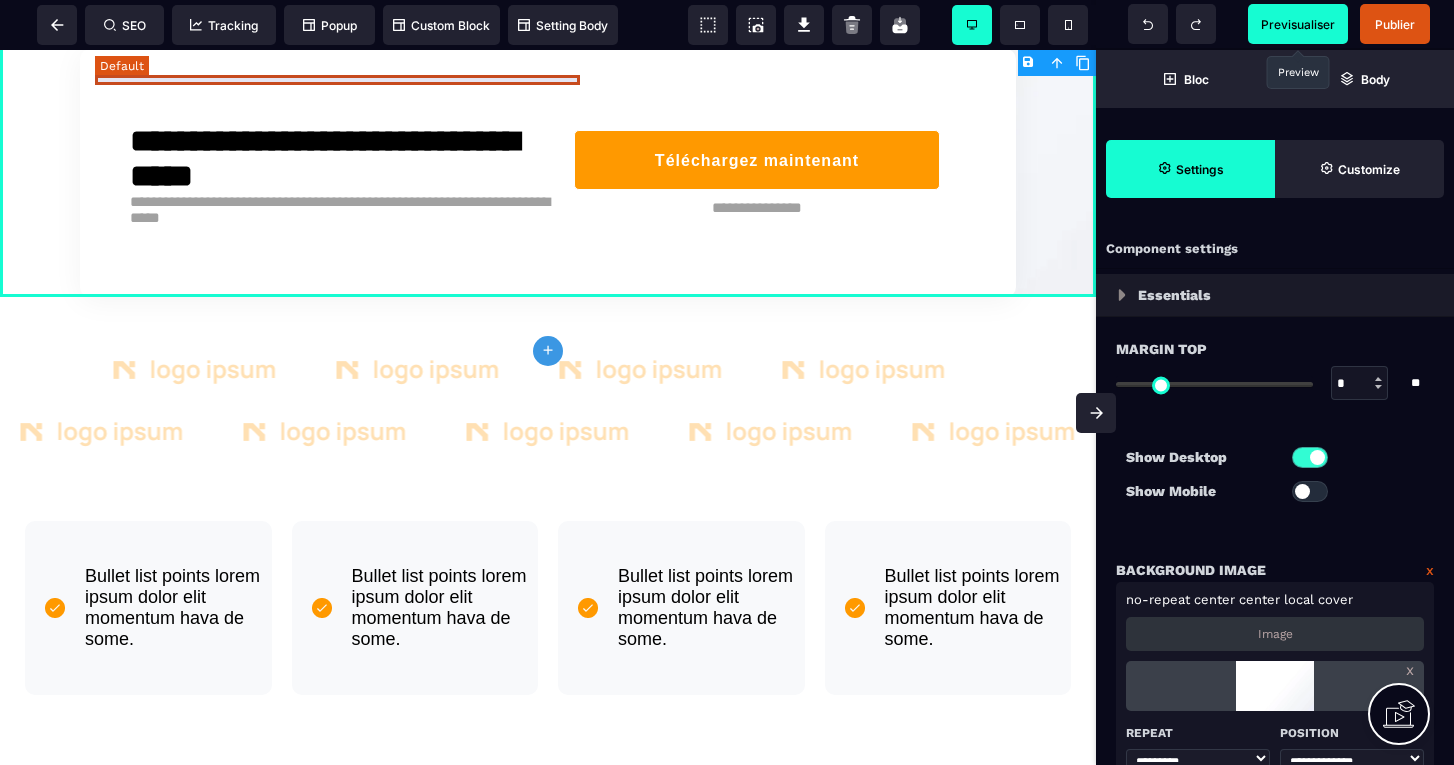 scroll, scrollTop: 694, scrollLeft: 0, axis: vertical 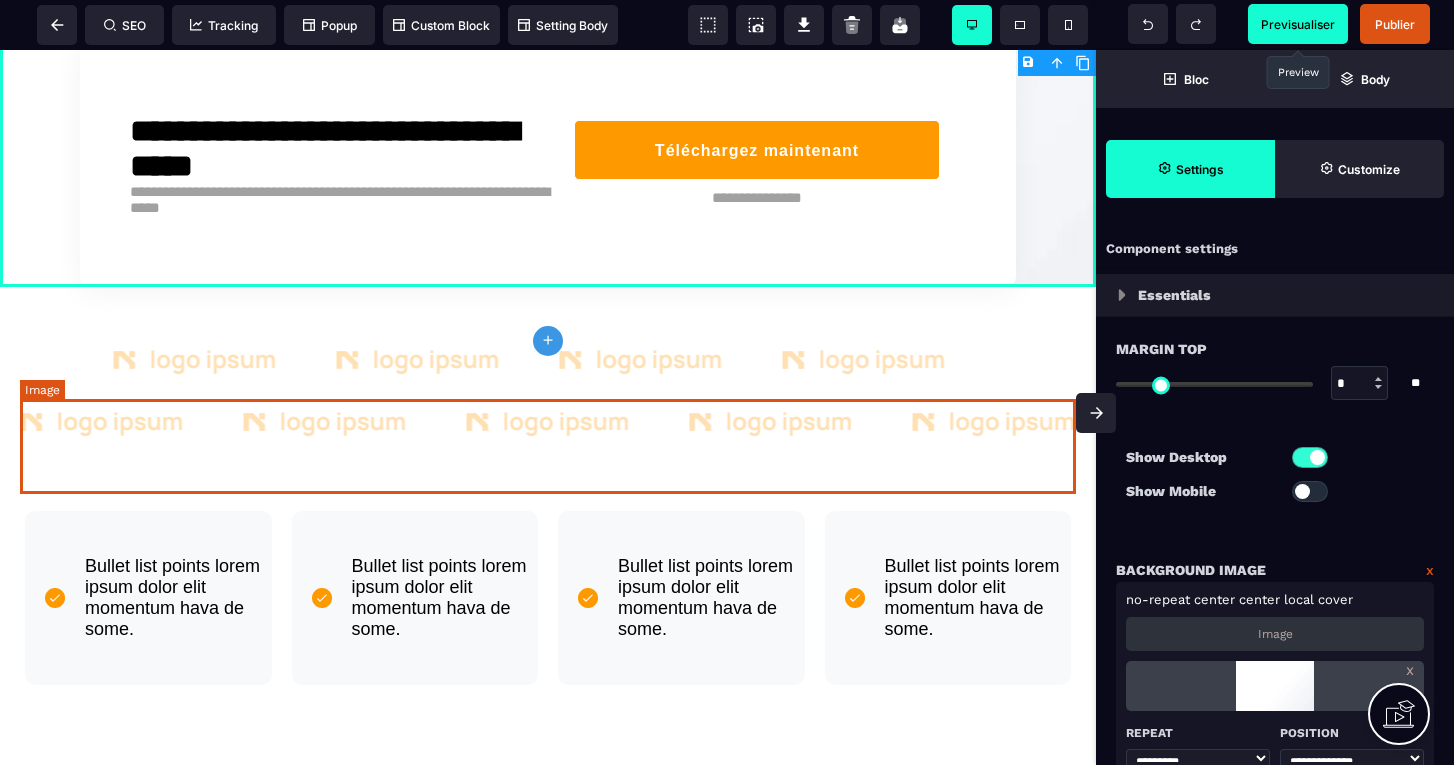 click at bounding box center (548, 389) 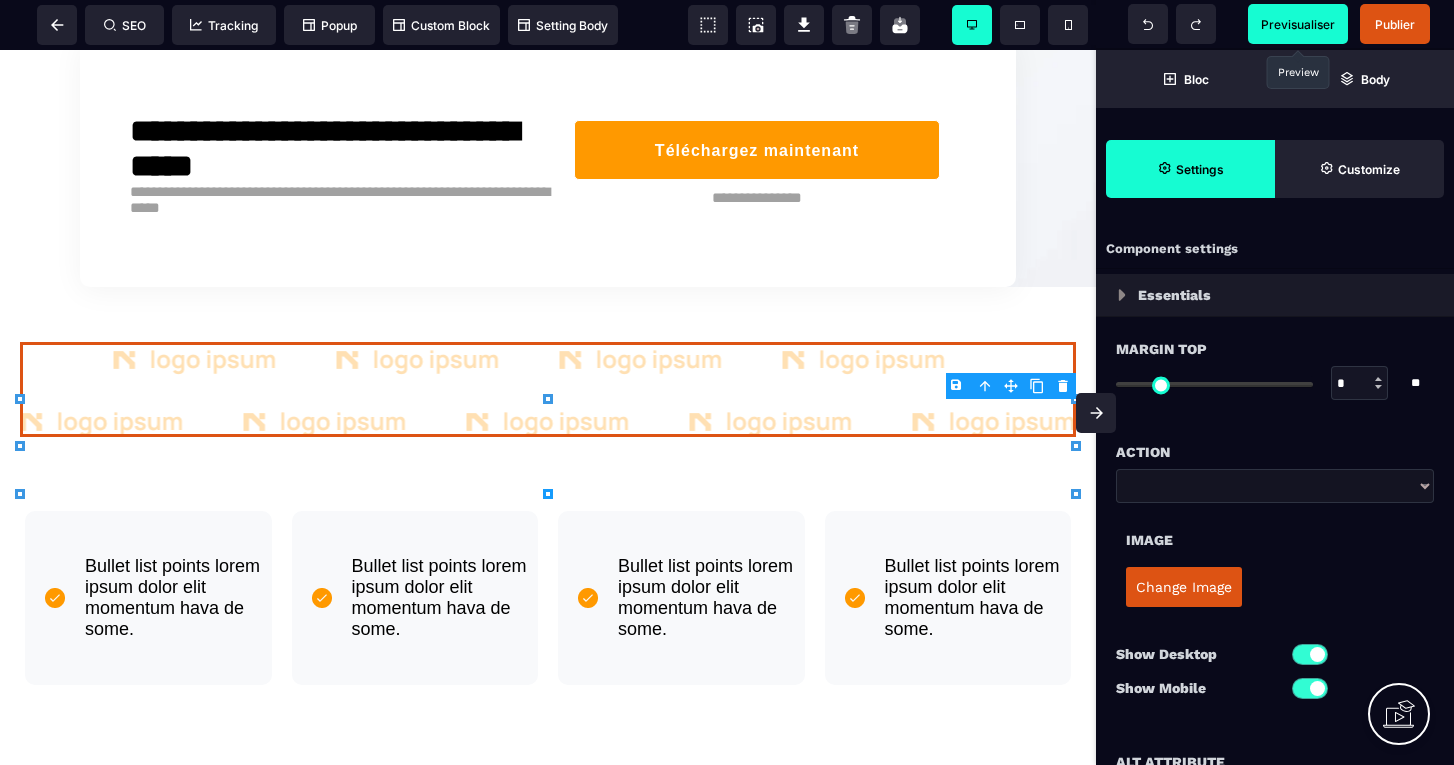 click on "Change Image" at bounding box center (1184, 587) 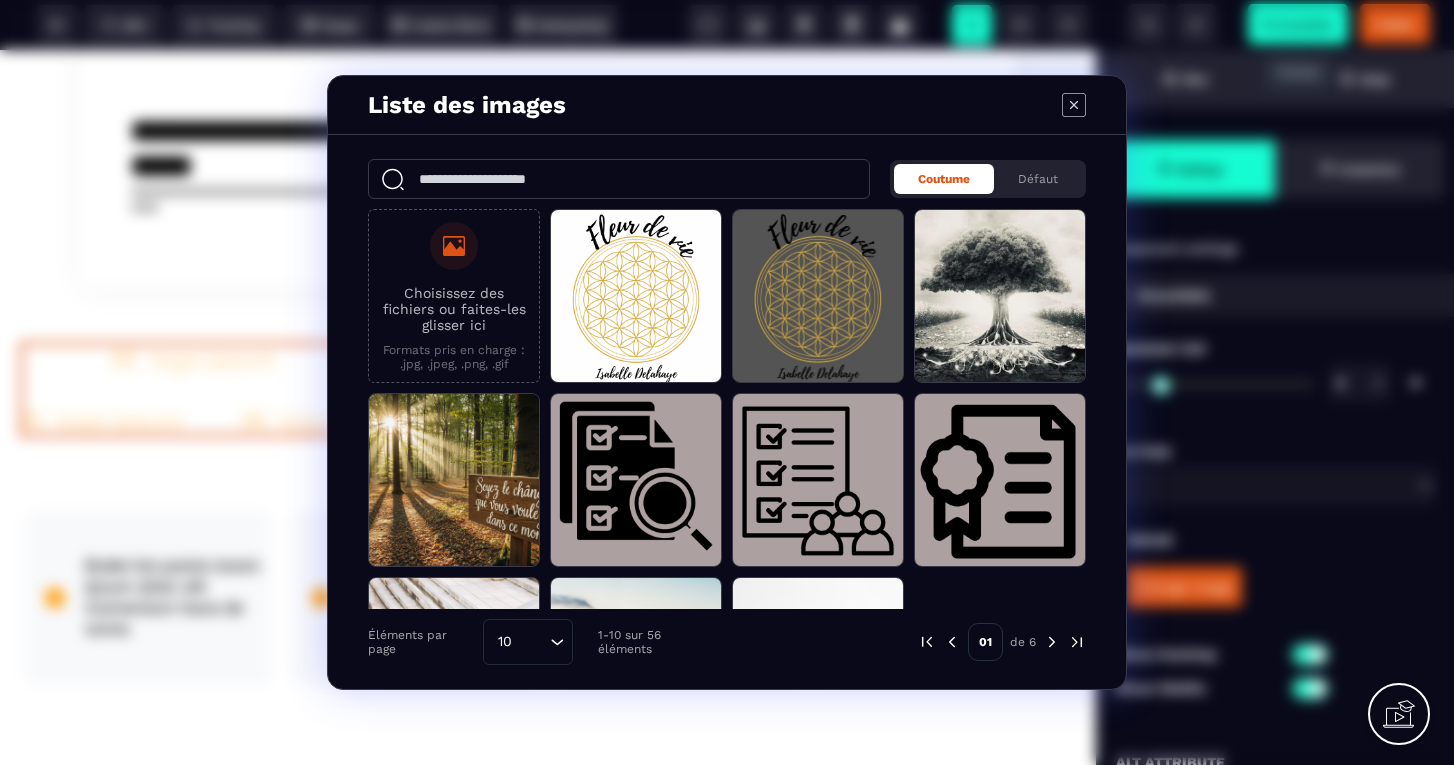 click on "Choisissez des fichiers ou faites-les glisser ici" at bounding box center [454, 309] 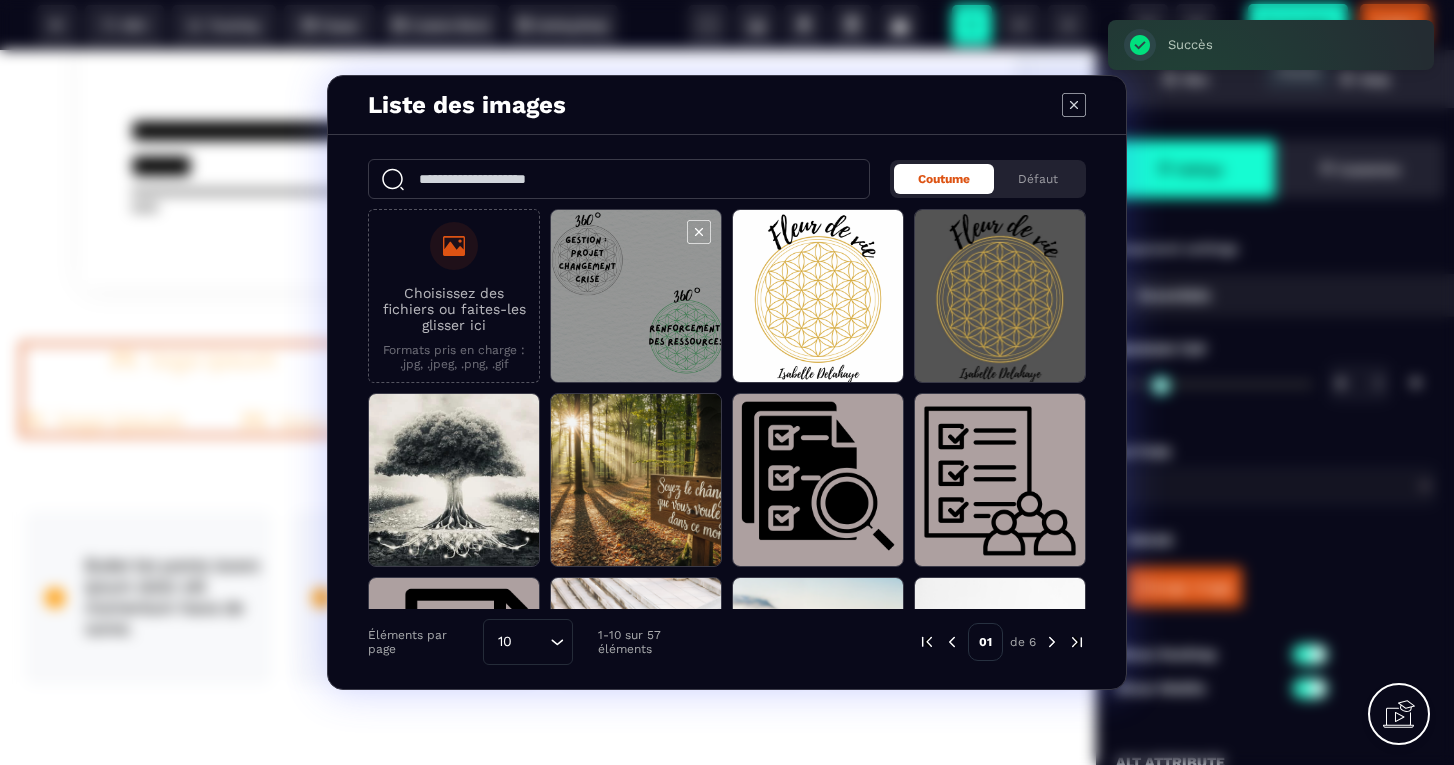 click at bounding box center (636, 297) 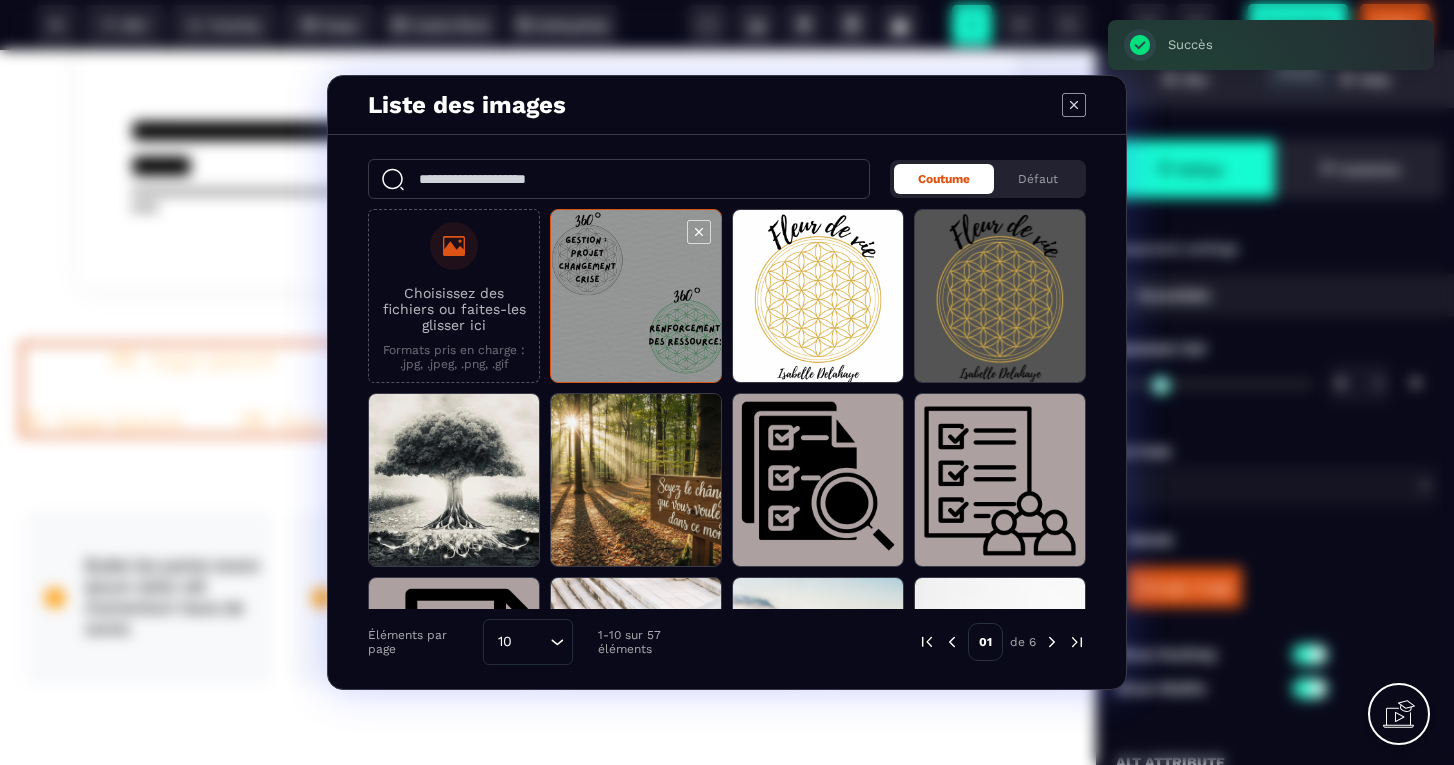 click at bounding box center [636, 297] 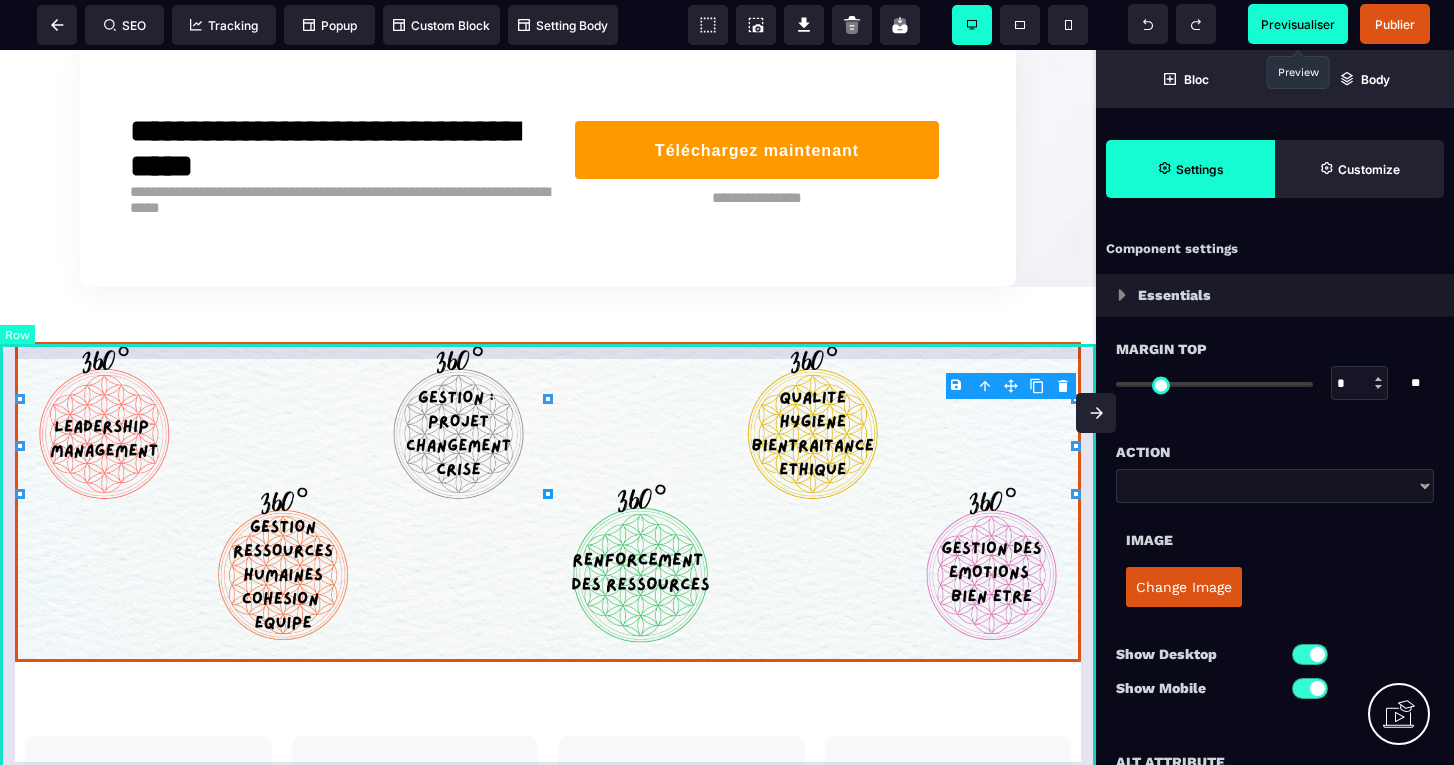 click at bounding box center (548, 504) 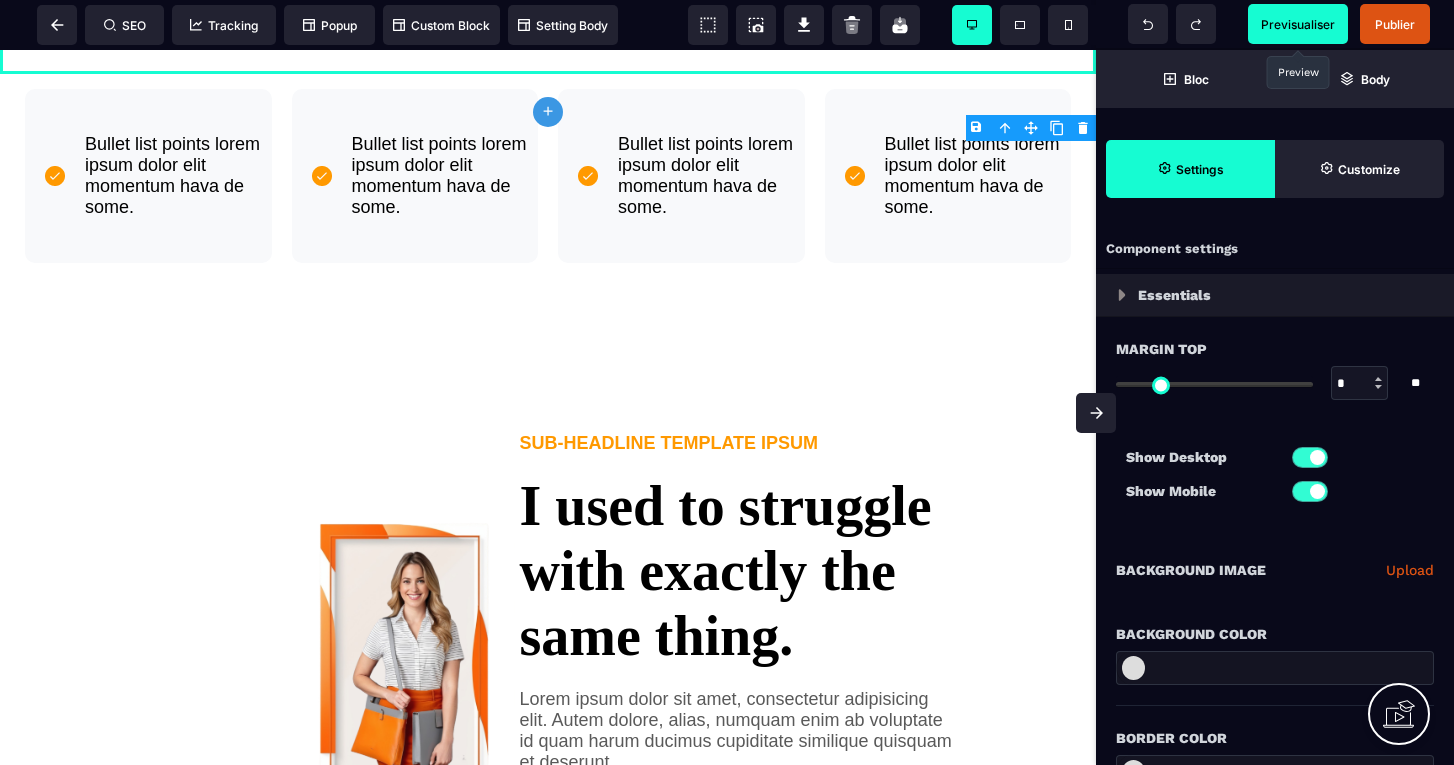 scroll, scrollTop: 1356, scrollLeft: 0, axis: vertical 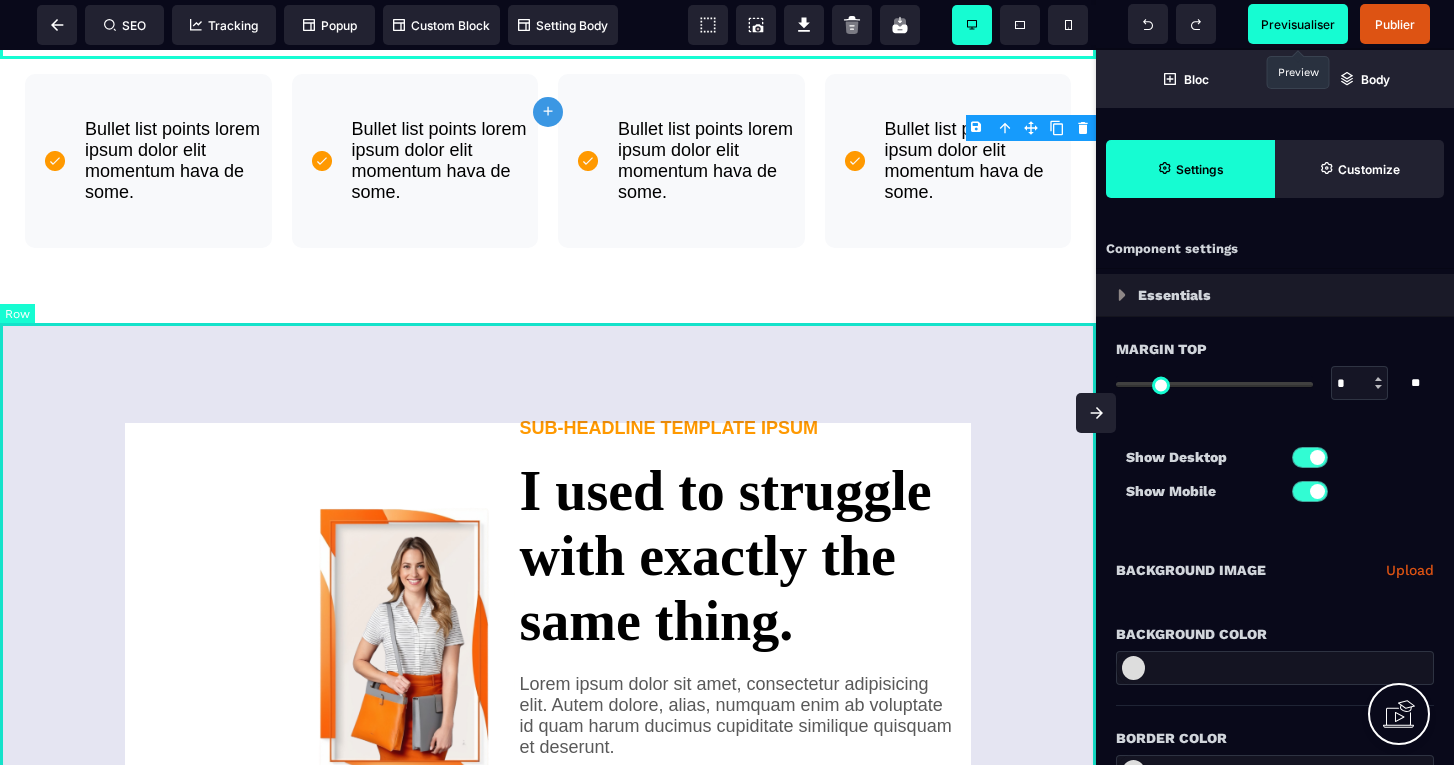 click on "SUB-HEADLINE TEMPLATE IPSUM I used to struggle with exactly the same thing. Lorem ipsum dolor sit amet, consectetur adipisicing elit. Autem dolore, alias, numquam enim ab voluptate id quam harum ducimus cupiditate similique quisquam et deserunt. APPLY TO WORK WITH ME" at bounding box center (548, 638) 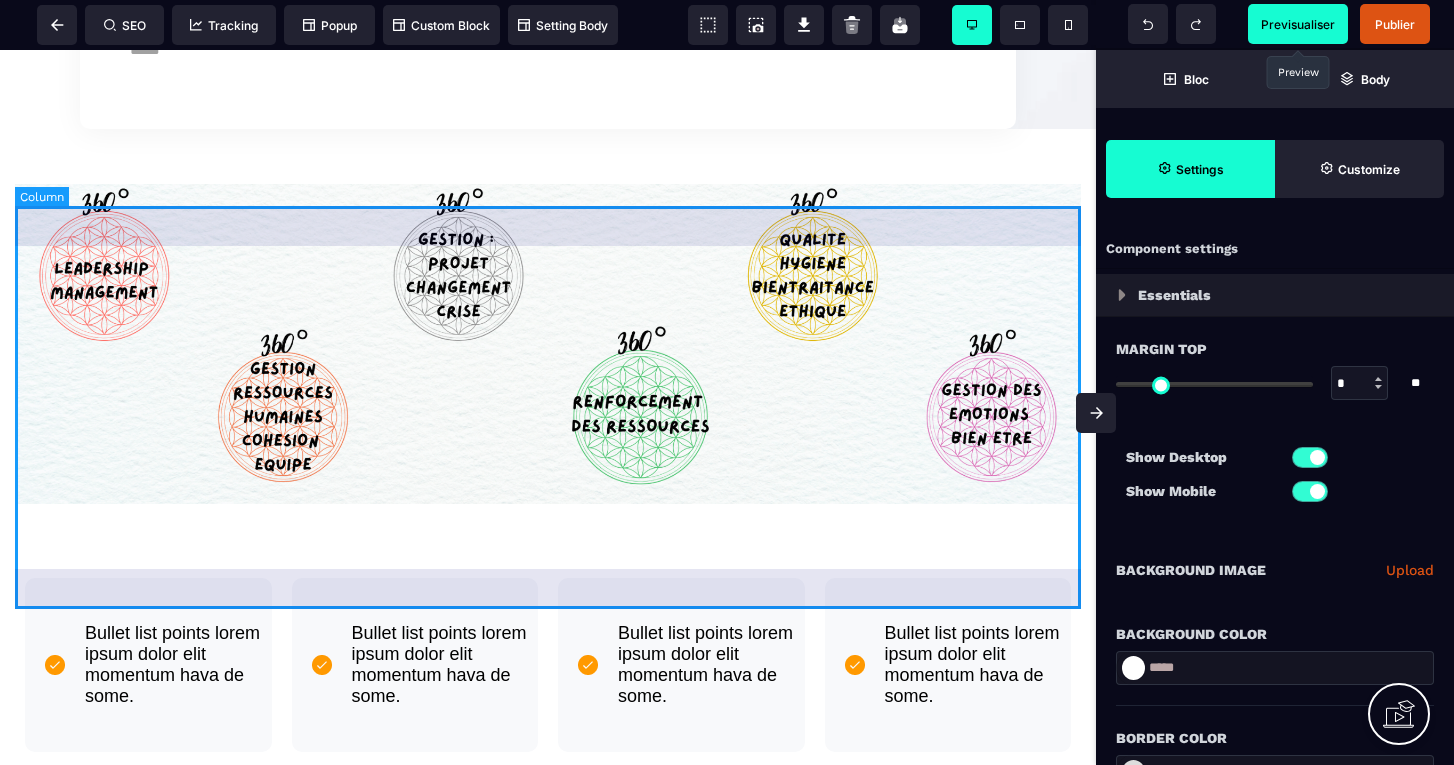 scroll, scrollTop: 845, scrollLeft: 0, axis: vertical 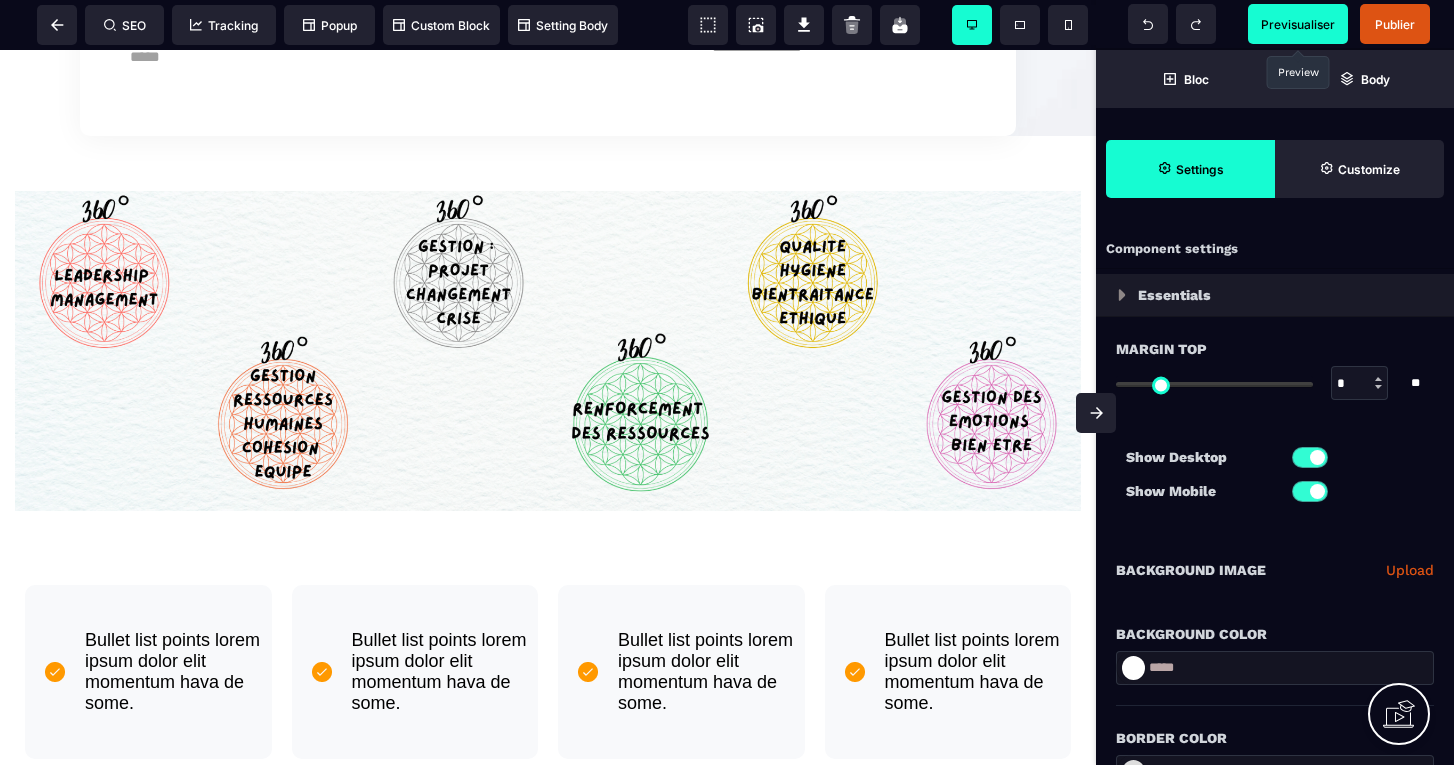 click on "Previsualiser" at bounding box center [1298, 24] 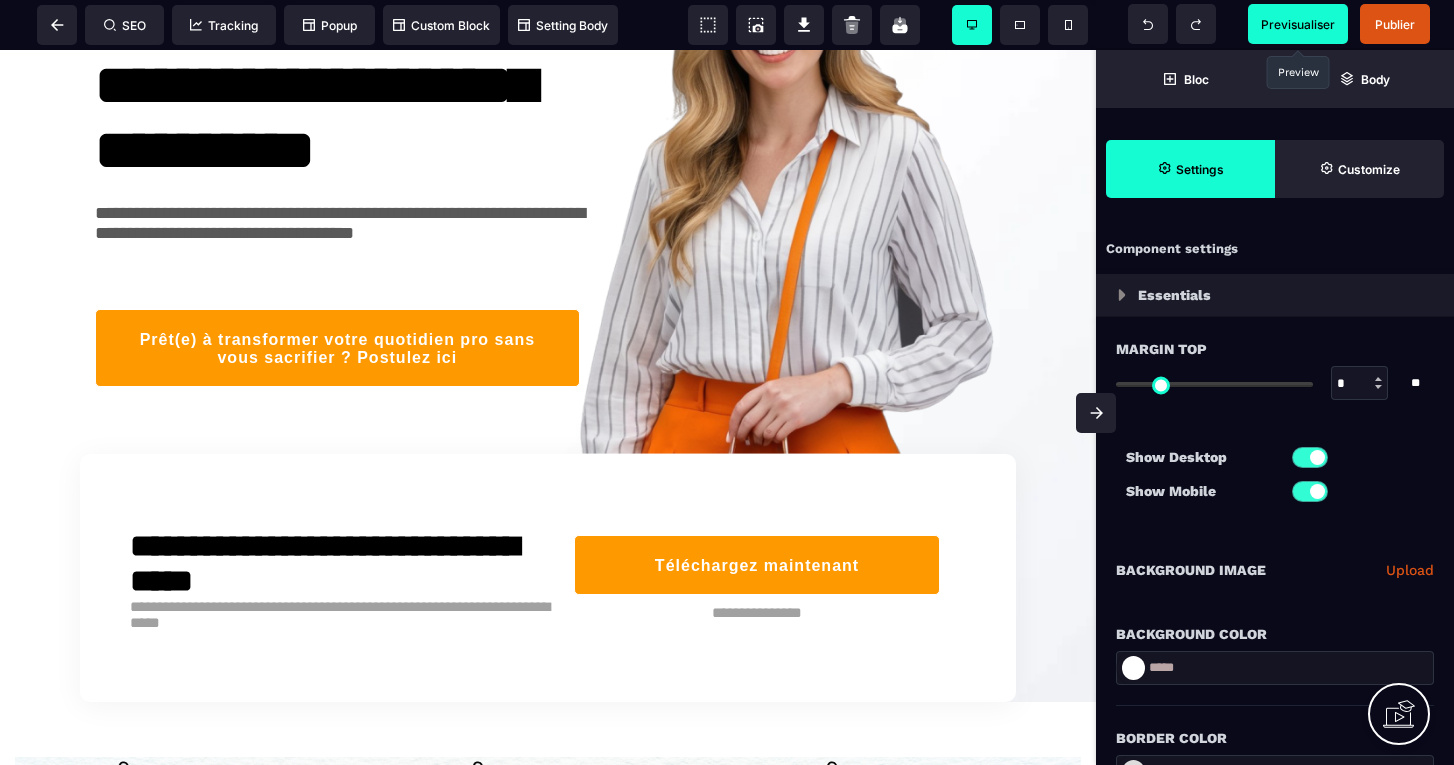 scroll, scrollTop: 267, scrollLeft: 0, axis: vertical 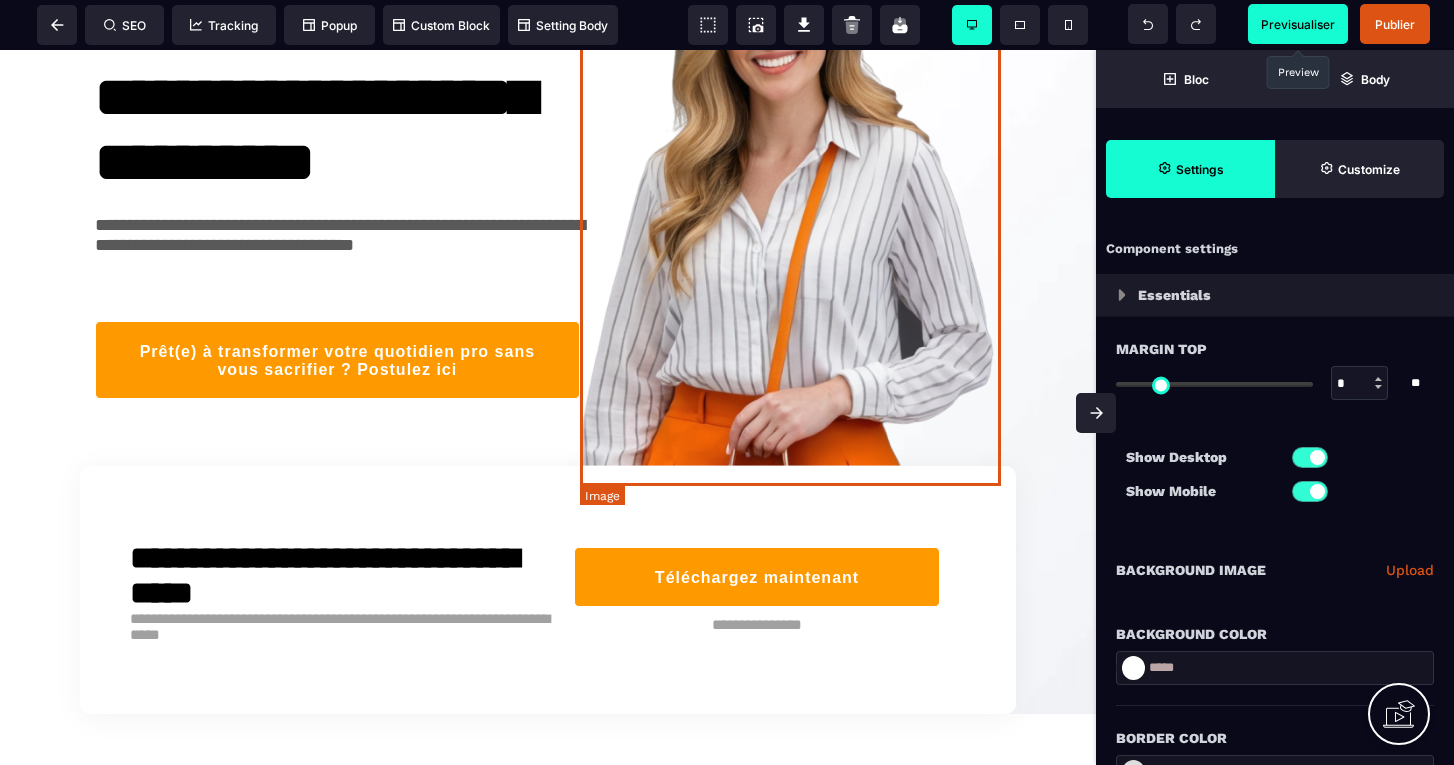 click at bounding box center [790, 190] 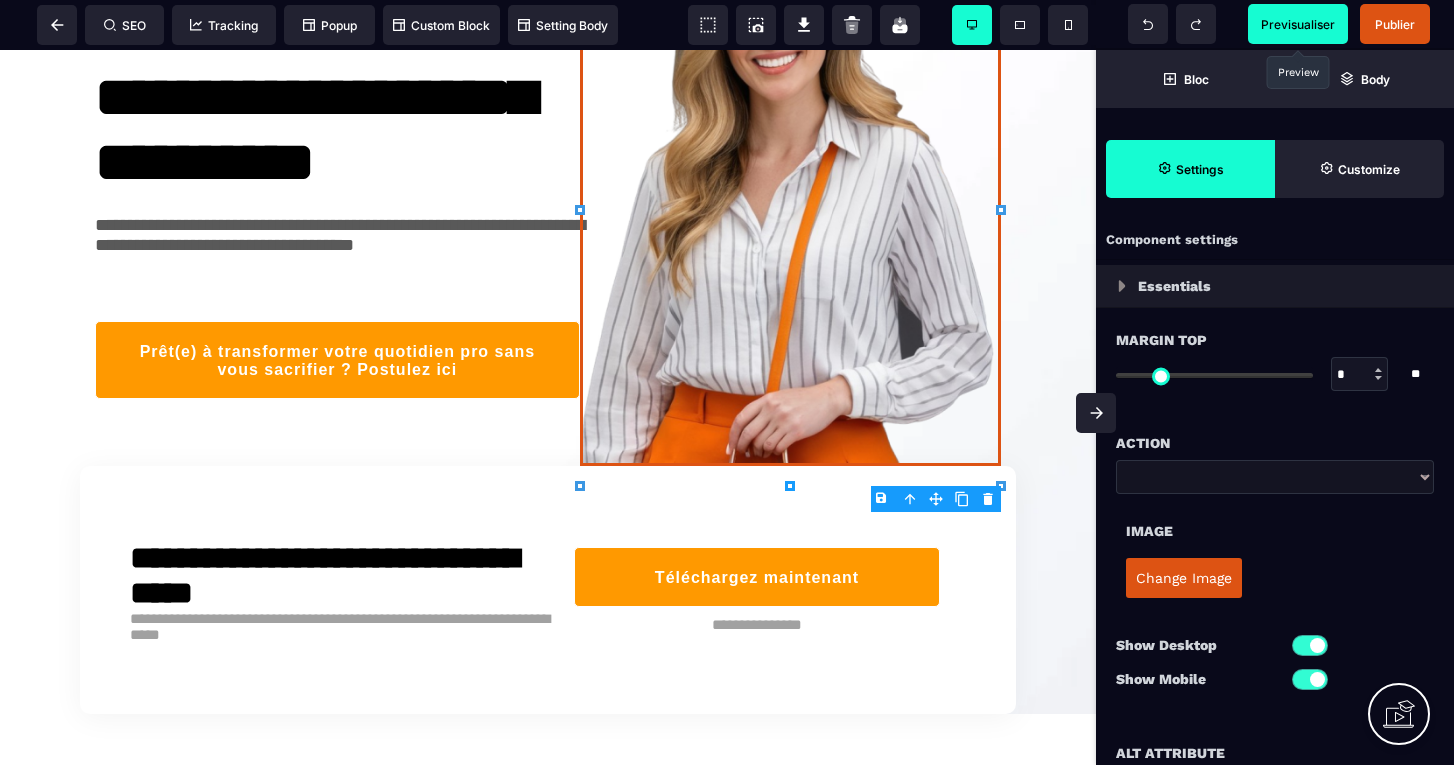 scroll, scrollTop: 0, scrollLeft: 0, axis: both 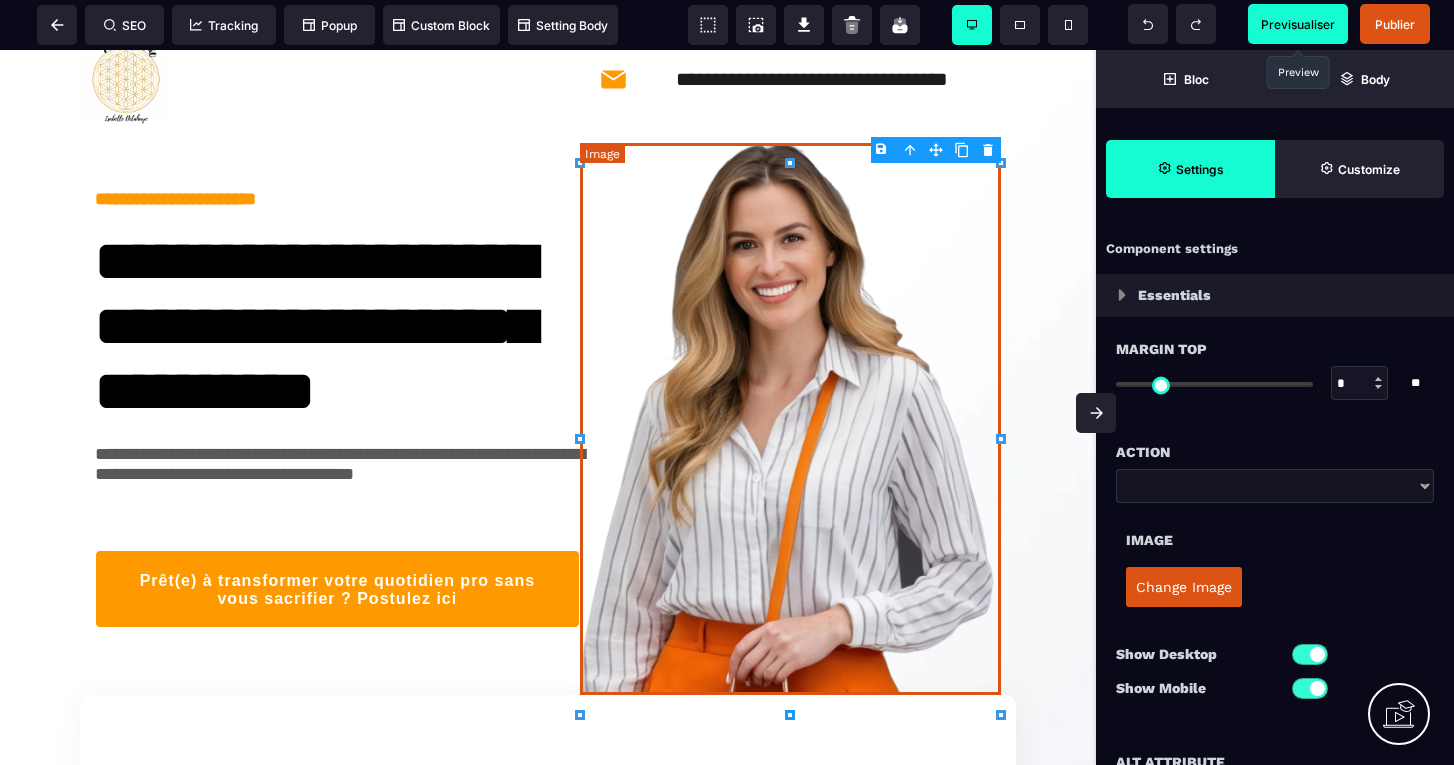 click at bounding box center (790, 419) 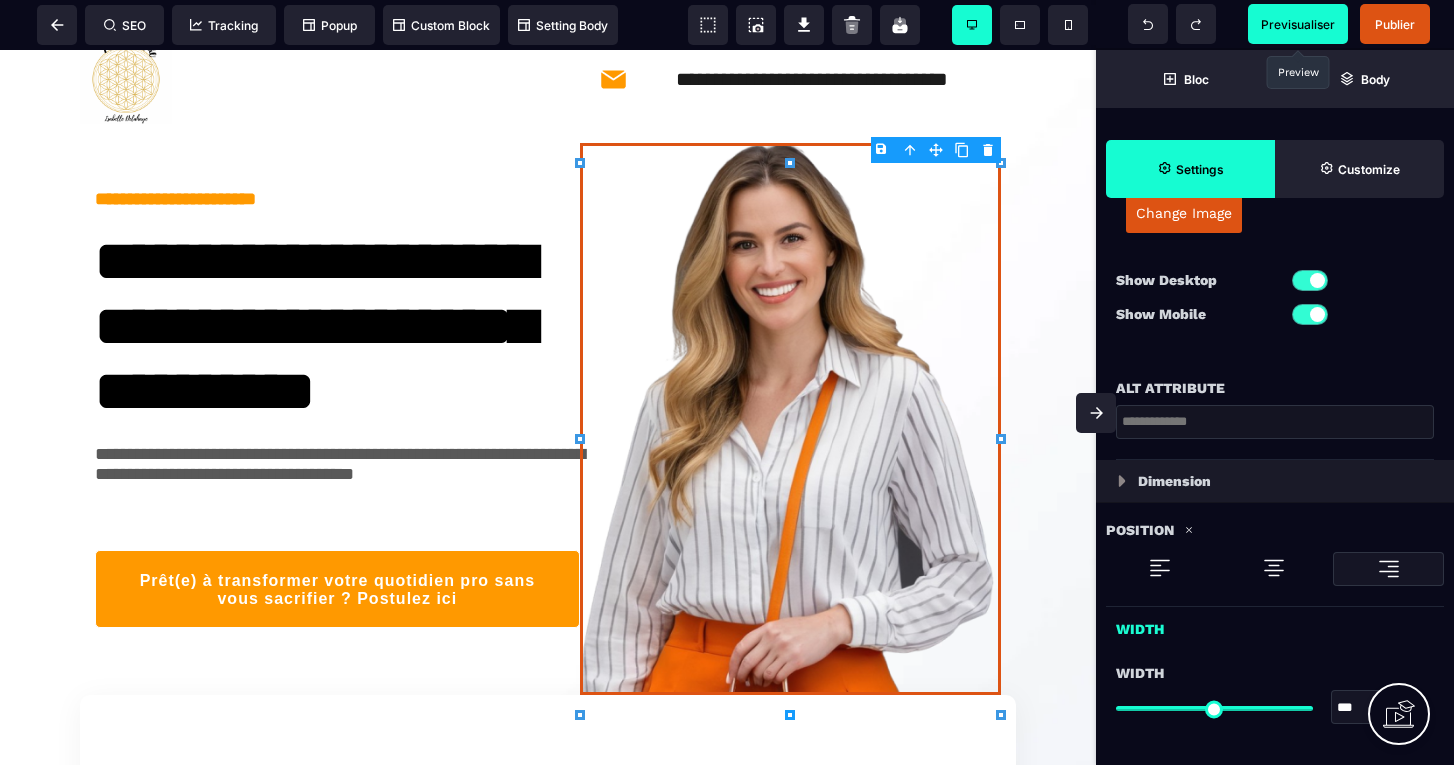 scroll, scrollTop: 372, scrollLeft: 0, axis: vertical 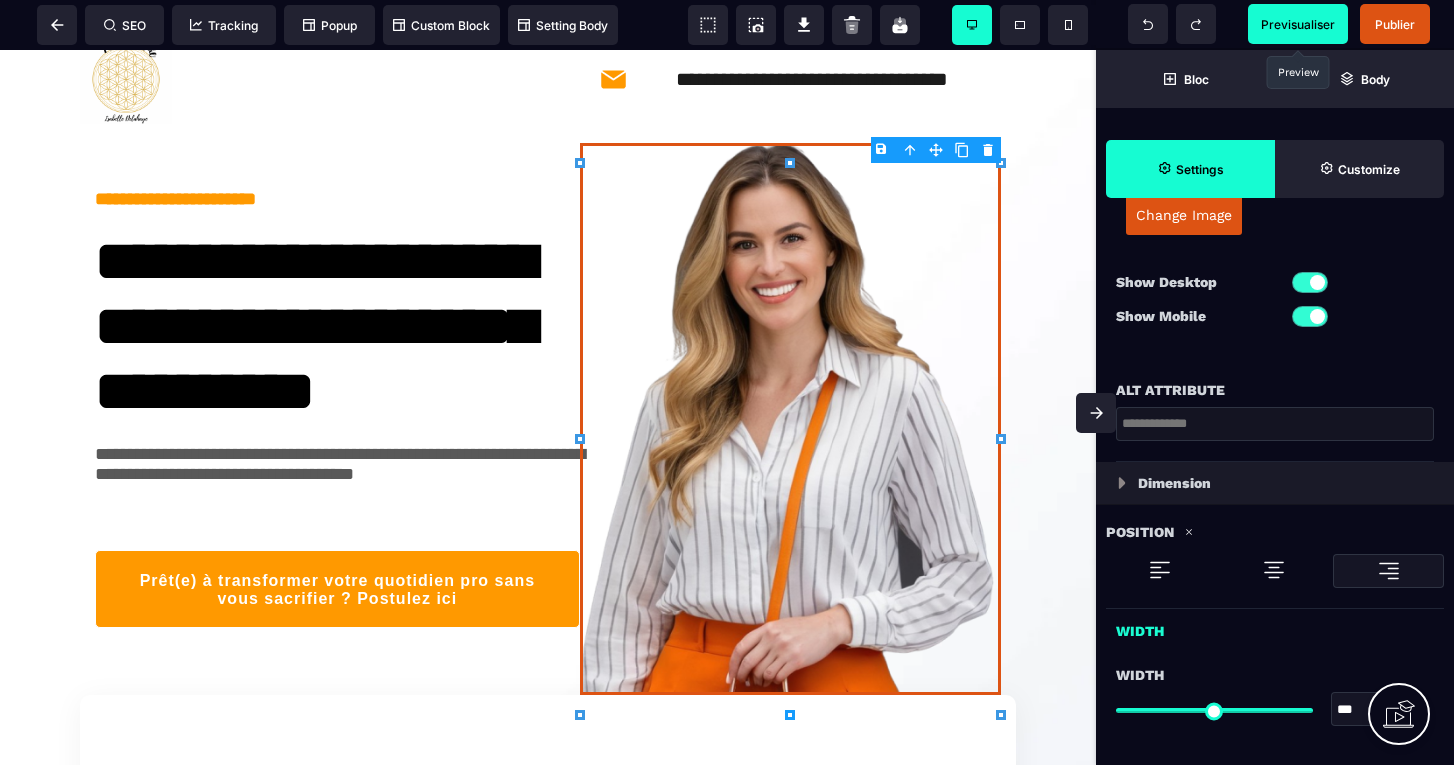 click on "Dimension" at bounding box center [1174, 483] 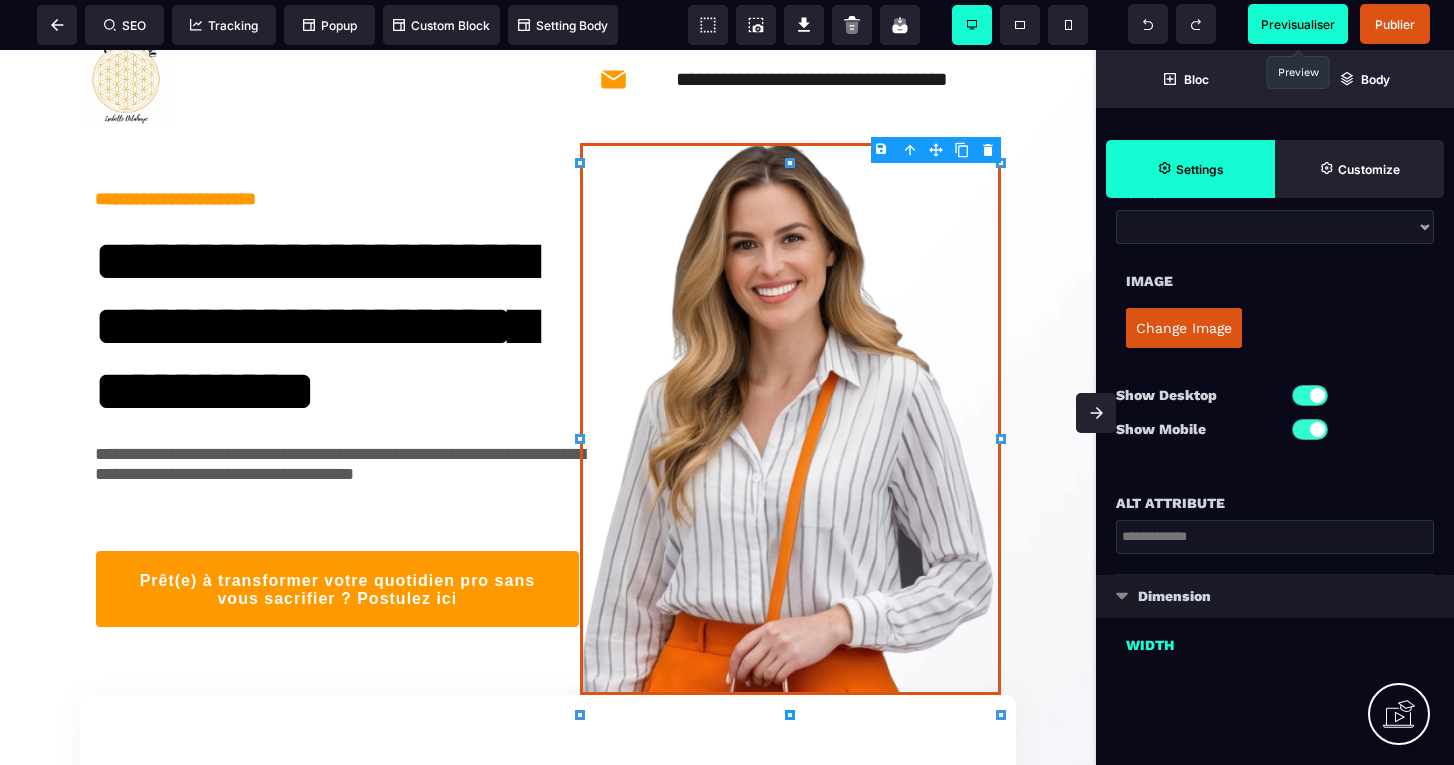 scroll, scrollTop: 259, scrollLeft: 0, axis: vertical 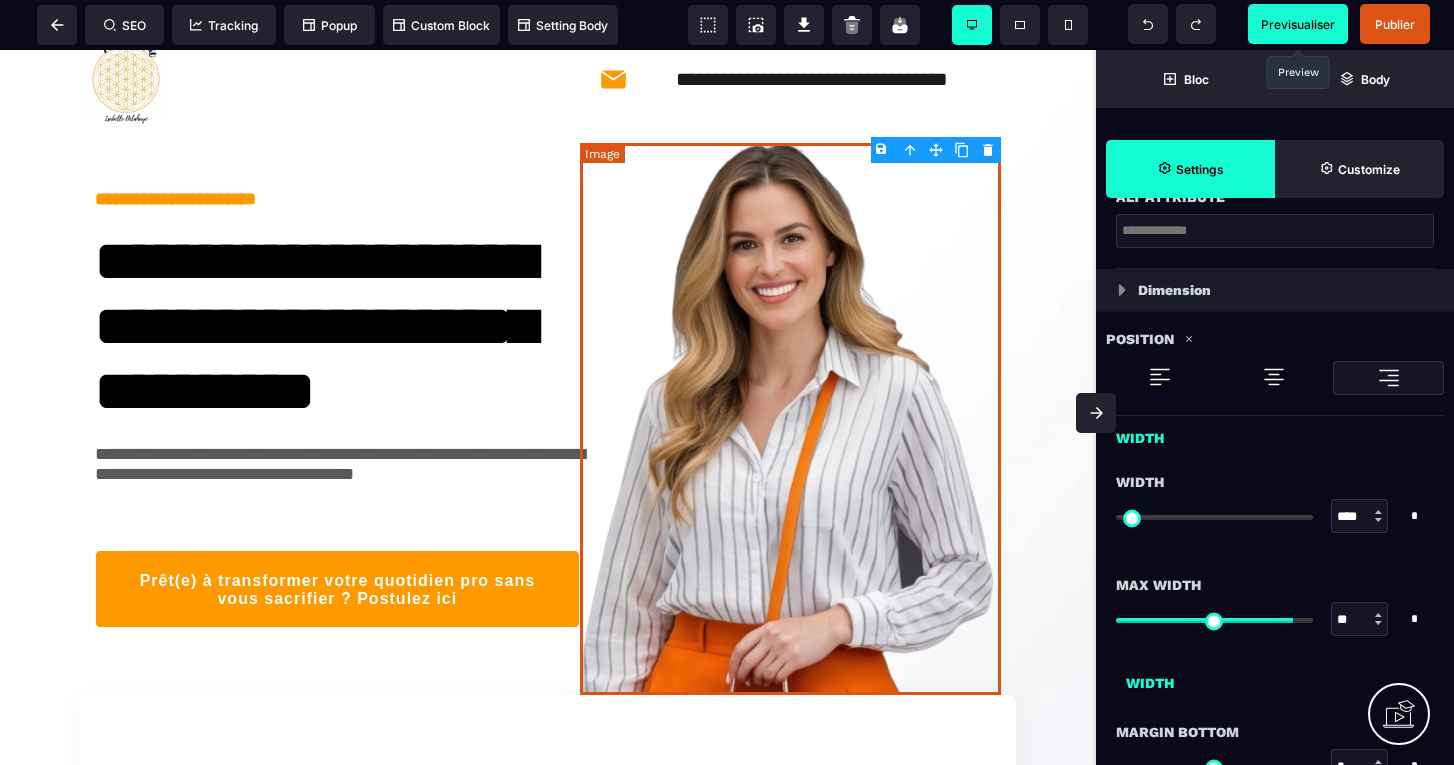 click at bounding box center [790, 419] 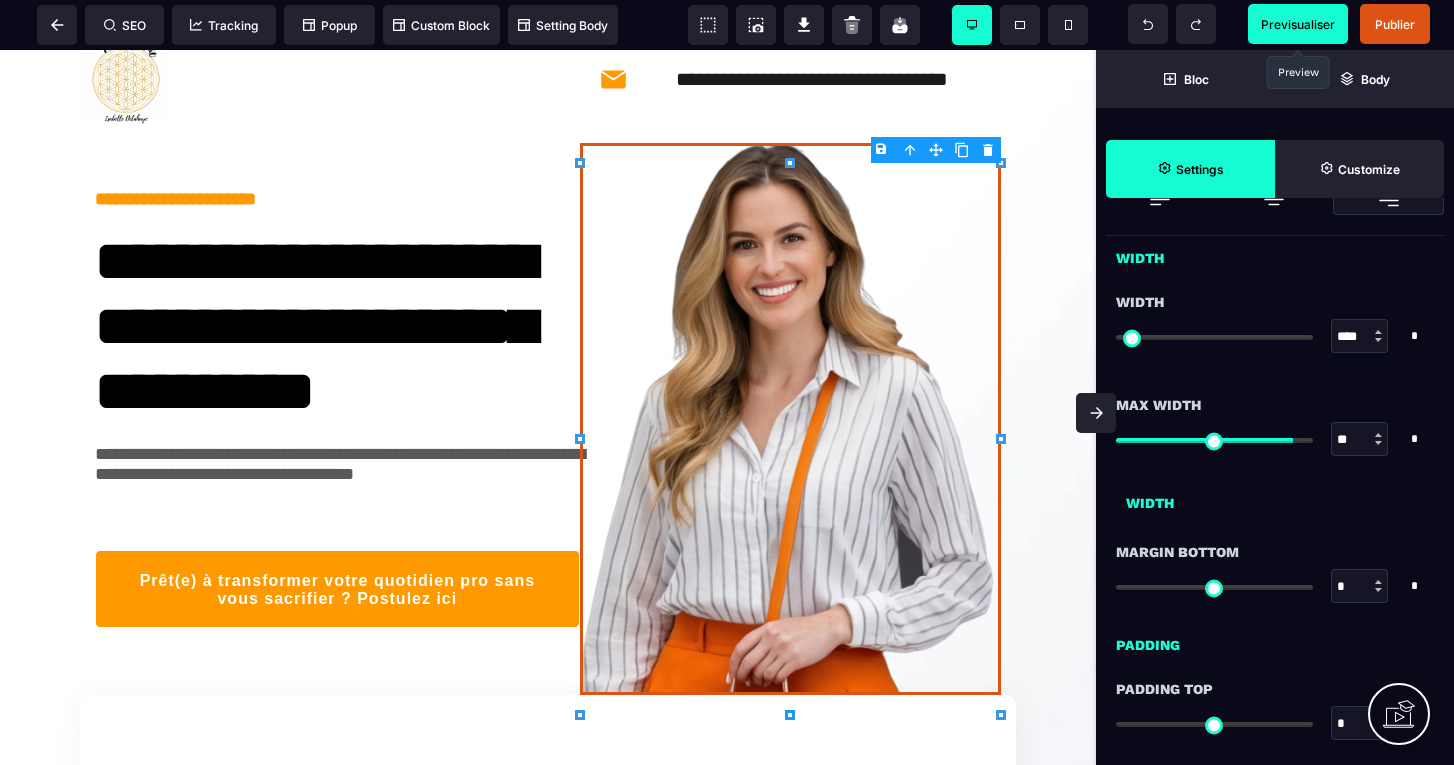 scroll, scrollTop: 740, scrollLeft: 0, axis: vertical 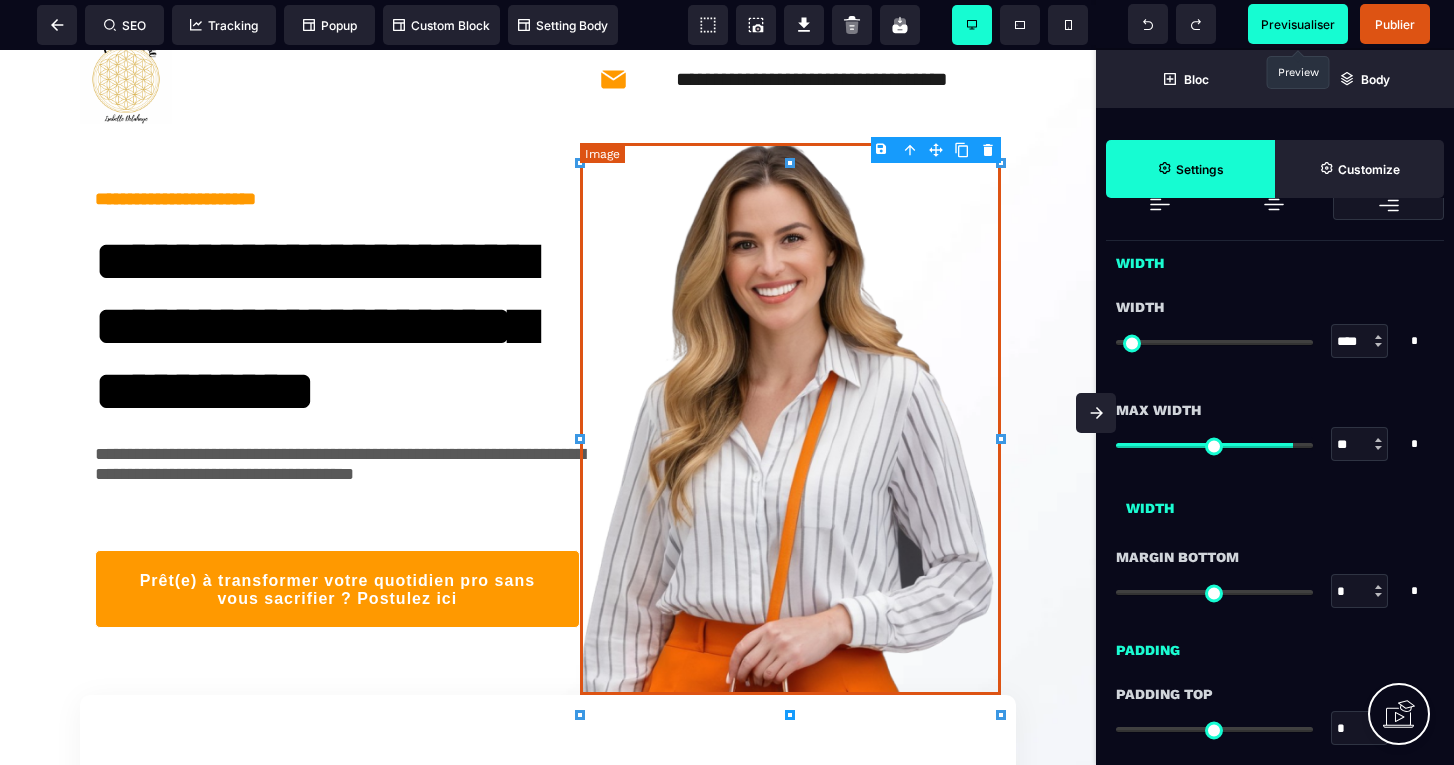 click at bounding box center (790, 419) 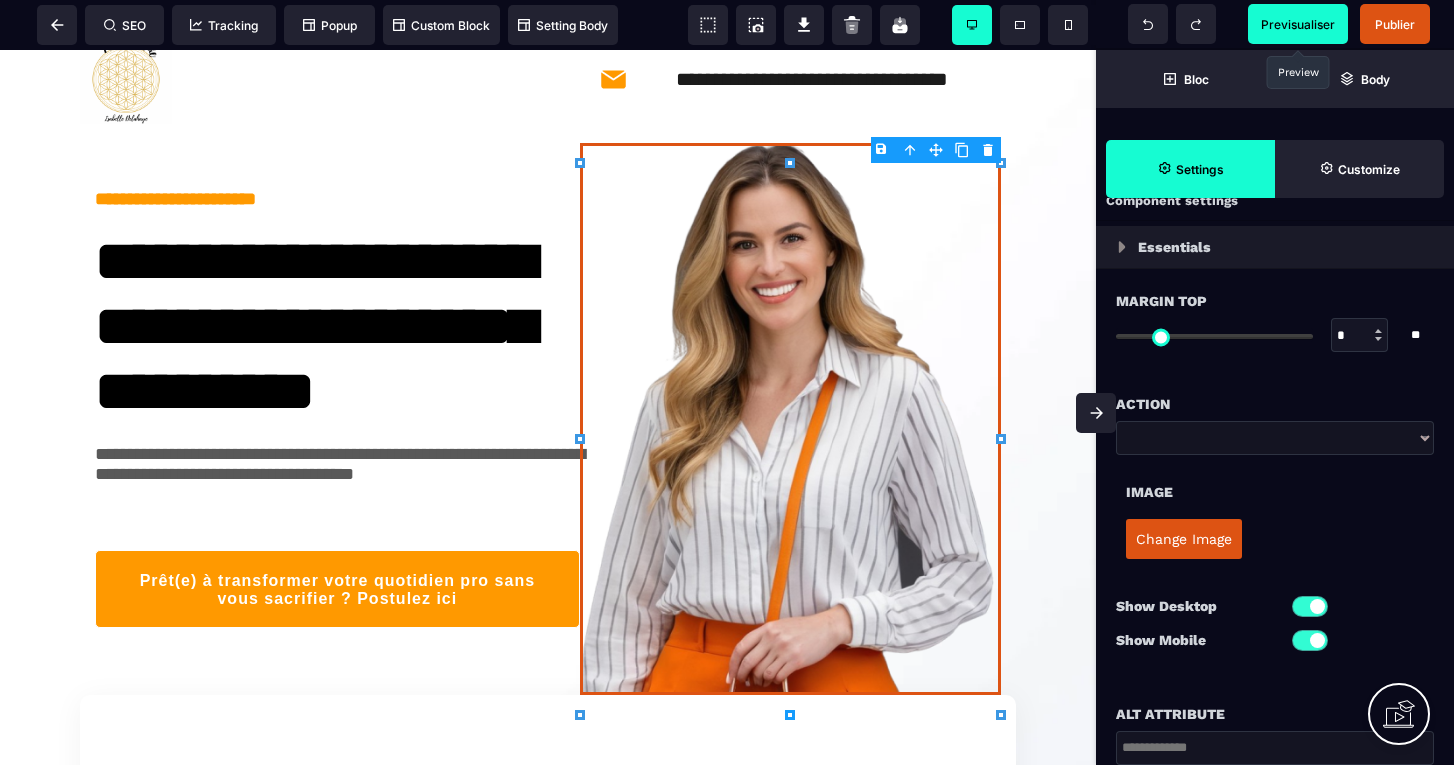 scroll, scrollTop: 32, scrollLeft: 0, axis: vertical 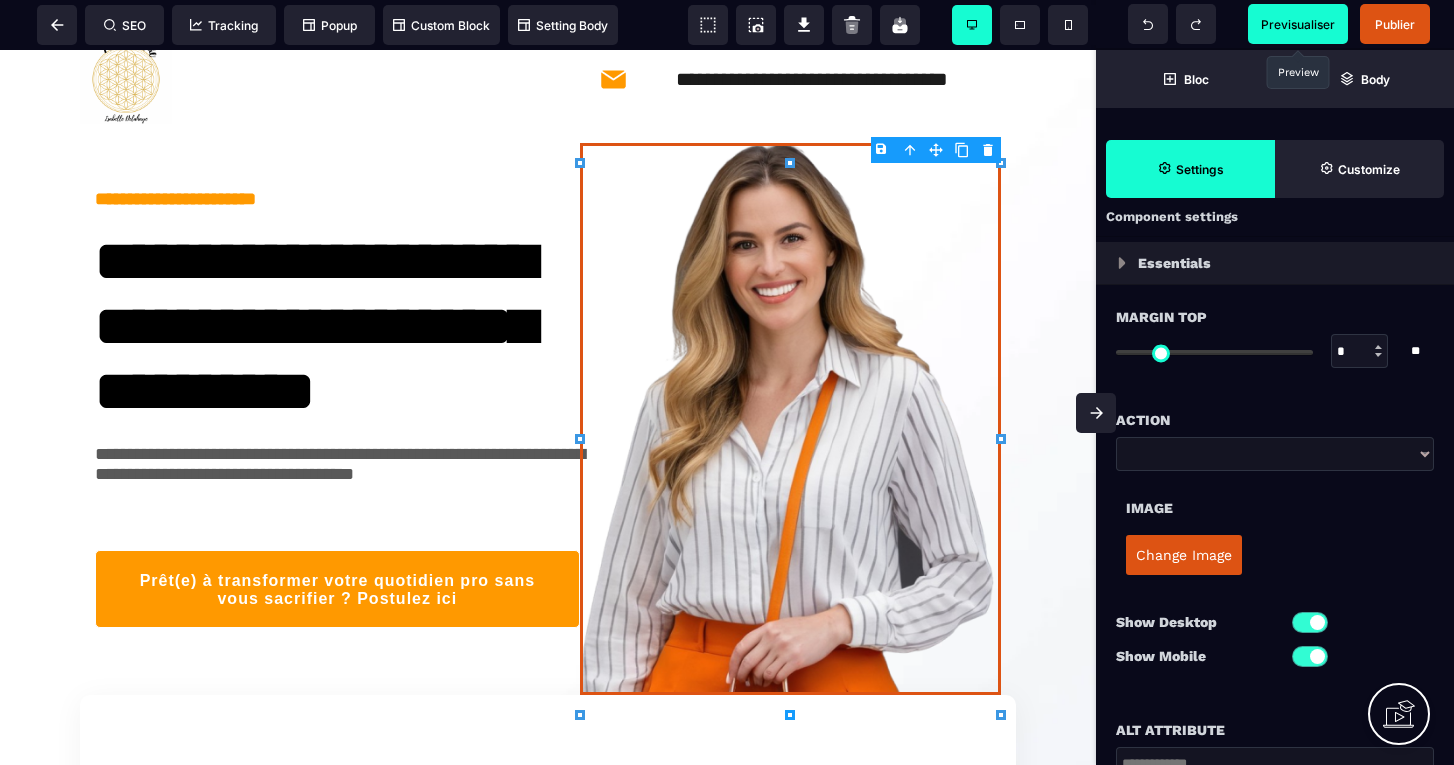 click on "Change Image" at bounding box center (1184, 555) 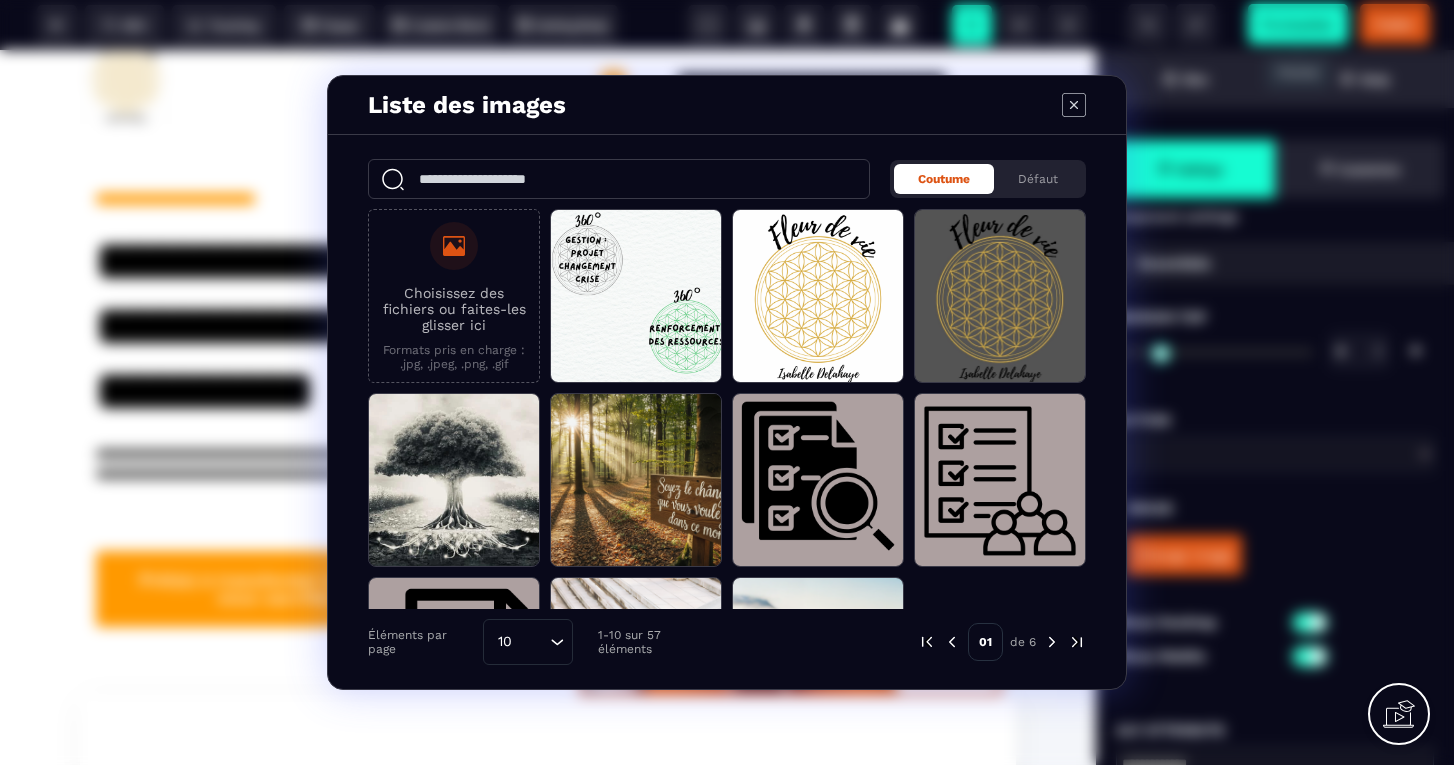 click on "Choisissez des fichiers ou faites-les glisser ici Formats pris en charge : .jpg, .jpeg, .png, .gif" at bounding box center [454, 296] 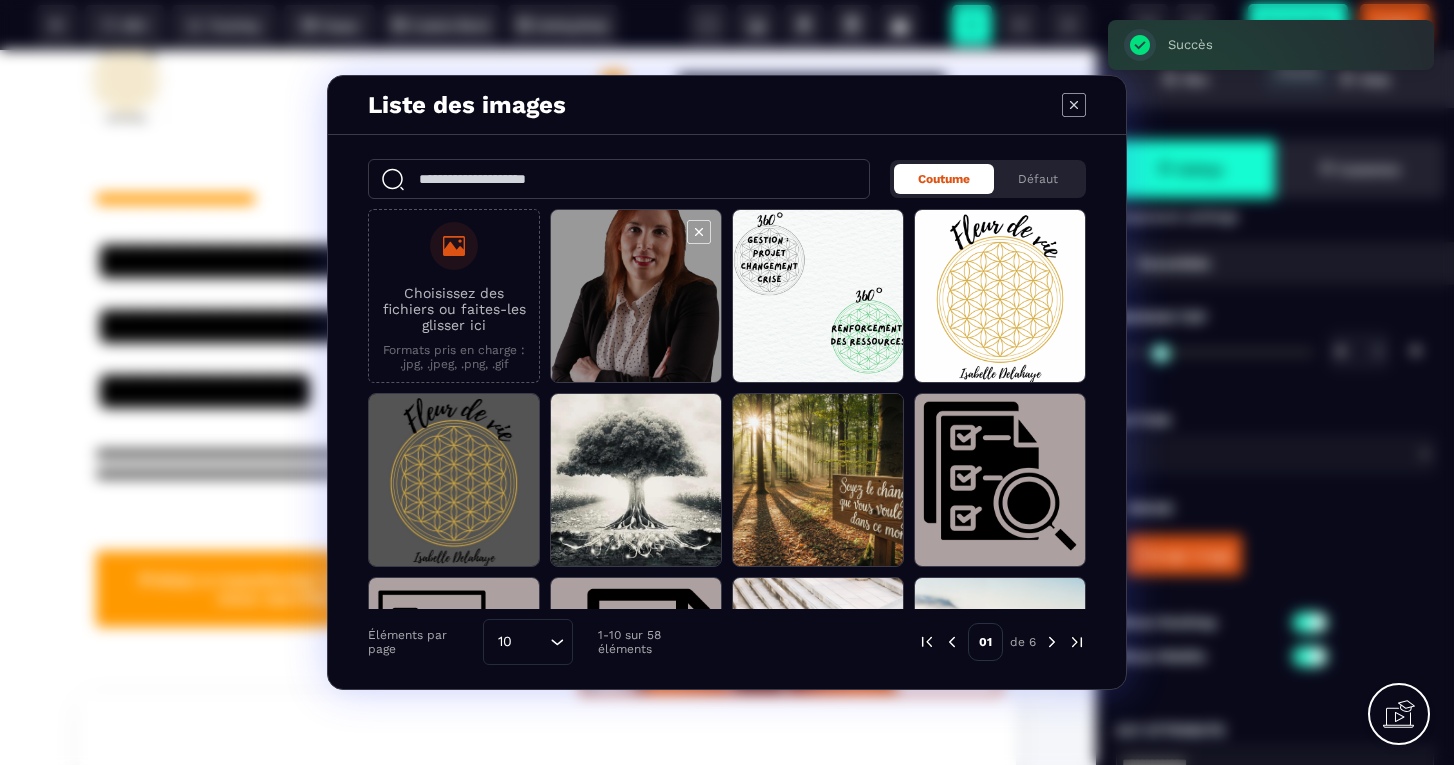 click at bounding box center (636, 297) 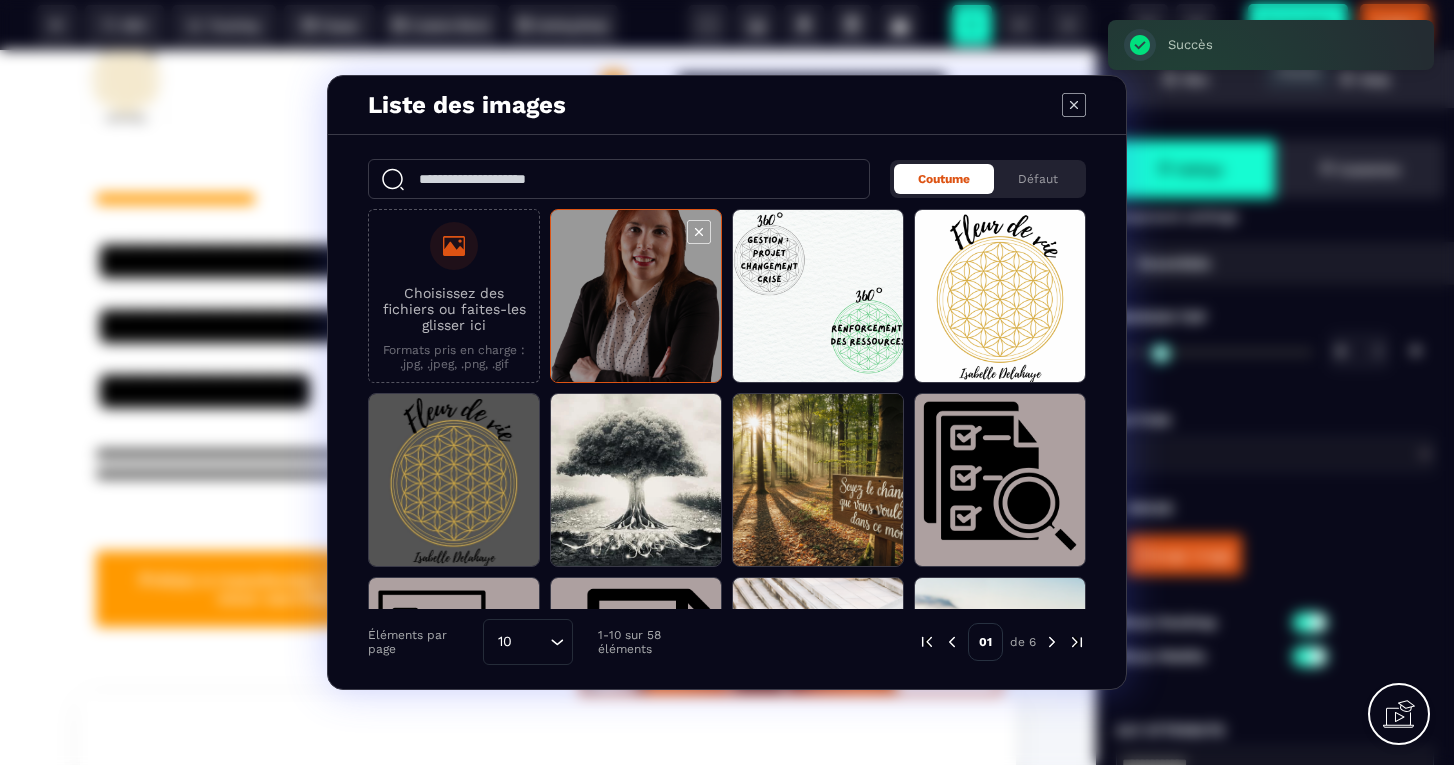 click at bounding box center (636, 297) 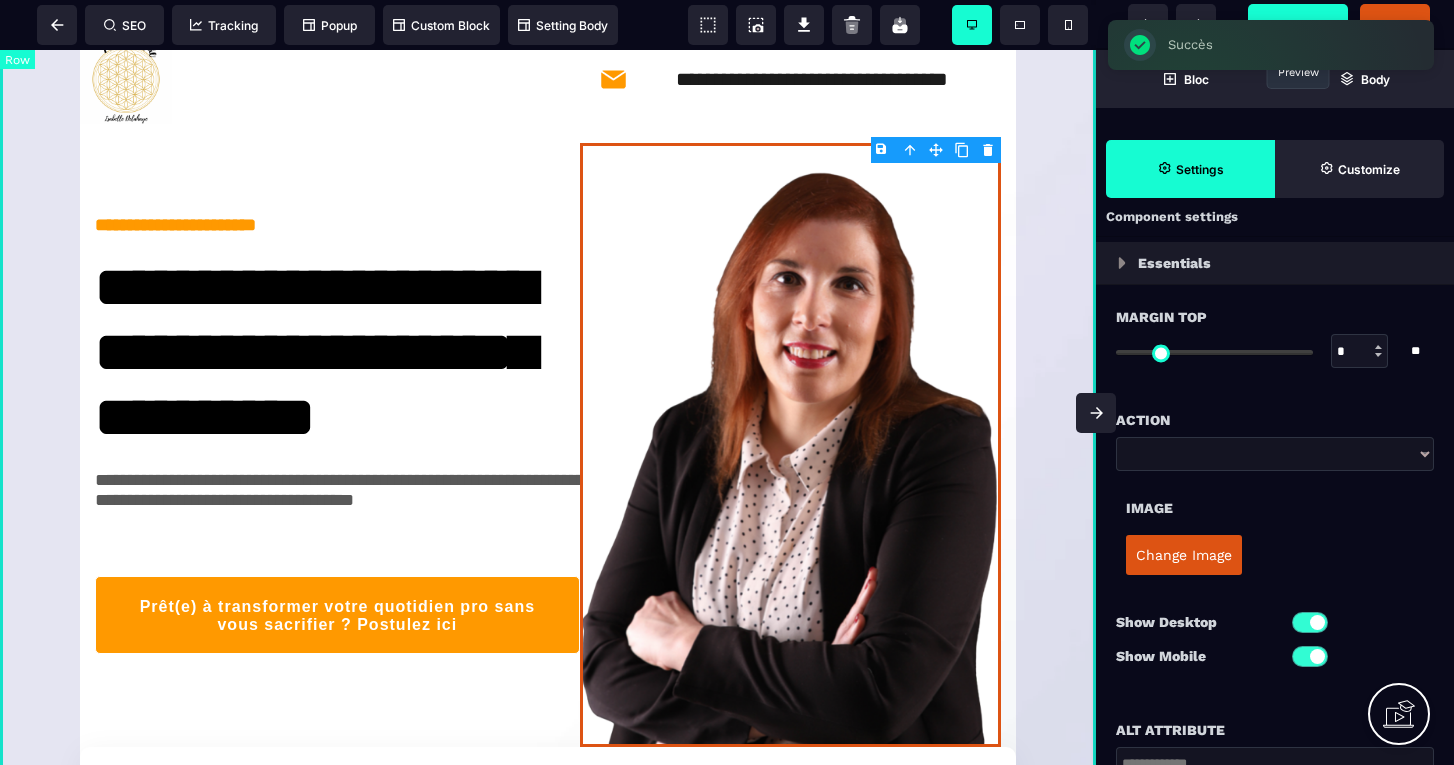 click on "**********" at bounding box center [548, 503] 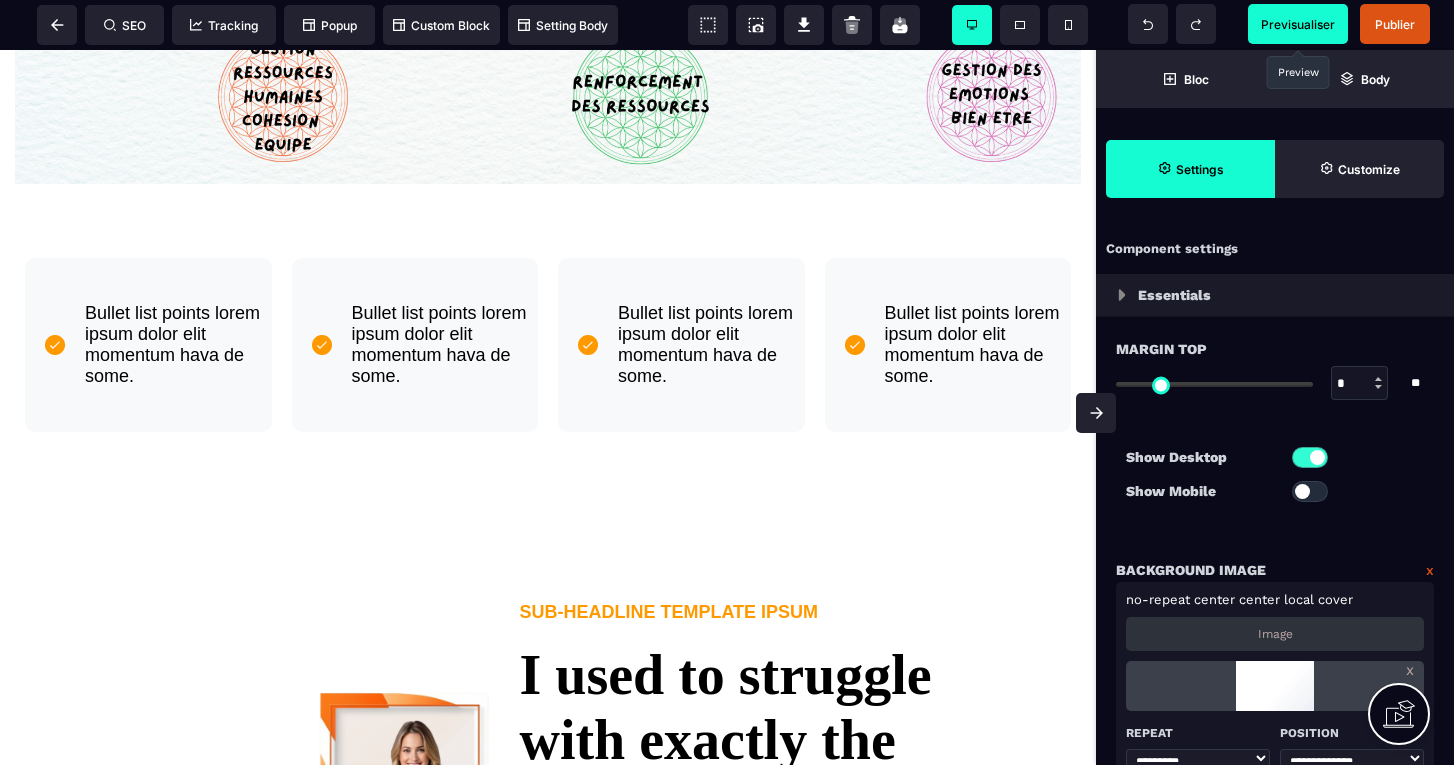 scroll, scrollTop: 1230, scrollLeft: 0, axis: vertical 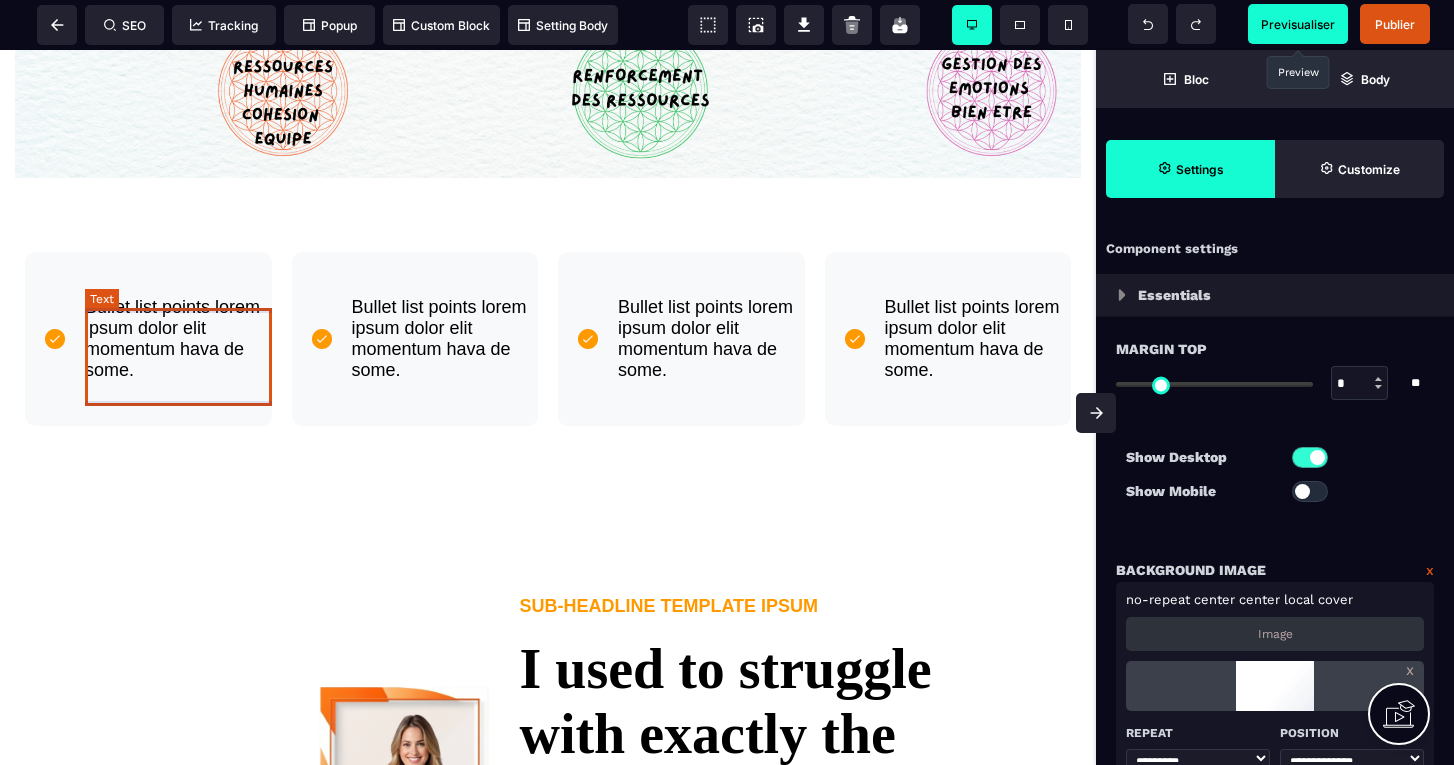 click on "Bullet list points lorem ipsum dolor elit momentum hava de some." at bounding box center [178, 339] 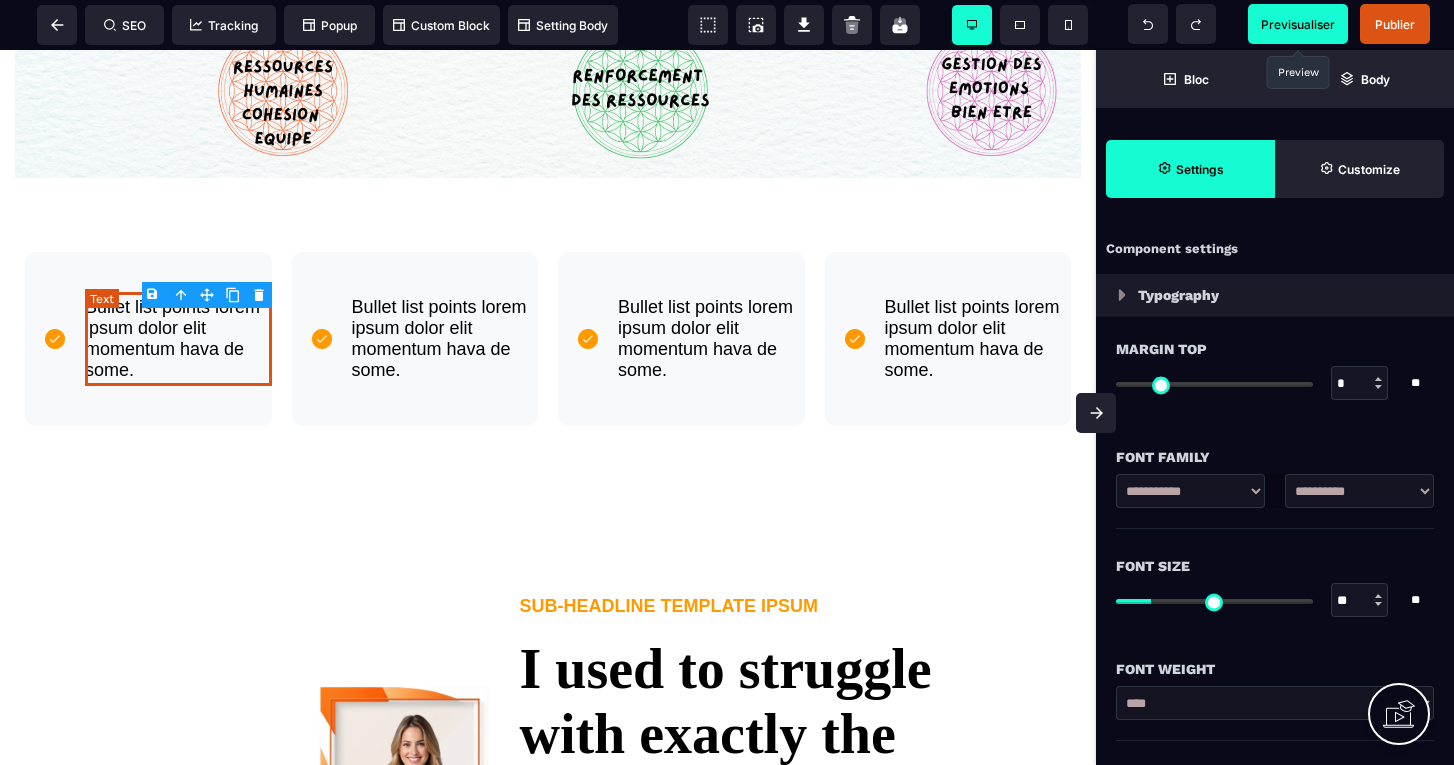 click on "Bullet list points lorem ipsum dolor elit momentum hava de some." at bounding box center [178, 339] 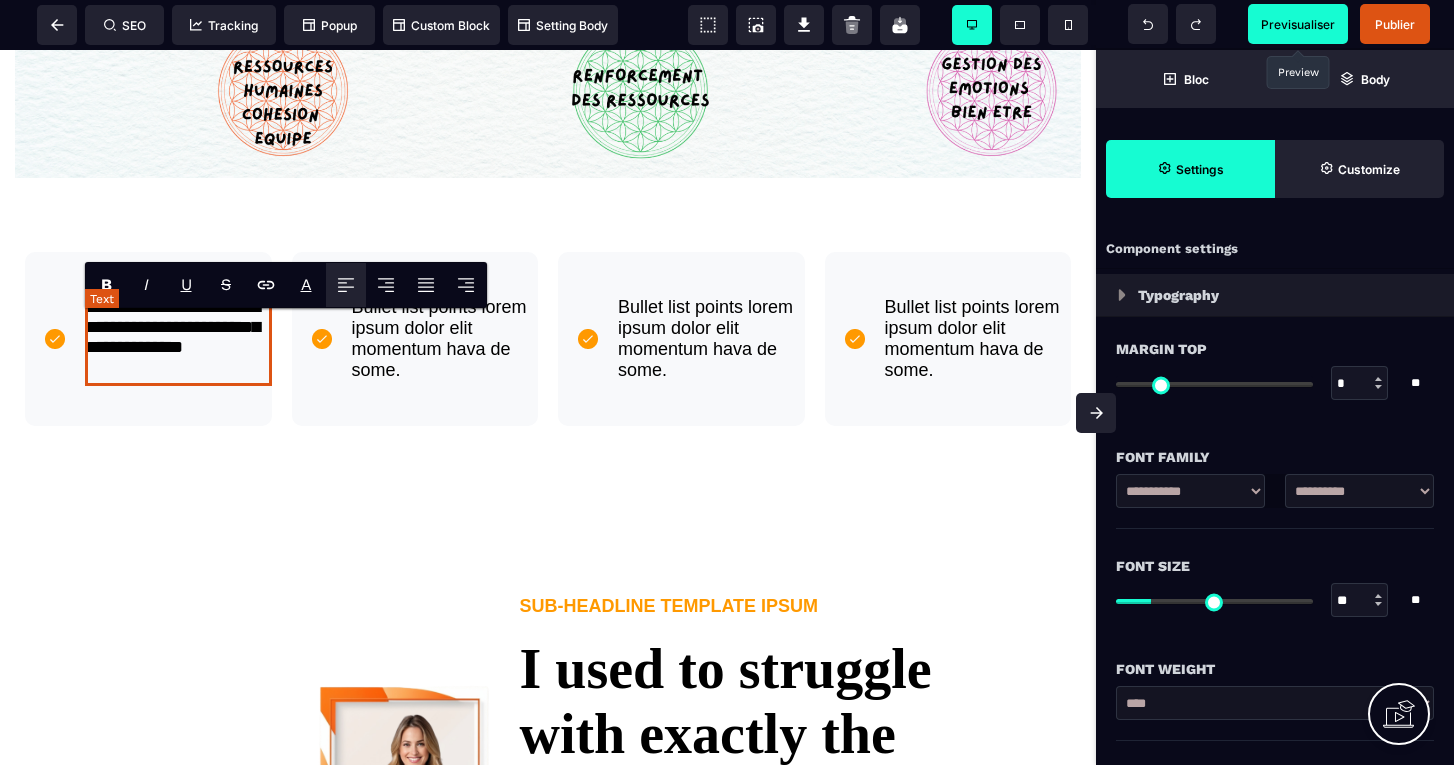 click on "**********" at bounding box center (178, 339) 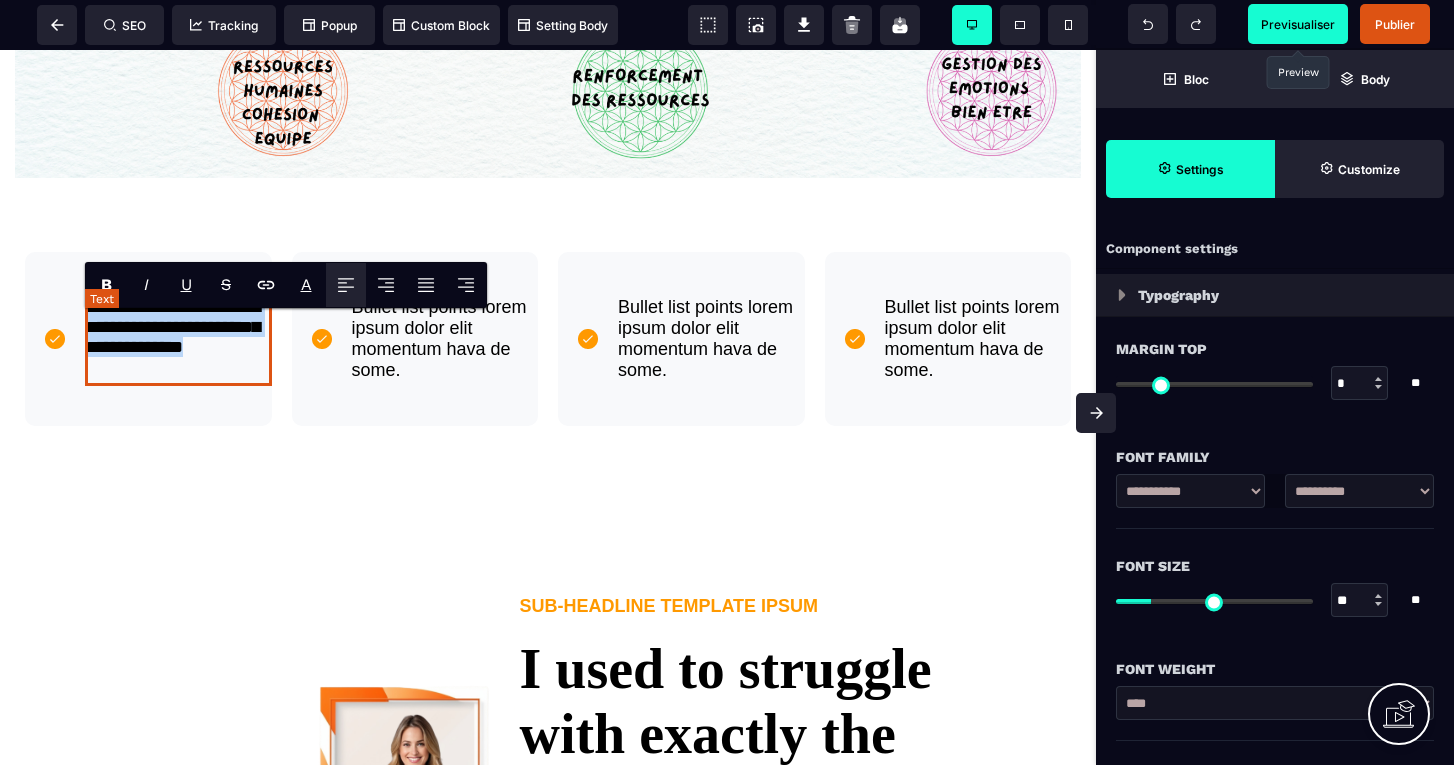 drag, startPoint x: 226, startPoint y: 387, endPoint x: 91, endPoint y: 317, distance: 152.06906 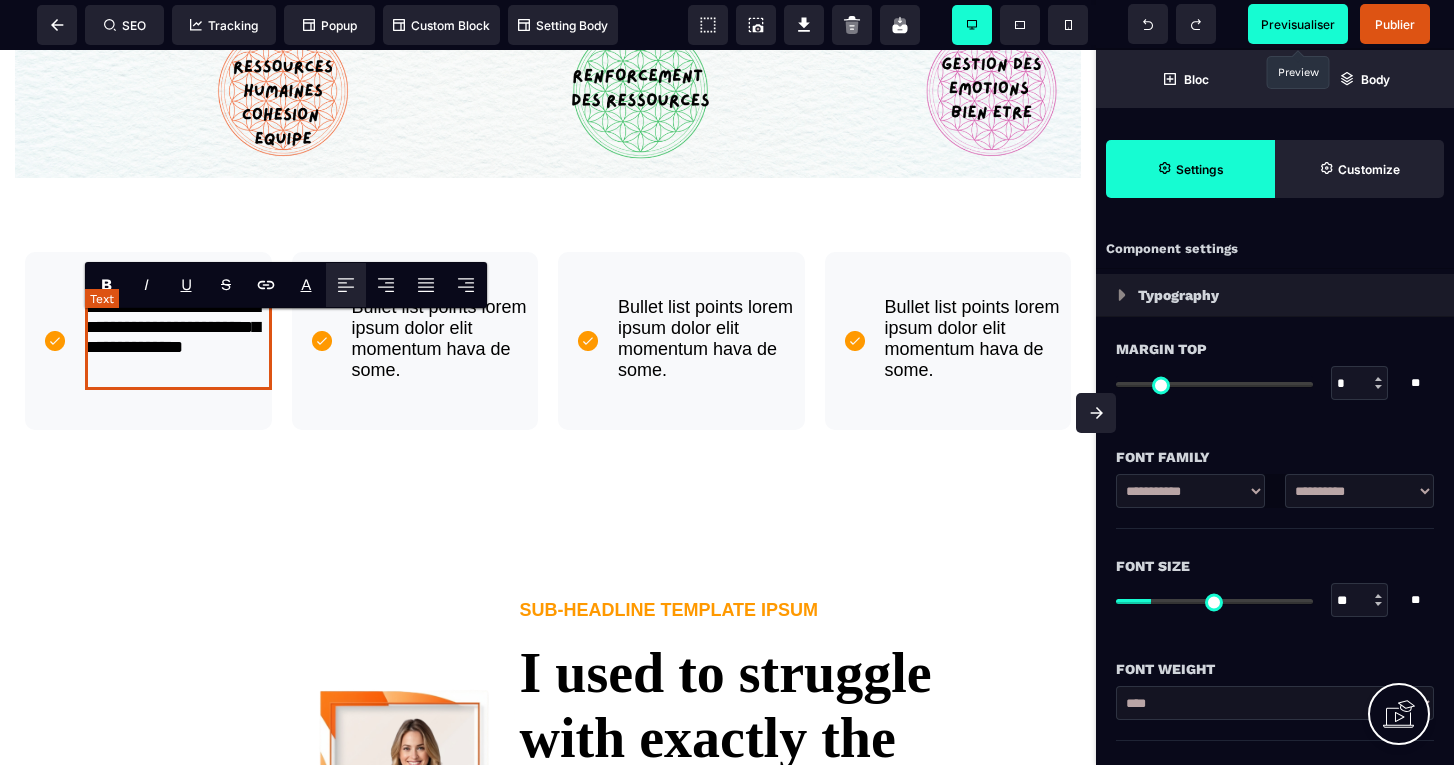 click on "**********" at bounding box center (178, 341) 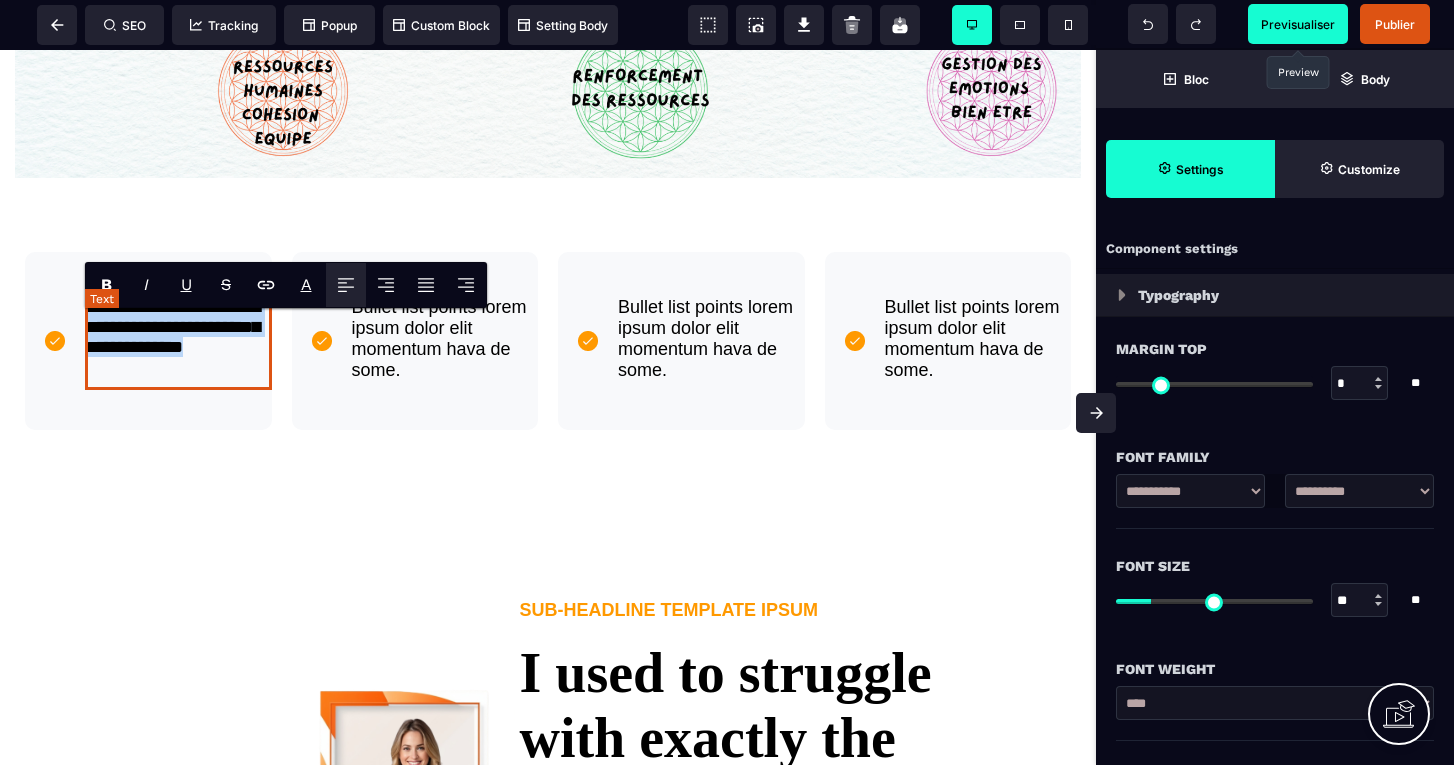 drag, startPoint x: 236, startPoint y: 395, endPoint x: 94, endPoint y: 308, distance: 166.53227 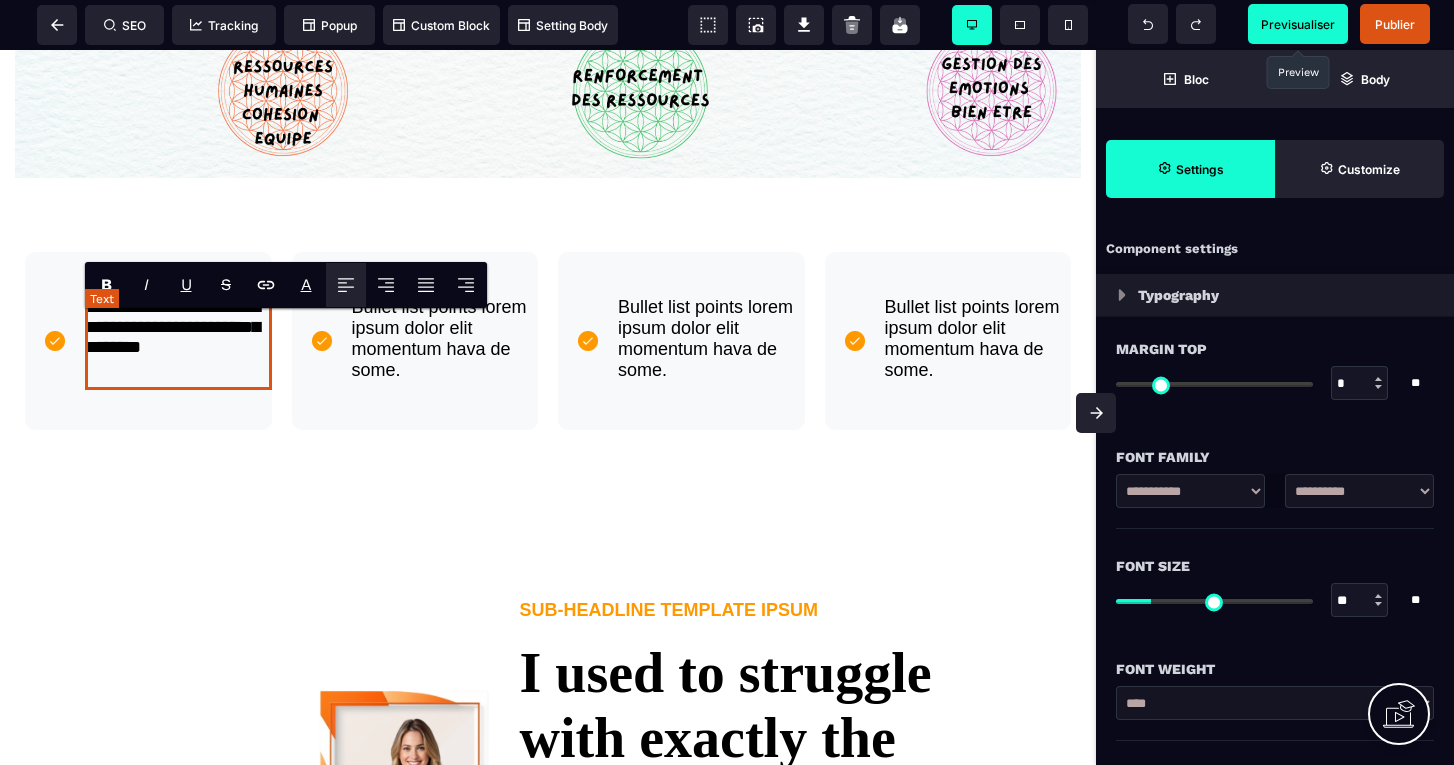 click on "**********" at bounding box center (178, 341) 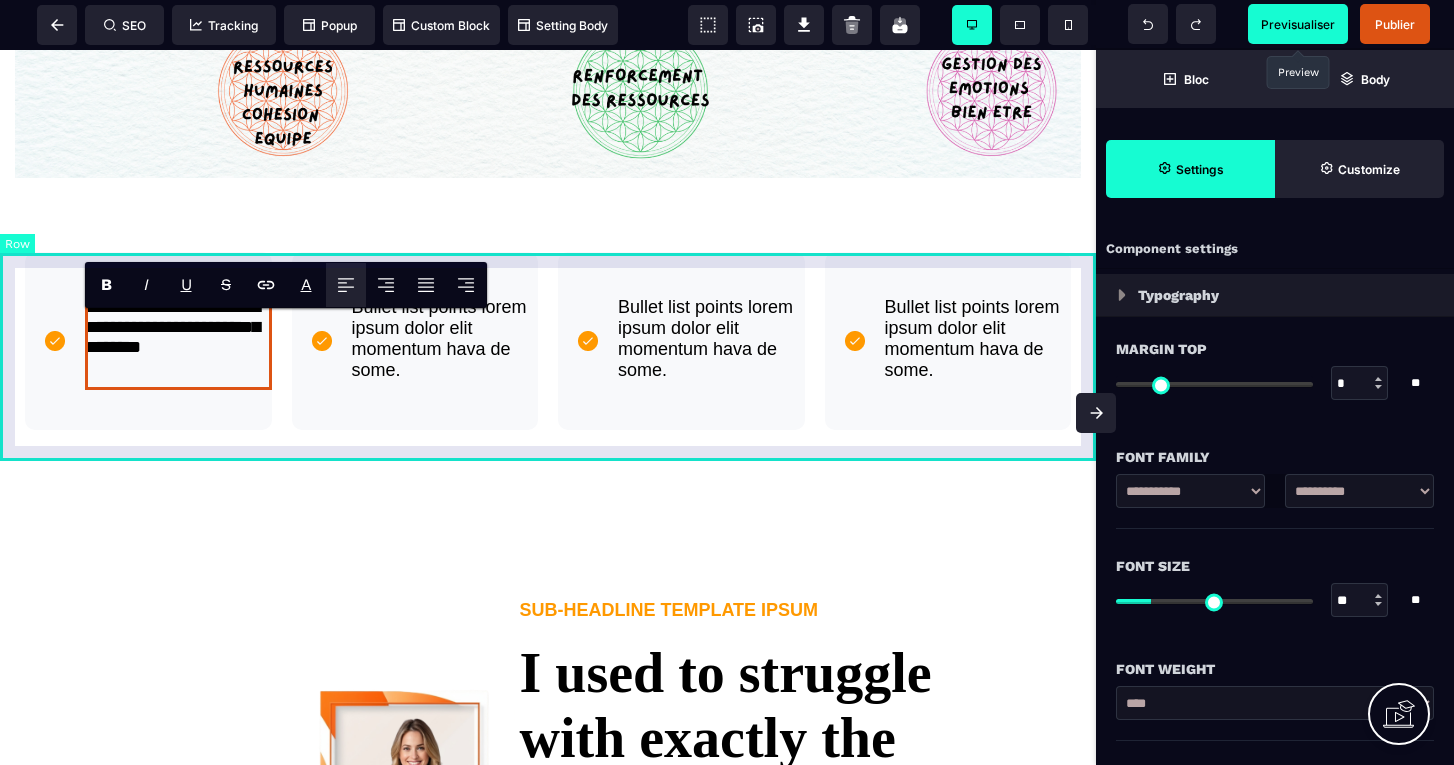 click on "**********" at bounding box center [548, 341] 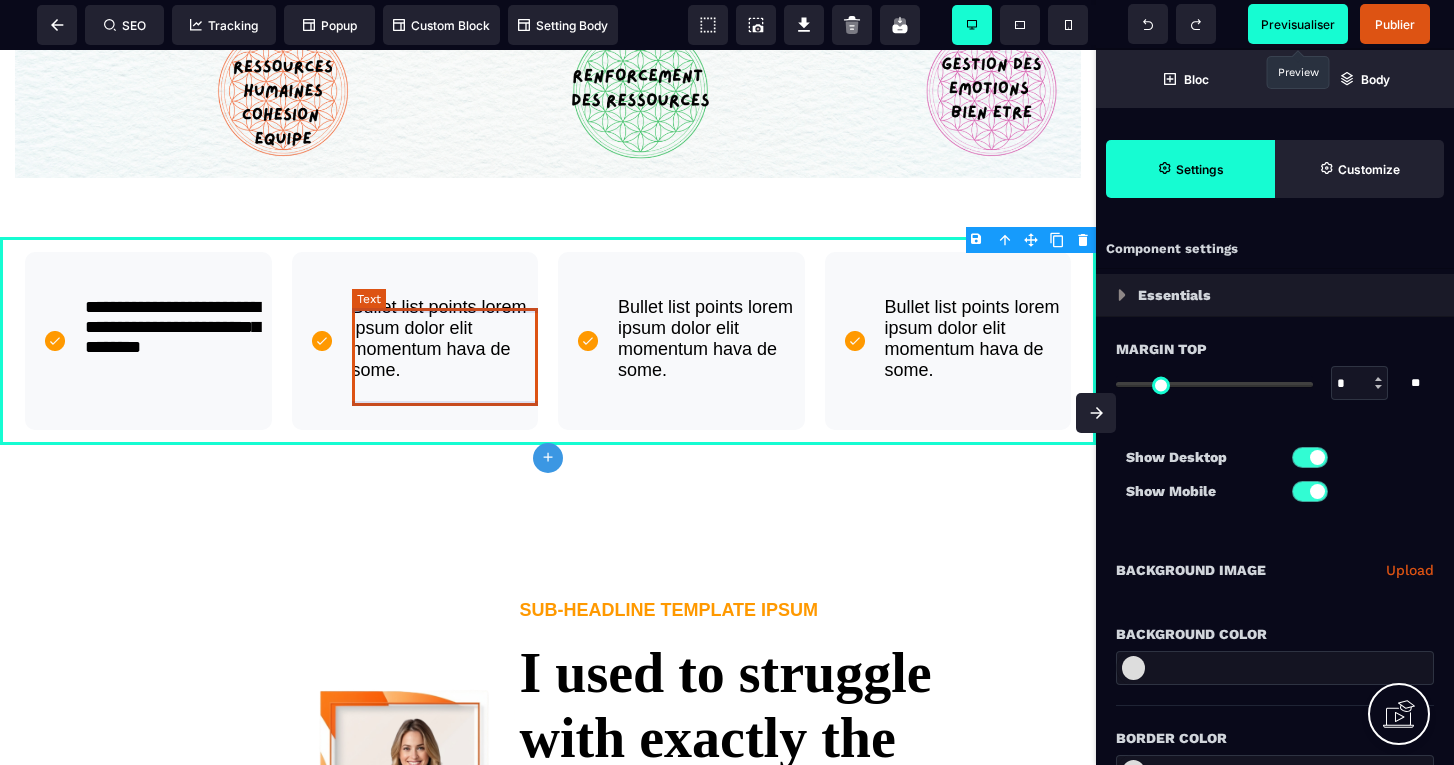 click on "Bullet list points lorem ipsum dolor elit momentum hava de some." at bounding box center [445, 341] 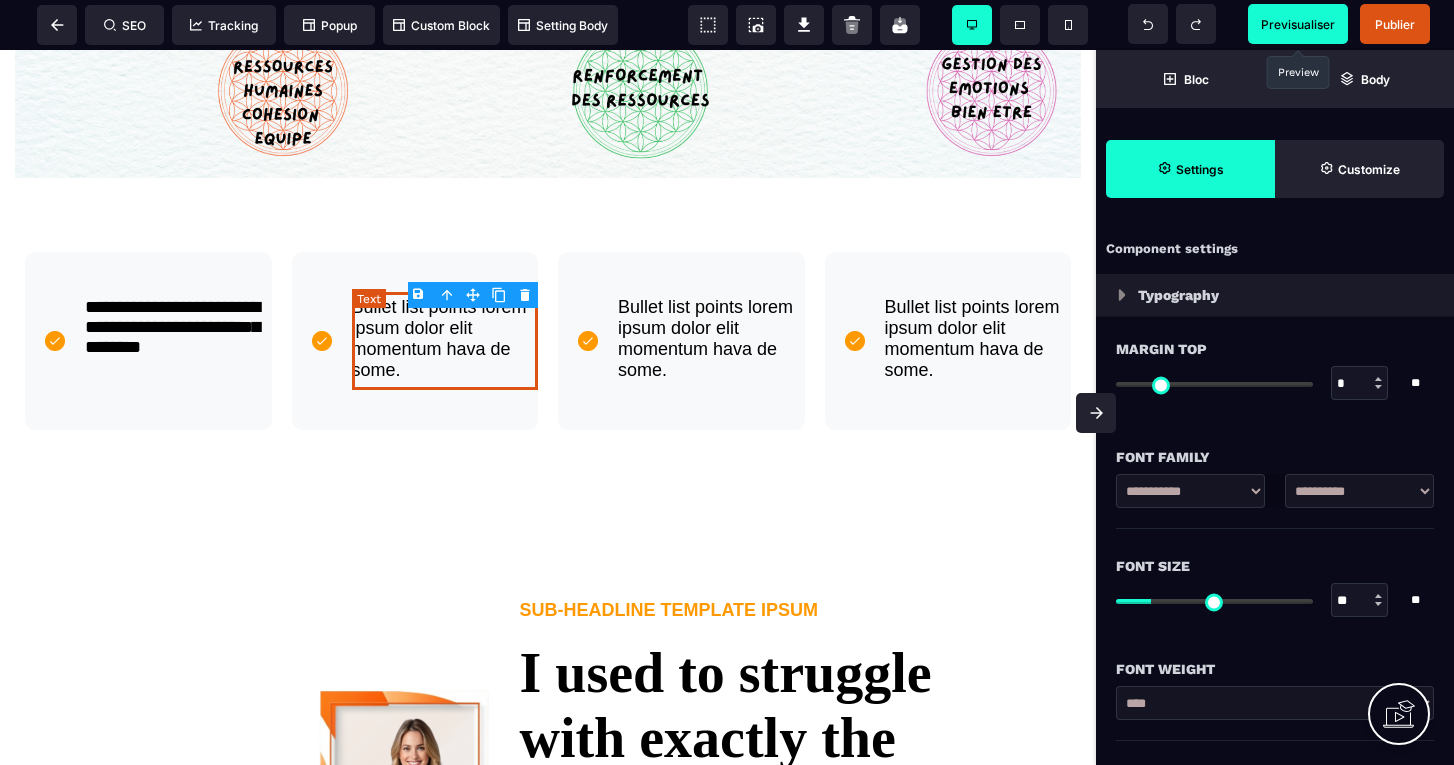 click on "Bullet list points lorem ipsum dolor elit momentum hava de some." at bounding box center (445, 341) 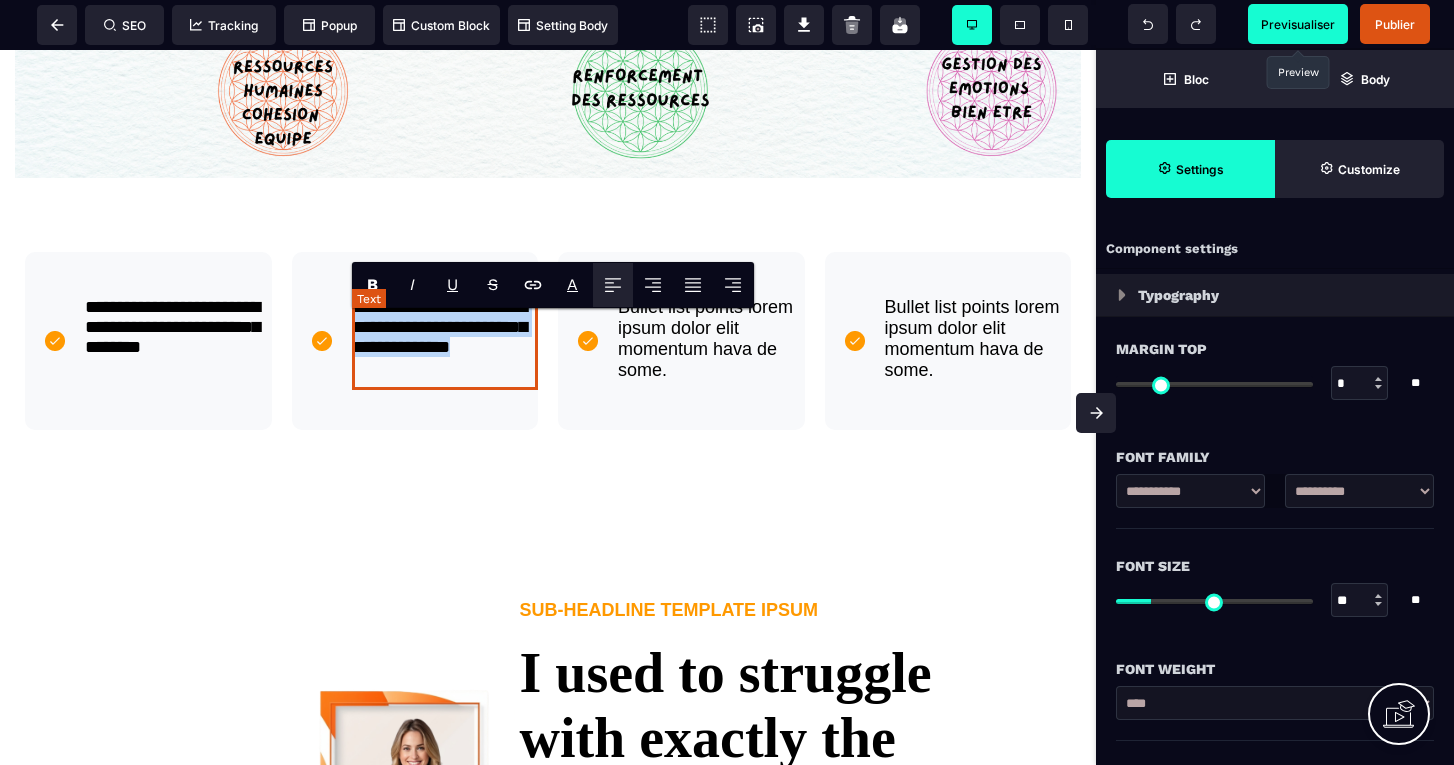 drag, startPoint x: 492, startPoint y: 396, endPoint x: 357, endPoint y: 316, distance: 156.92355 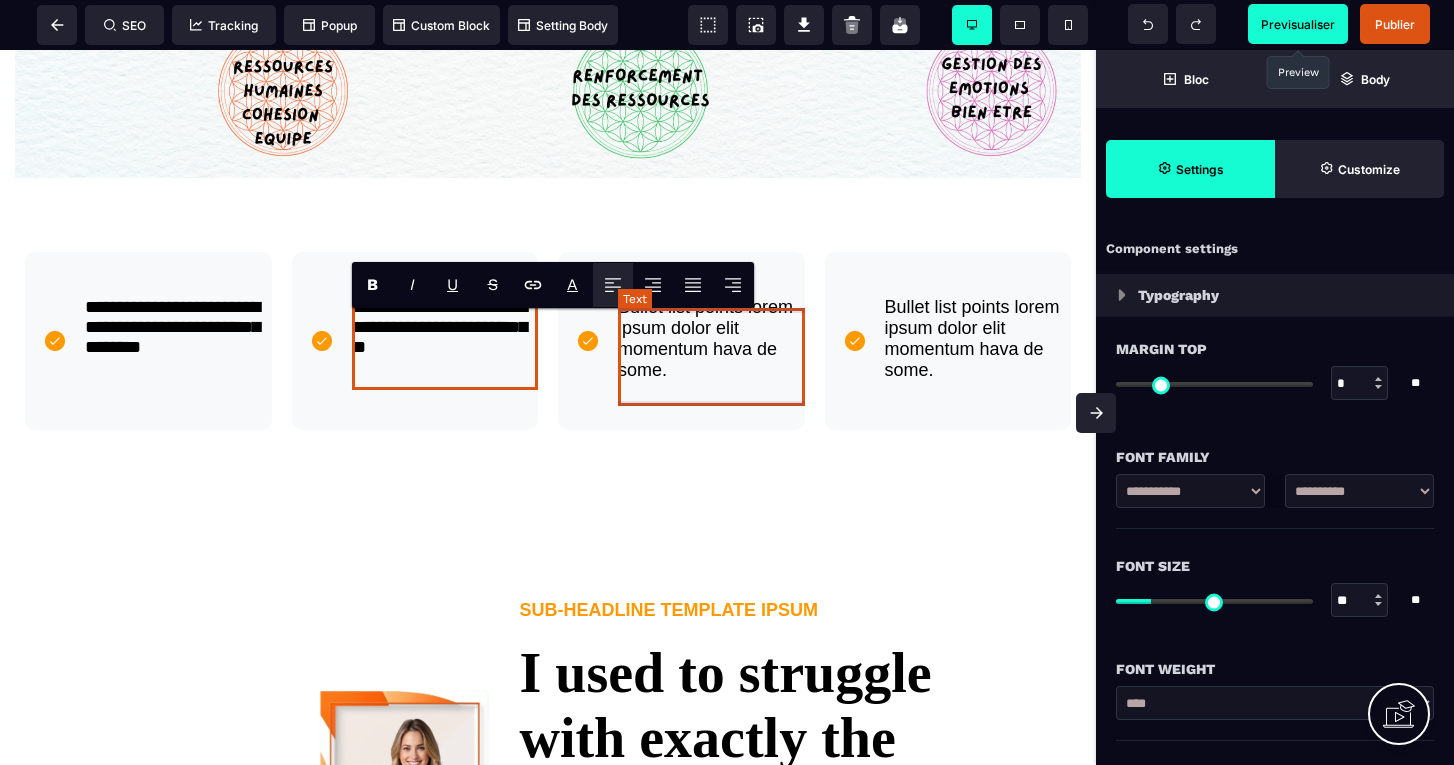 click on "Bullet list points lorem ipsum dolor elit momentum hava de some." at bounding box center [711, 341] 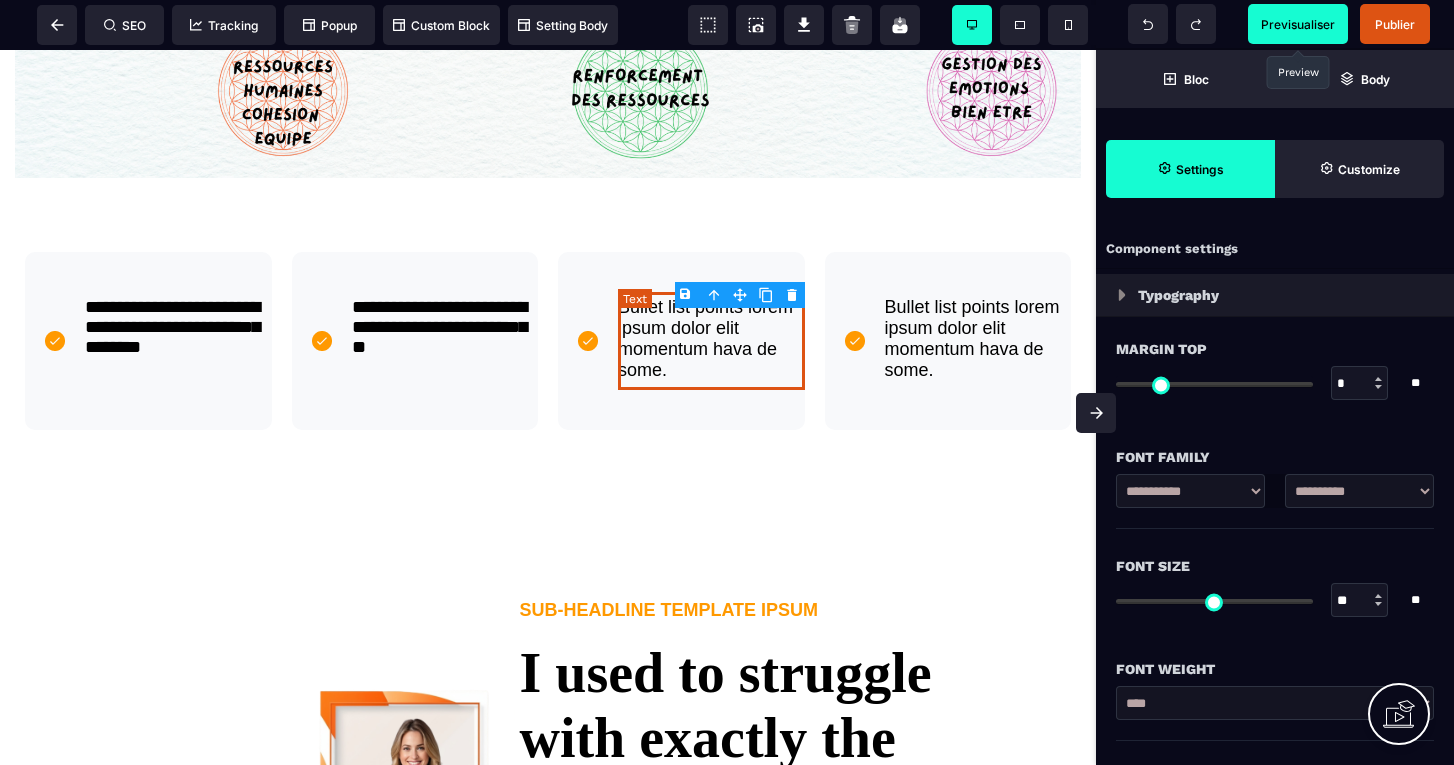 click on "Bullet list points lorem ipsum dolor elit momentum hava de some." at bounding box center [711, 341] 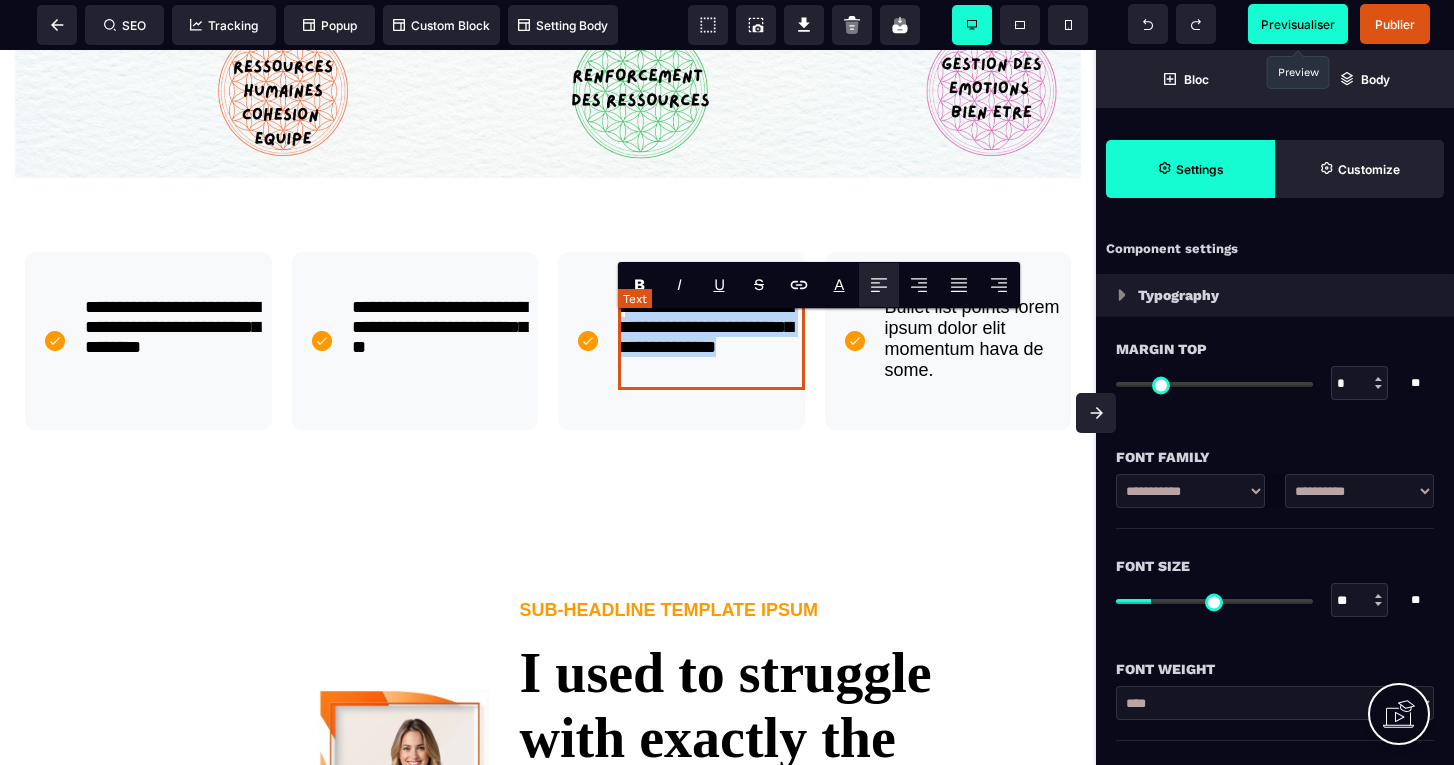 drag, startPoint x: 756, startPoint y: 382, endPoint x: 625, endPoint y: 326, distance: 142.46754 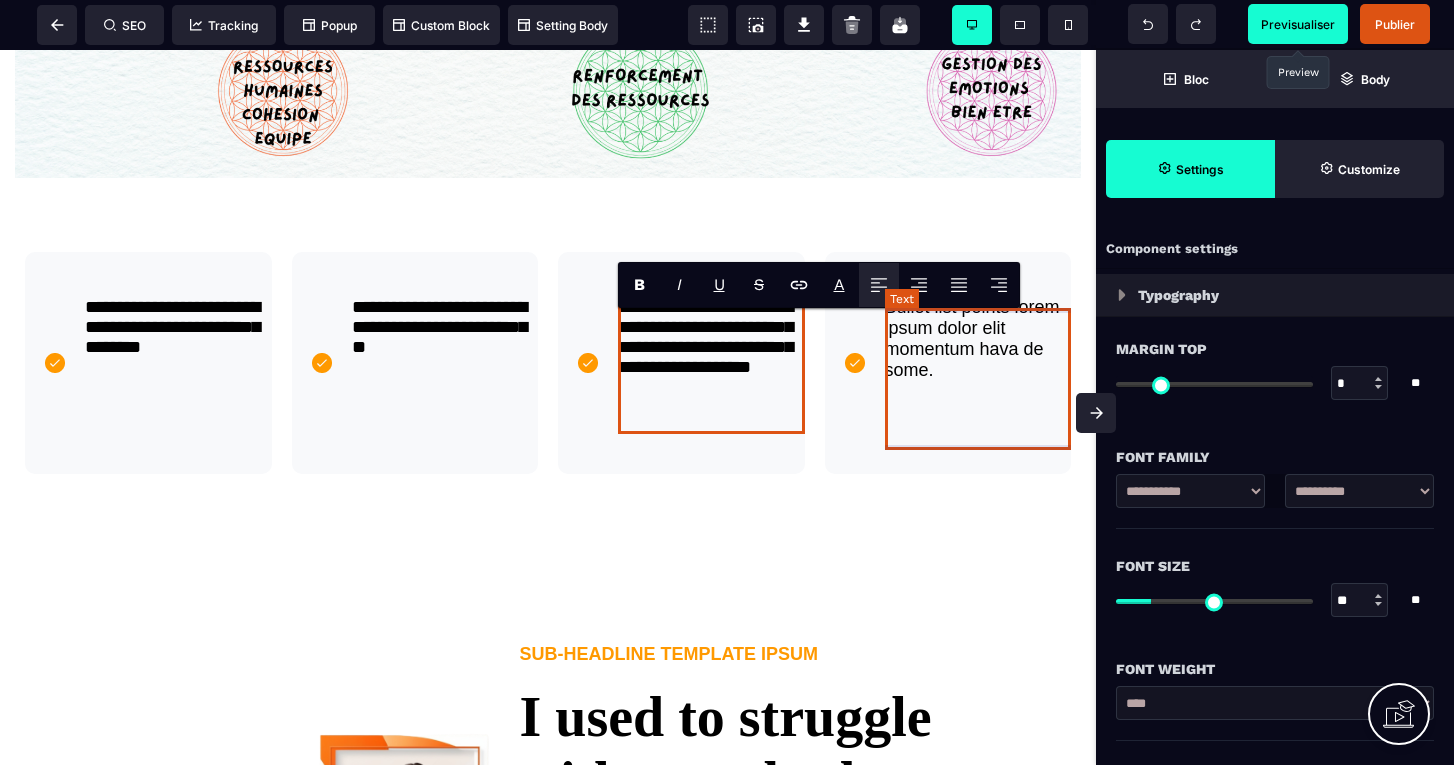 click on "Bullet list points lorem ipsum dolor elit momentum hava de some." at bounding box center [978, 363] 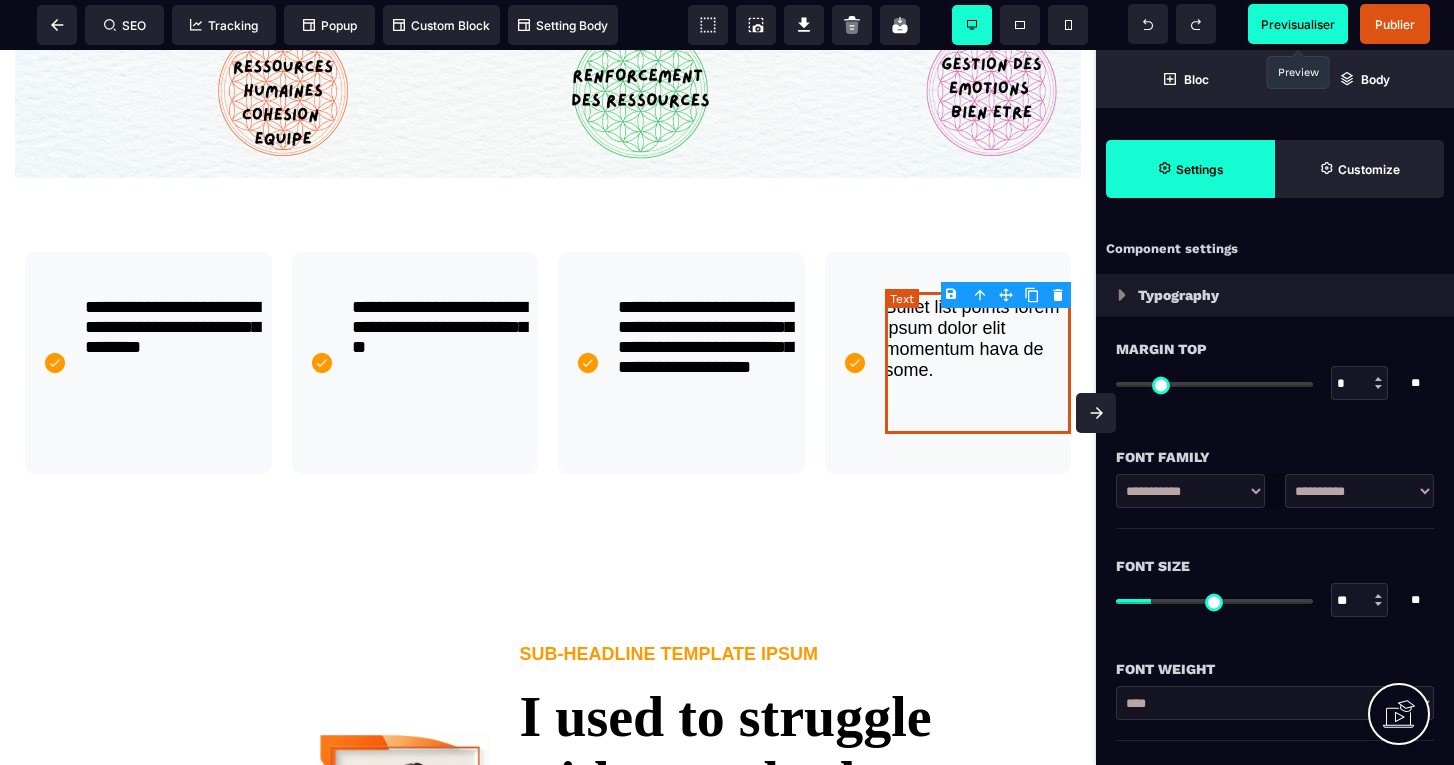 click on "Bullet list points lorem ipsum dolor elit momentum hava de some." at bounding box center (978, 363) 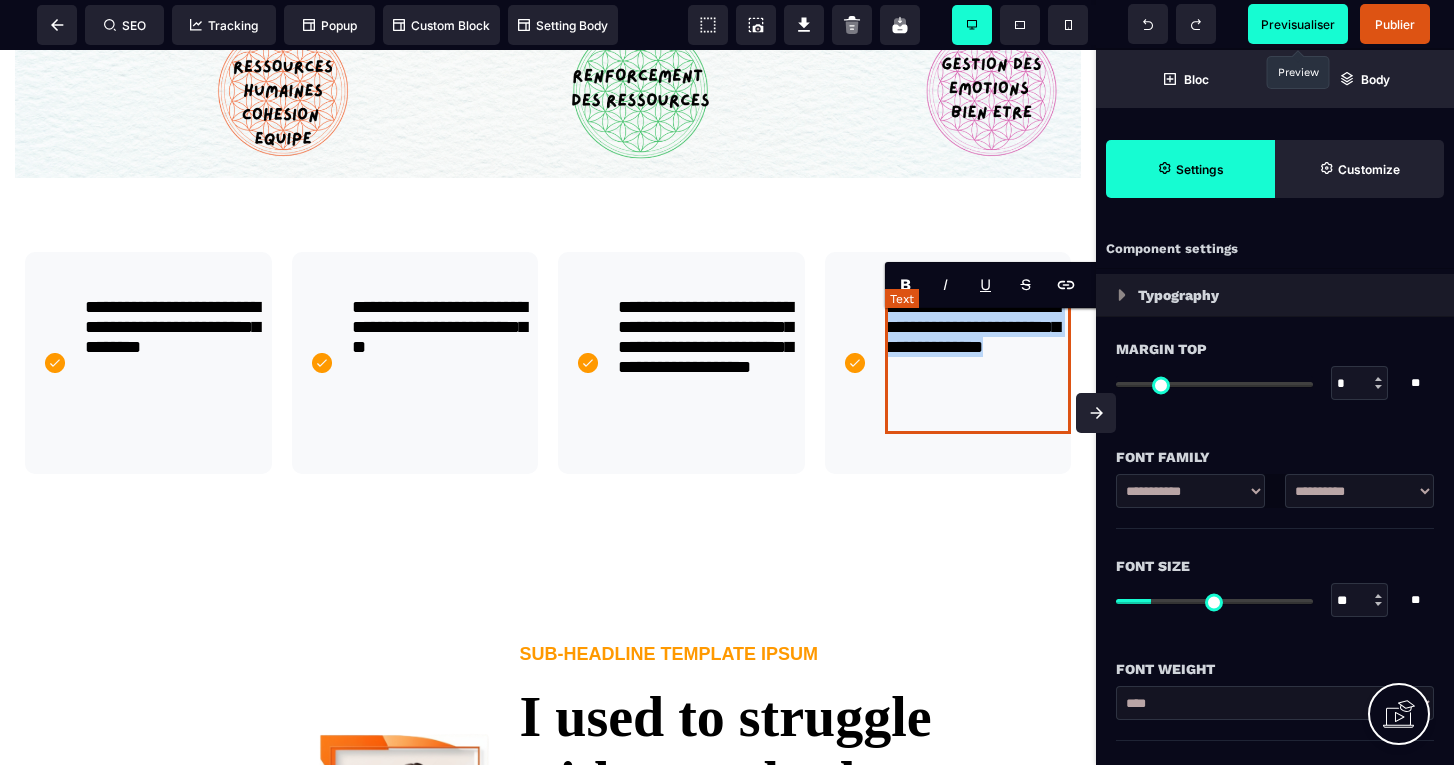 drag, startPoint x: 1019, startPoint y: 392, endPoint x: 890, endPoint y: 320, distance: 147.73286 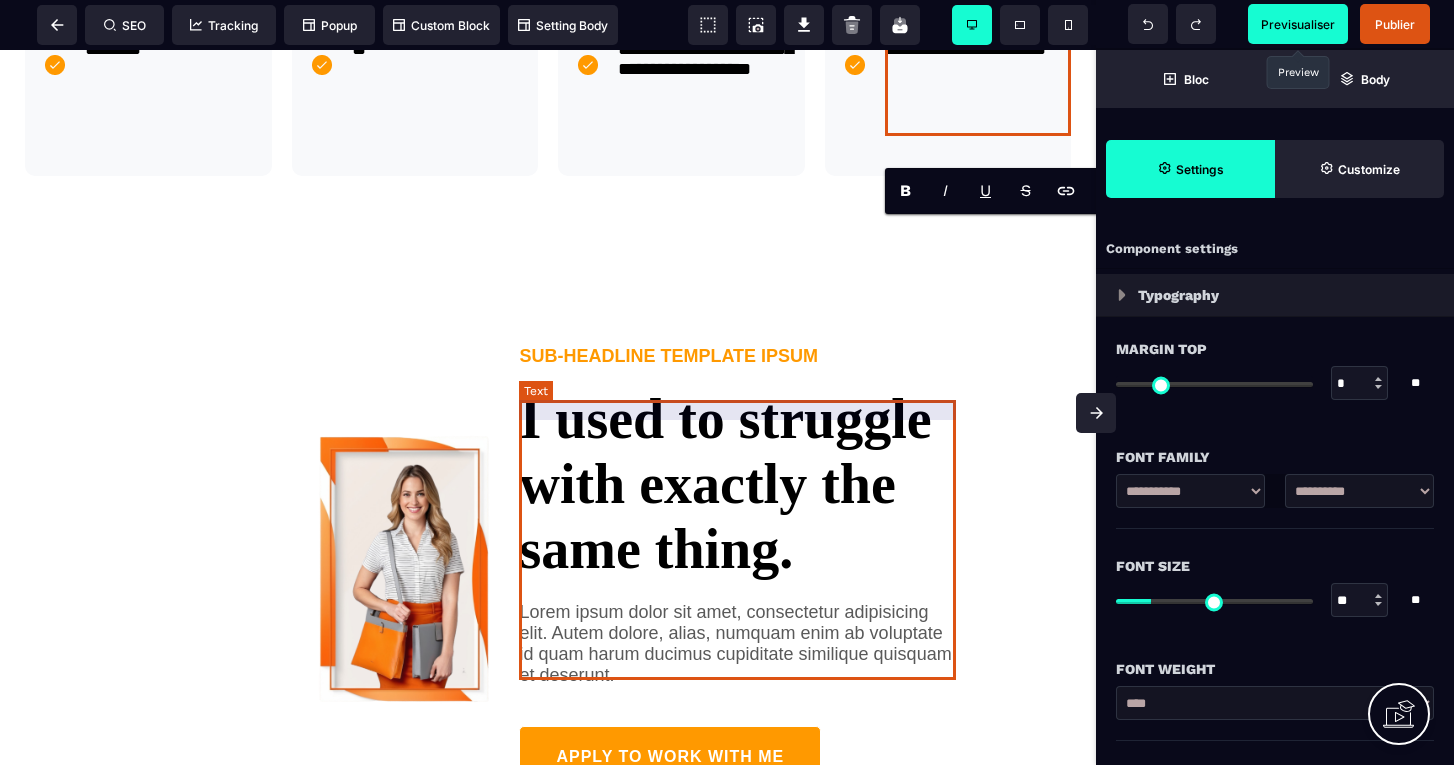 scroll, scrollTop: 1530, scrollLeft: 0, axis: vertical 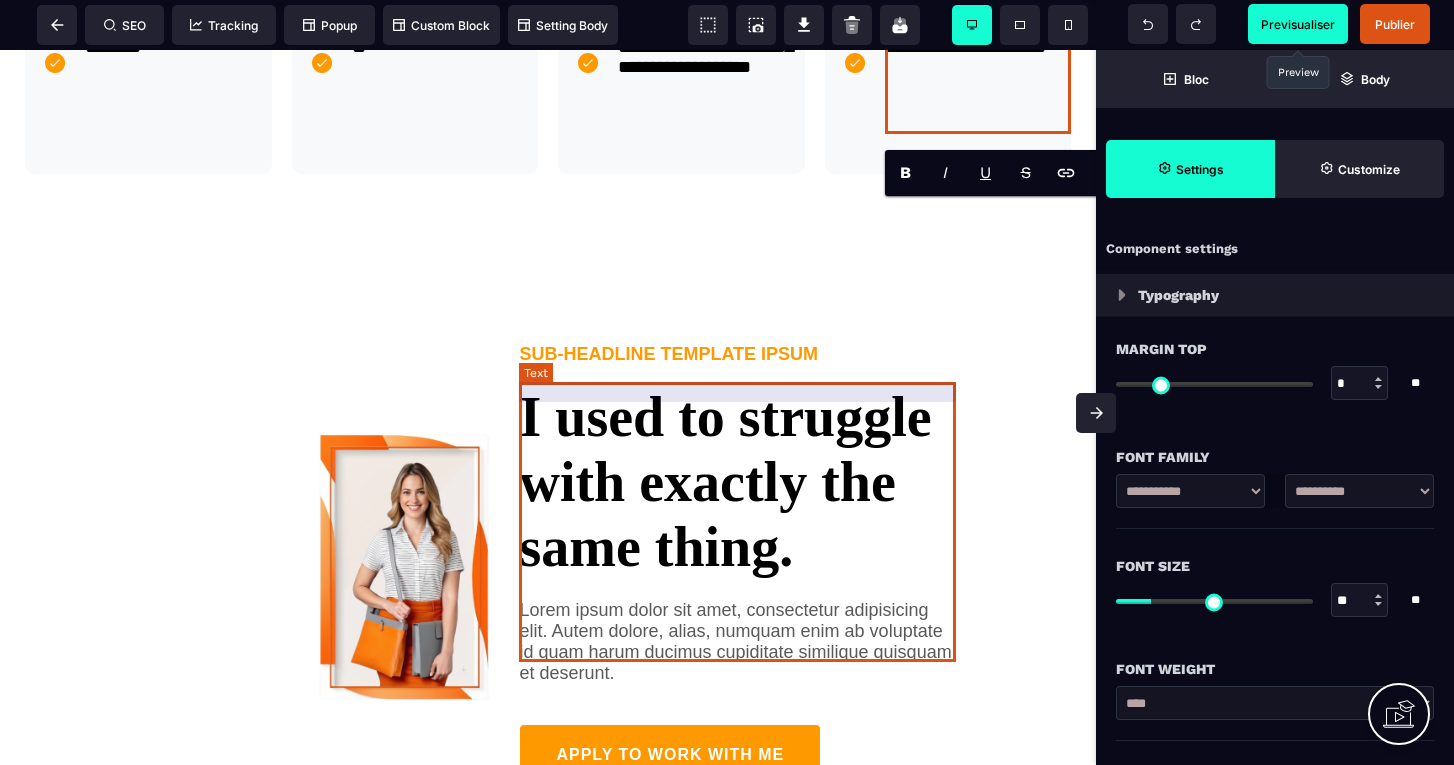 click on "I used to struggle with exactly the same thing." at bounding box center (737, 472) 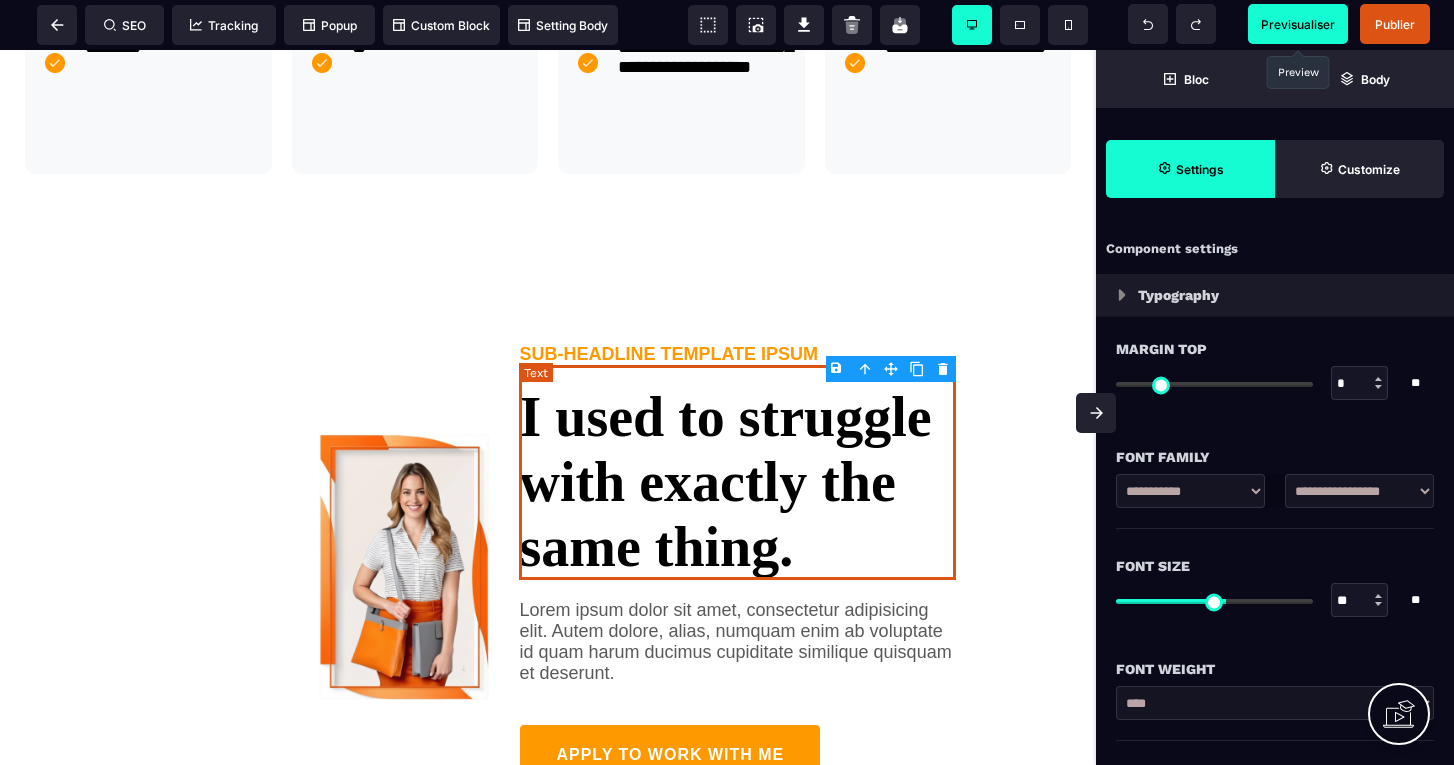 click on "I used to struggle with exactly the same thing." at bounding box center (737, 472) 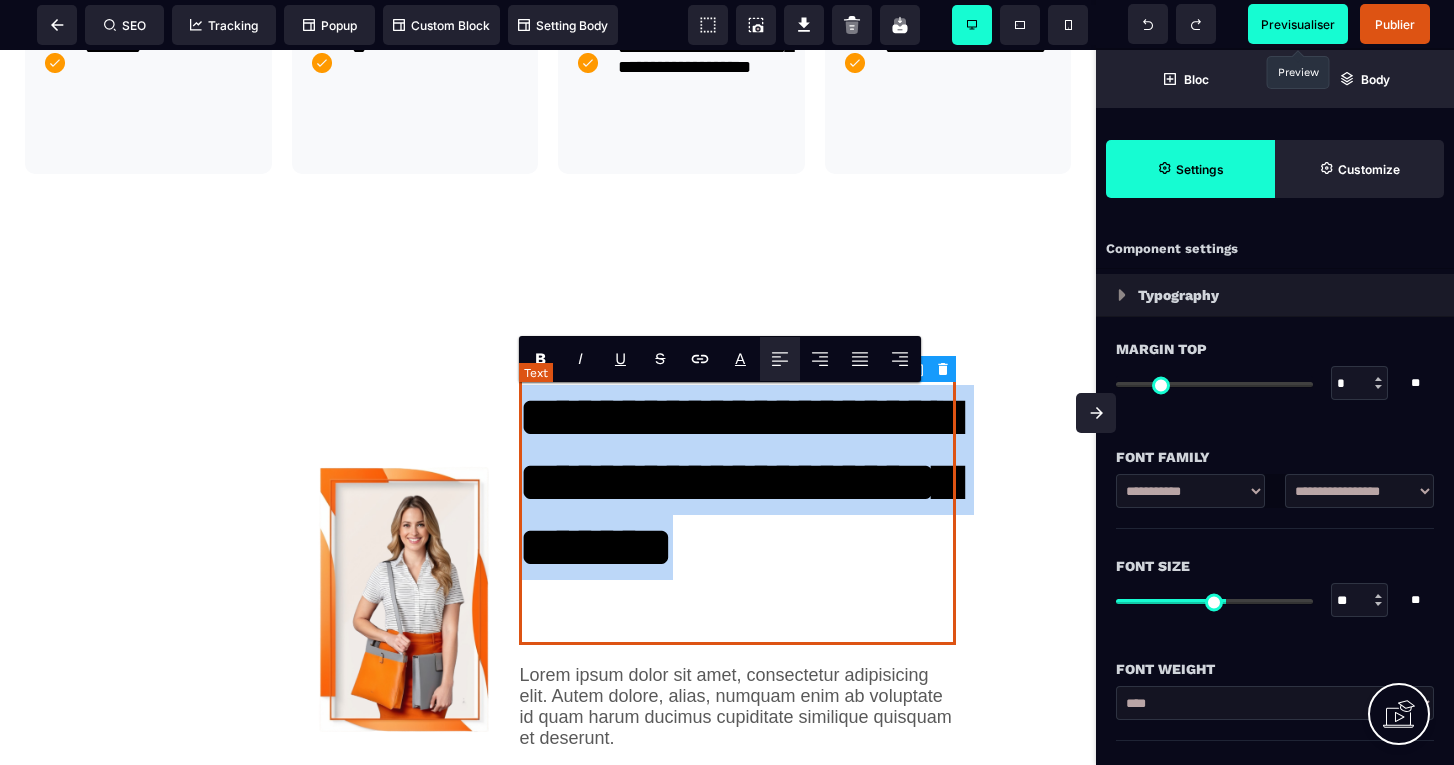 drag, startPoint x: 863, startPoint y: 640, endPoint x: 527, endPoint y: 412, distance: 406.05417 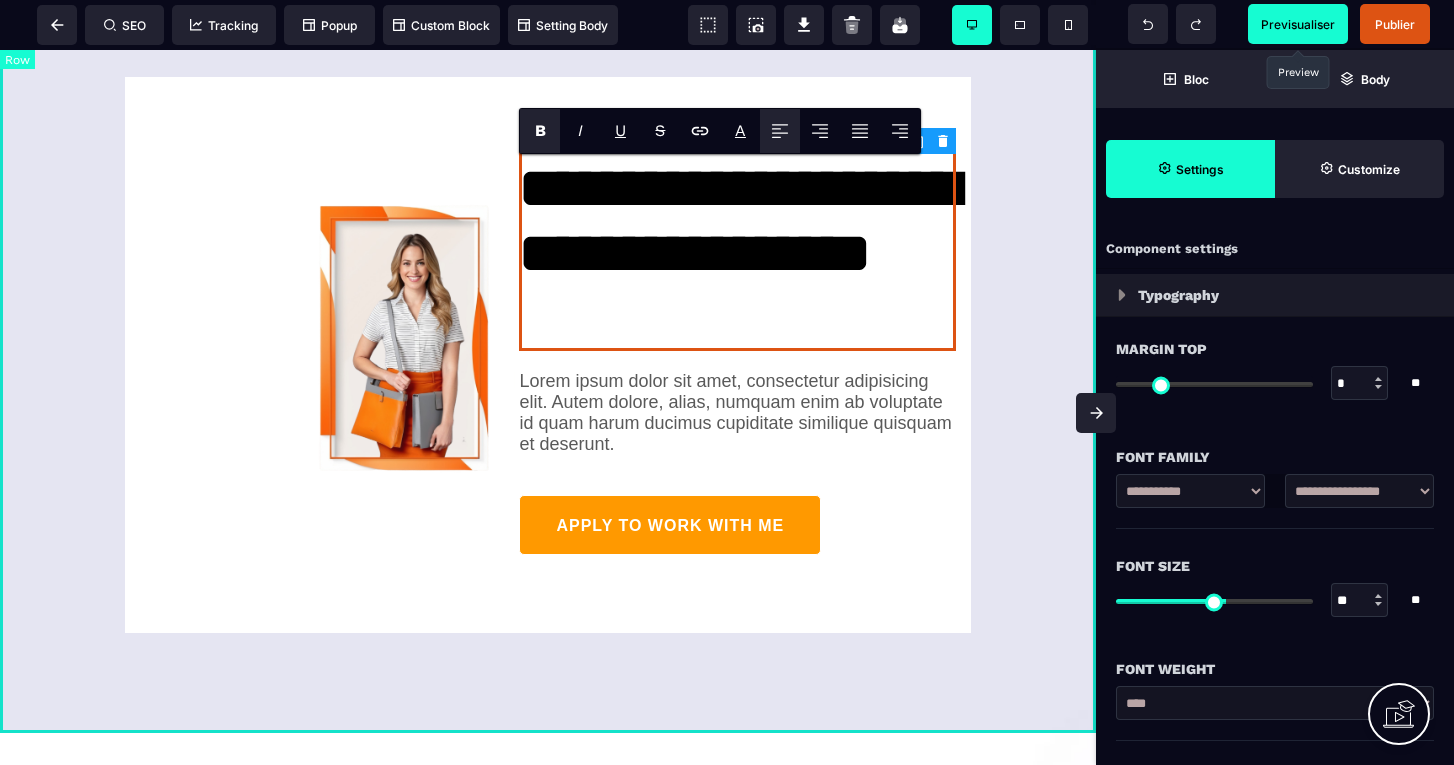 scroll, scrollTop: 1762, scrollLeft: 0, axis: vertical 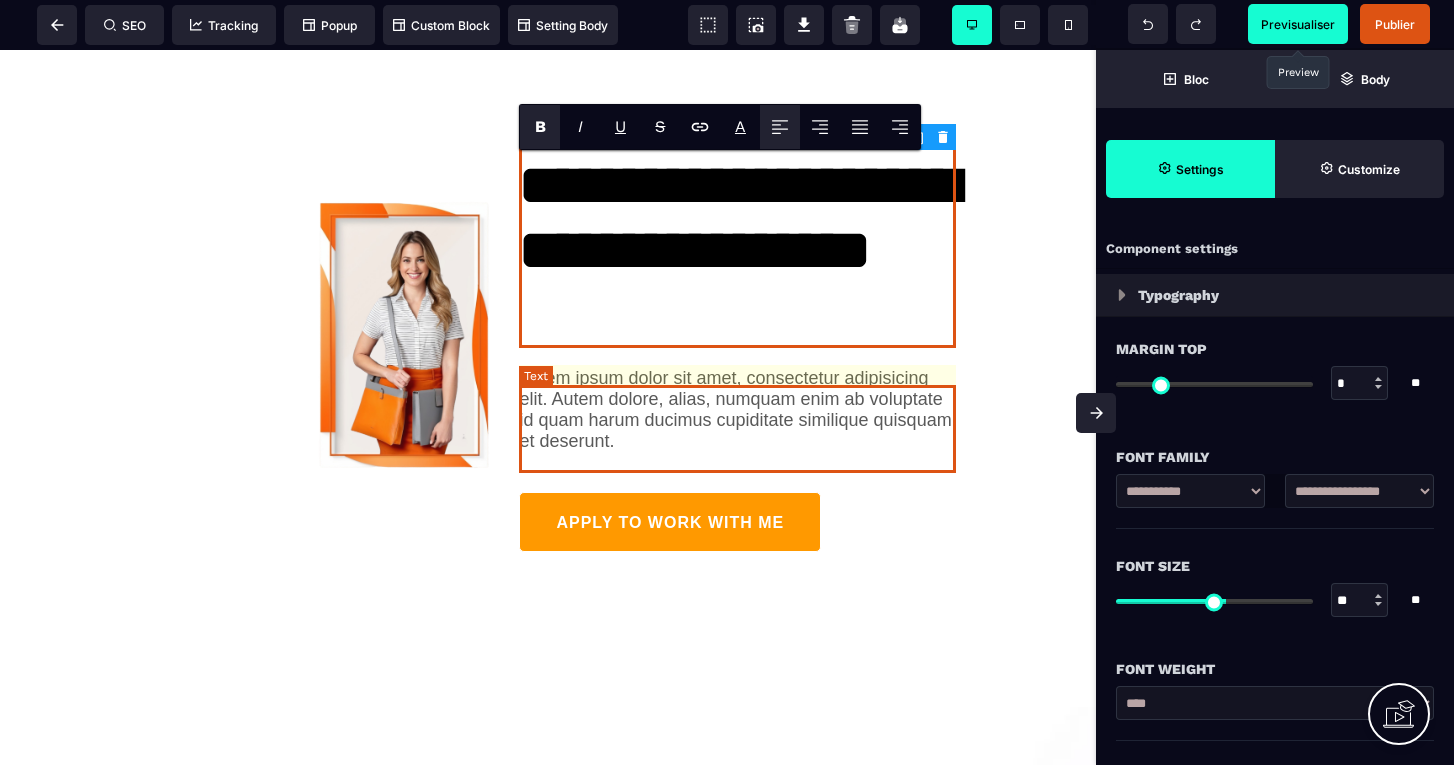 click on "Lorem ipsum dolor sit amet, consectetur adipisicing elit. Autem dolore, alias, numquam enim ab voluptate id quam harum ducimus cupiditate similique quisquam et deserunt." at bounding box center [737, 410] 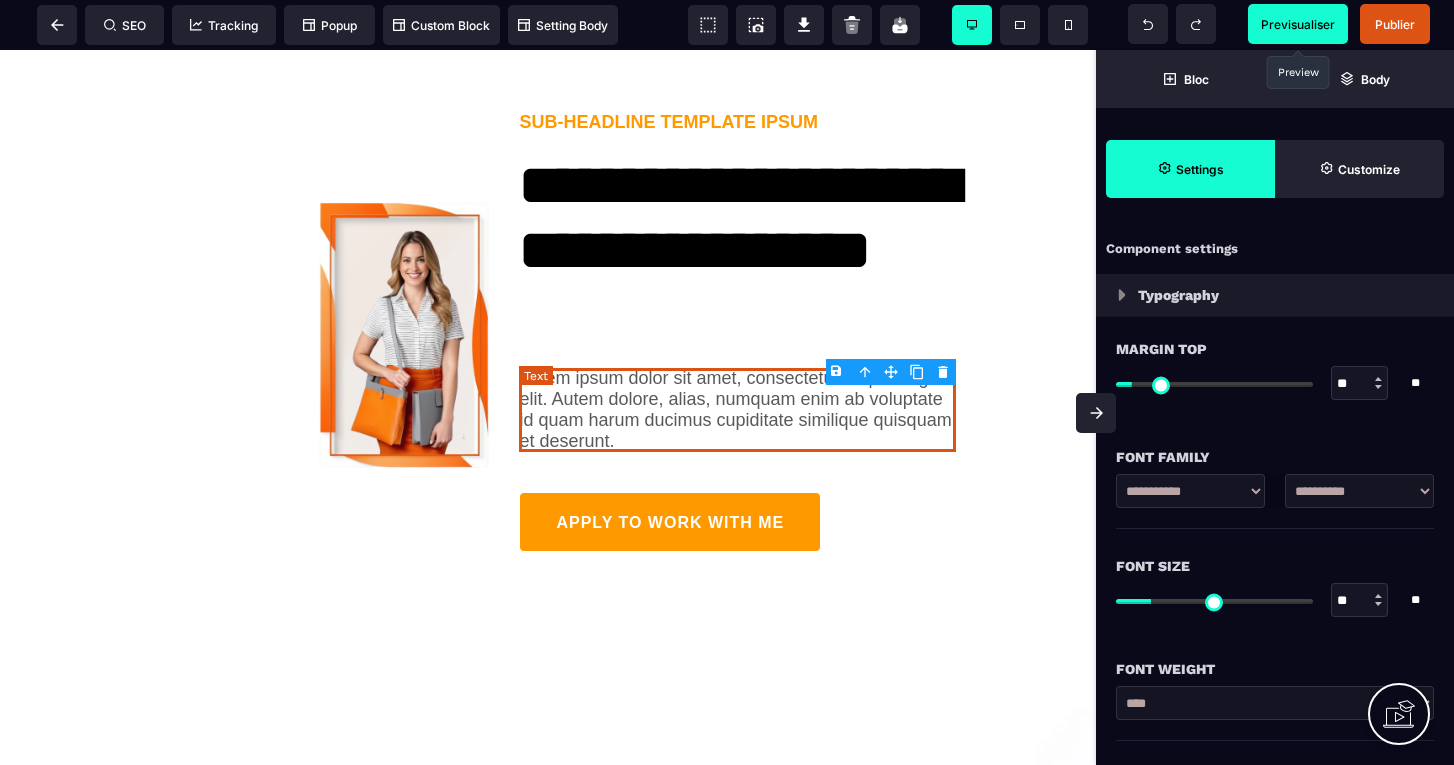 click on "Lorem ipsum dolor sit amet, consectetur adipisicing elit. Autem dolore, alias, numquam enim ab voluptate id quam harum ducimus cupiditate similique quisquam et deserunt." at bounding box center (737, 410) 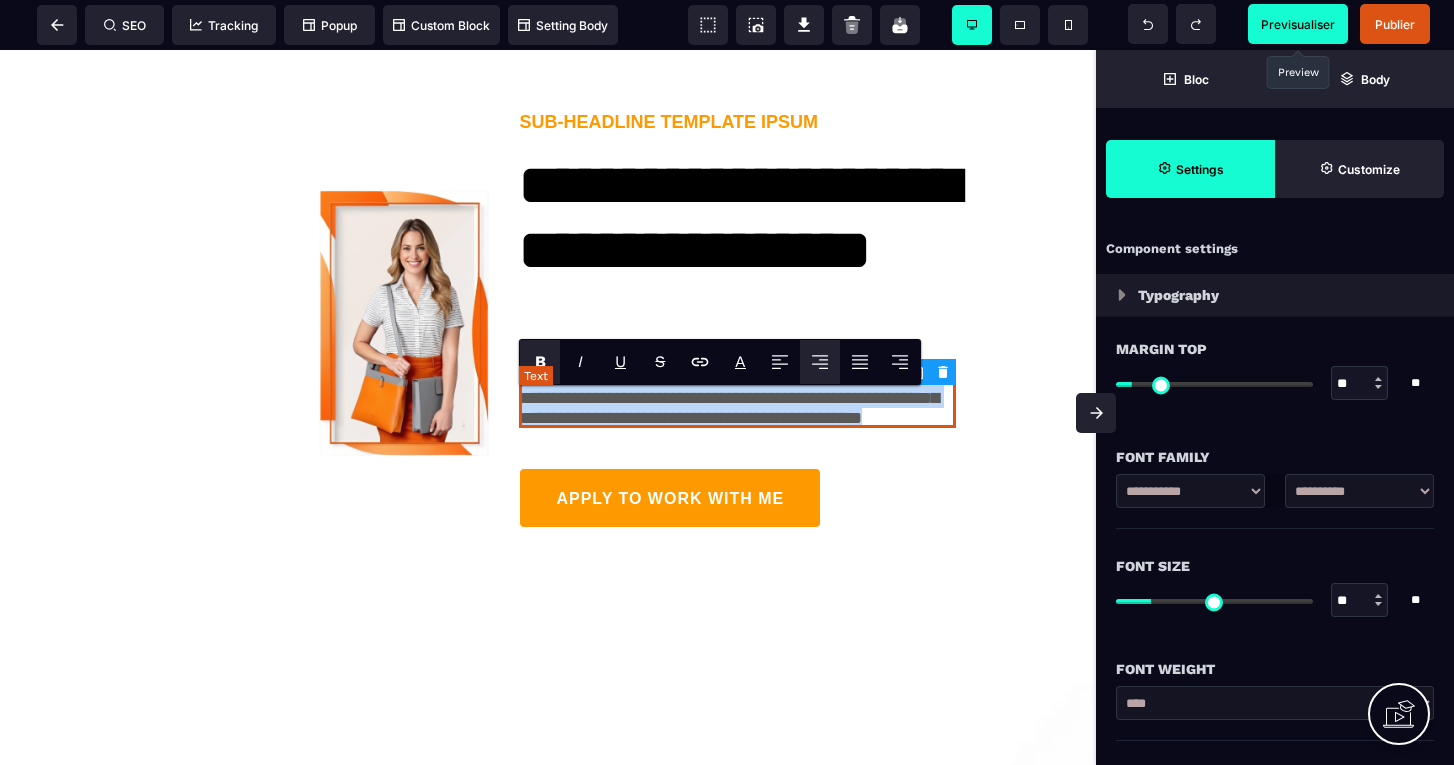 drag, startPoint x: 914, startPoint y: 463, endPoint x: 522, endPoint y: 392, distance: 398.37796 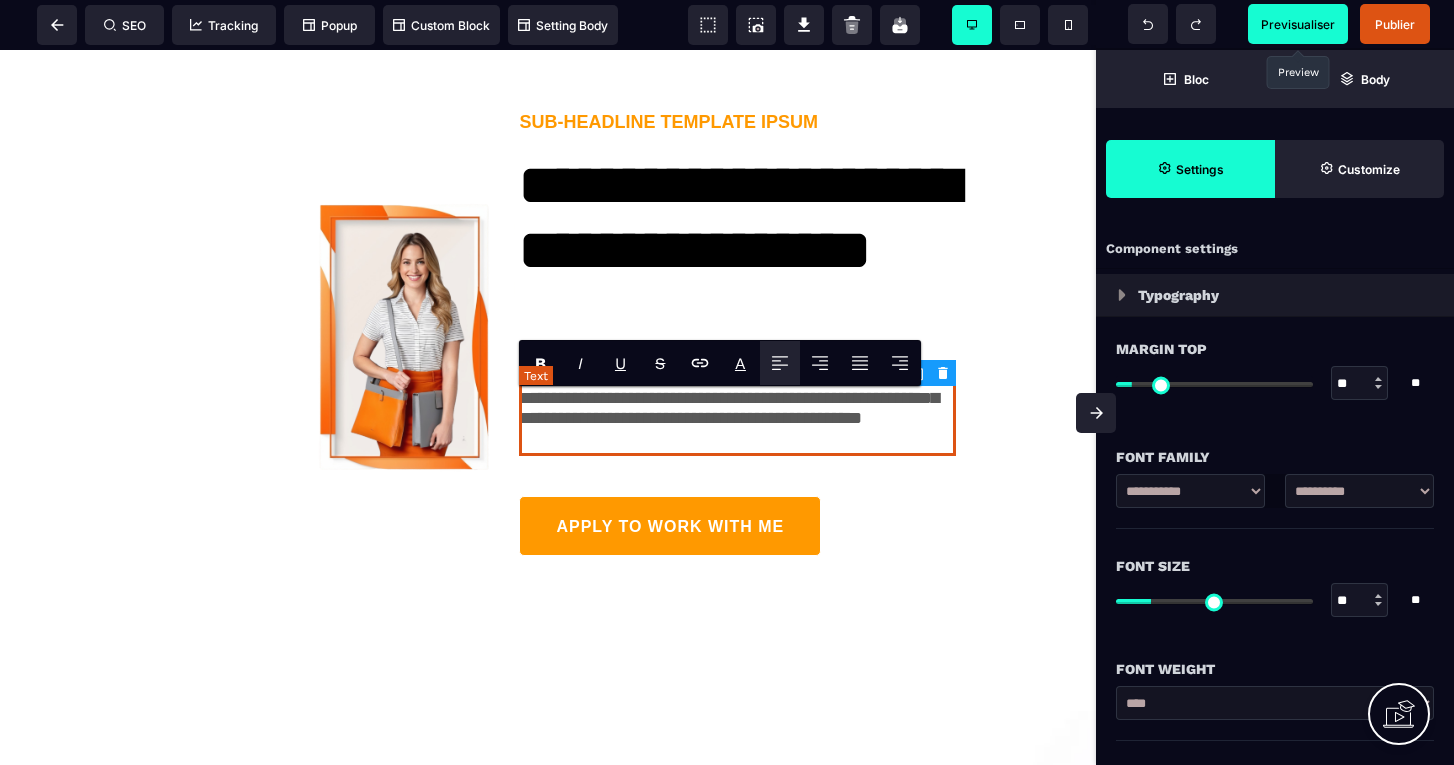 click on "**********" at bounding box center (737, 412) 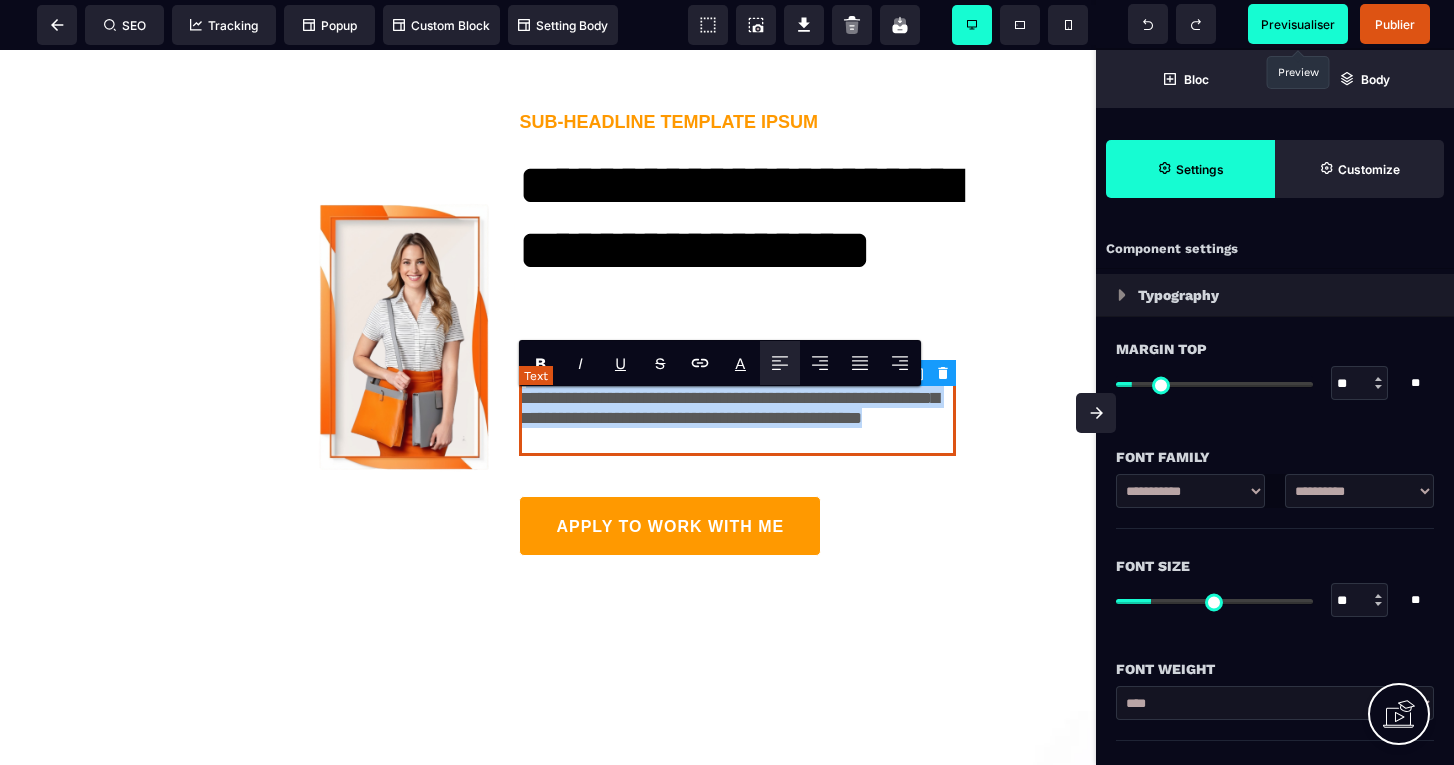 drag, startPoint x: 918, startPoint y: 460, endPoint x: 533, endPoint y: 387, distance: 391.85968 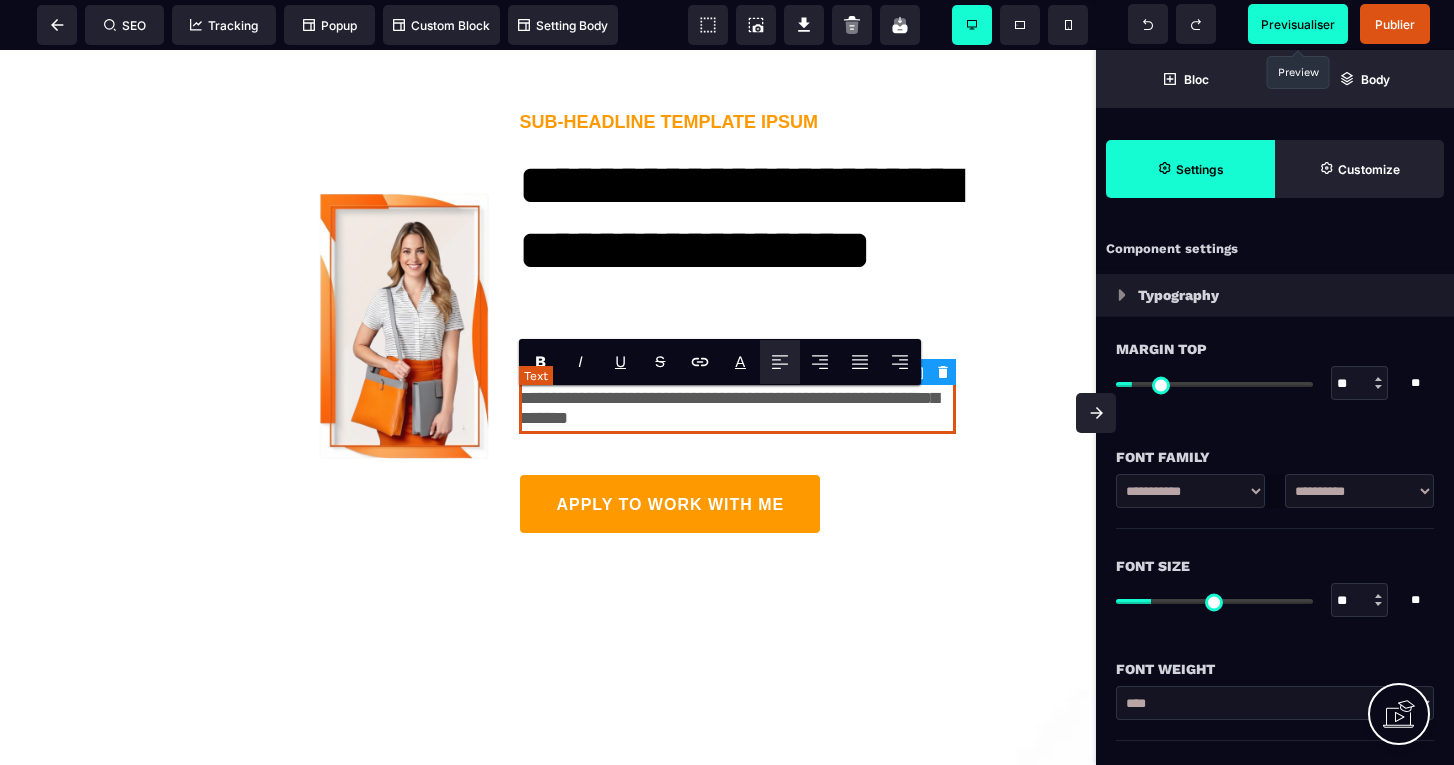 click on "**********" at bounding box center [737, 401] 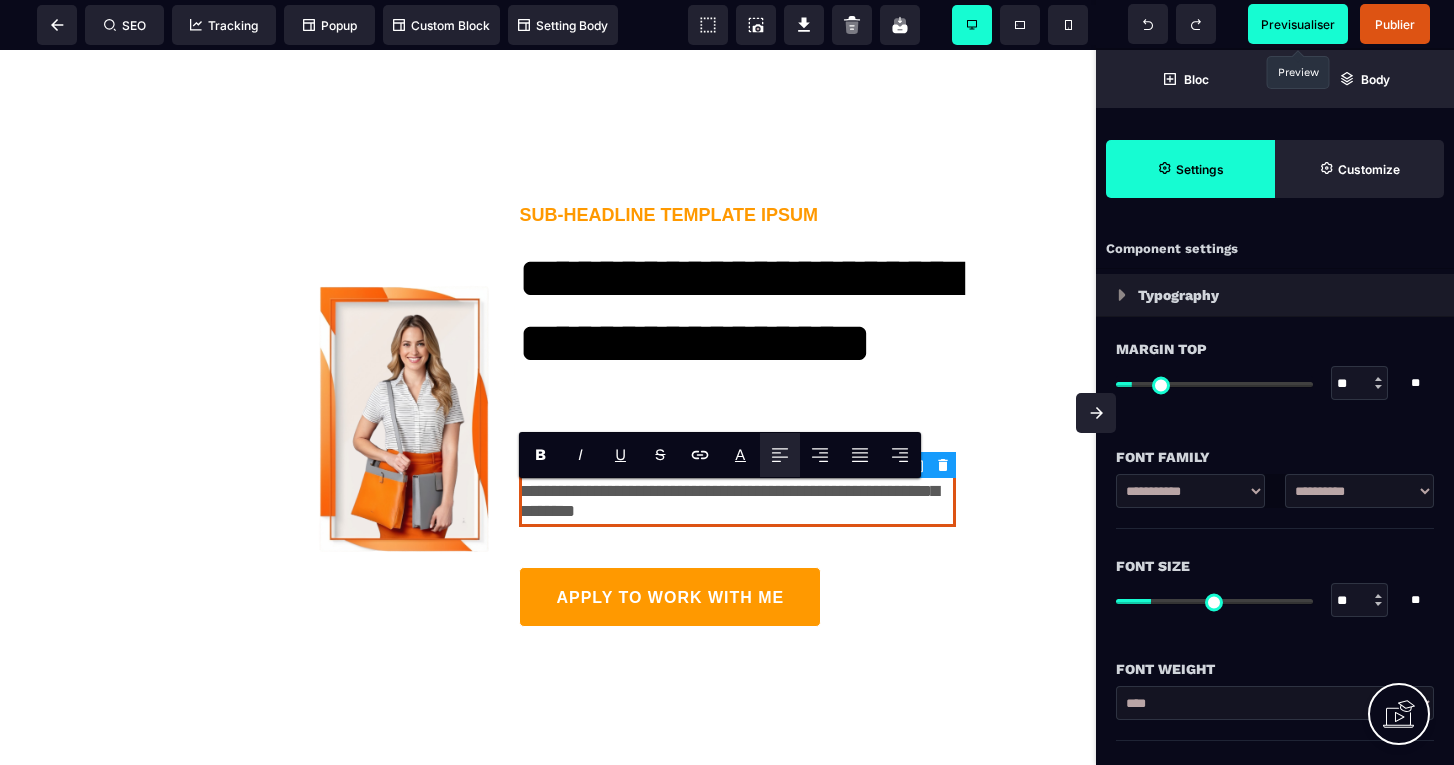 scroll, scrollTop: 1672, scrollLeft: 0, axis: vertical 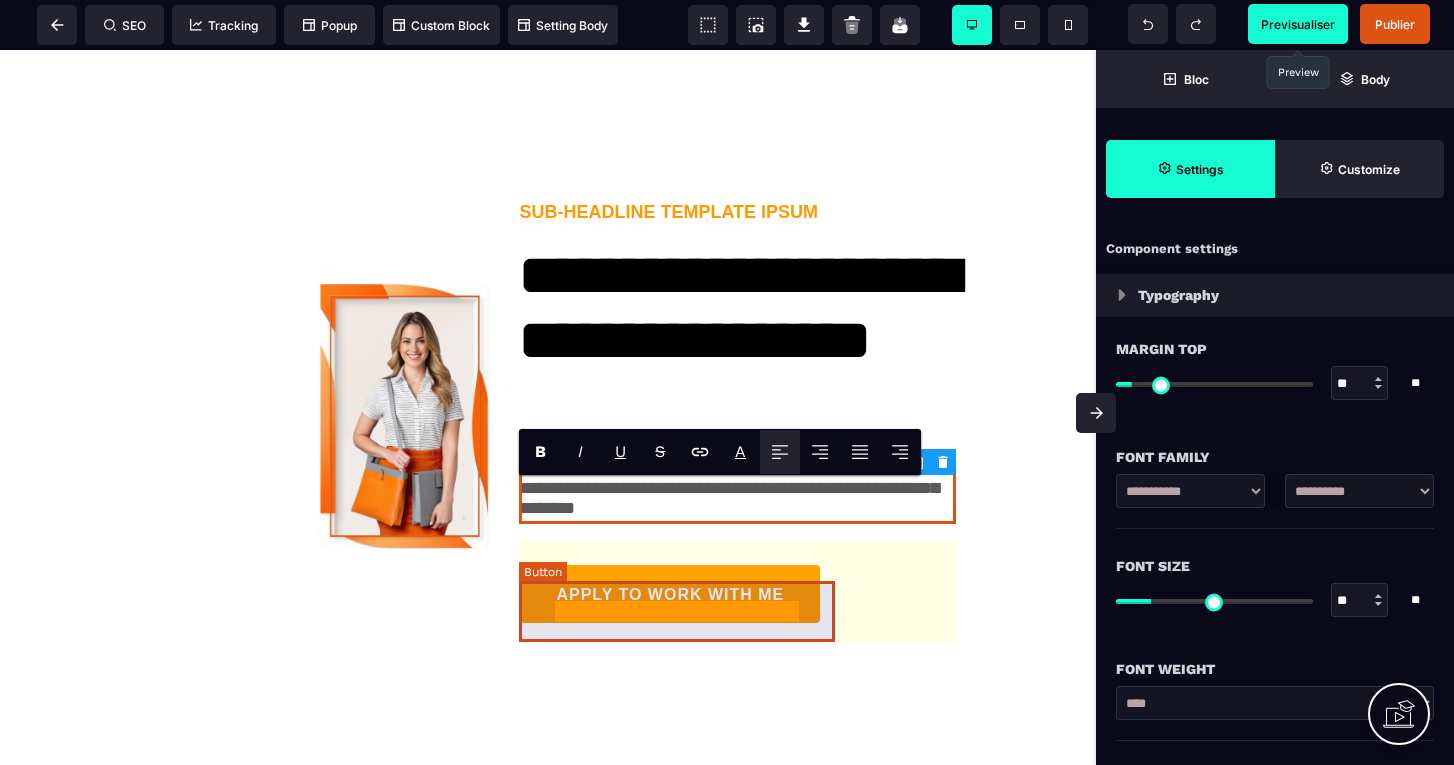 click on "APPLY TO WORK WITH ME" at bounding box center (670, 595) 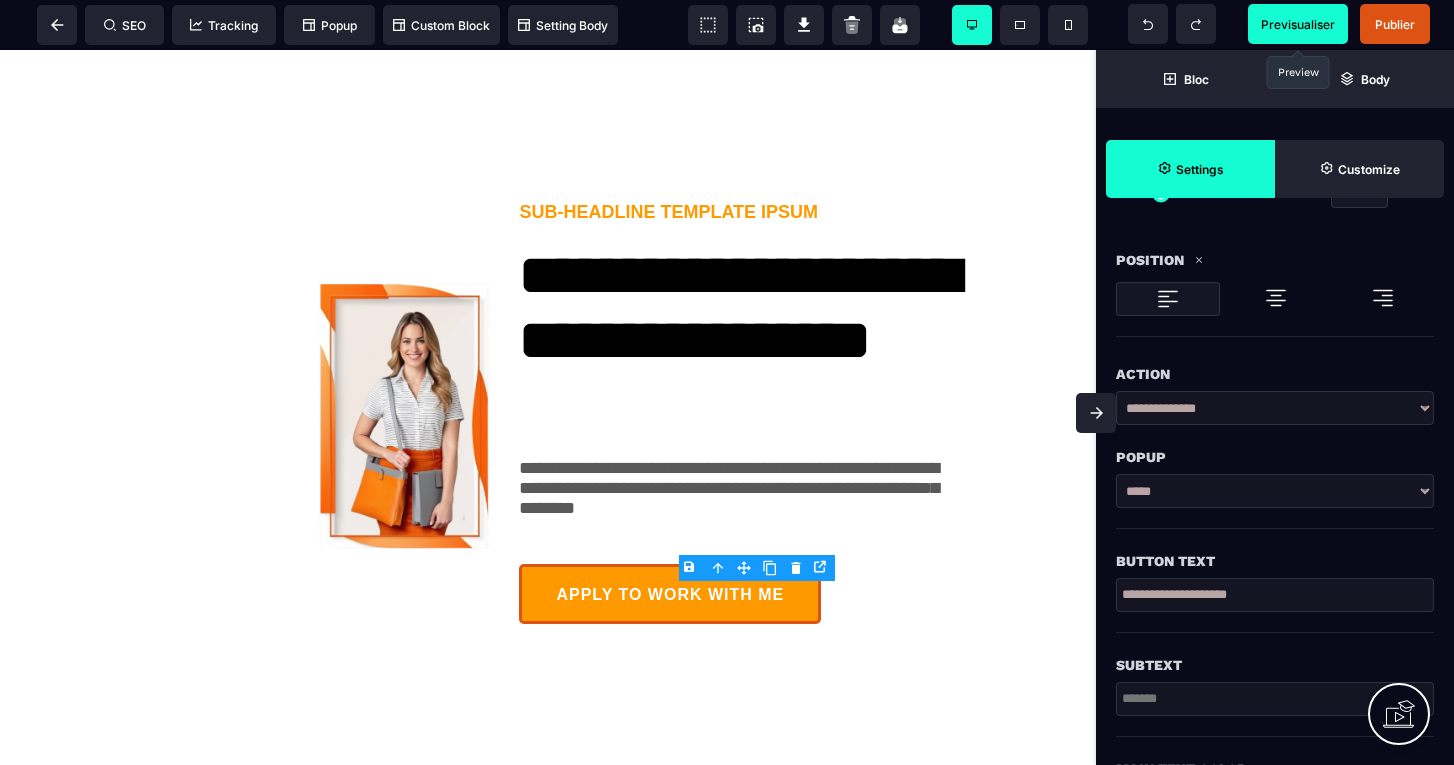 scroll, scrollTop: 218, scrollLeft: 0, axis: vertical 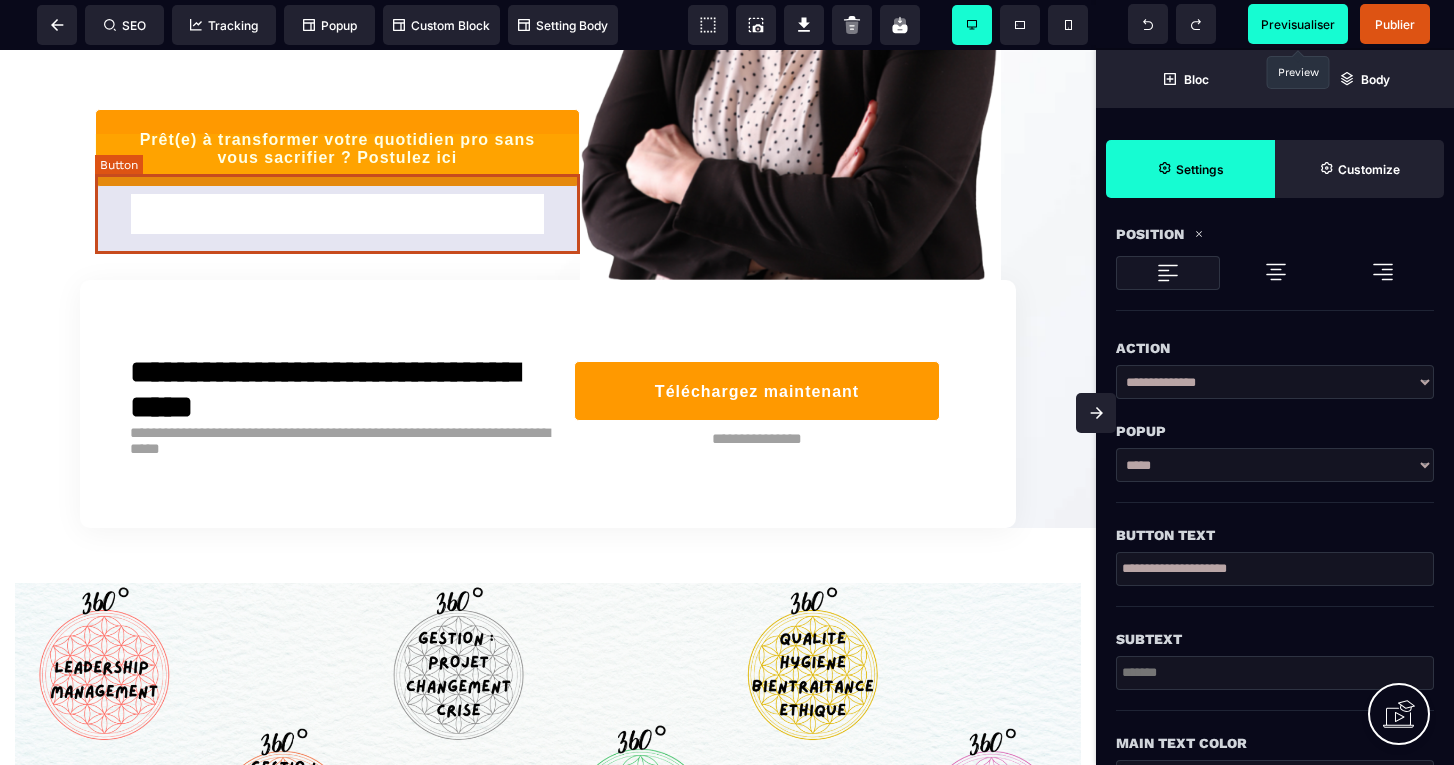 click on "Prêt(e) à transformer votre quotidien pro sans vous sacrifier ? Postulez ici" at bounding box center (337, 150) 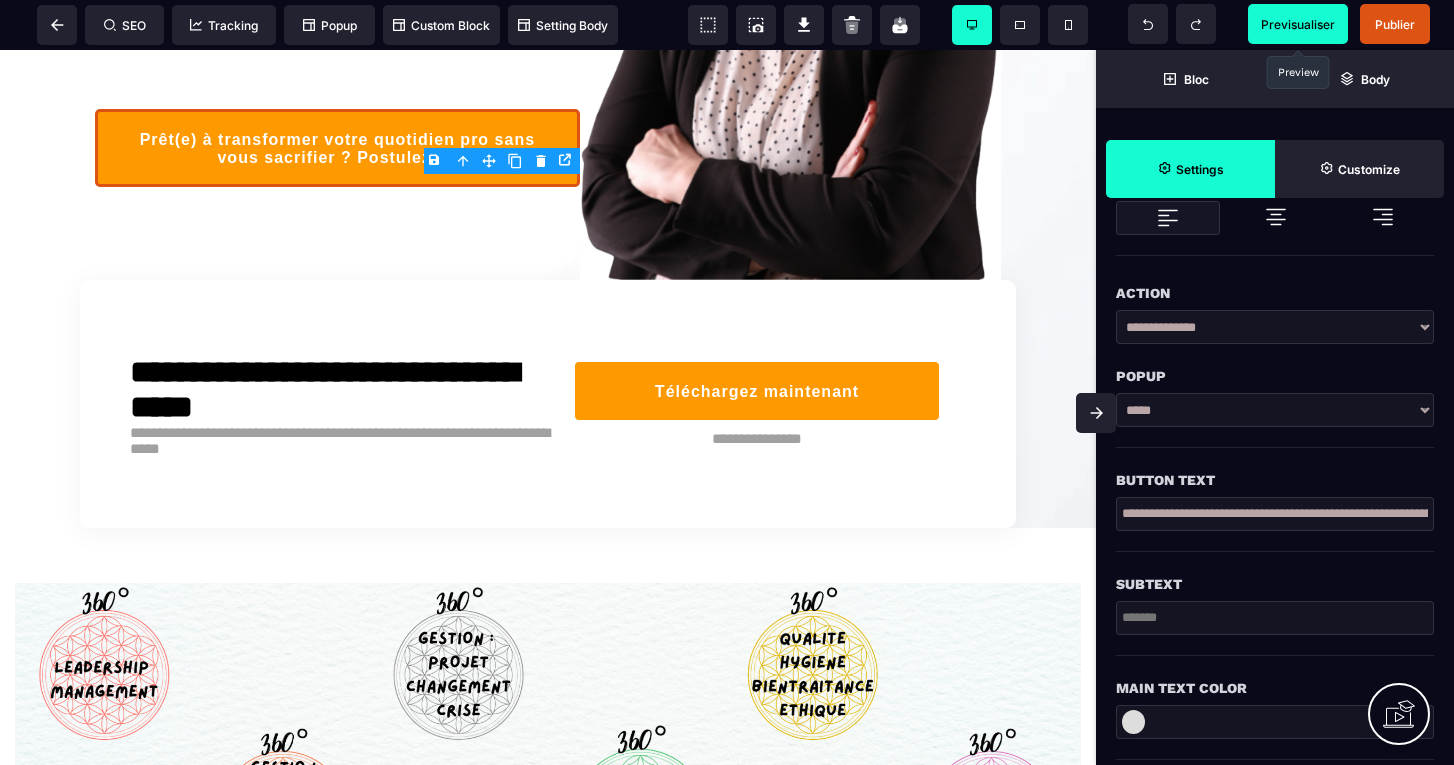 scroll, scrollTop: 317, scrollLeft: 0, axis: vertical 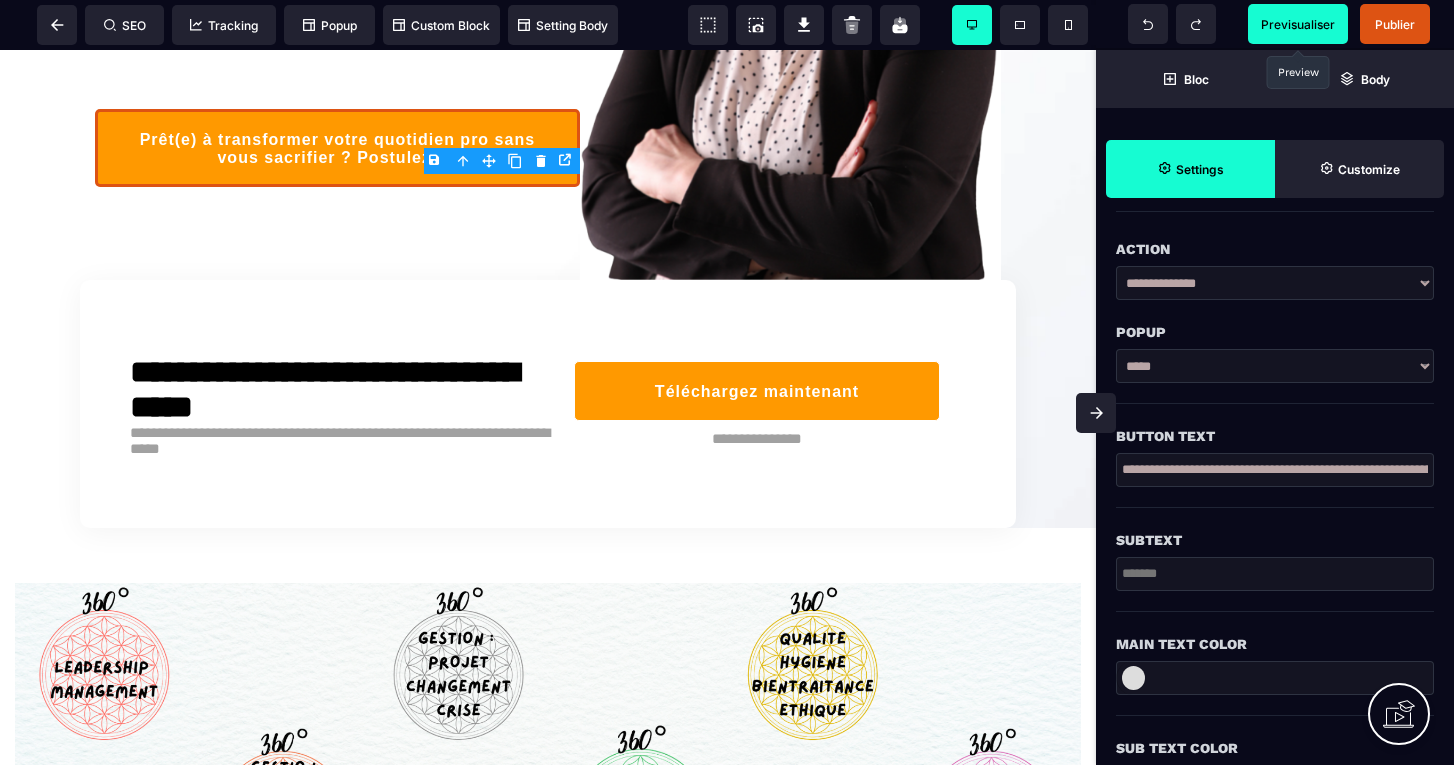 drag, startPoint x: 1121, startPoint y: 467, endPoint x: 1469, endPoint y: 489, distance: 348.6947 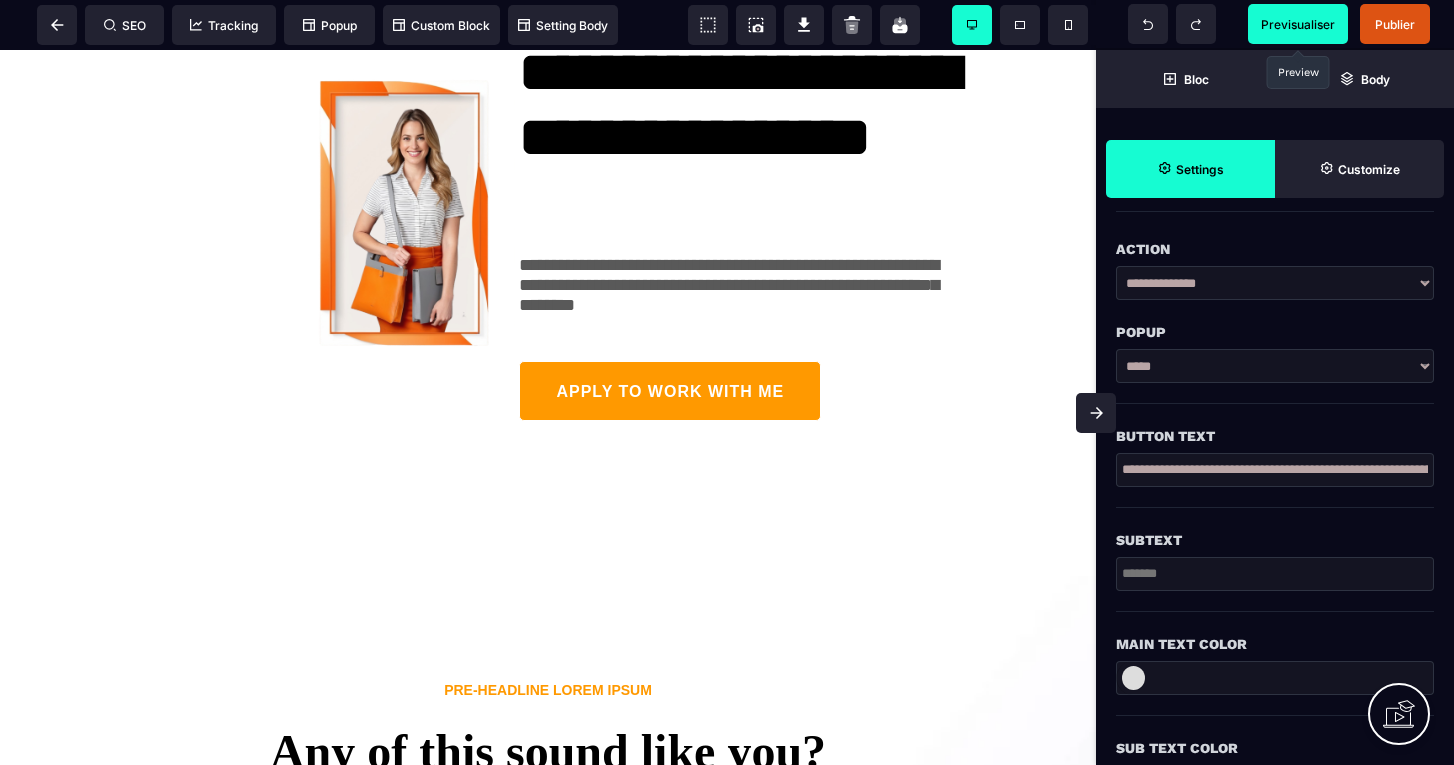 scroll, scrollTop: 1882, scrollLeft: 0, axis: vertical 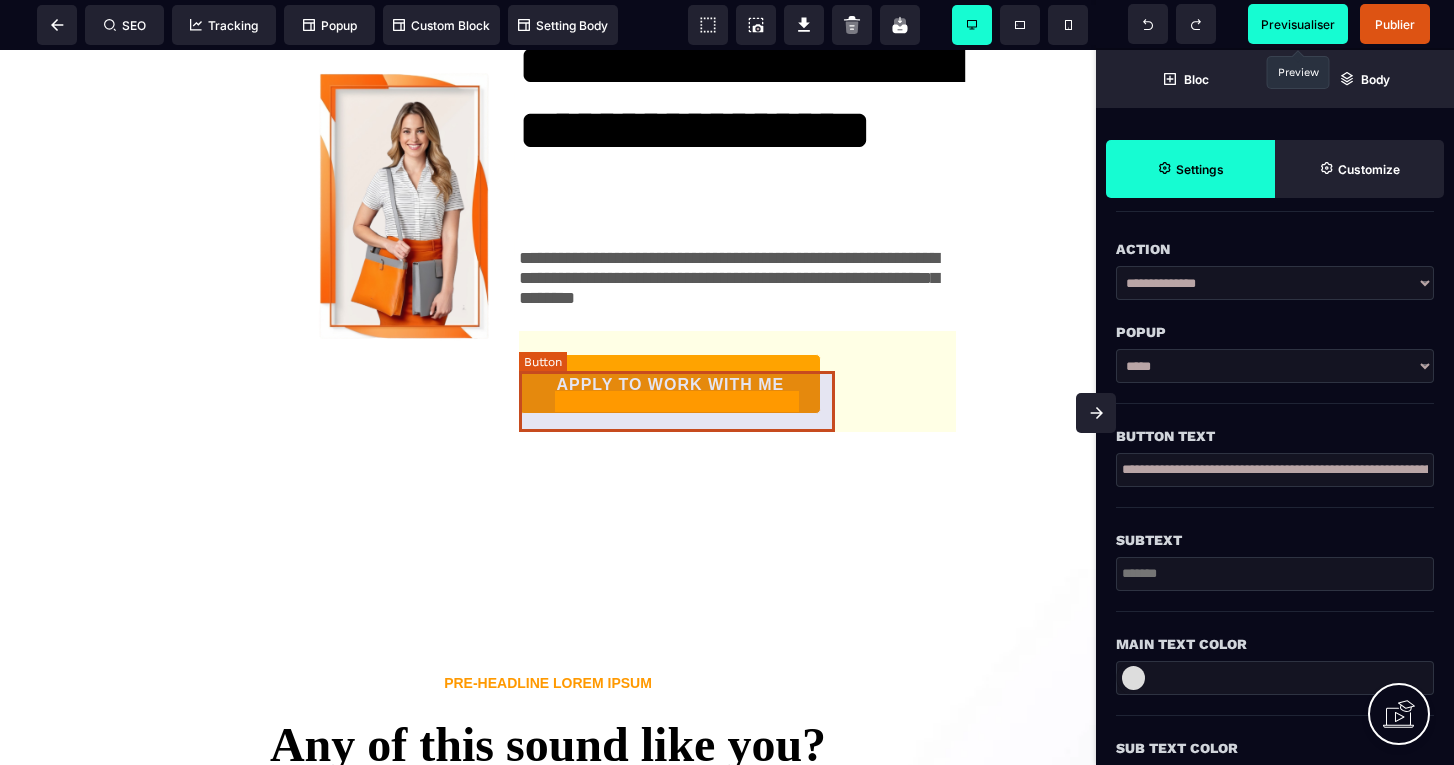 click on "APPLY TO WORK WITH ME" at bounding box center [670, 385] 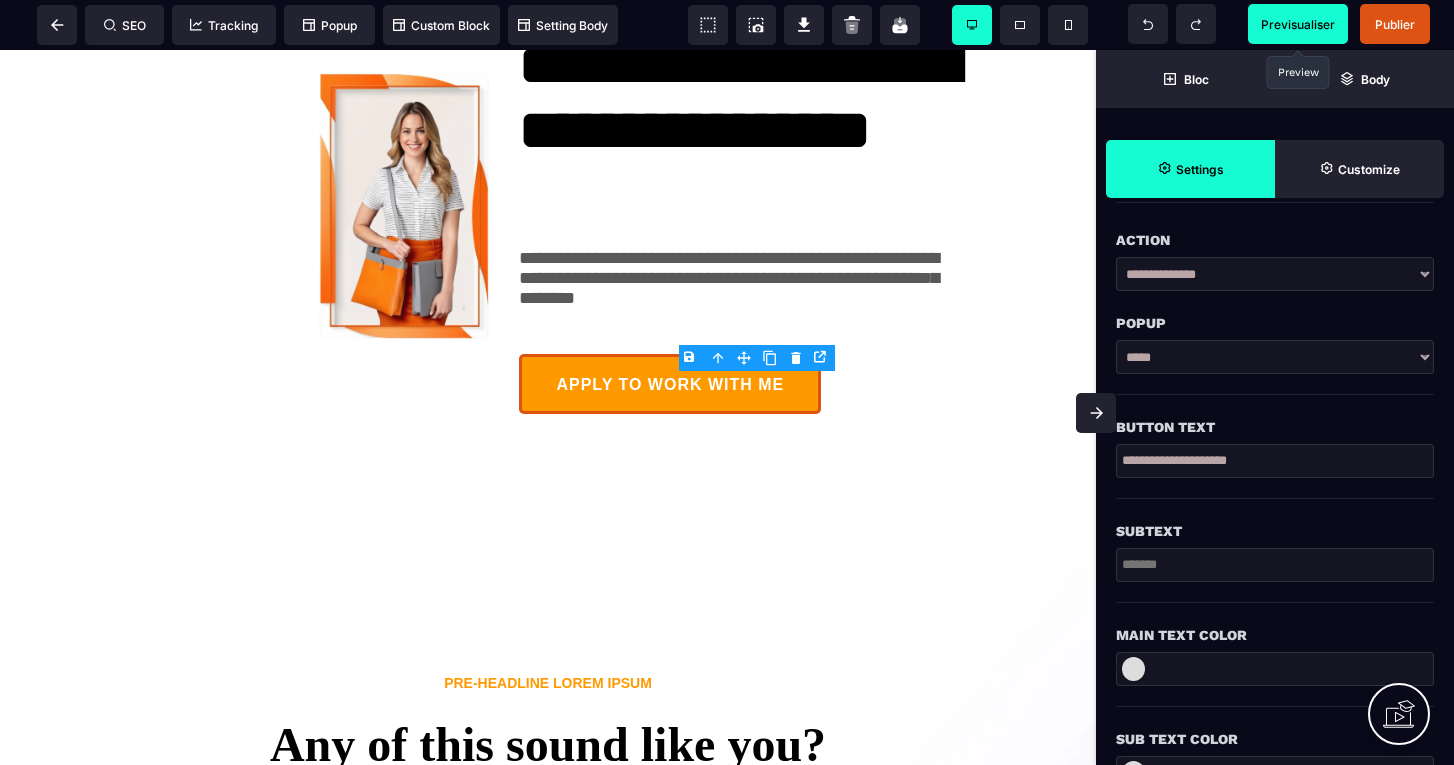 scroll, scrollTop: 351, scrollLeft: 0, axis: vertical 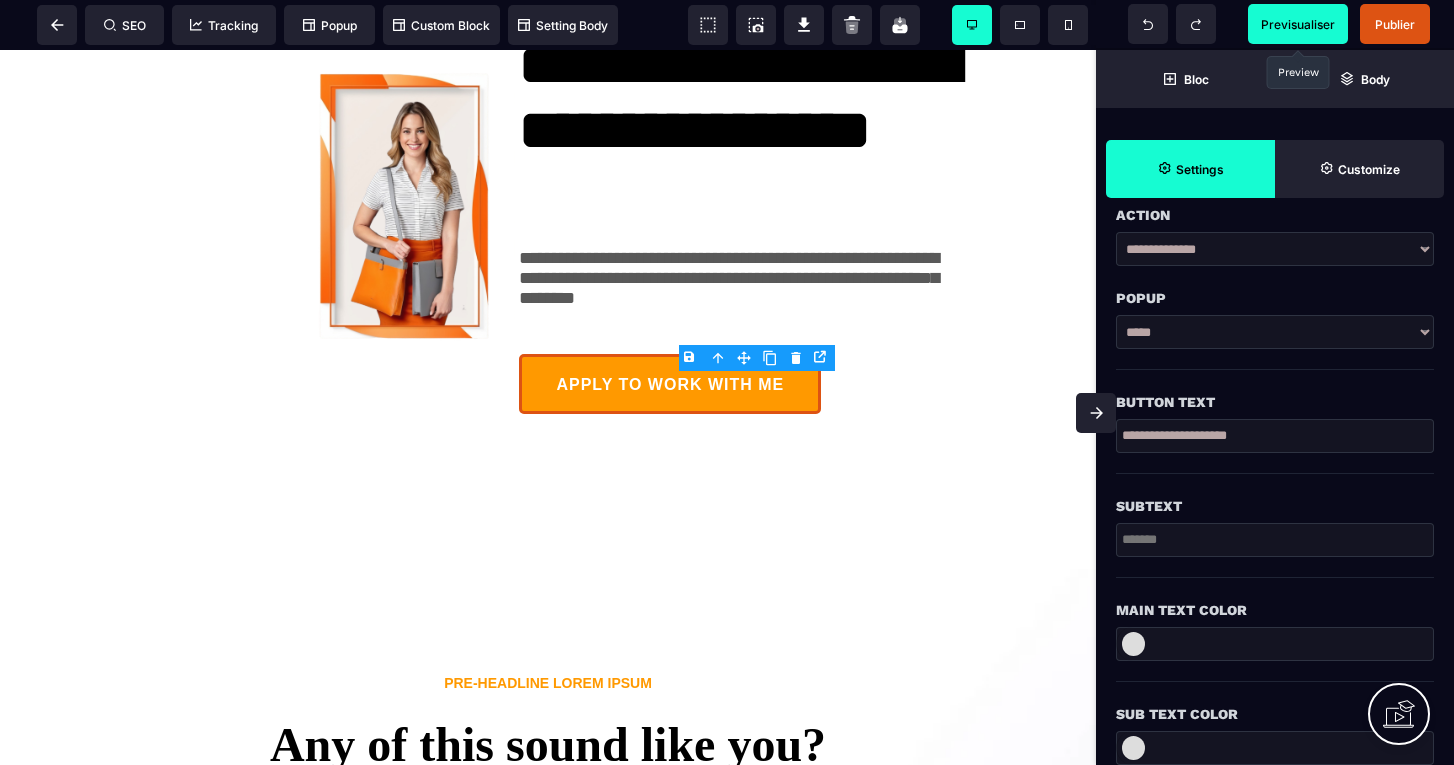 drag, startPoint x: 1279, startPoint y: 430, endPoint x: 1118, endPoint y: 437, distance: 161.1521 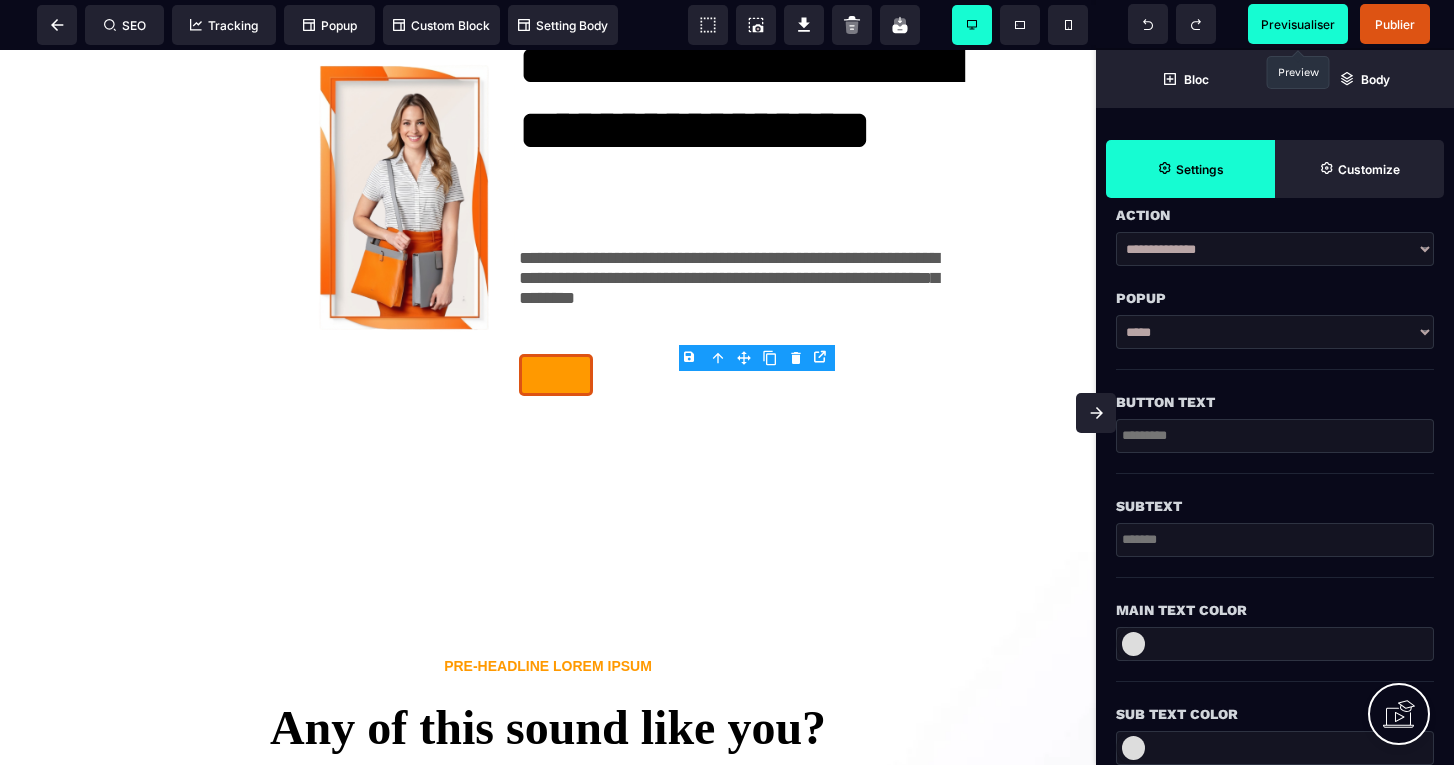 paste on "**********" 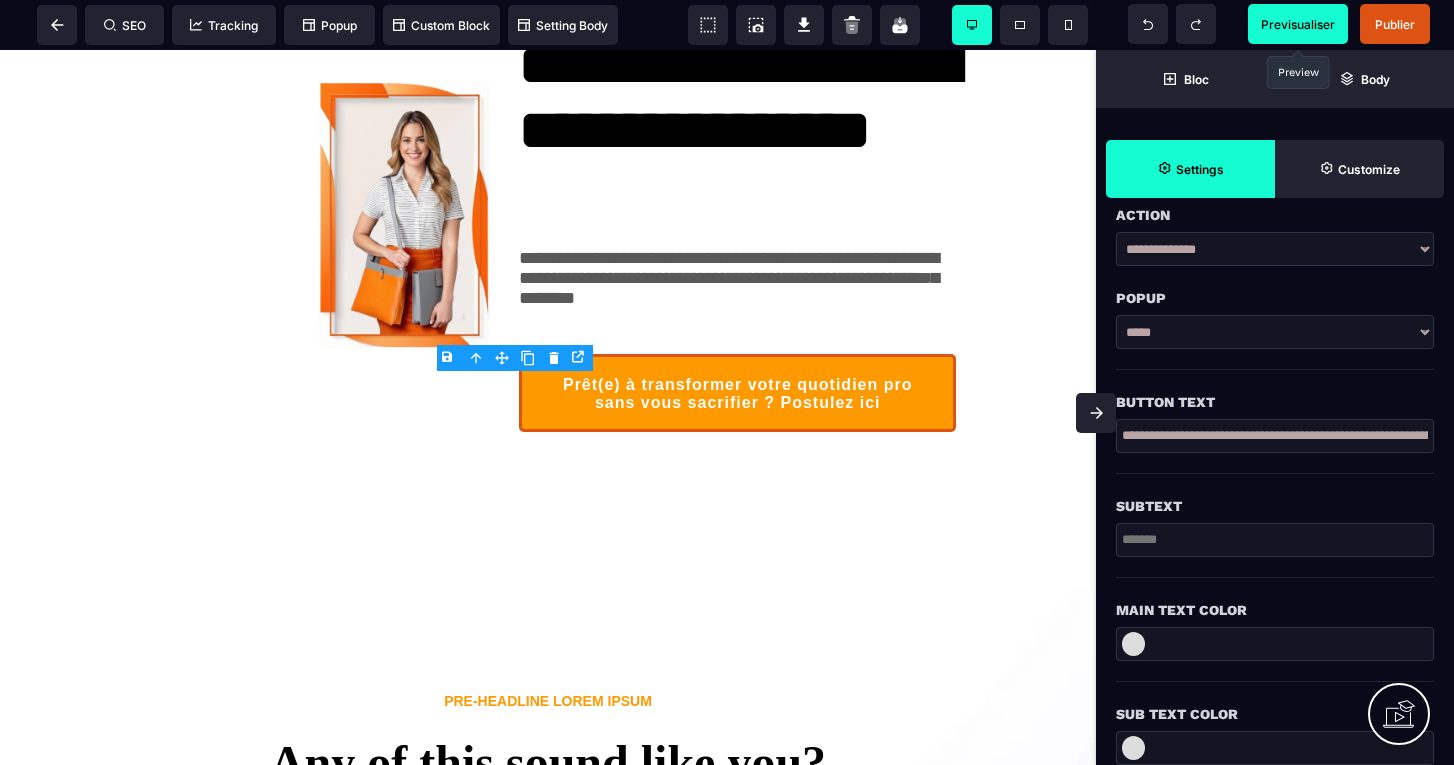click on "Subtext" at bounding box center (1275, 496) 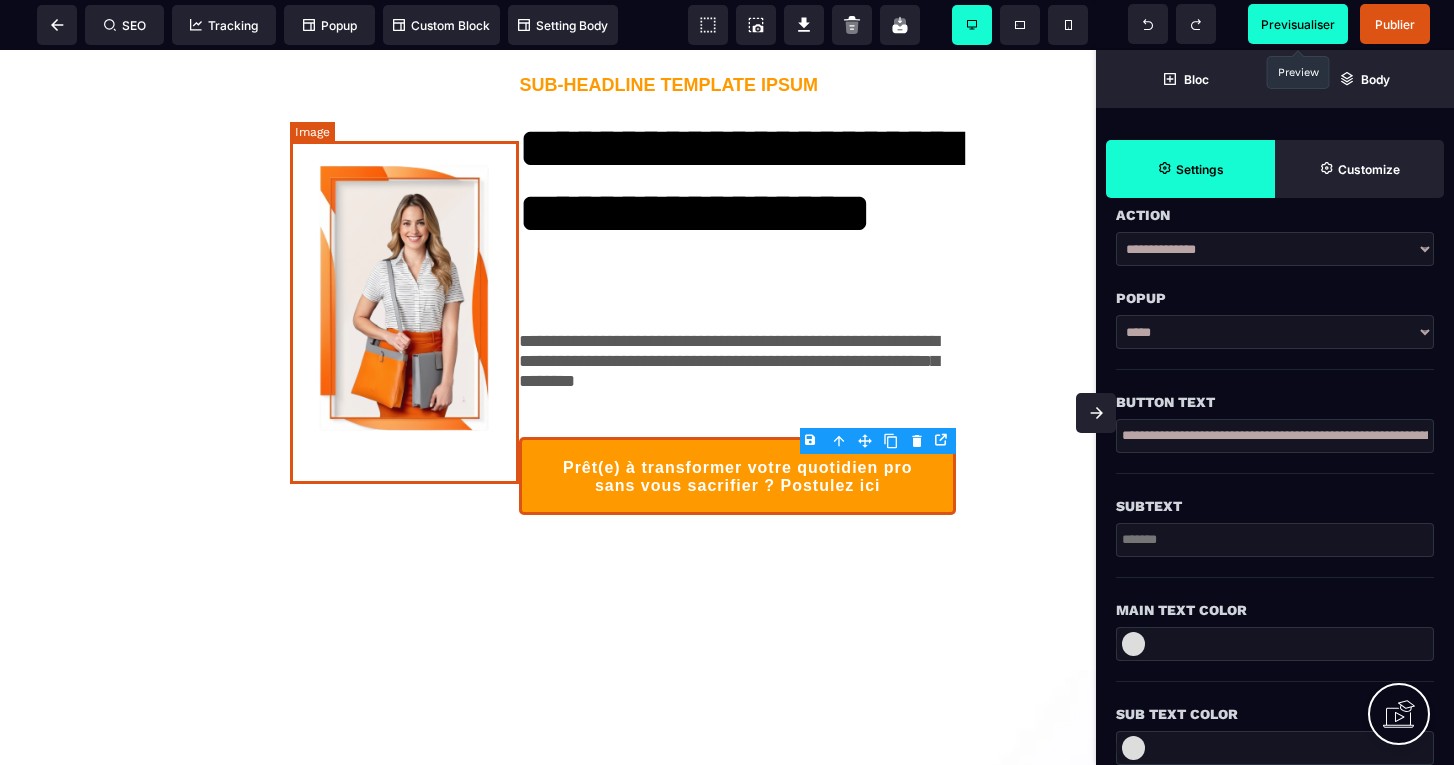 scroll, scrollTop: 1800, scrollLeft: 0, axis: vertical 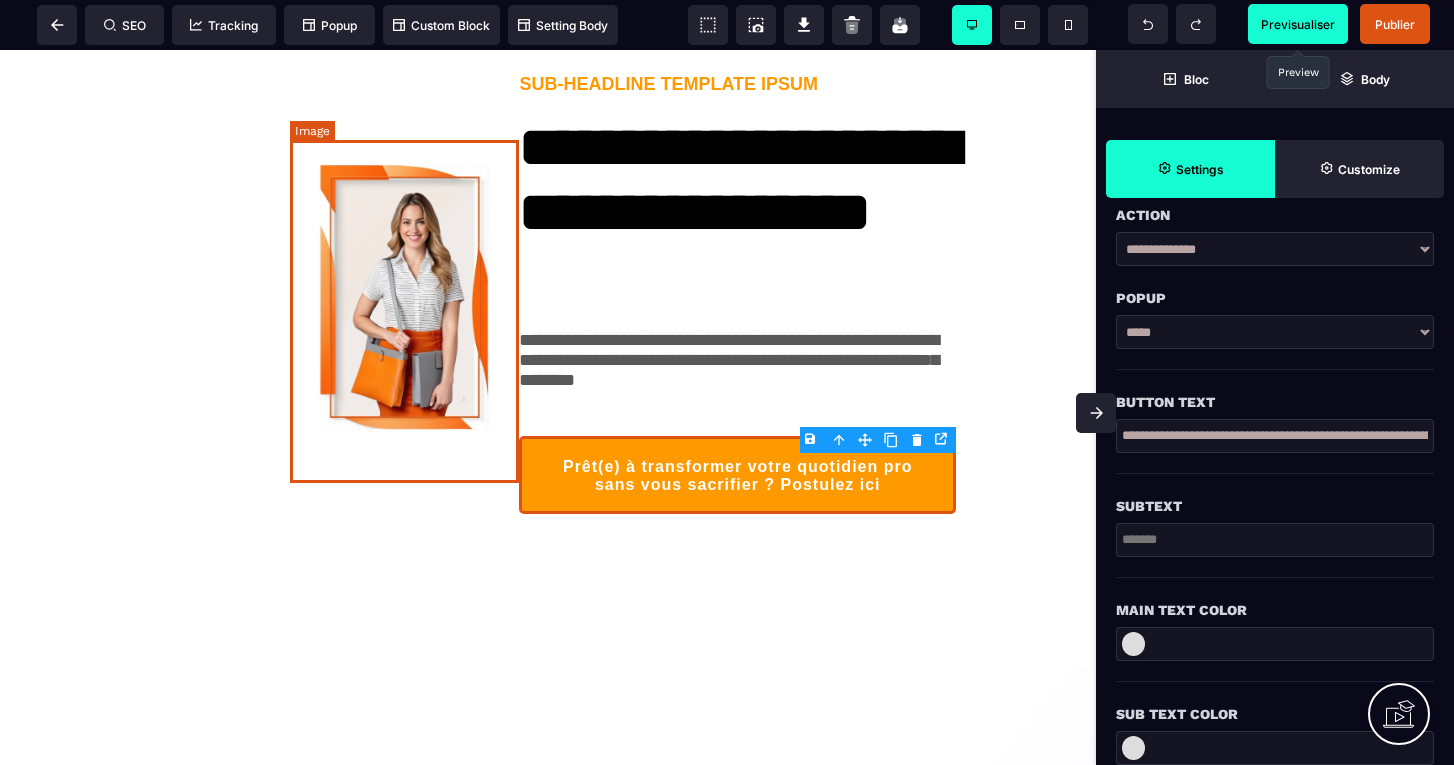 click at bounding box center [404, 294] 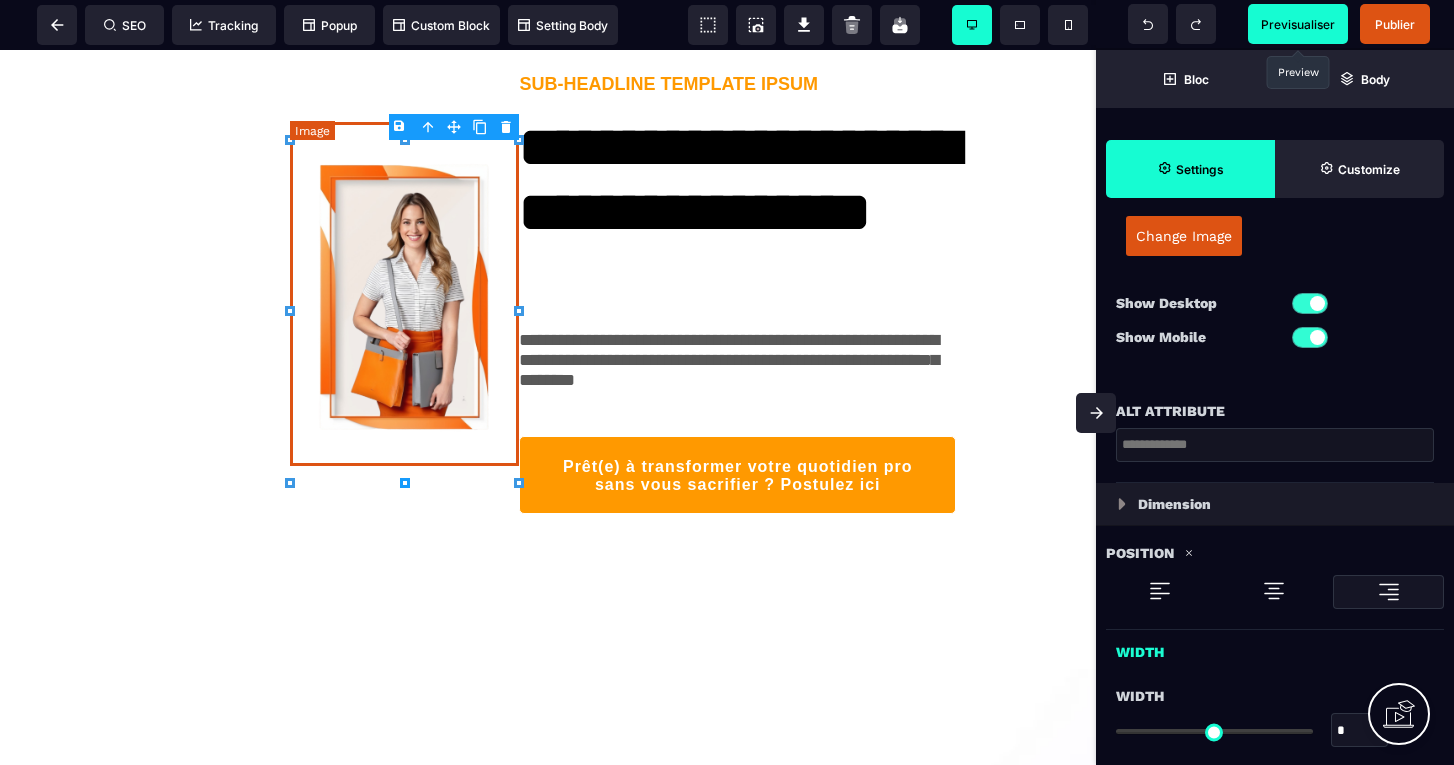 scroll, scrollTop: 0, scrollLeft: 0, axis: both 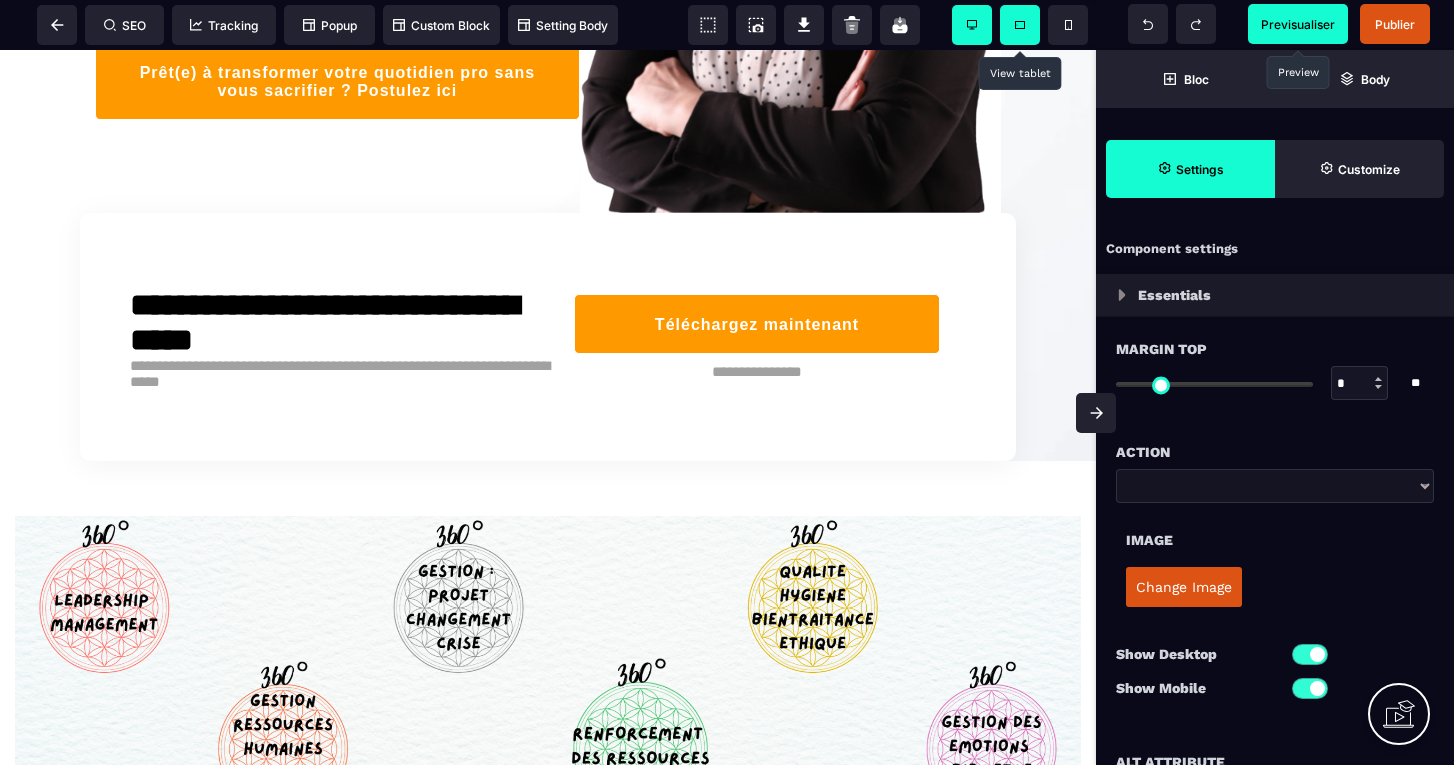 click 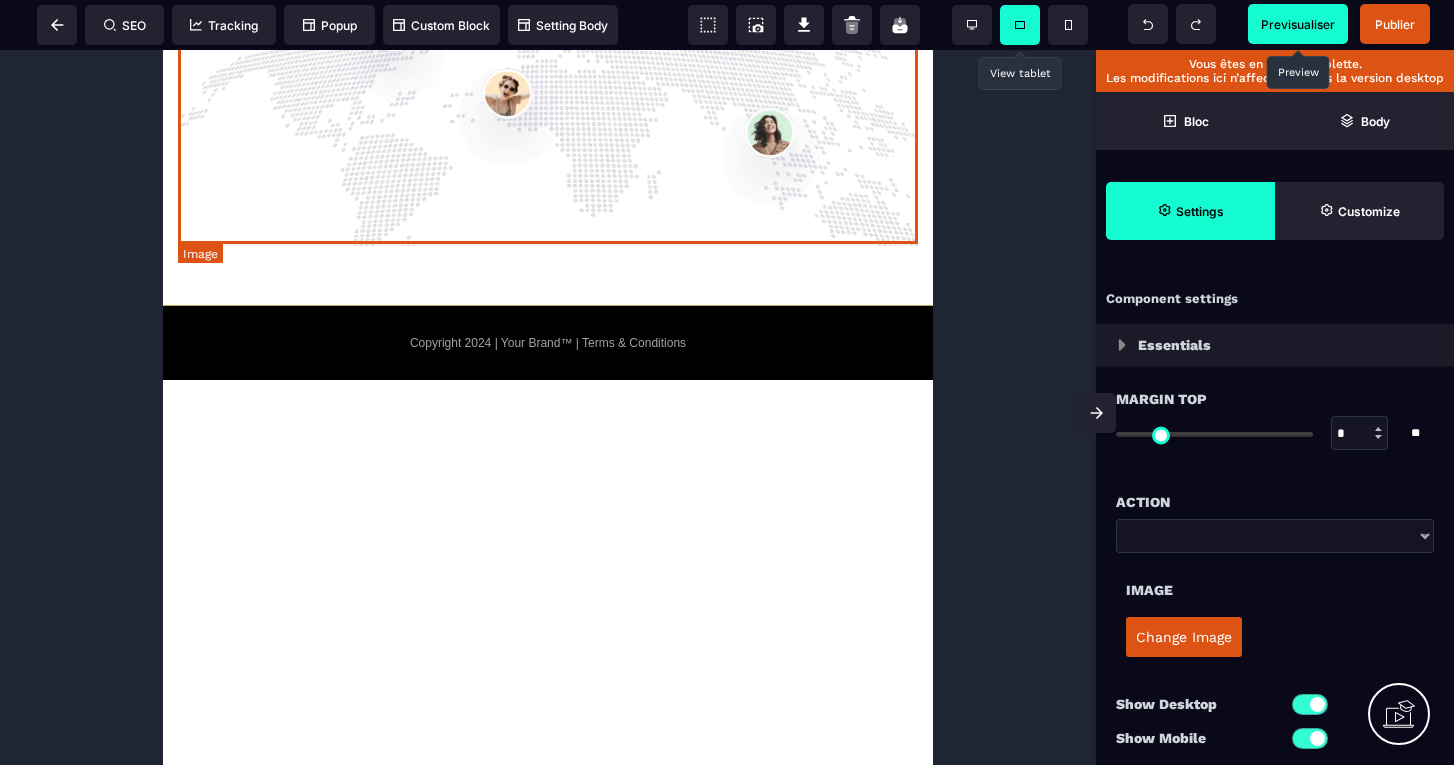 scroll, scrollTop: 4959, scrollLeft: 0, axis: vertical 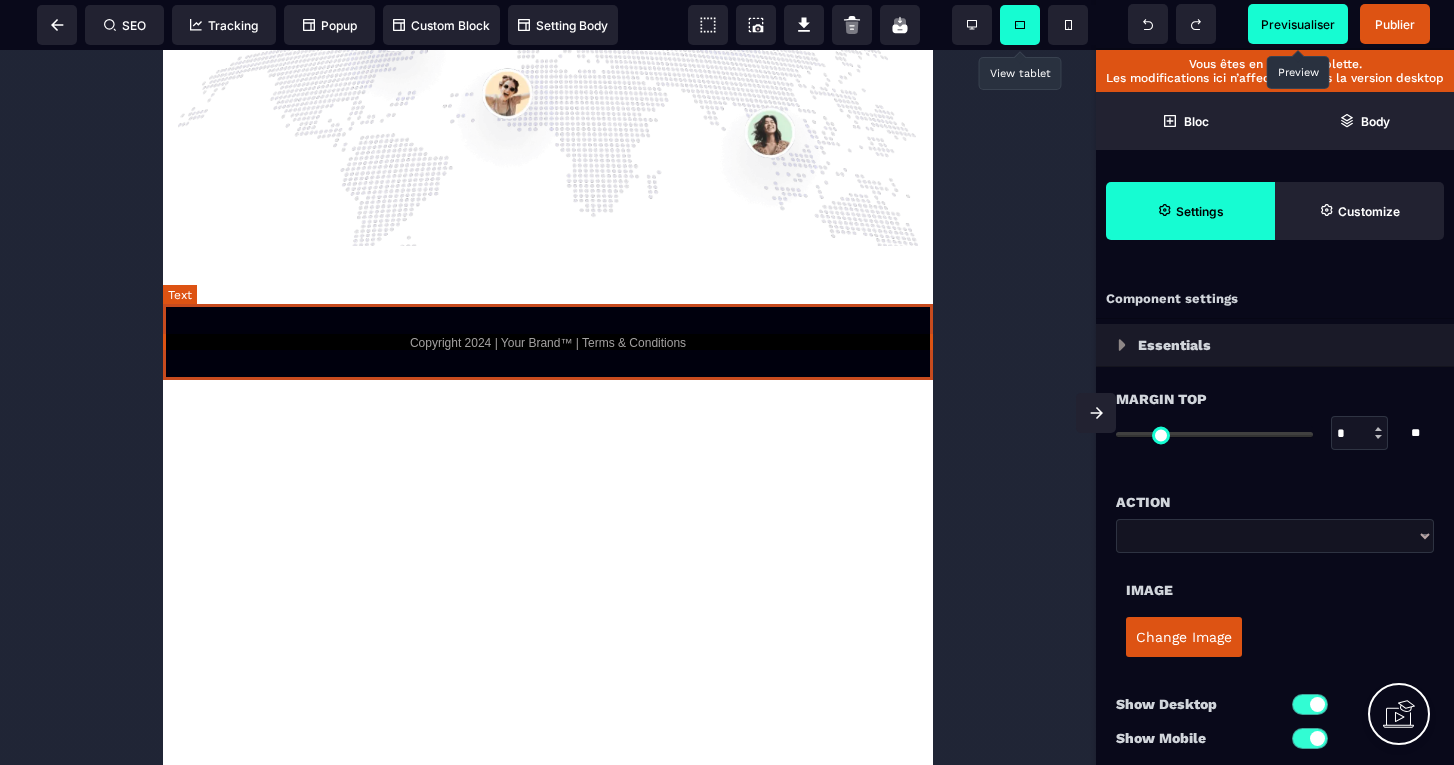 click on "Copyright 2024 | Your Brand™ | Terms & Conditions" at bounding box center [548, 342] 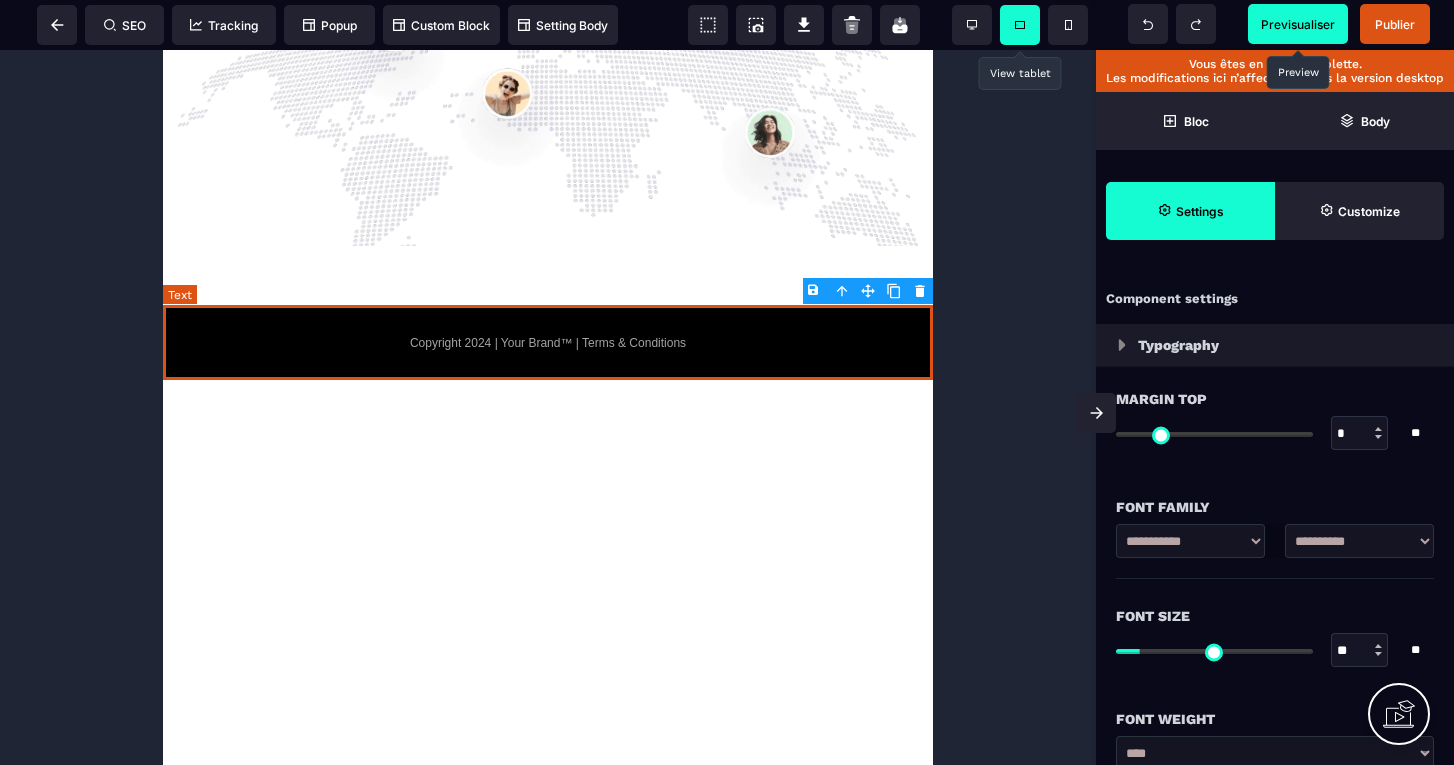 click on "Copyright 2024 | Your Brand™ | Terms & Conditions" at bounding box center (548, 342) 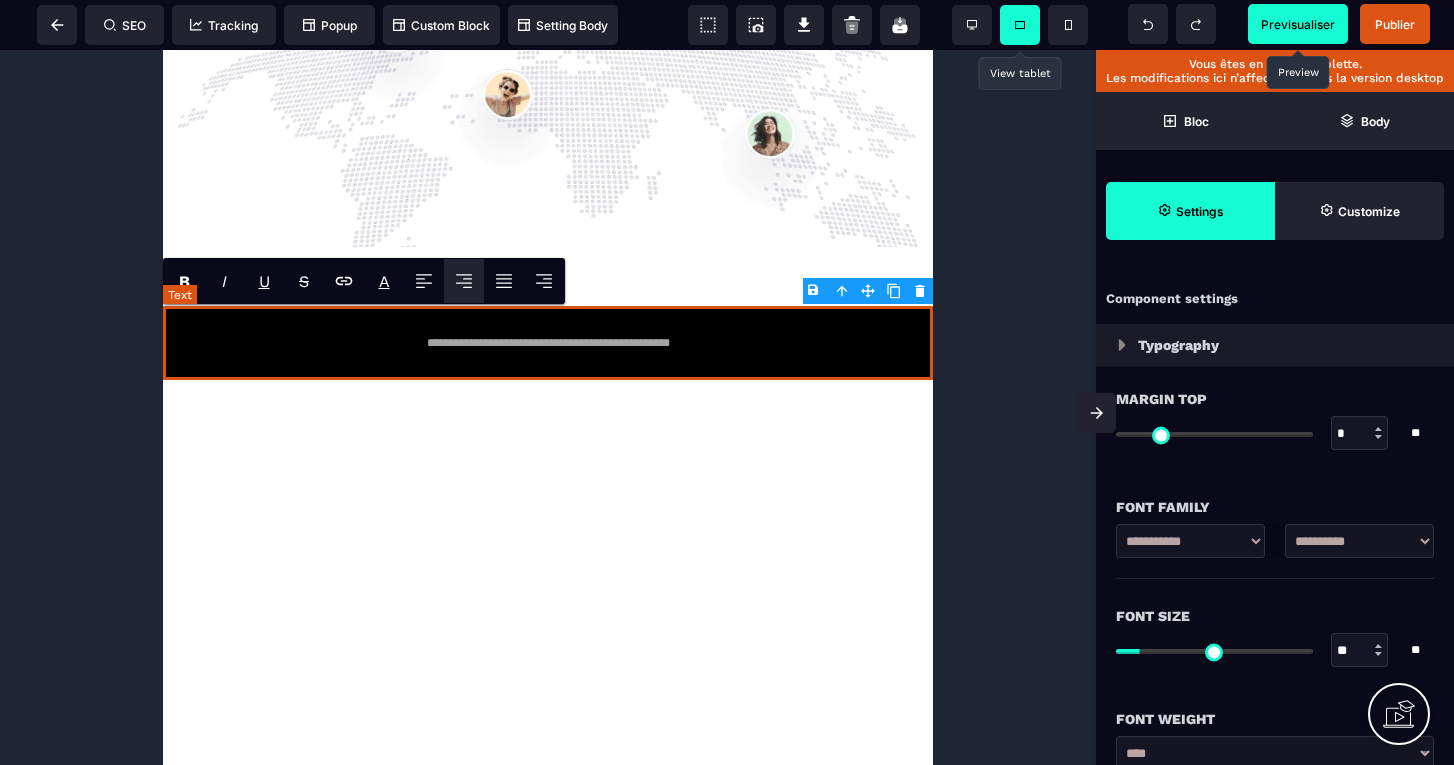 click on "**********" at bounding box center (548, 343) 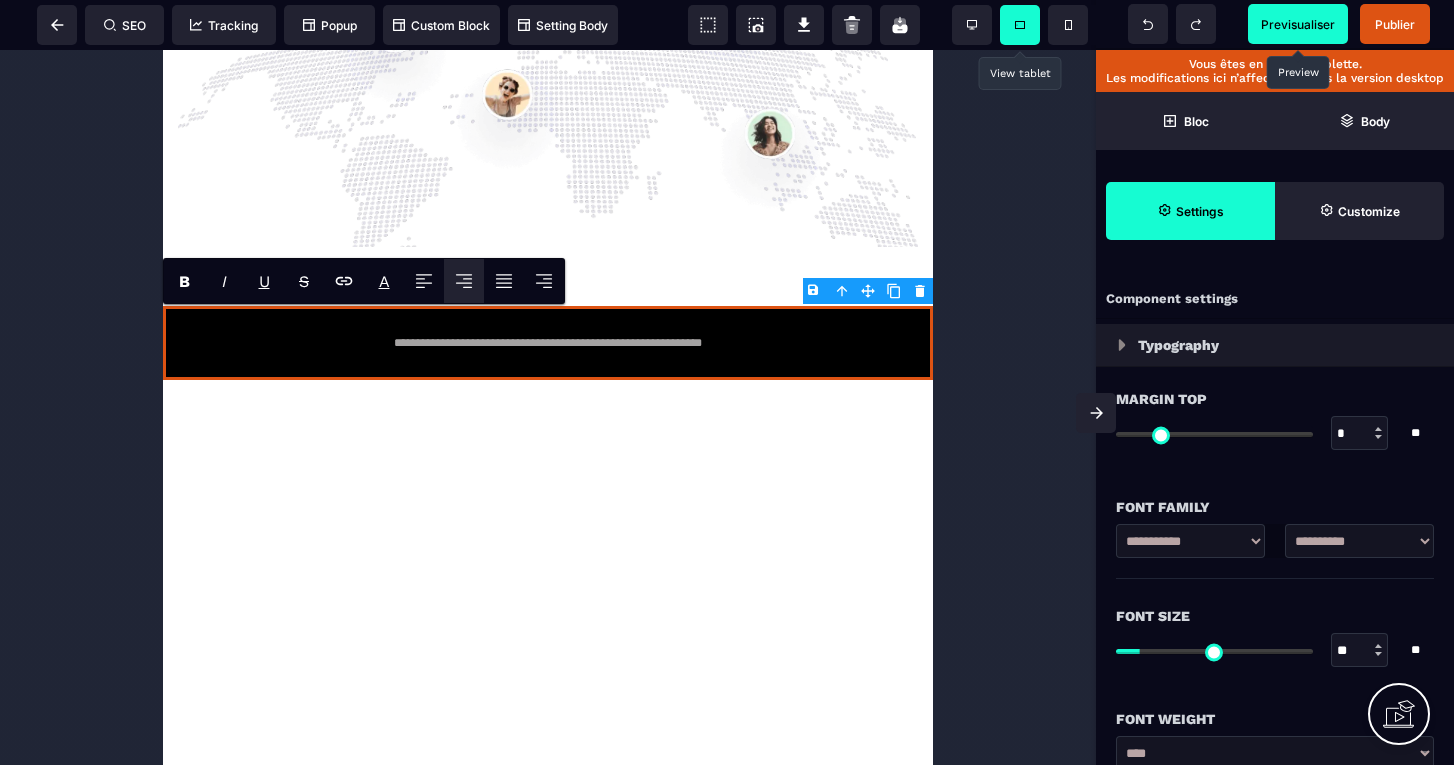 click on "**********" at bounding box center [548, -2019] 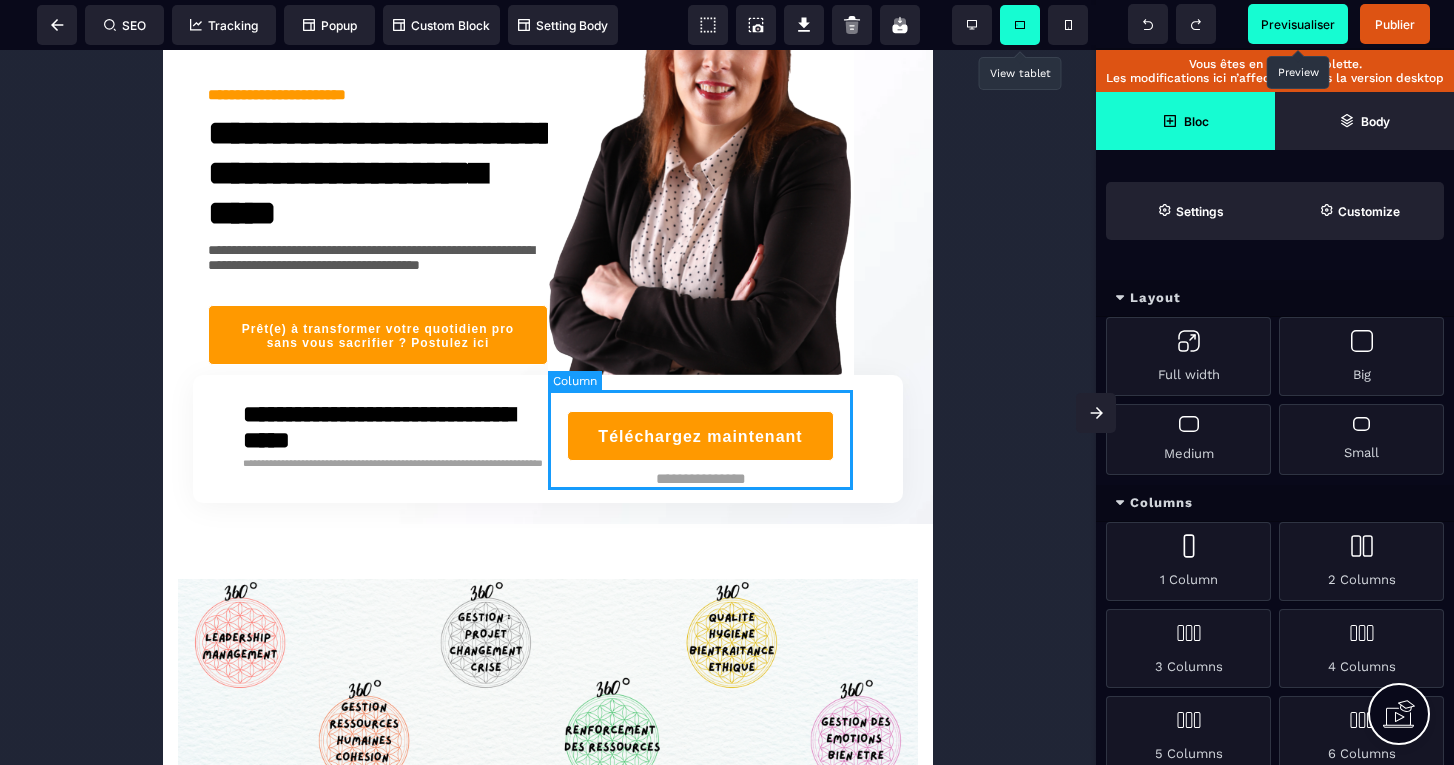 scroll, scrollTop: 242, scrollLeft: 0, axis: vertical 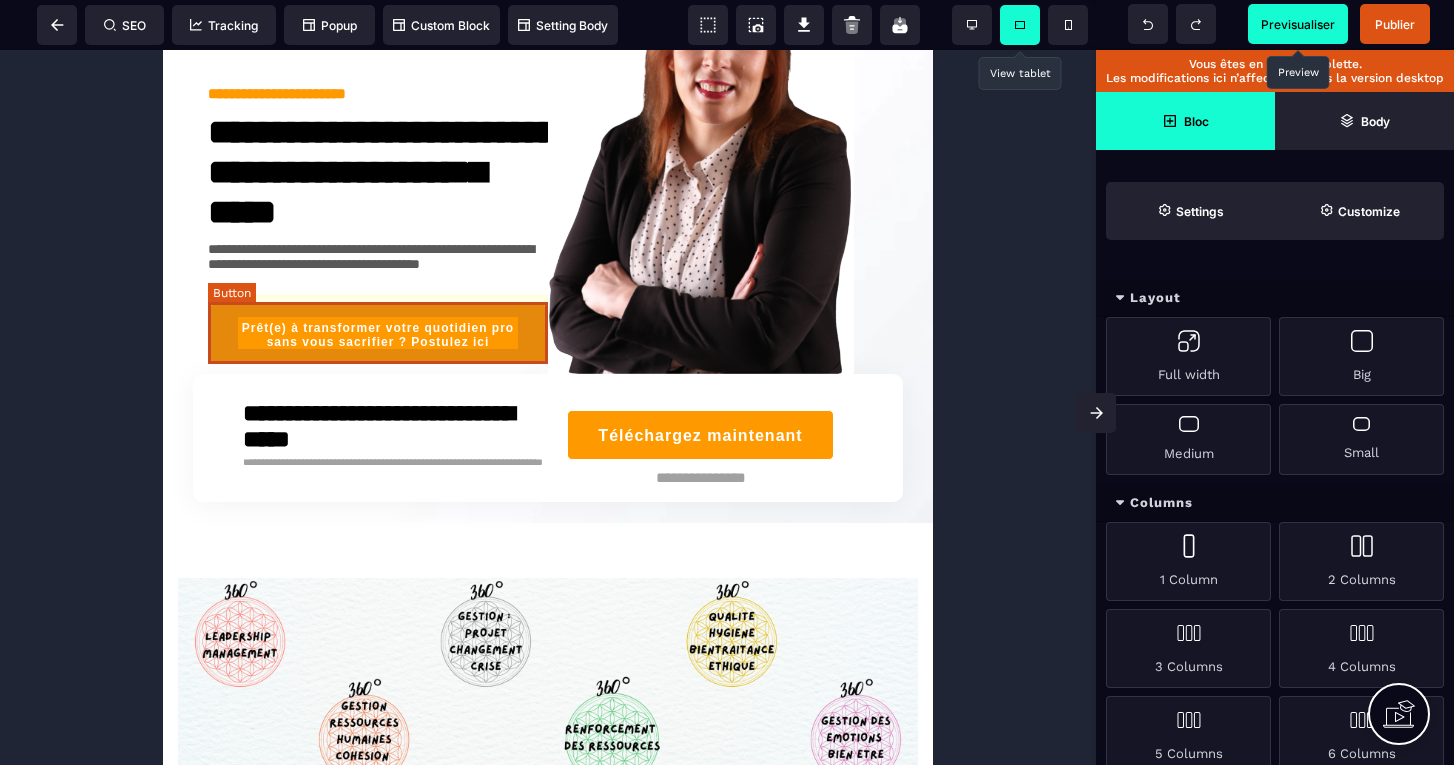 click on "Prêt(e) à transformer votre quotidien pro sans vous sacrifier ? Postulez ici" at bounding box center (378, 335) 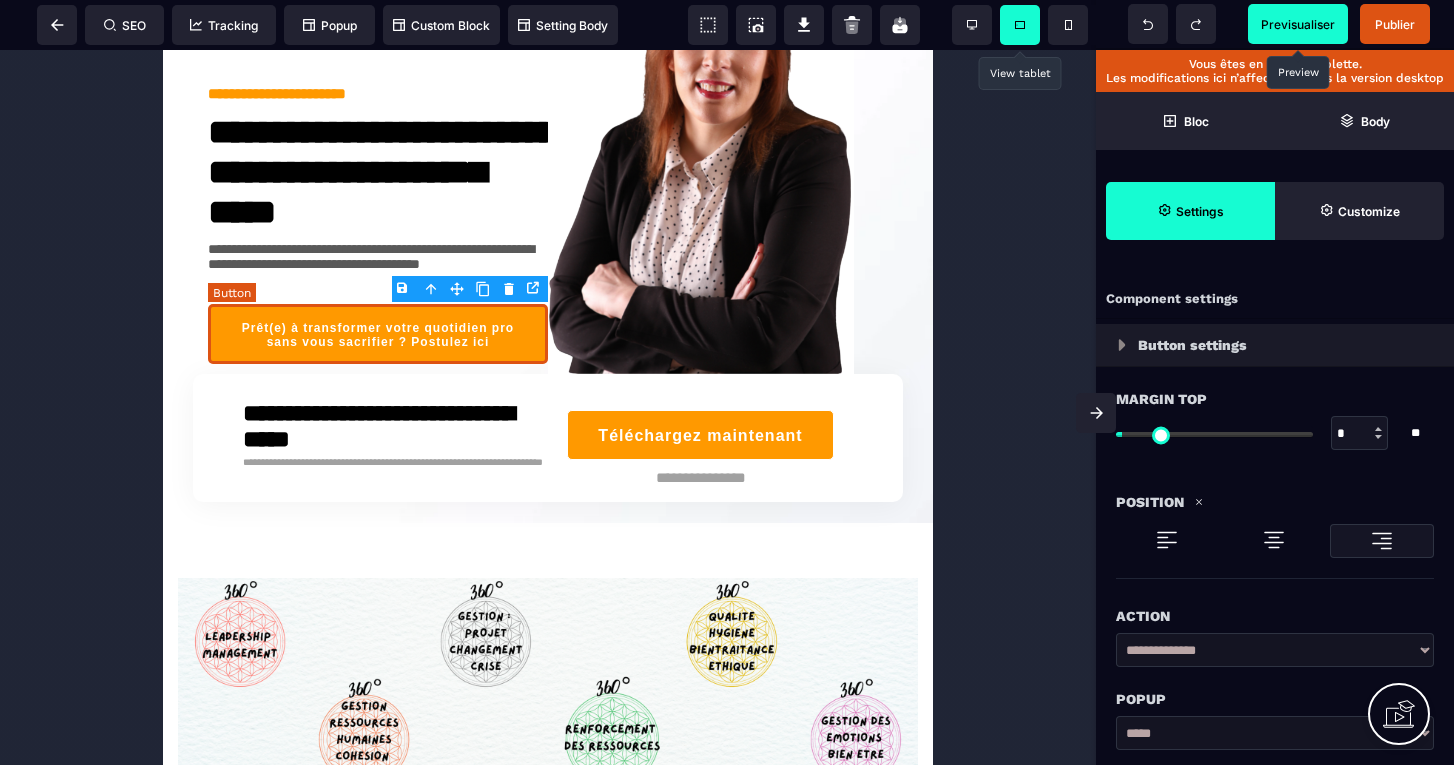 click on "Prêt(e) à transformer votre quotidien pro sans vous sacrifier ? Postulez ici" at bounding box center [378, 335] 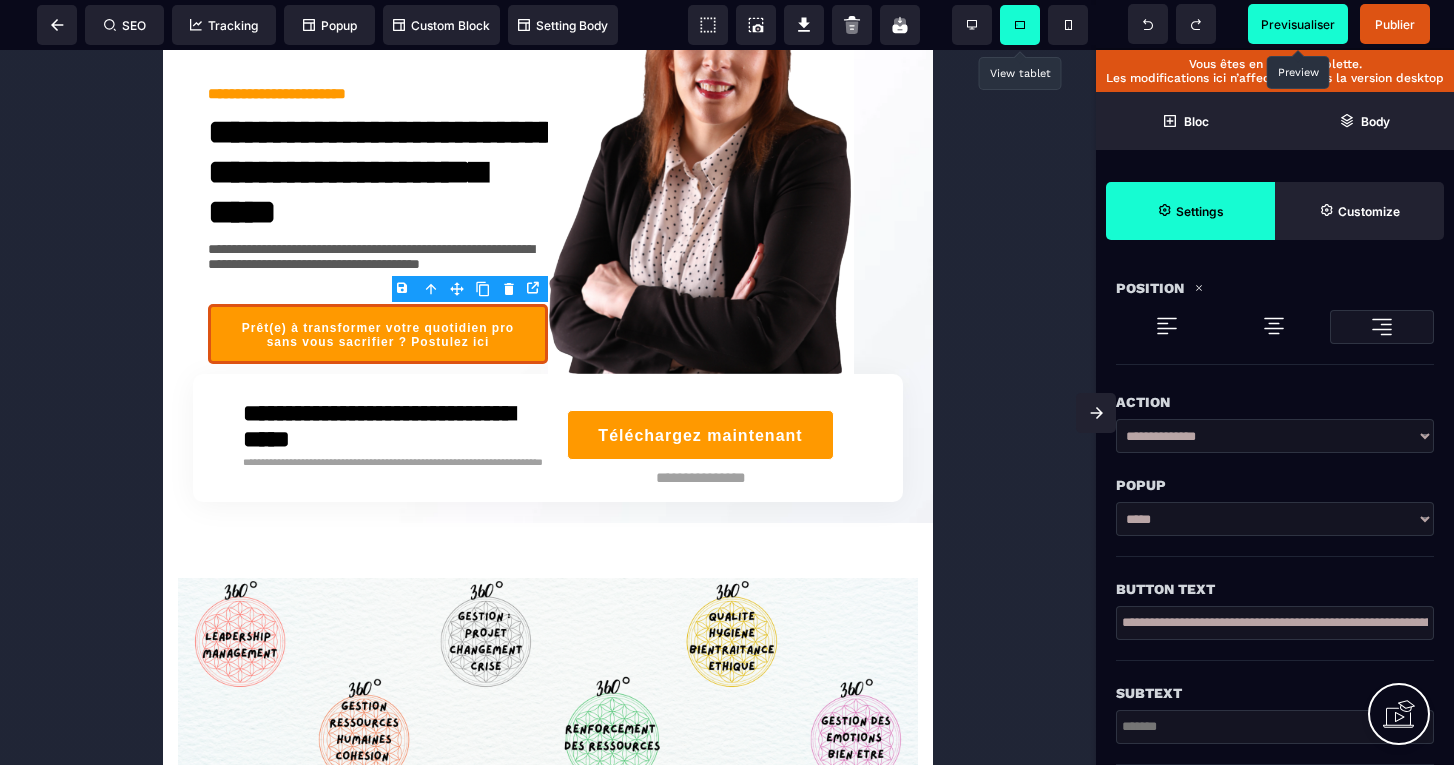 scroll, scrollTop: 216, scrollLeft: 0, axis: vertical 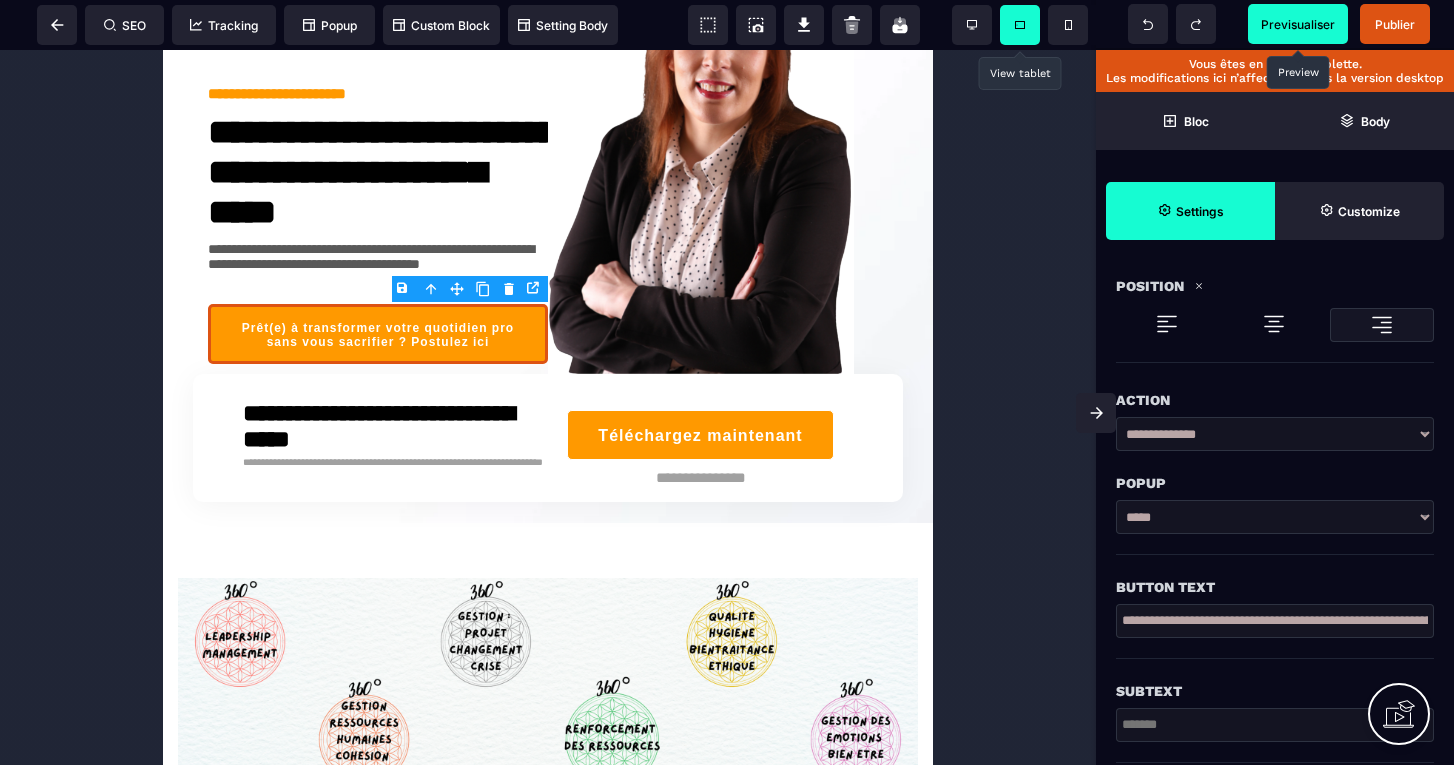 click on "**********" at bounding box center [1275, 621] 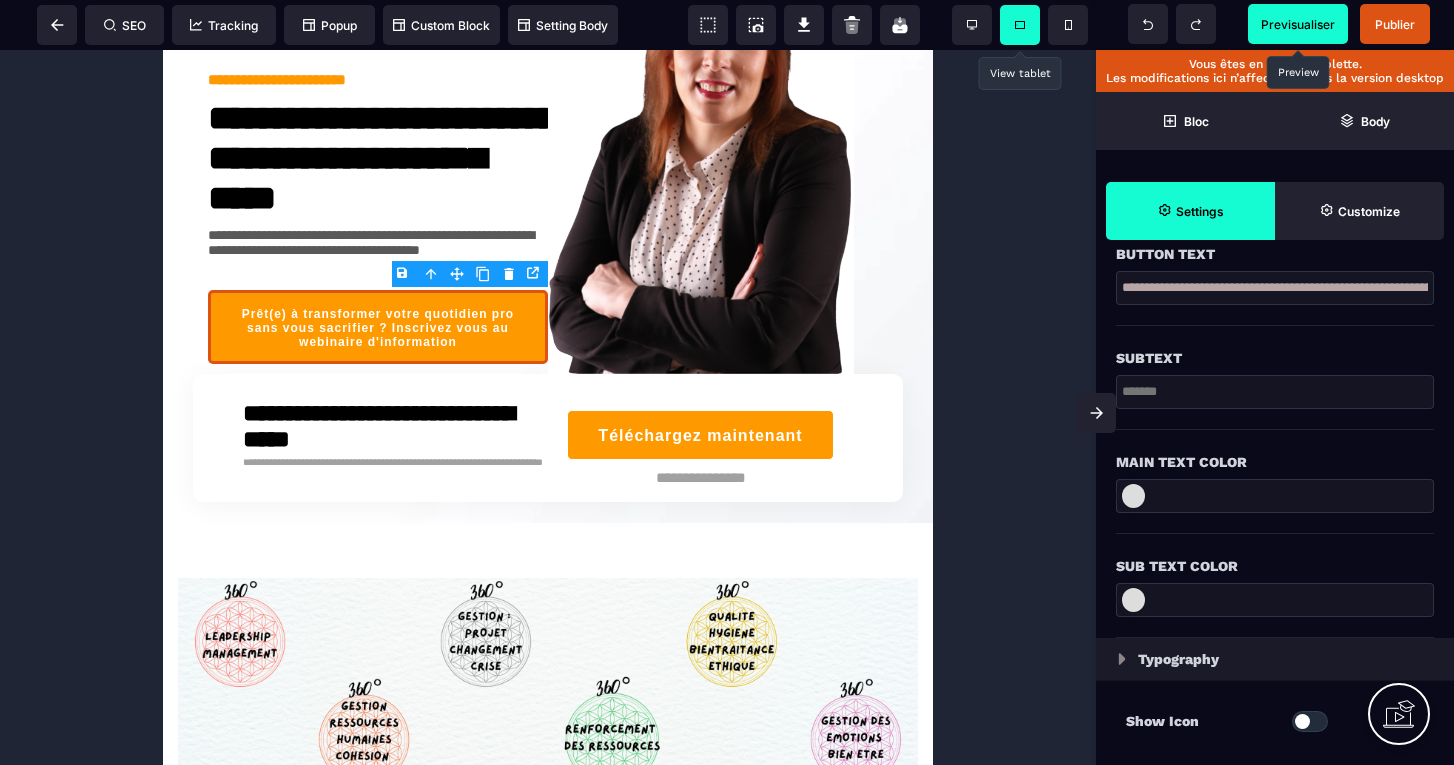 scroll, scrollTop: 578, scrollLeft: 0, axis: vertical 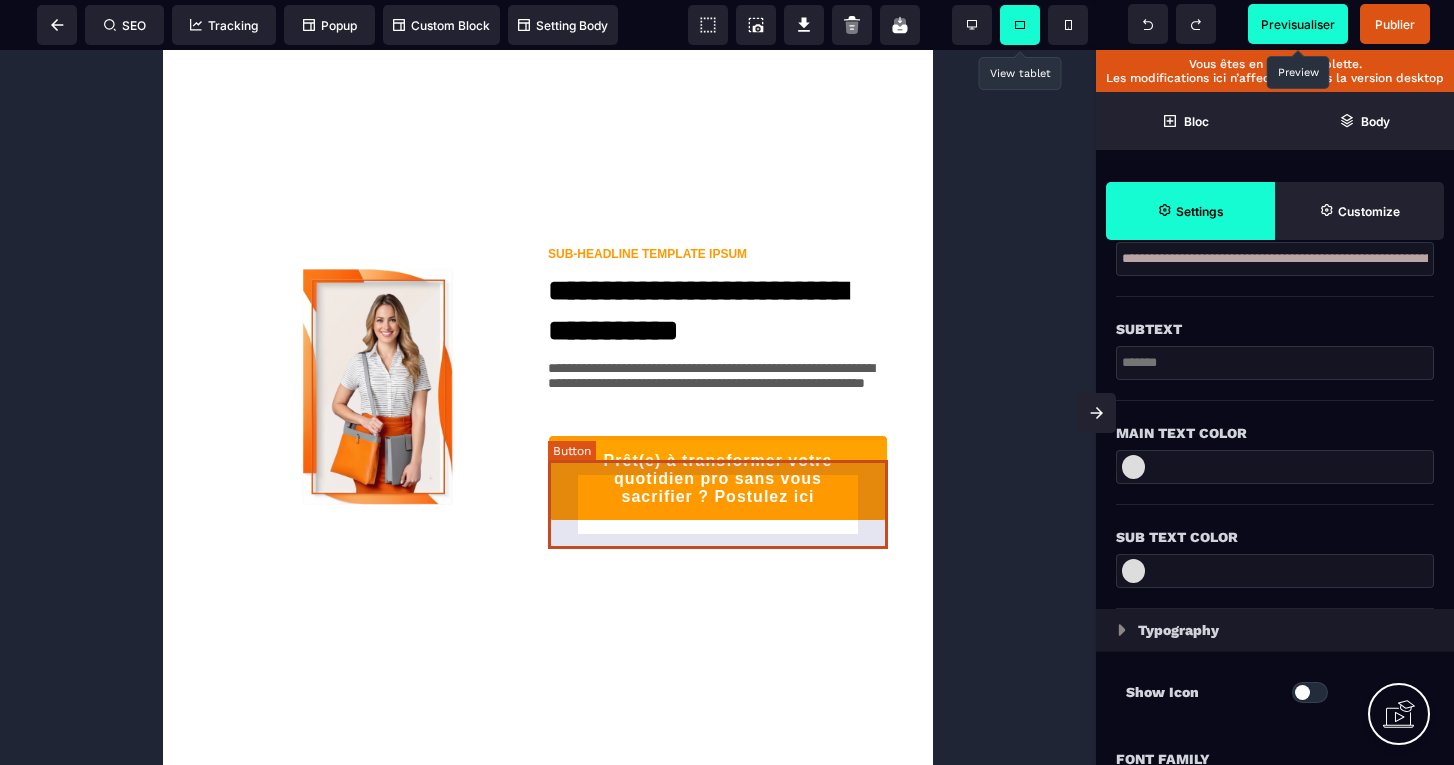 click on "Prêt(e) à transformer votre quotidien pro sans vous sacrifier ? Postulez ici" at bounding box center [718, 479] 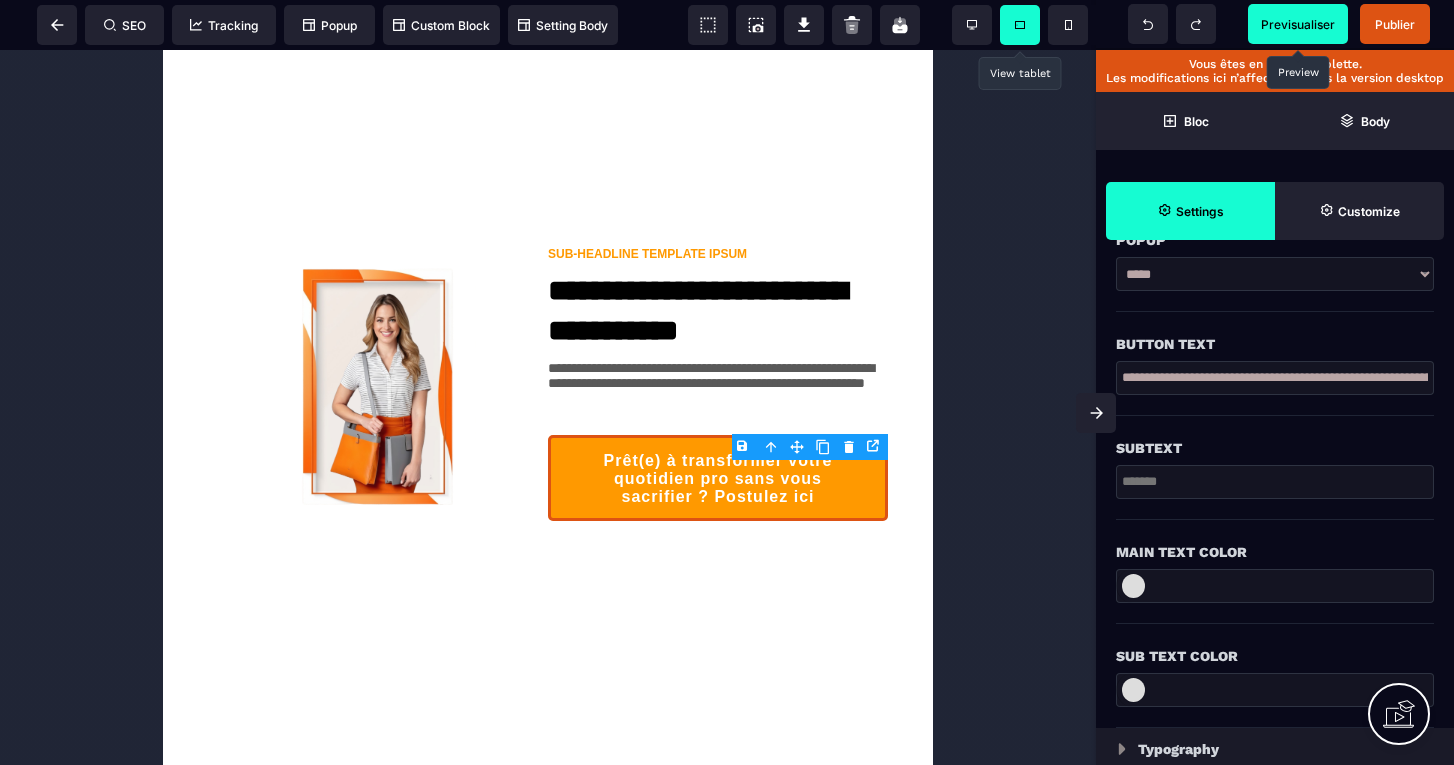 scroll, scrollTop: 448, scrollLeft: 0, axis: vertical 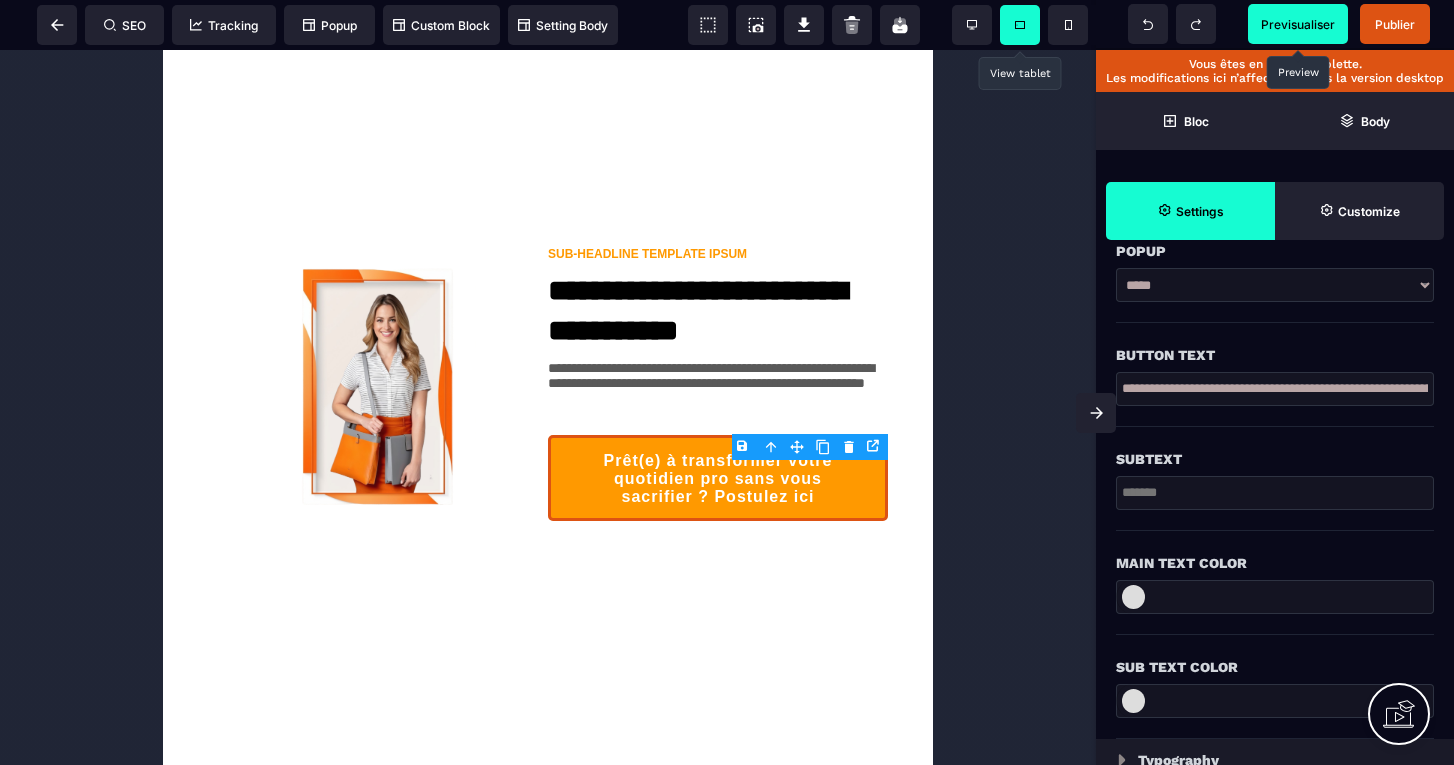 click on "**********" at bounding box center [1275, 389] 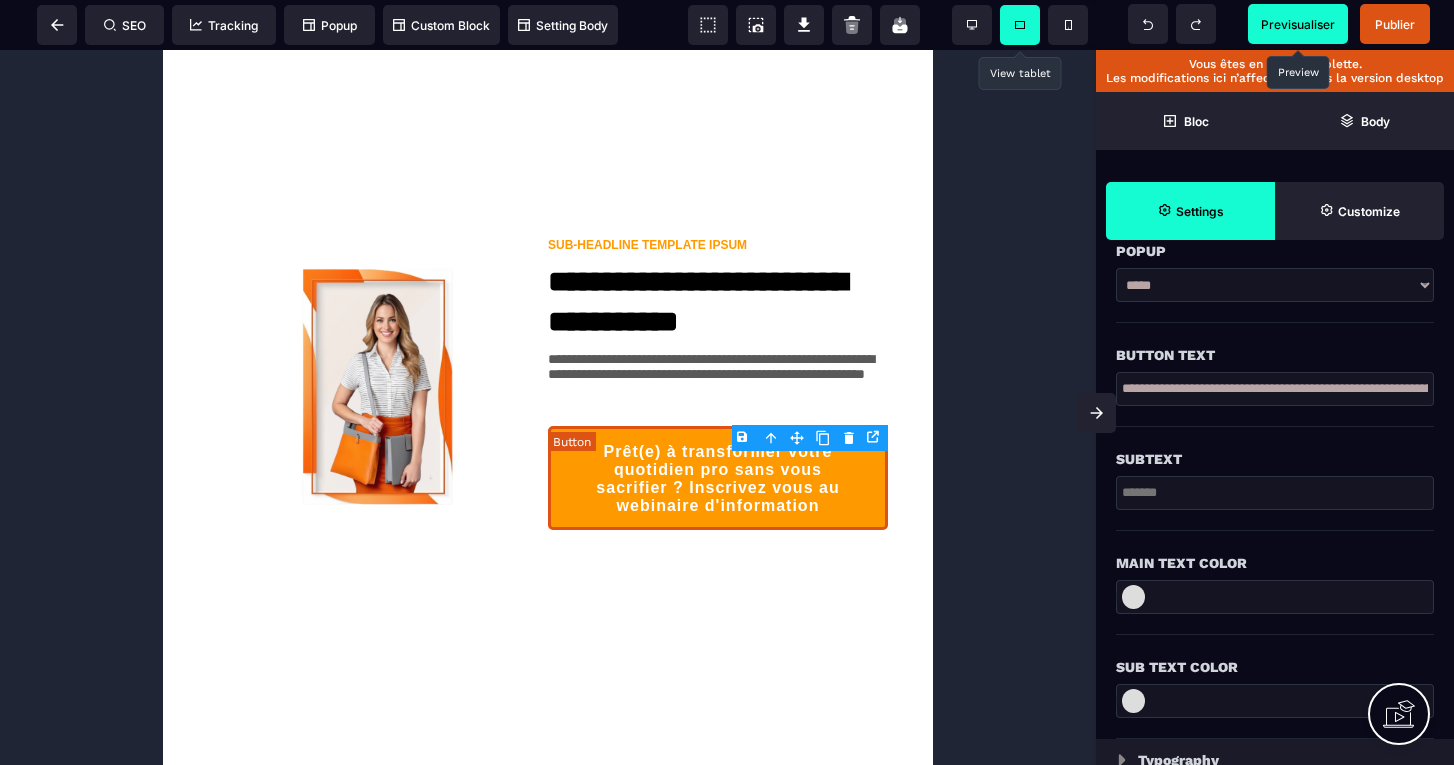 click on "Prêt(e) à transformer votre quotidien pro sans vous sacrifier ? Inscrivez vous au webinaire d'information" at bounding box center [718, 479] 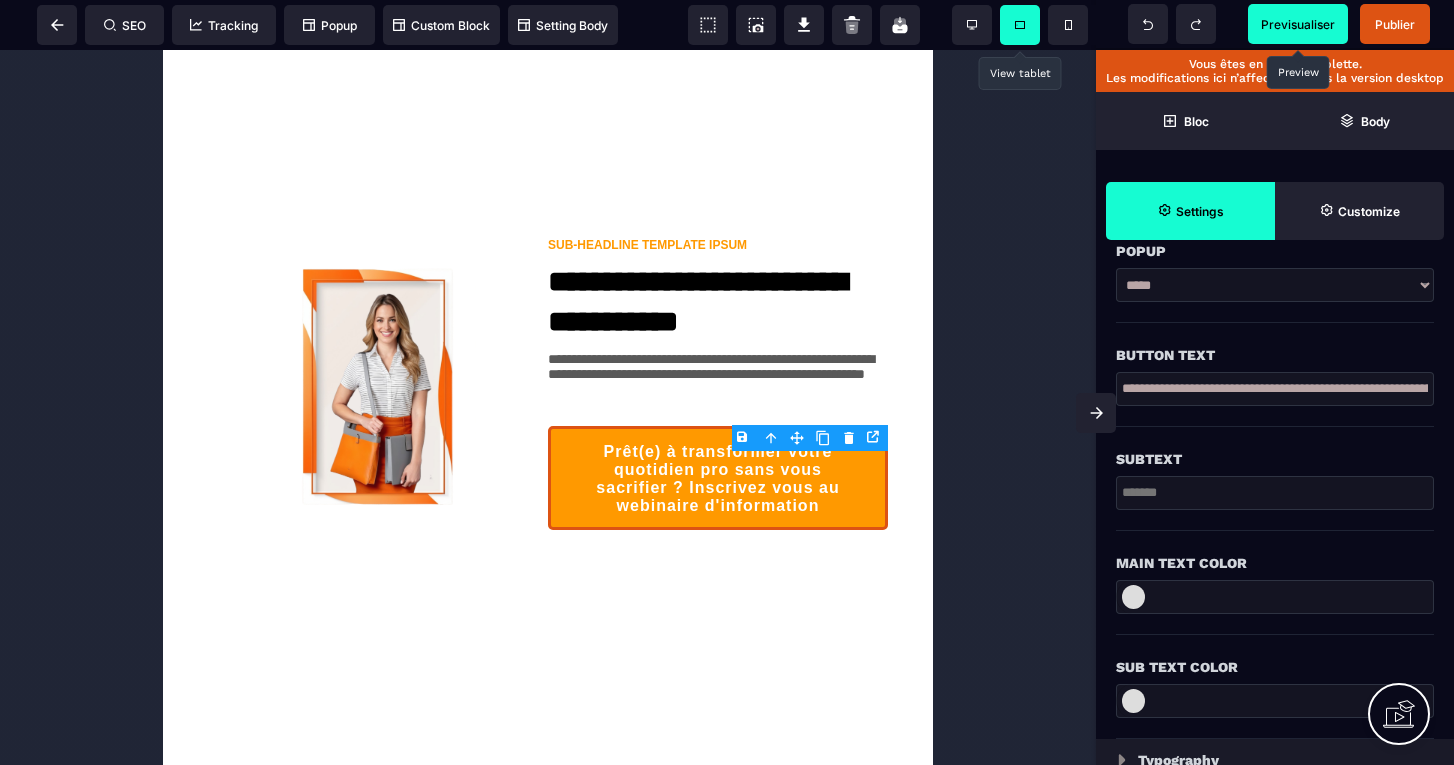 click on "**********" at bounding box center [1275, 389] 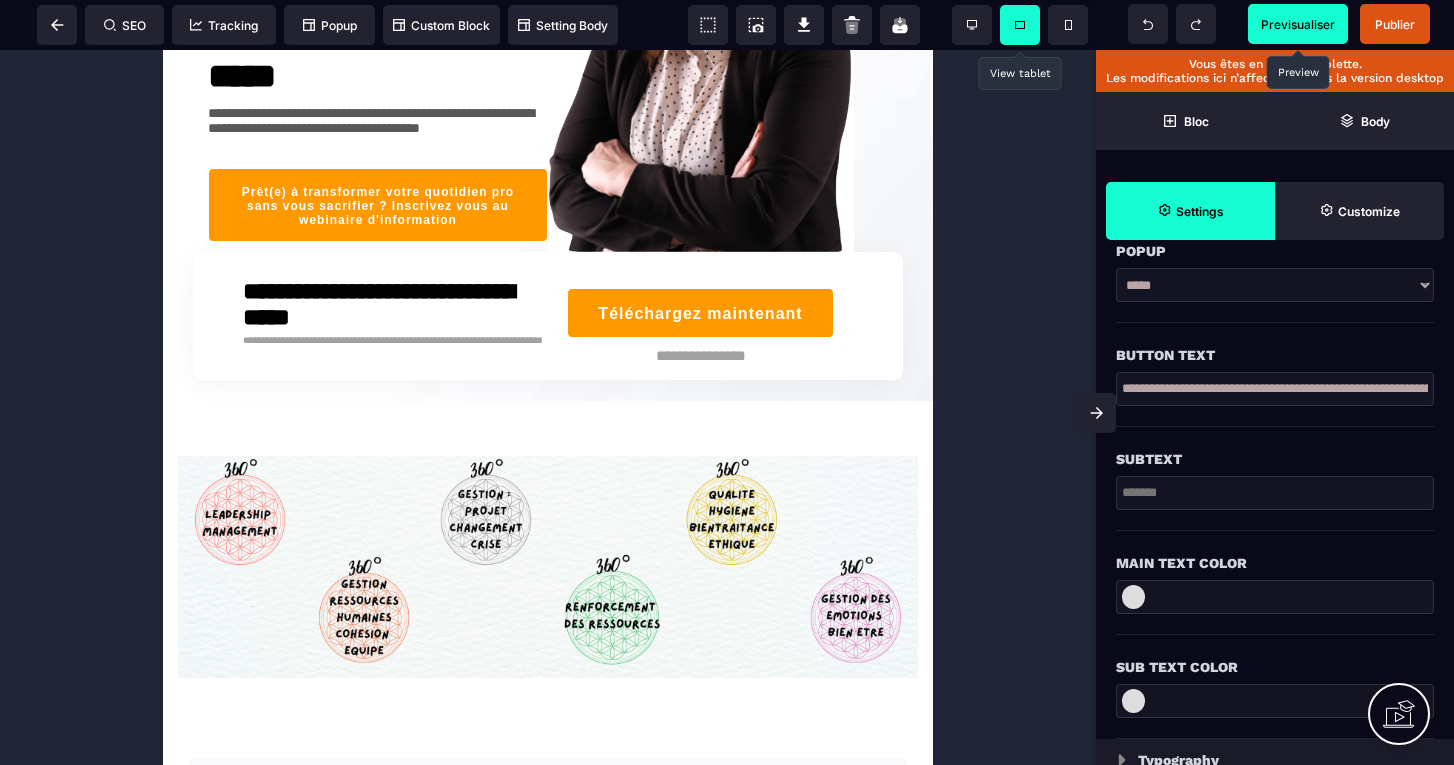 scroll, scrollTop: 299, scrollLeft: 0, axis: vertical 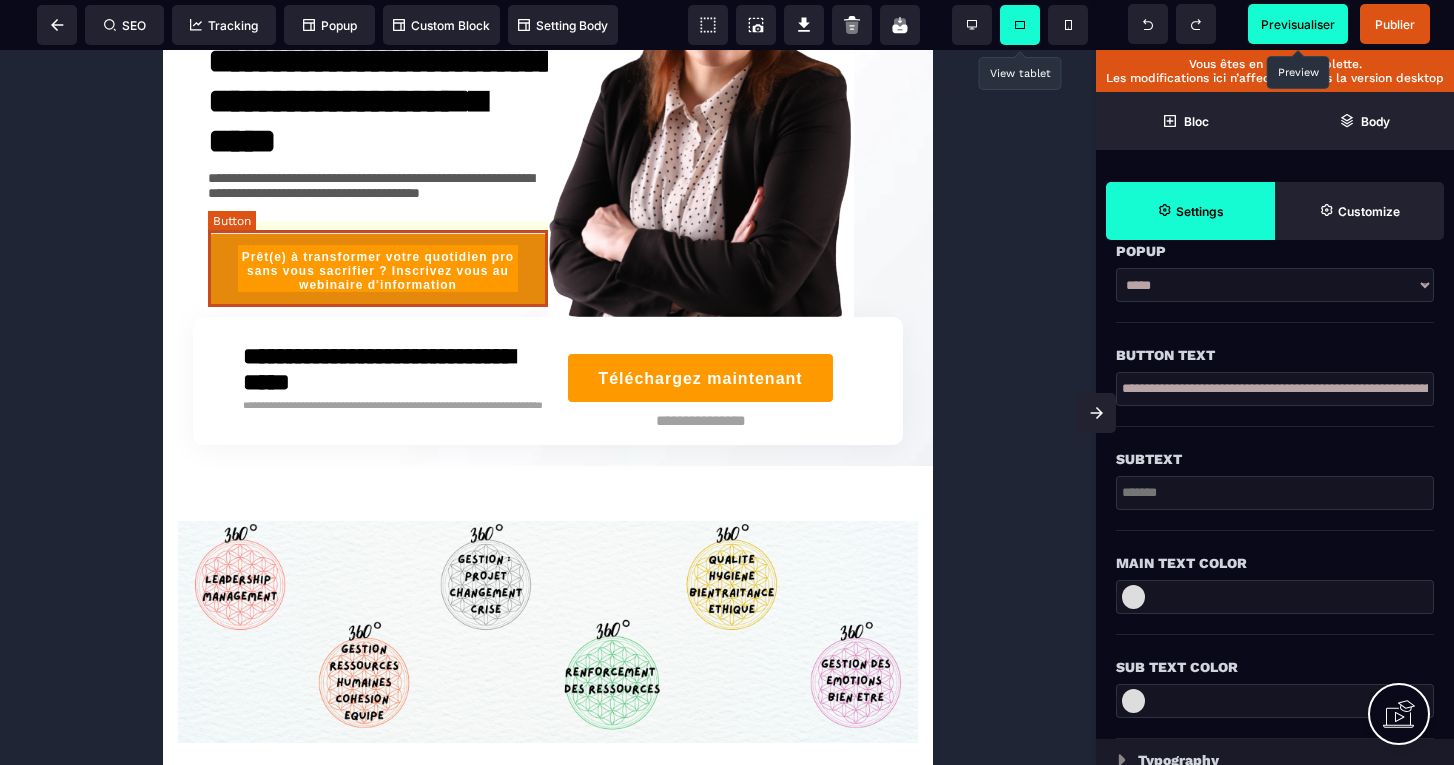 click on "Prêt(e) à transformer votre quotidien pro sans vous sacrifier ? Inscrivez vous au webinaire d'information" at bounding box center (378, 271) 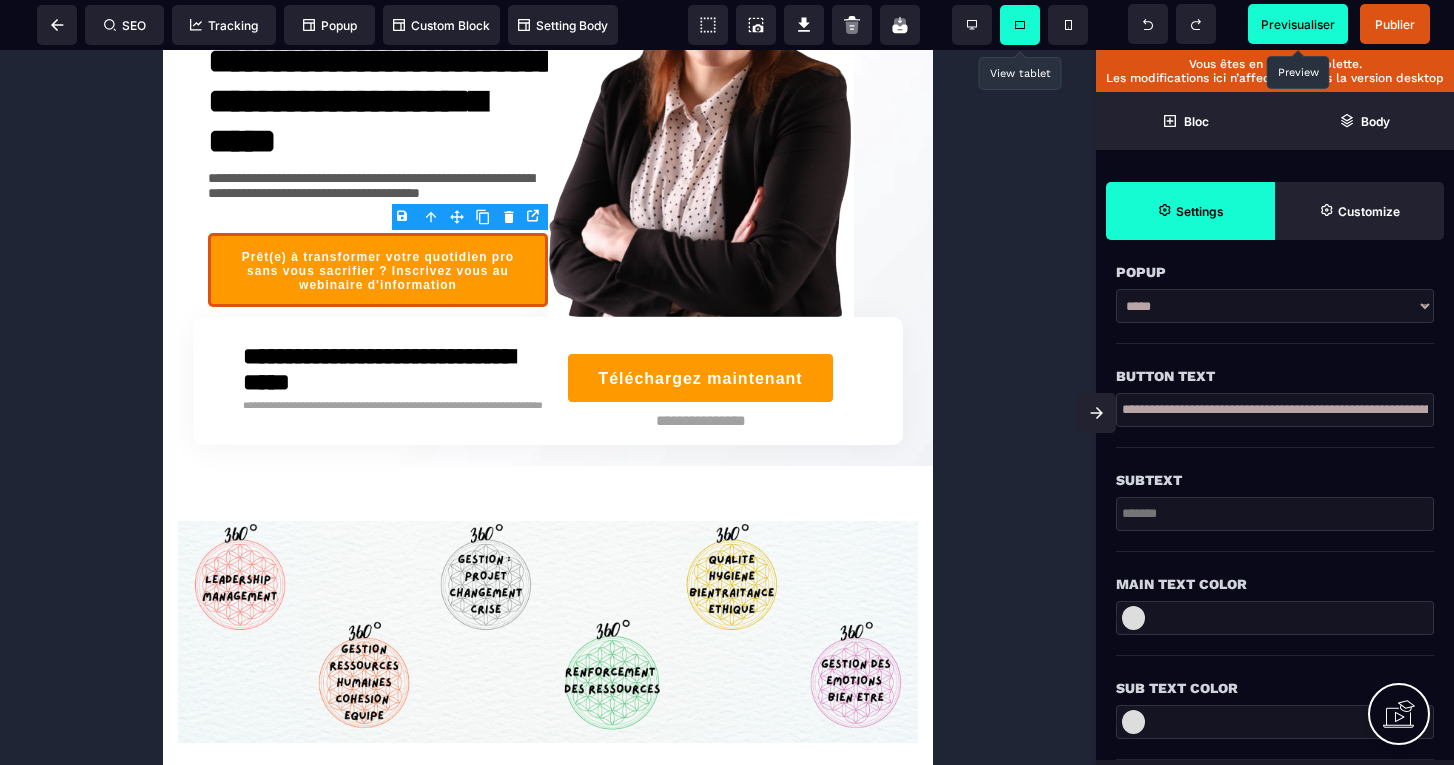 scroll, scrollTop: 442, scrollLeft: 0, axis: vertical 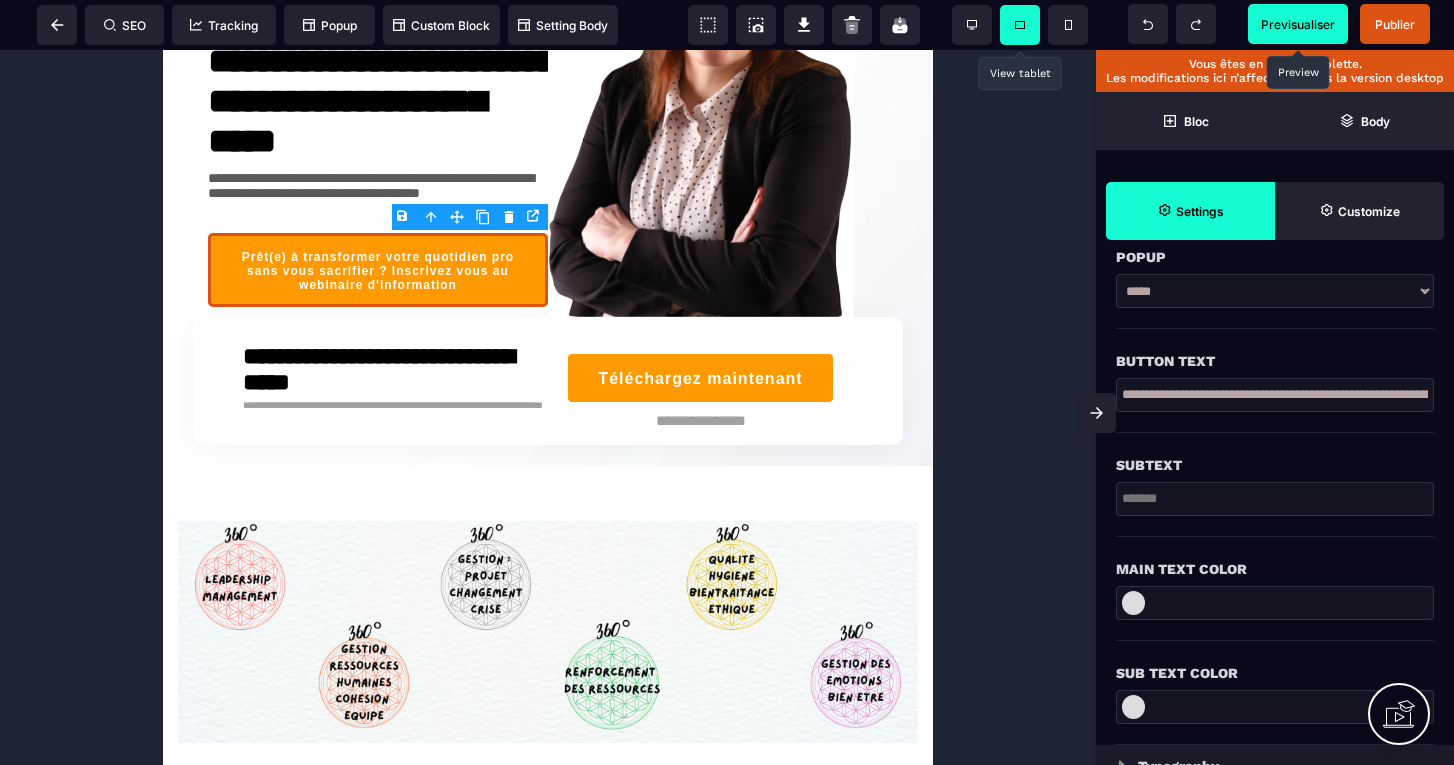 click on "**********" at bounding box center (1275, 395) 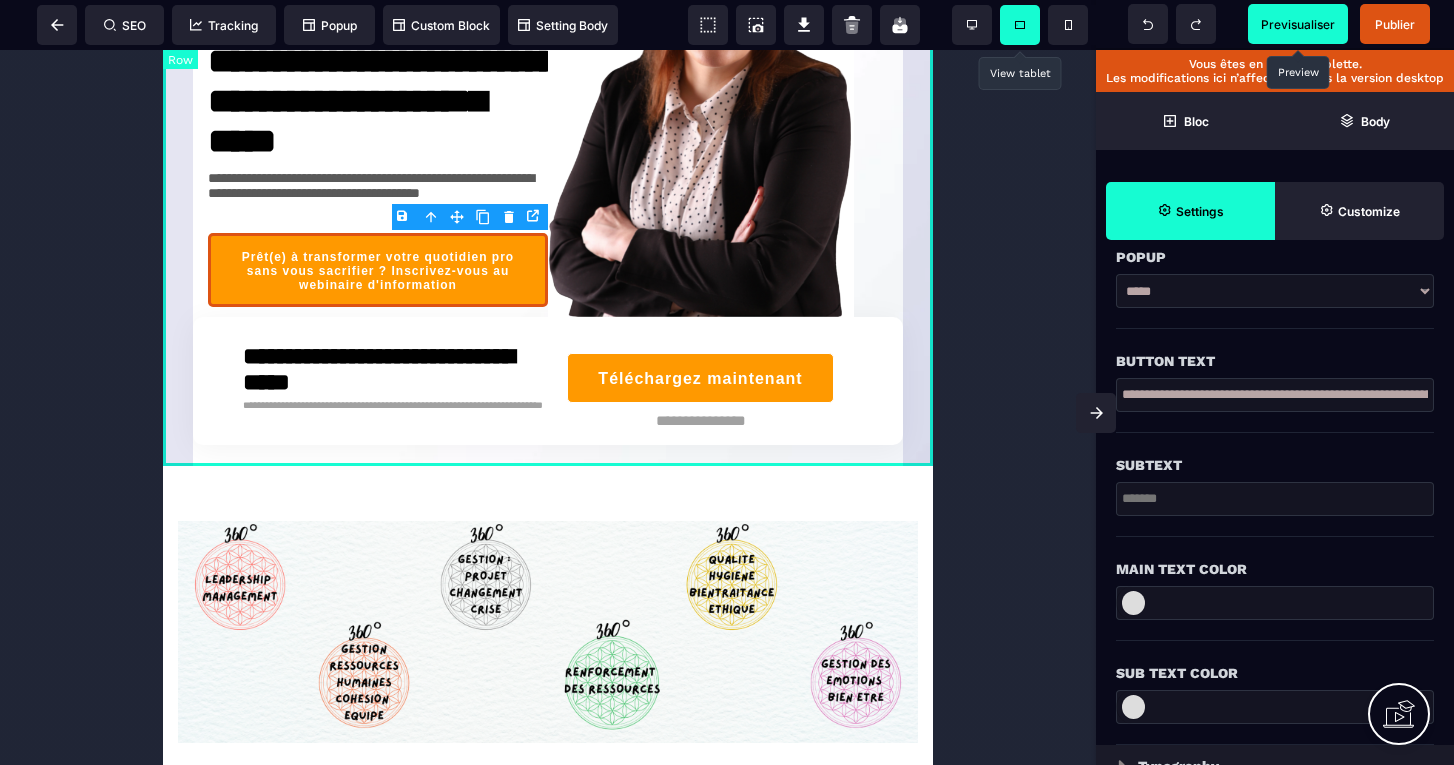 click on "**********" at bounding box center (548, 108) 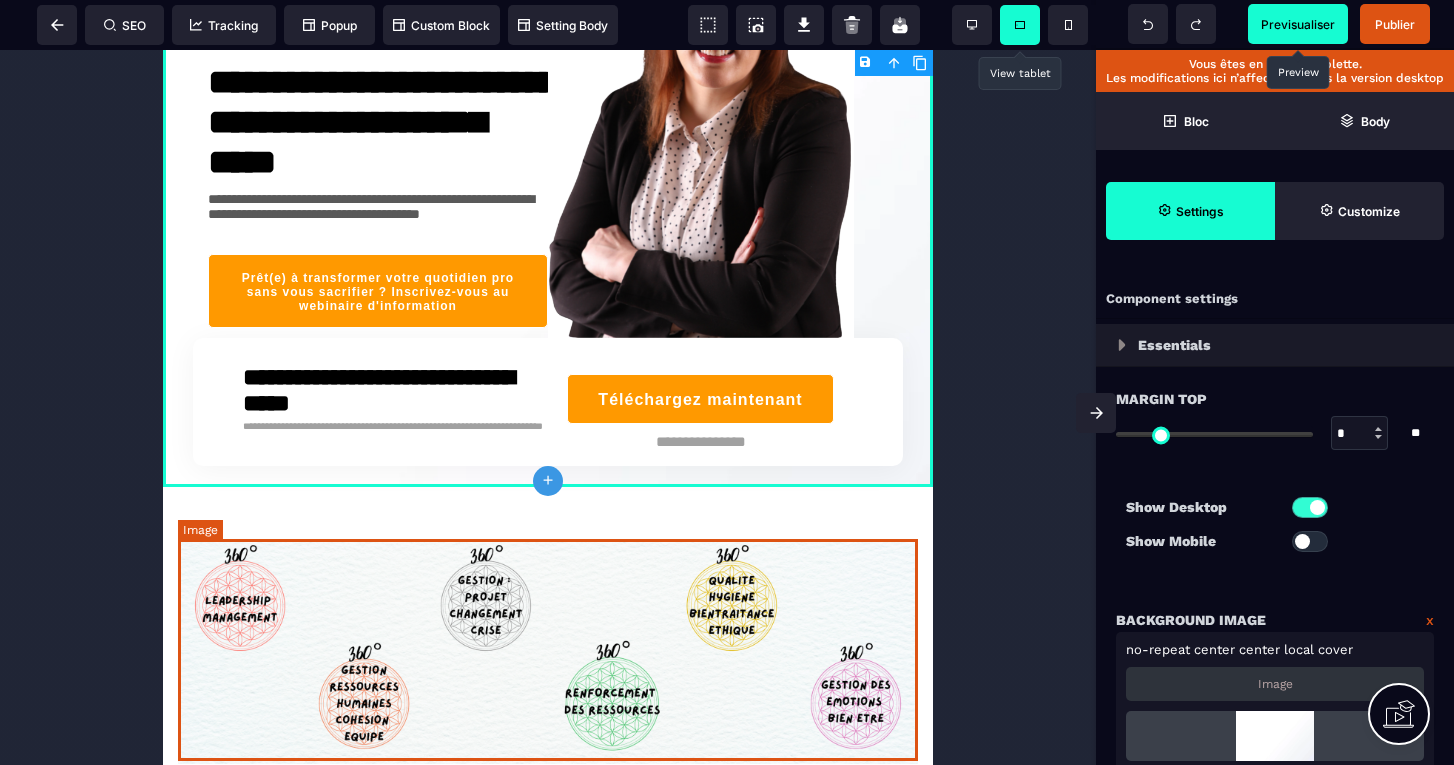 scroll, scrollTop: 268, scrollLeft: 0, axis: vertical 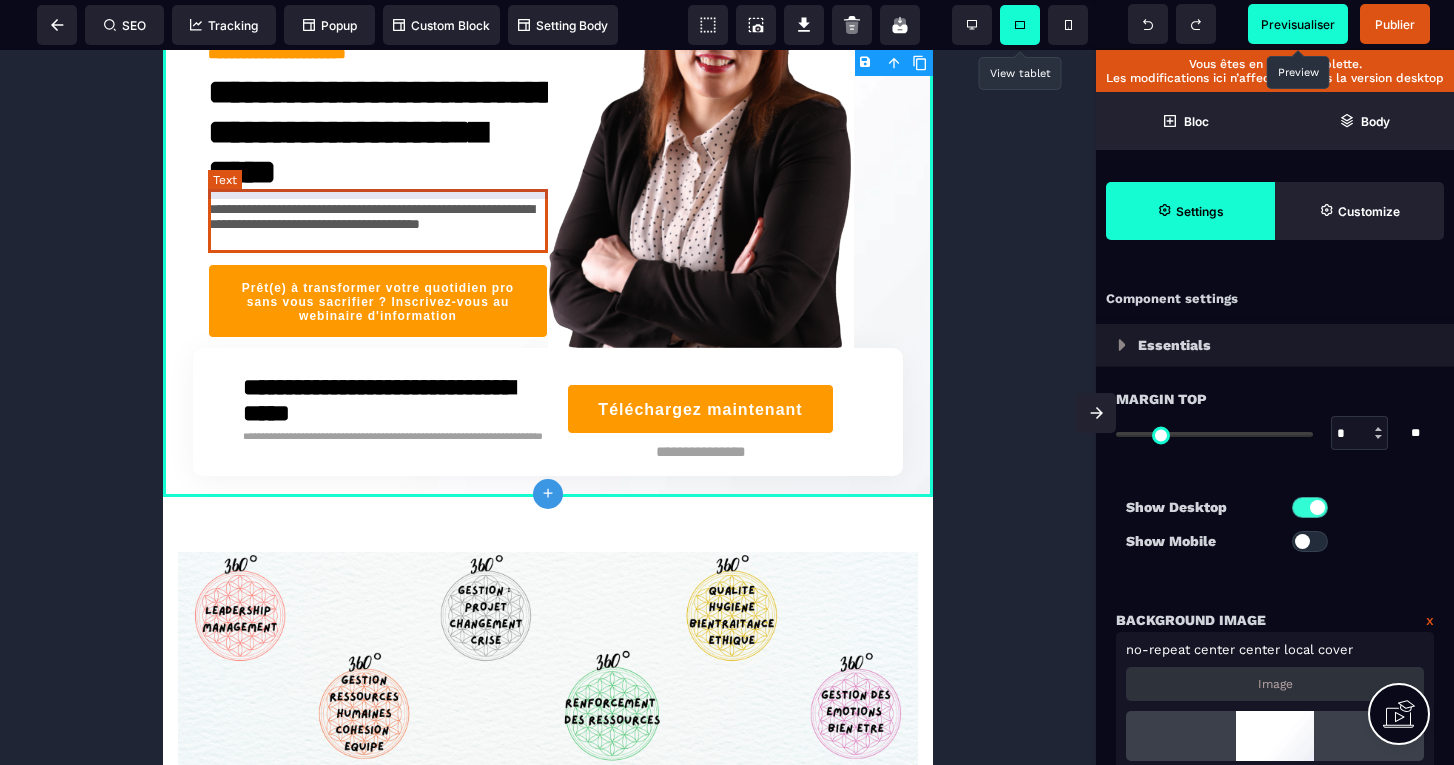 click on "**********" at bounding box center [378, 224] 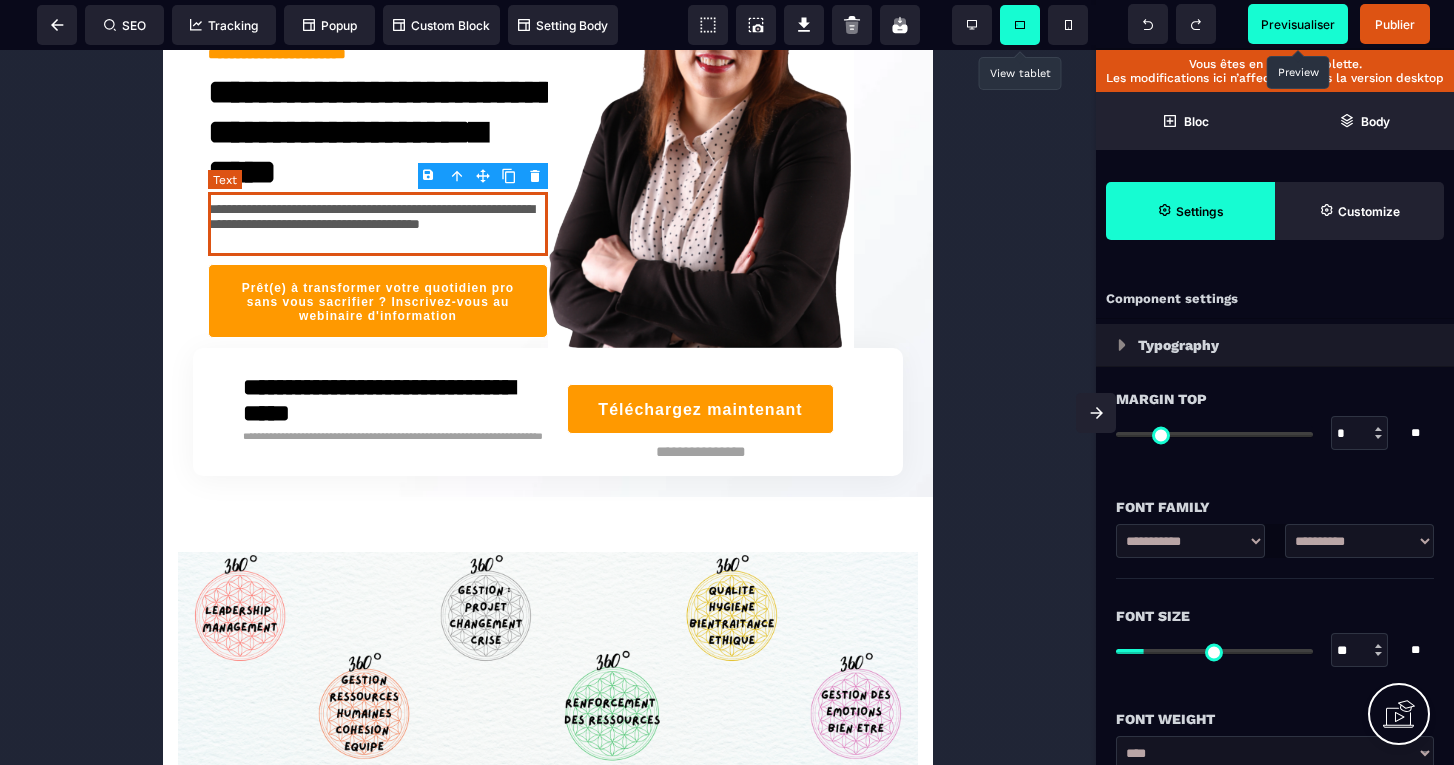 click on "**********" at bounding box center (378, 224) 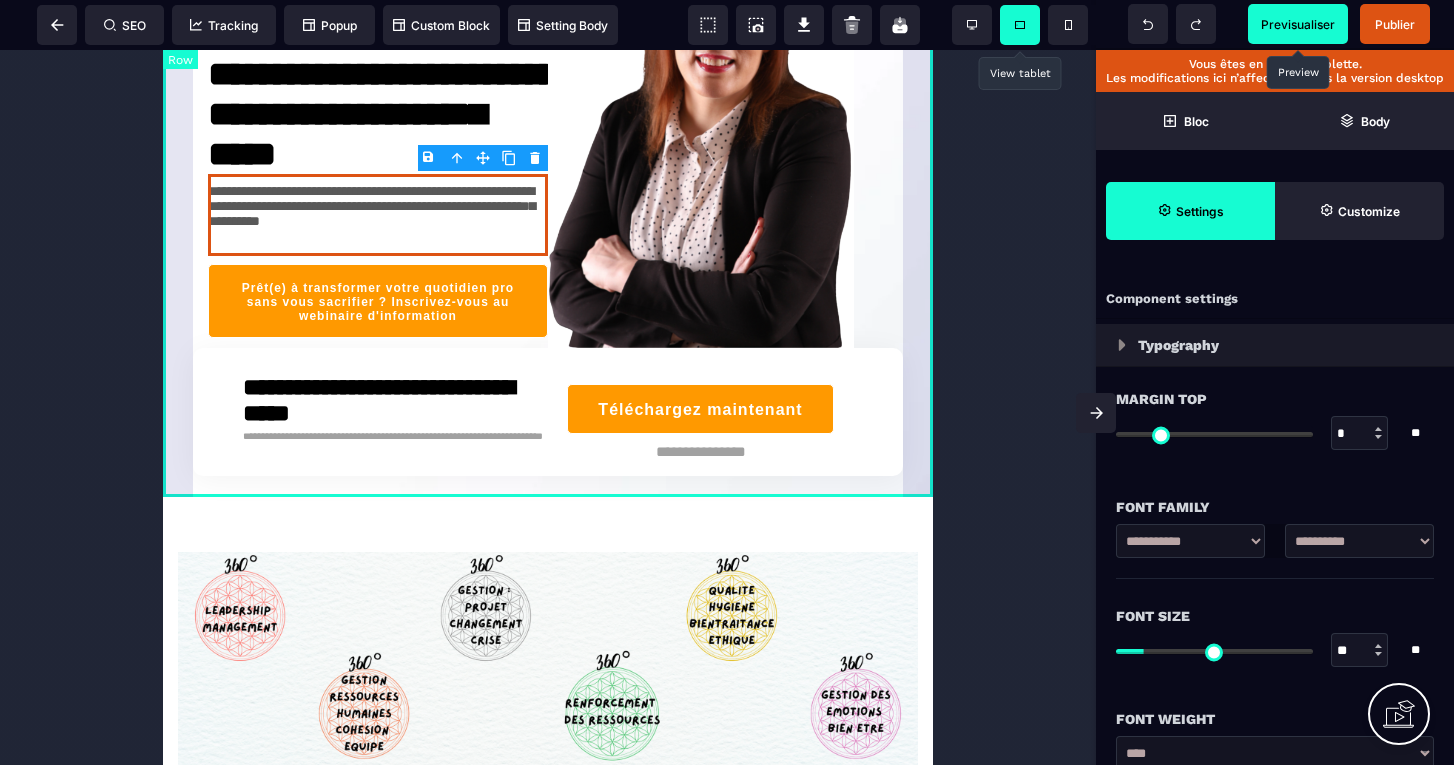 click on "**********" at bounding box center (548, 139) 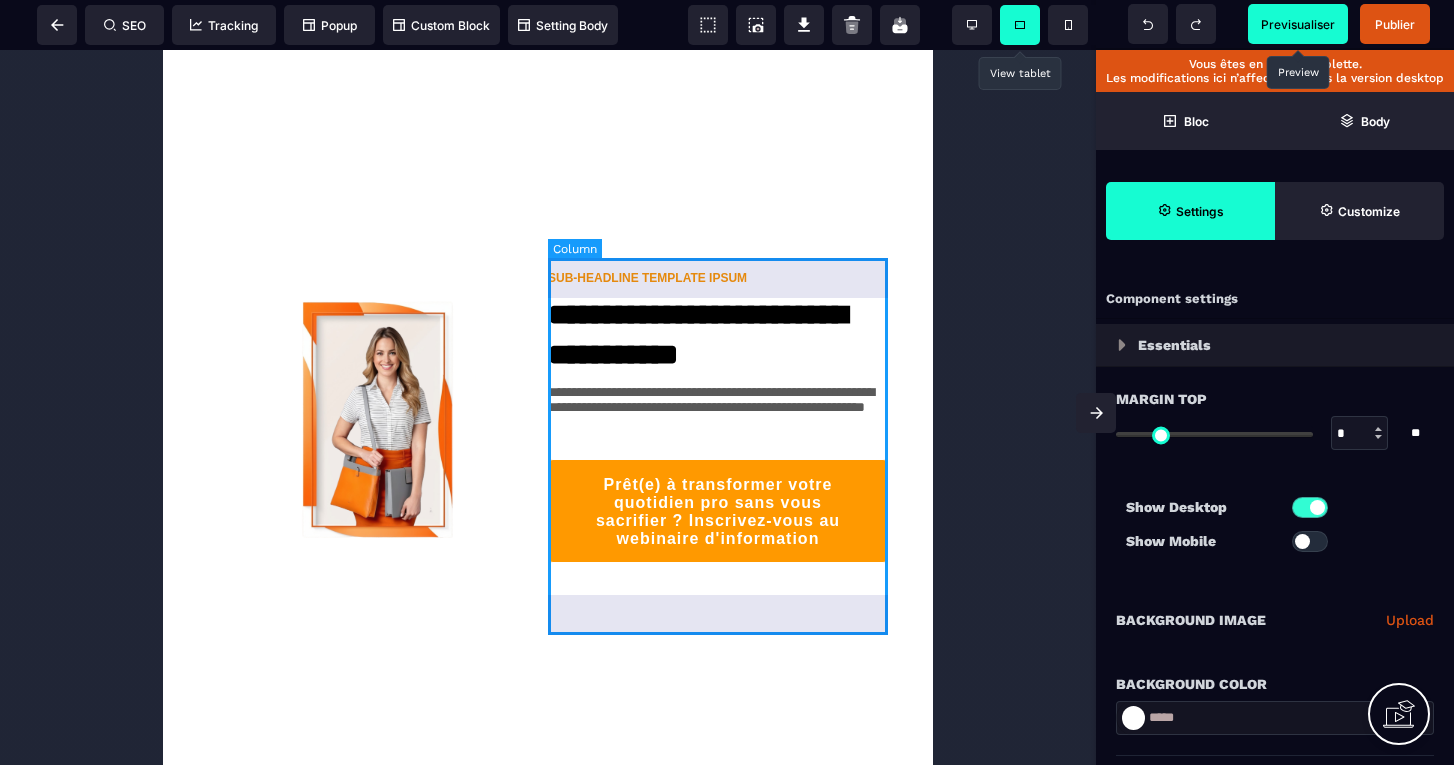 scroll, scrollTop: 1628, scrollLeft: 0, axis: vertical 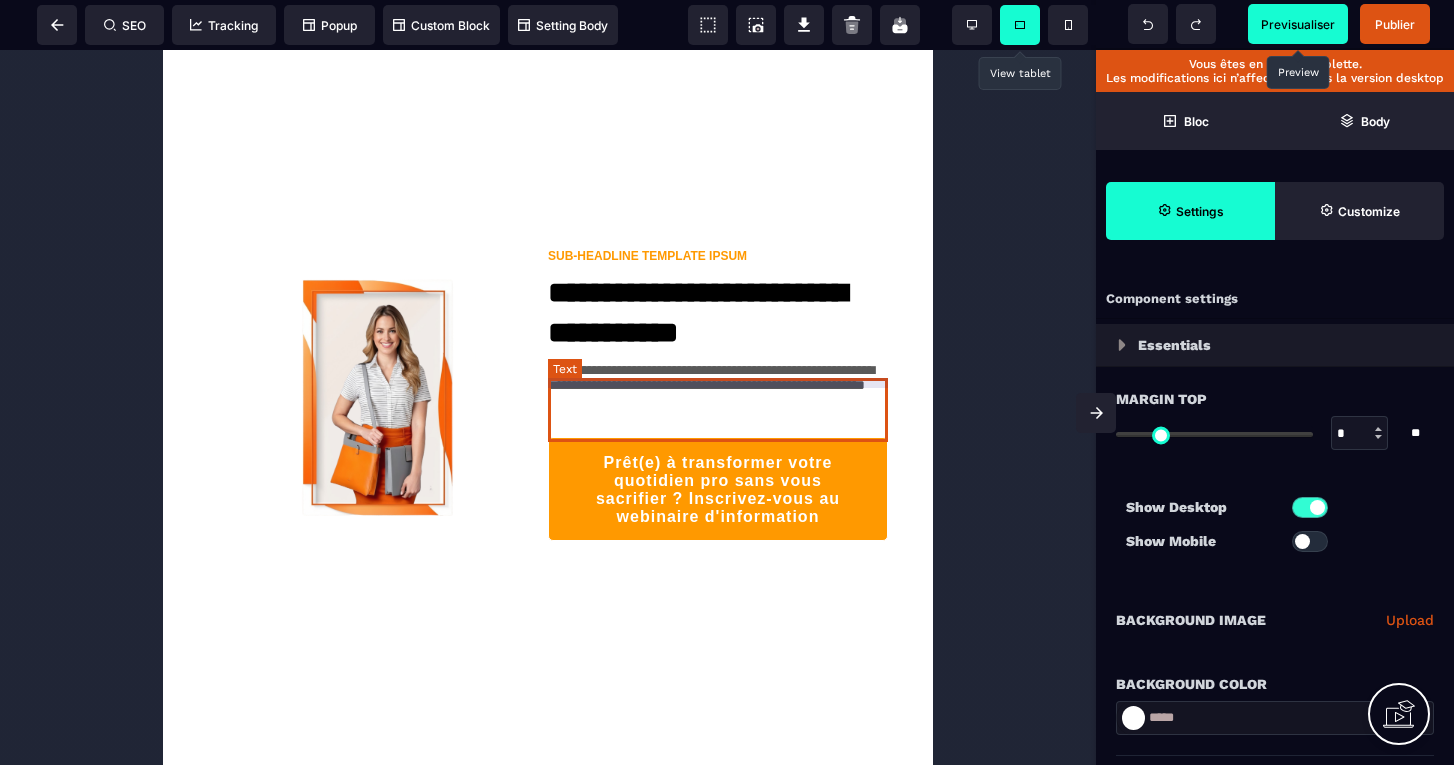 click on "**********" at bounding box center (718, 385) 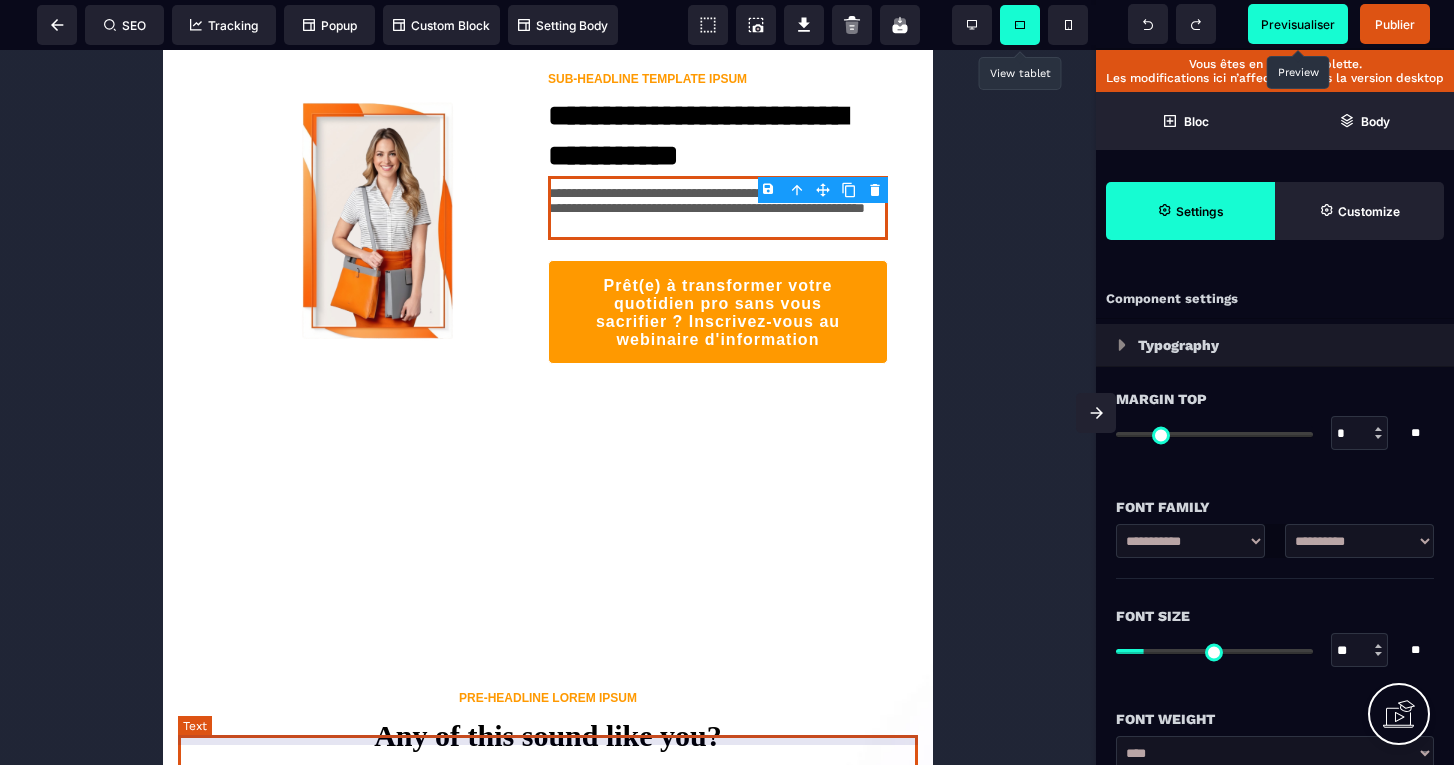 scroll, scrollTop: 1803, scrollLeft: 0, axis: vertical 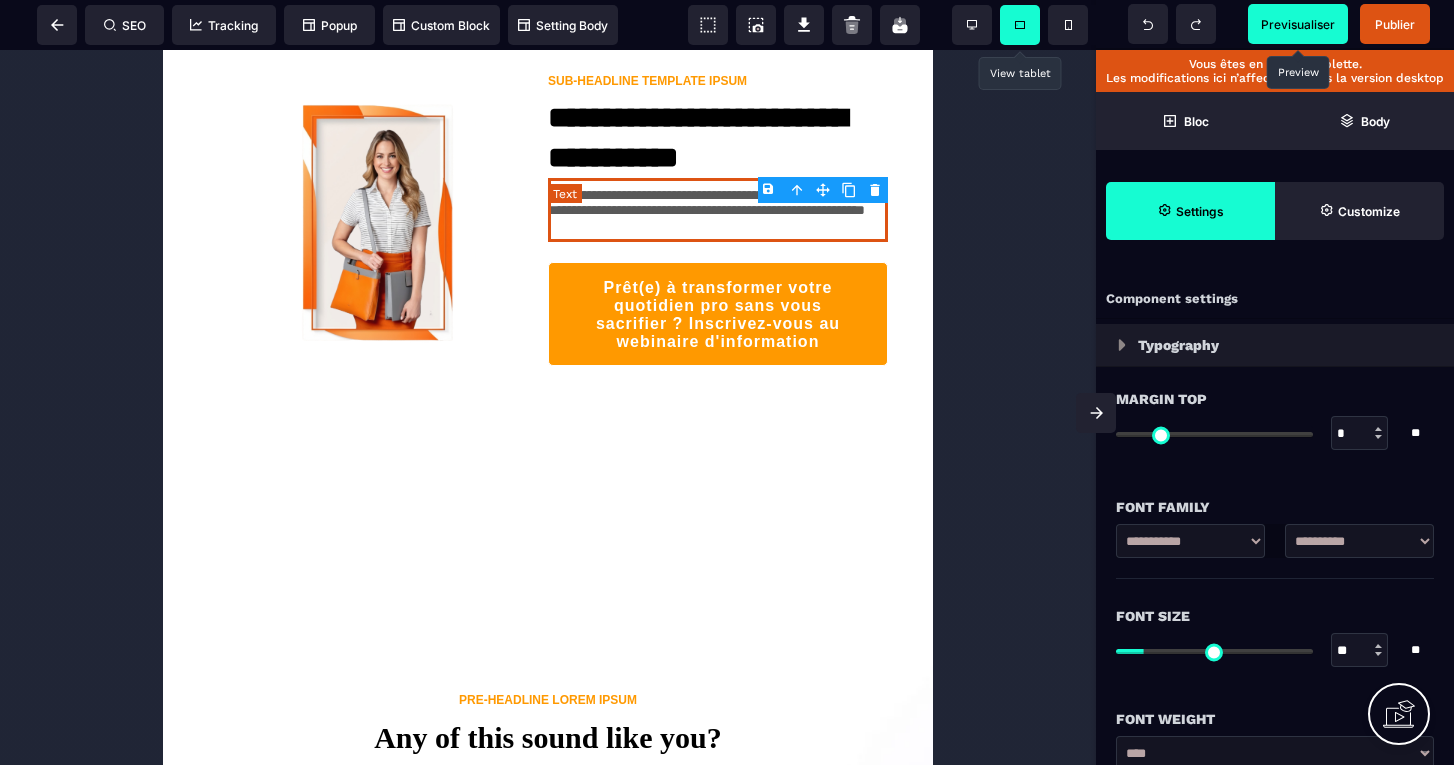 click on "**********" at bounding box center (718, 210) 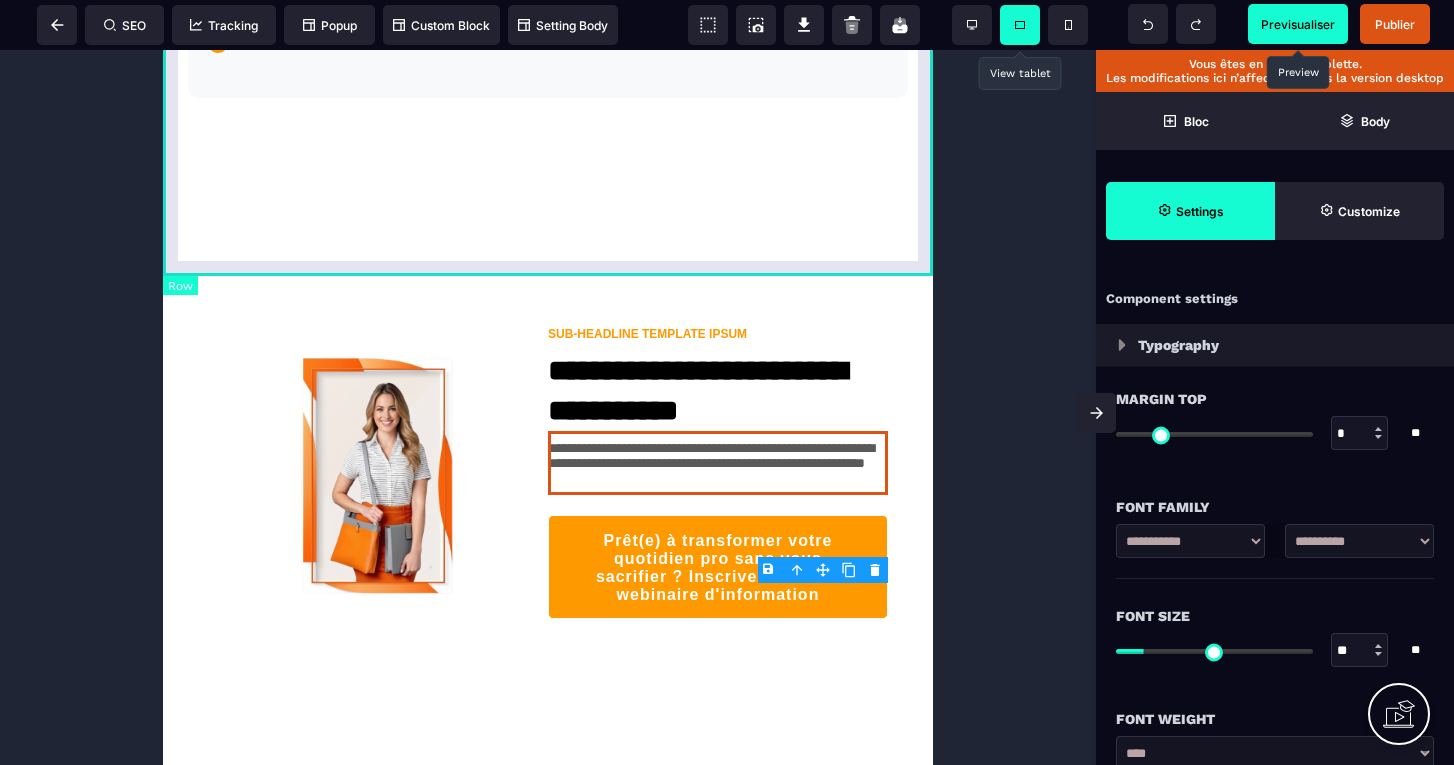 scroll, scrollTop: 1551, scrollLeft: 0, axis: vertical 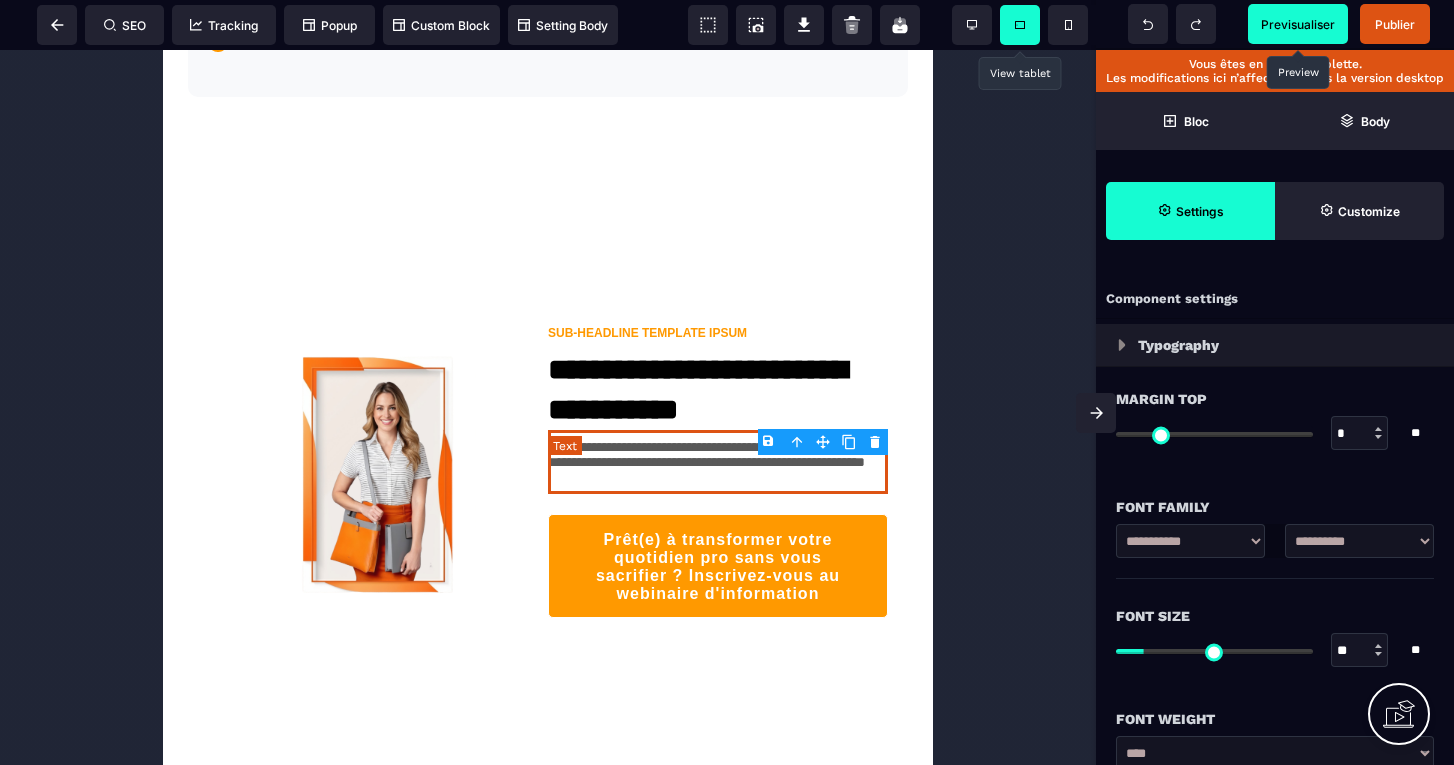 click on "**********" at bounding box center (718, 462) 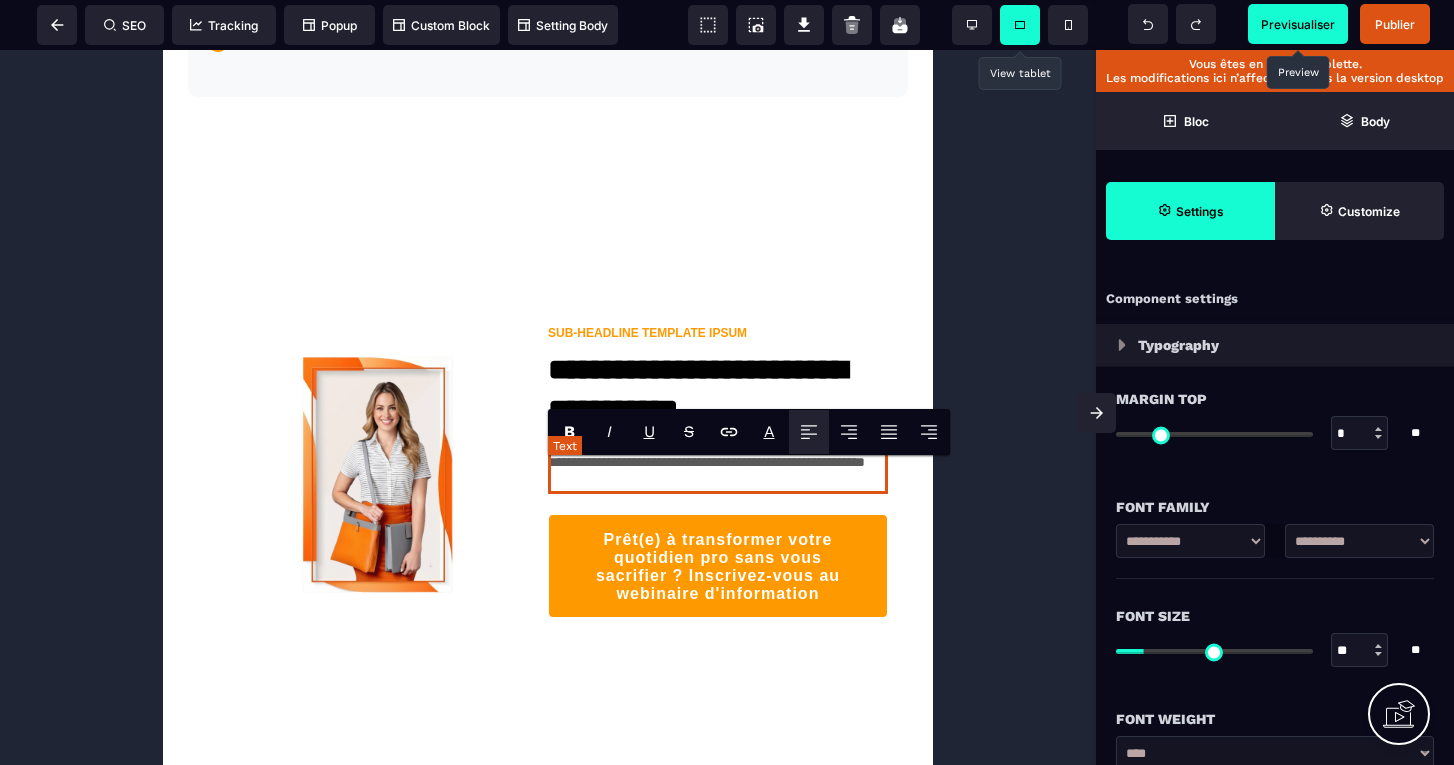 click on "**********" at bounding box center (718, 462) 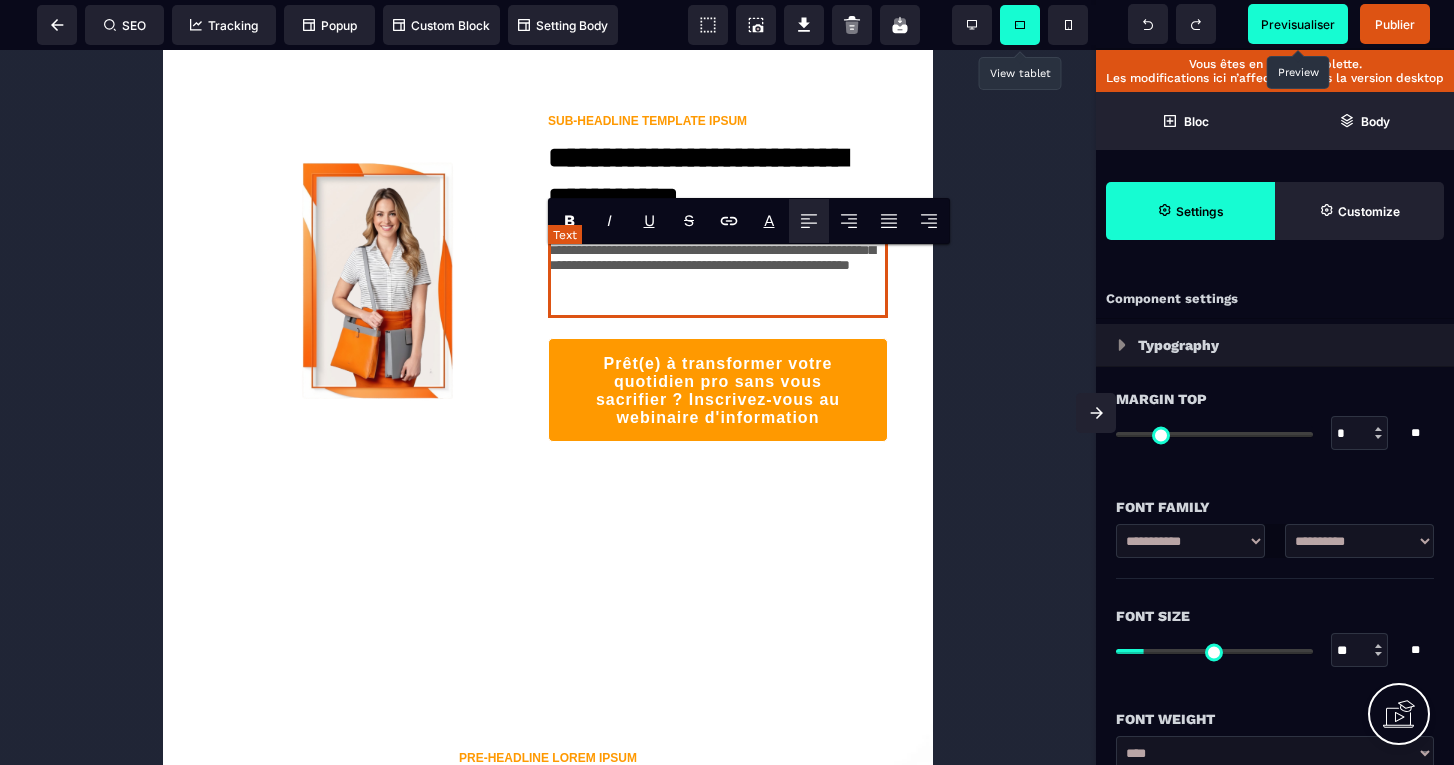 scroll, scrollTop: 1749, scrollLeft: 0, axis: vertical 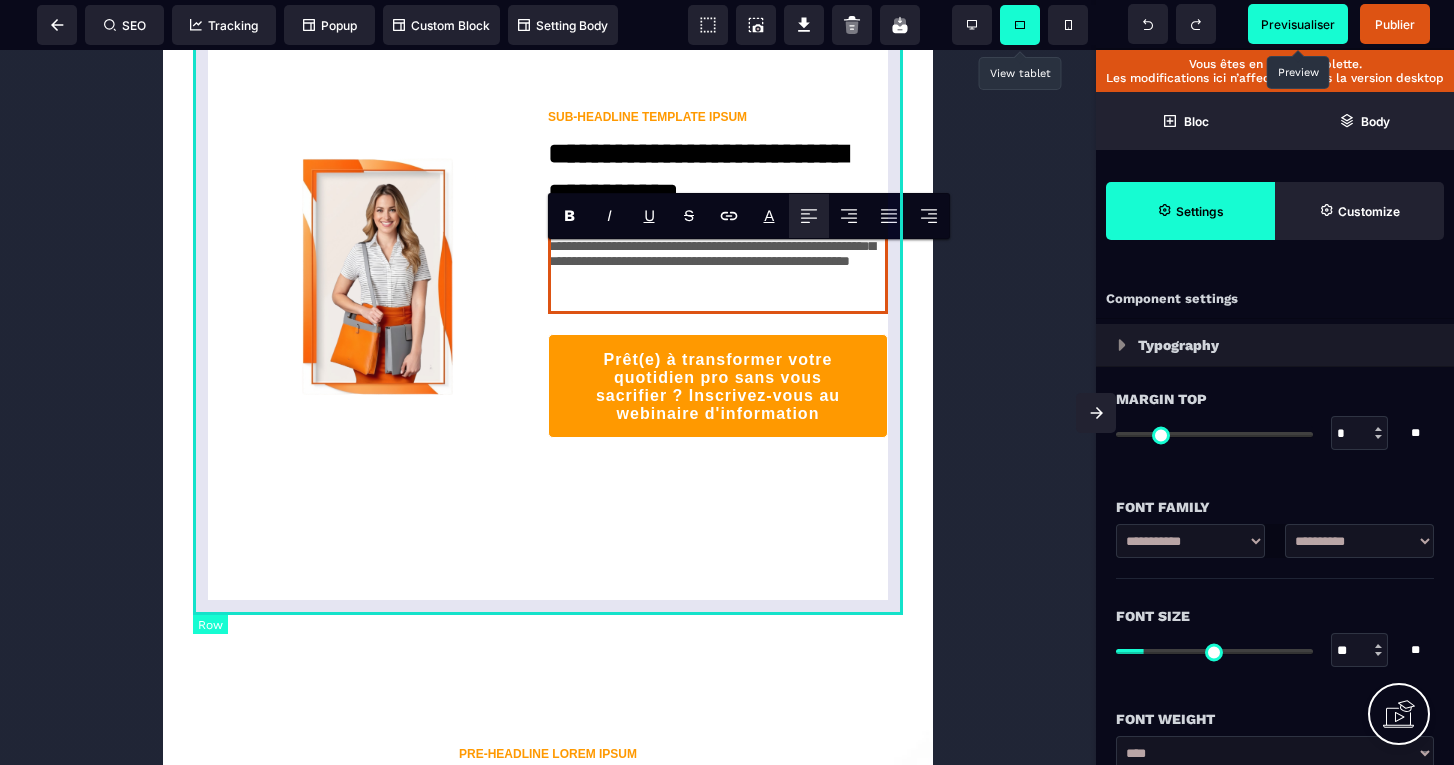 click on "**********" at bounding box center (548, 281) 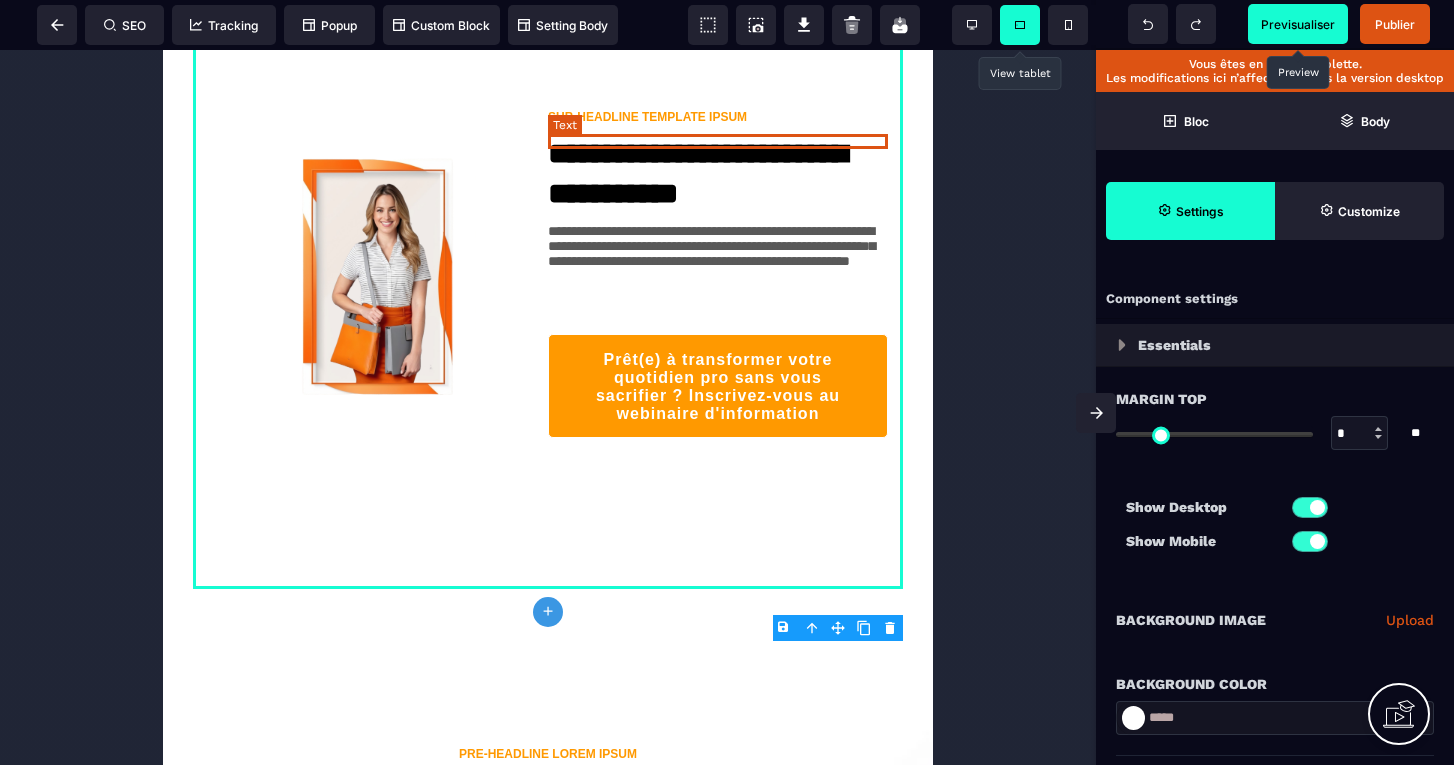 click on "SUB-HEADLINE TEMPLATE IPSUM" at bounding box center [718, 117] 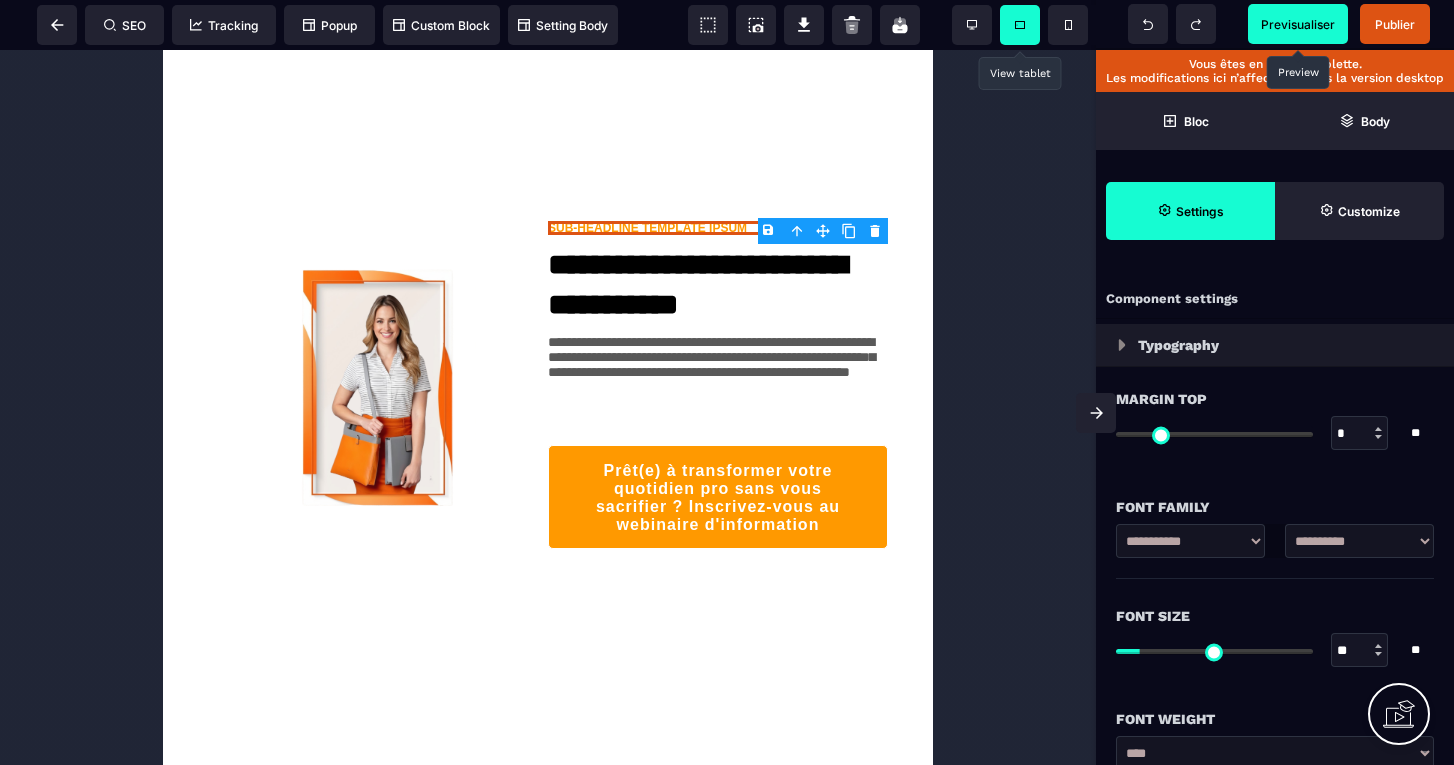 scroll, scrollTop: 1640, scrollLeft: 0, axis: vertical 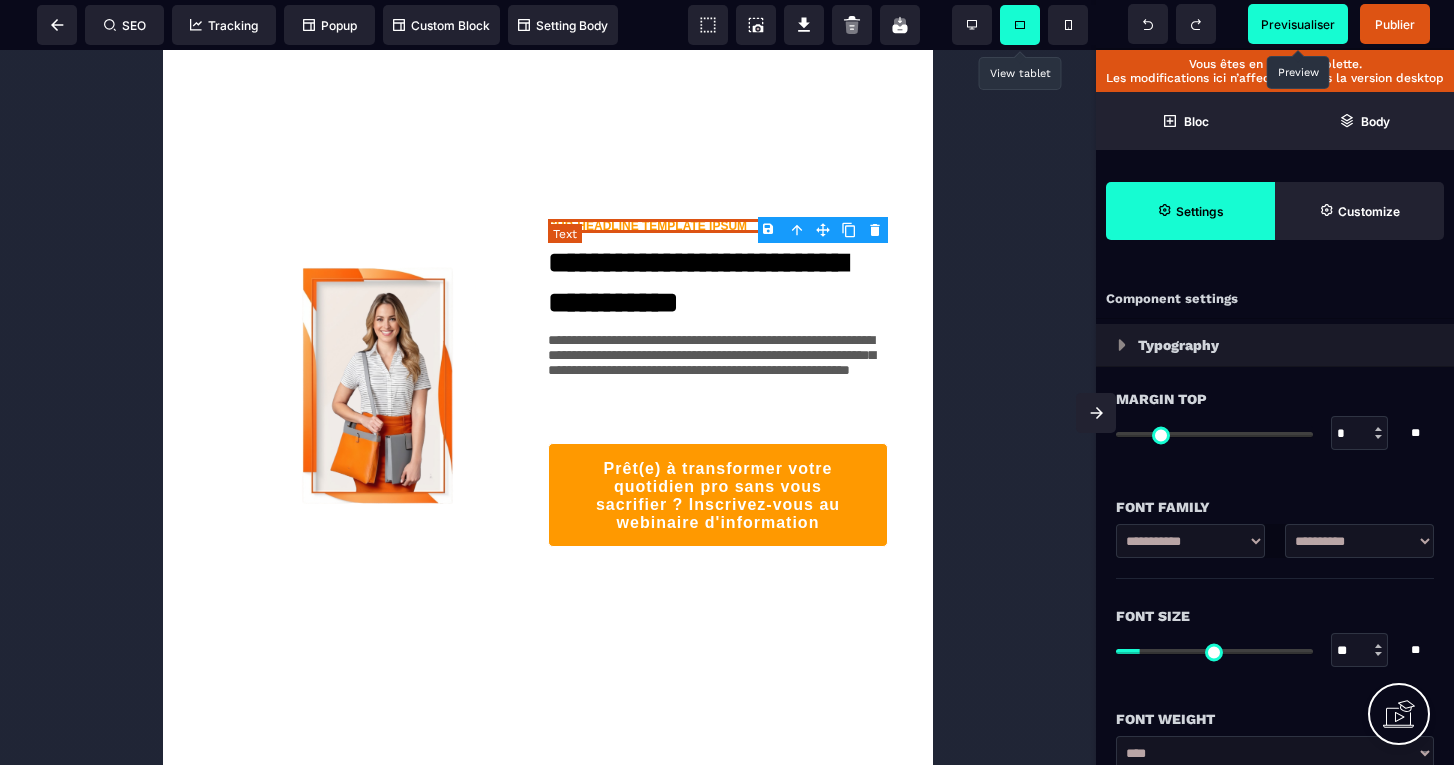 click on "SUB-HEADLINE TEMPLATE IPSUM" at bounding box center (718, 226) 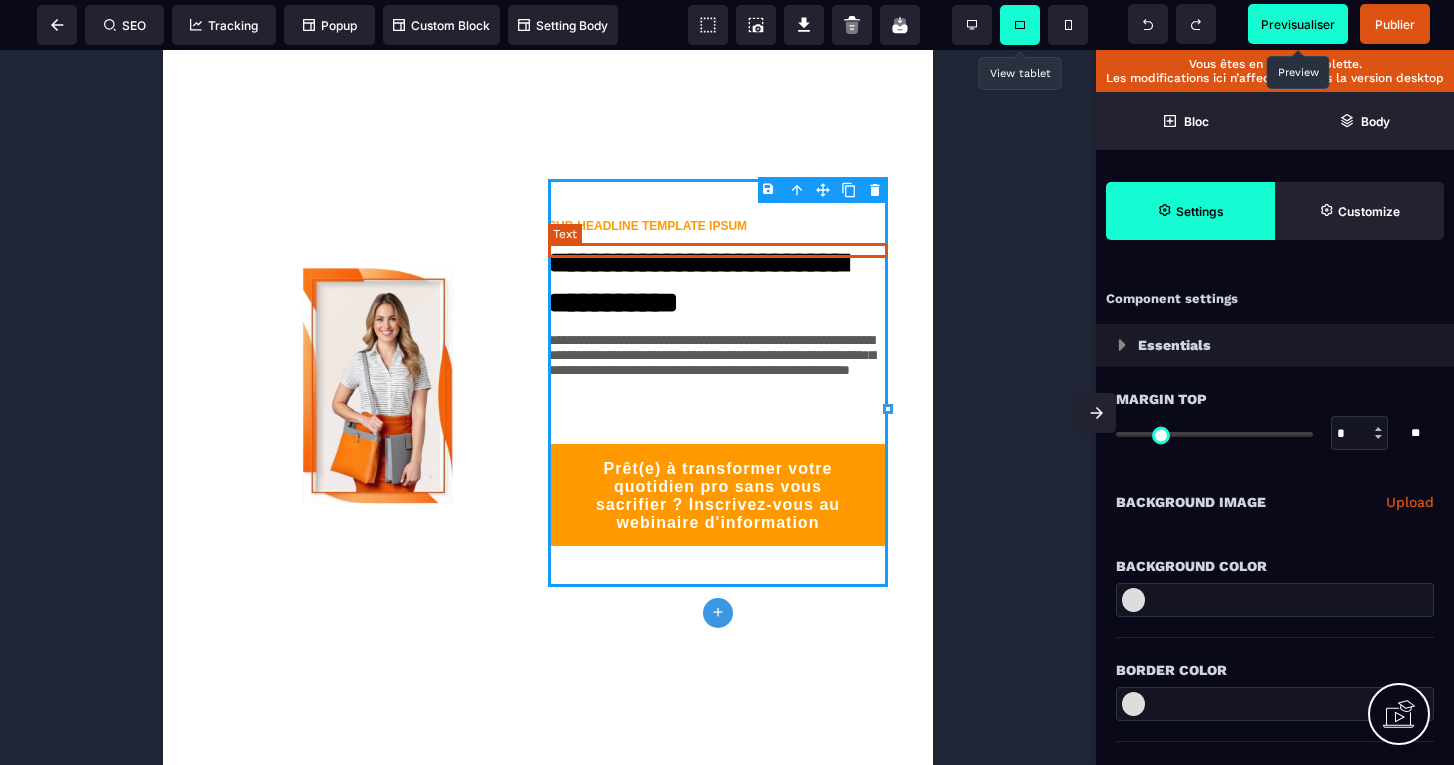 click on "SUB-HEADLINE TEMPLATE IPSUM" at bounding box center [718, 226] 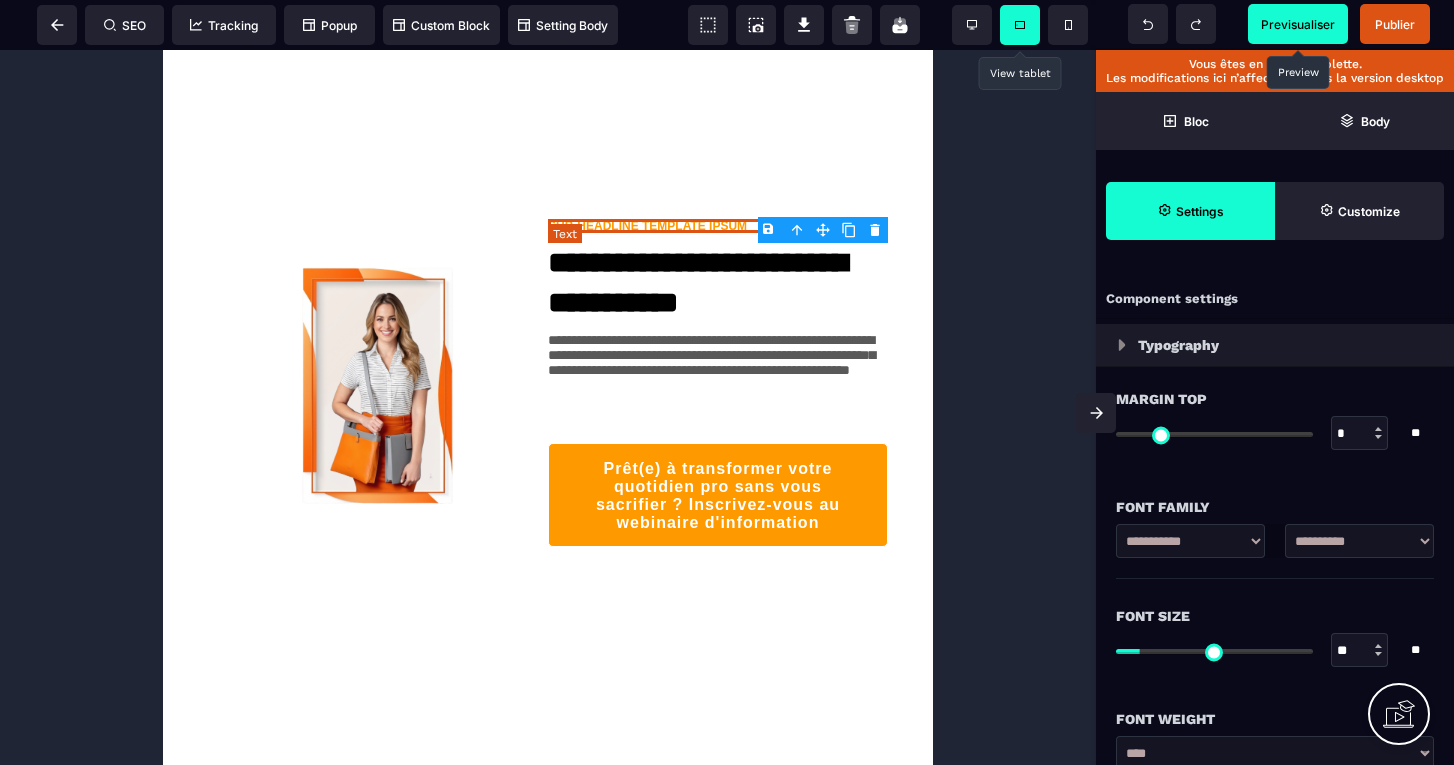 click on "SUB-HEADLINE TEMPLATE IPSUM" at bounding box center (718, 226) 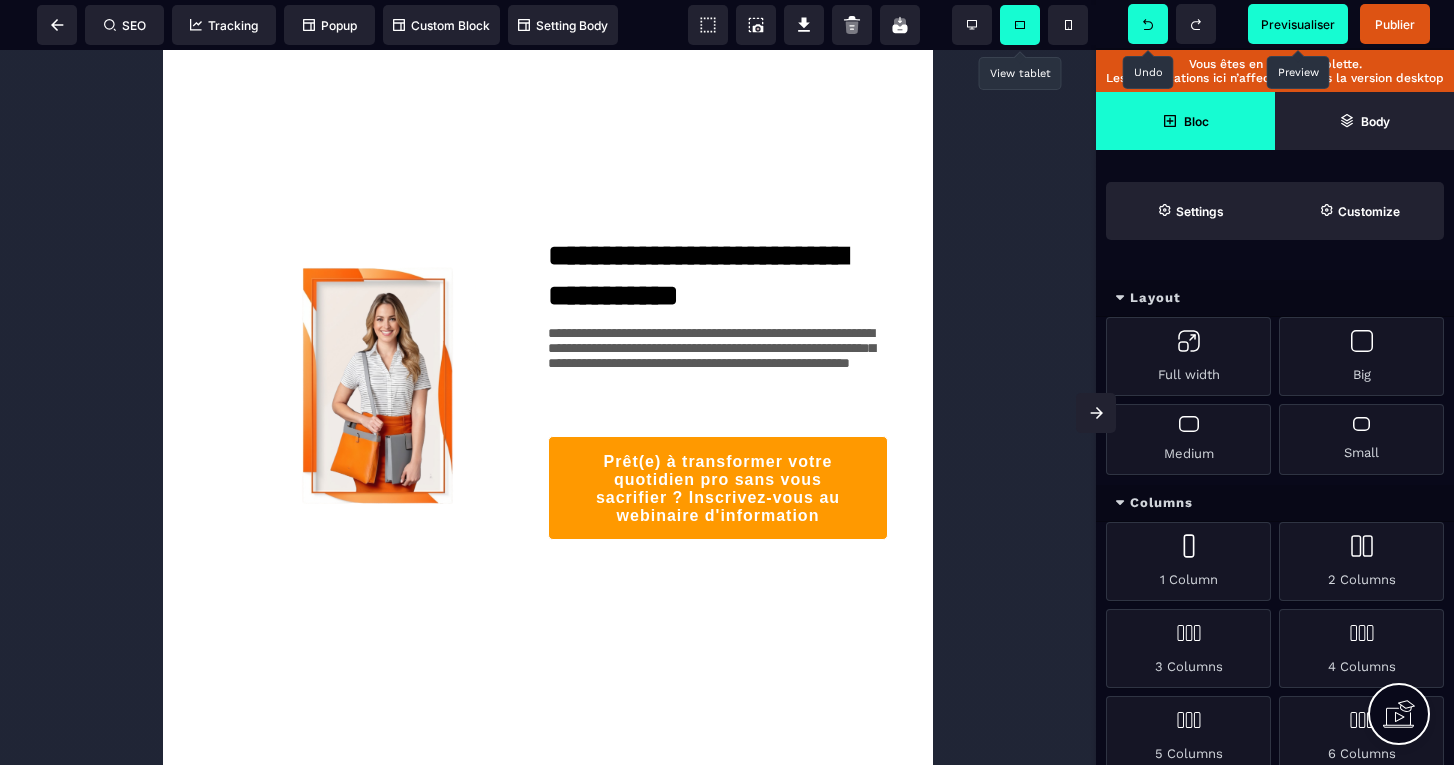 click 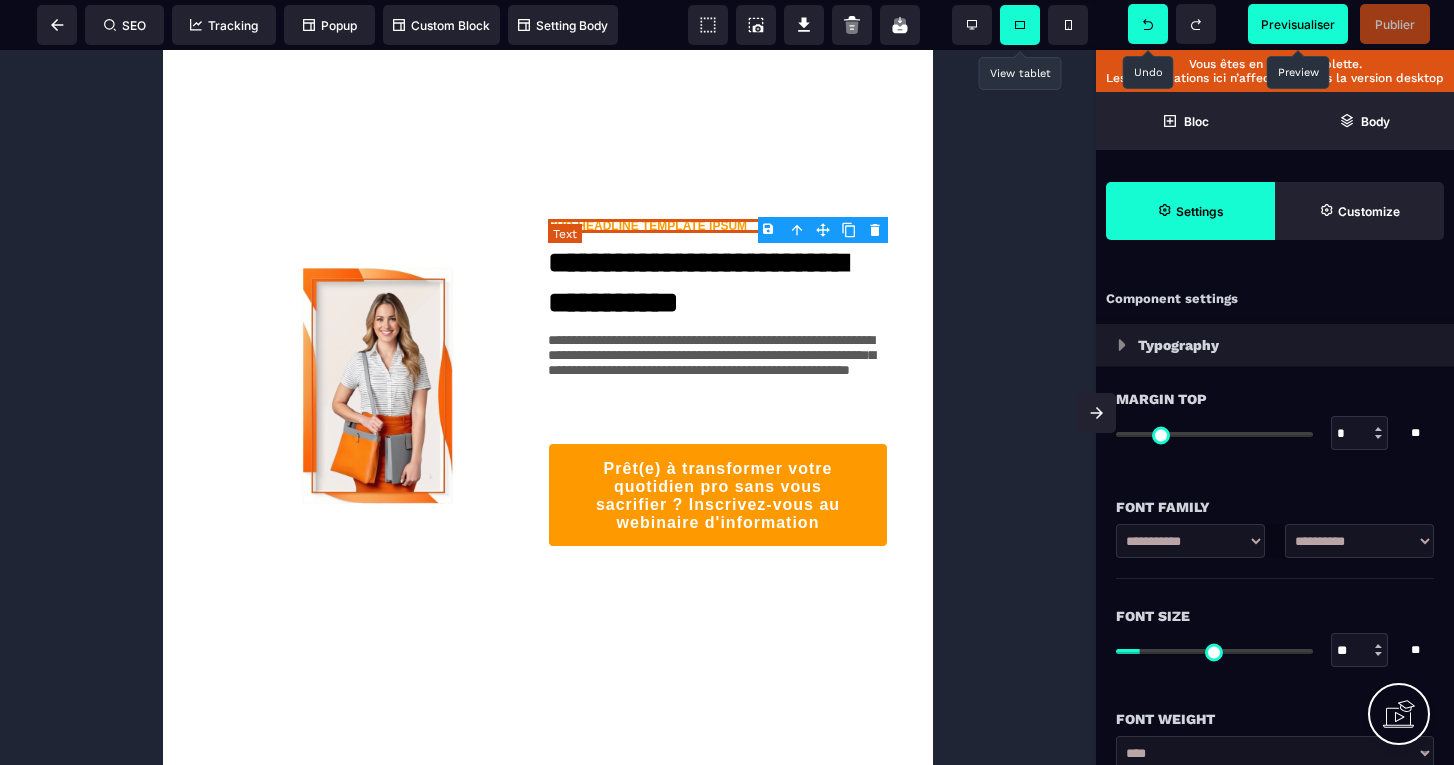 click on "SUB-HEADLINE TEMPLATE IPSUM" at bounding box center (718, 226) 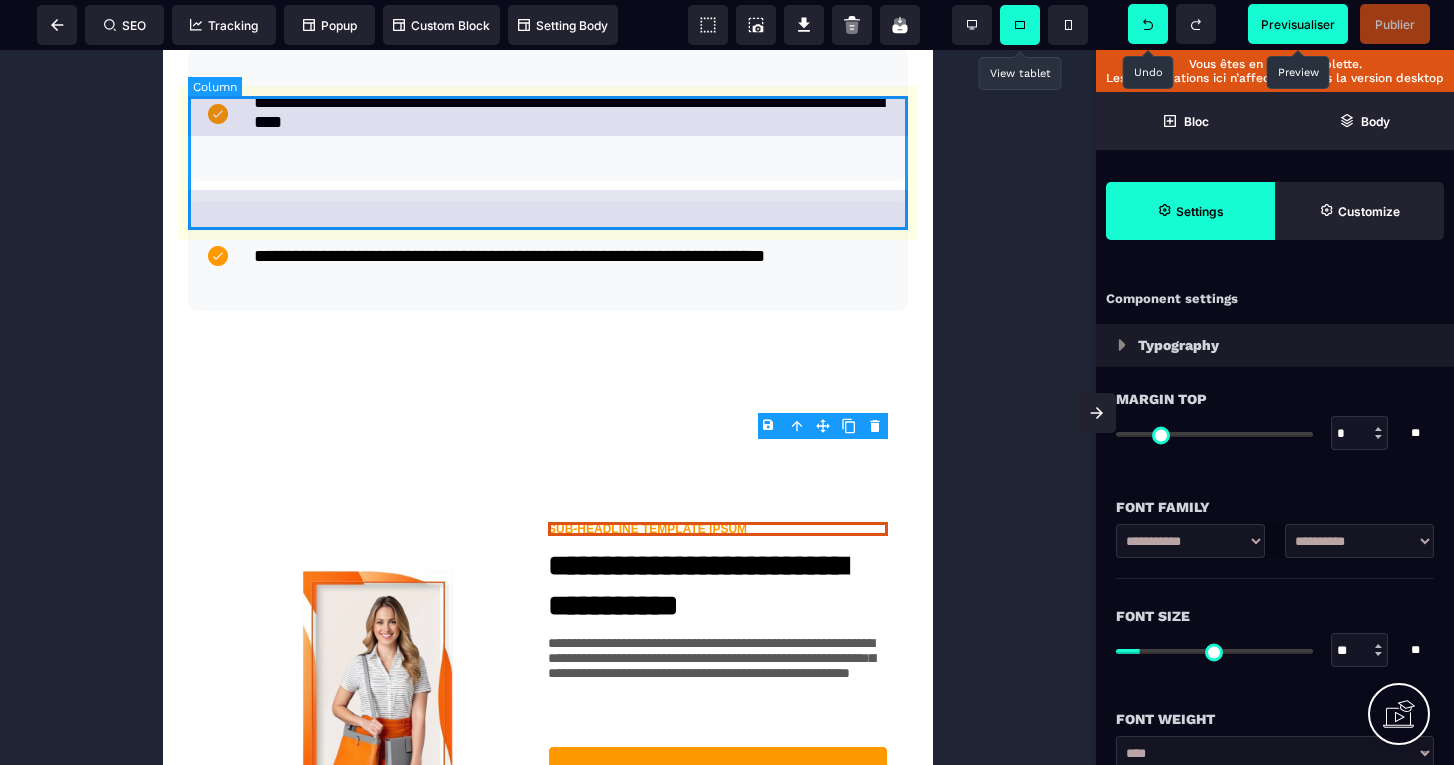 scroll, scrollTop: 1481, scrollLeft: 0, axis: vertical 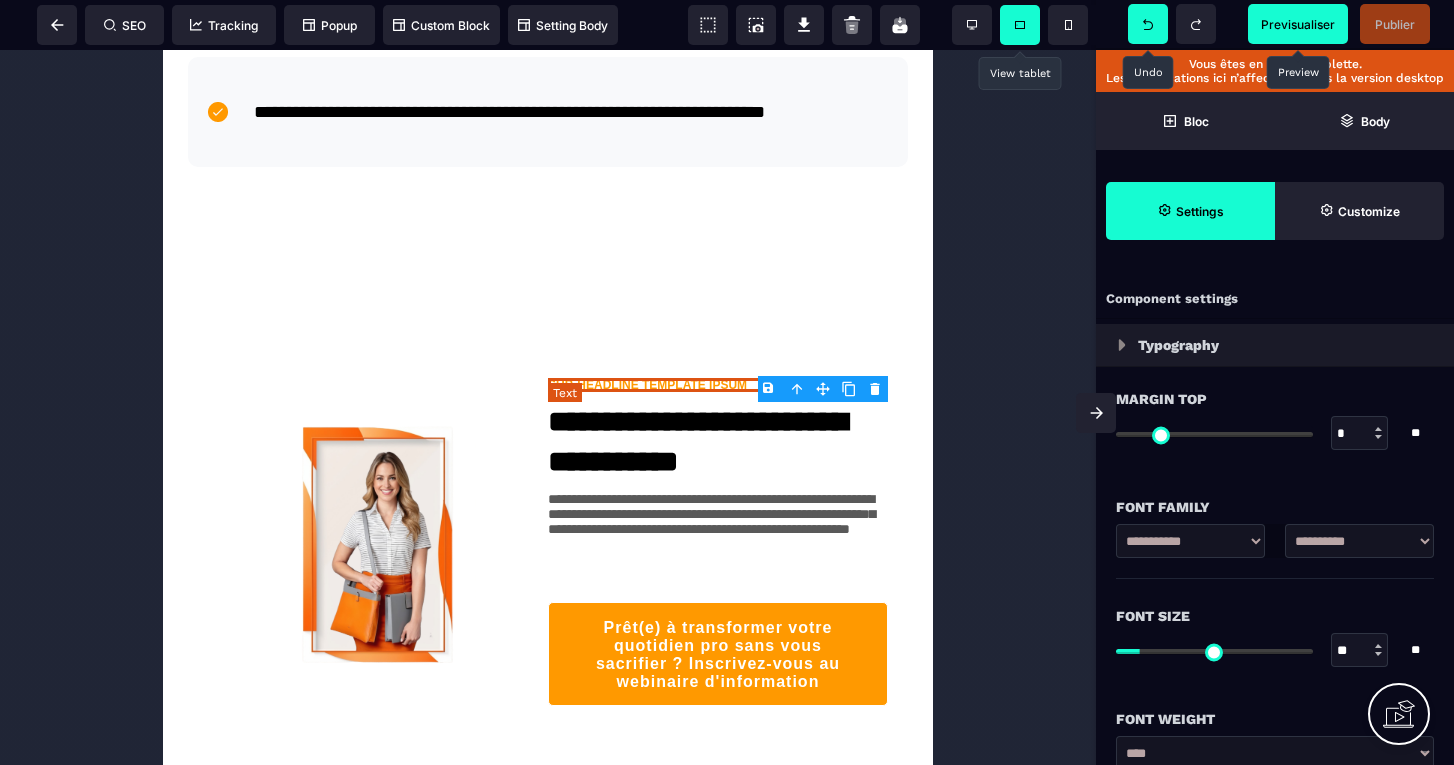 click on "SUB-HEADLINE TEMPLATE IPSUM" at bounding box center [718, 385] 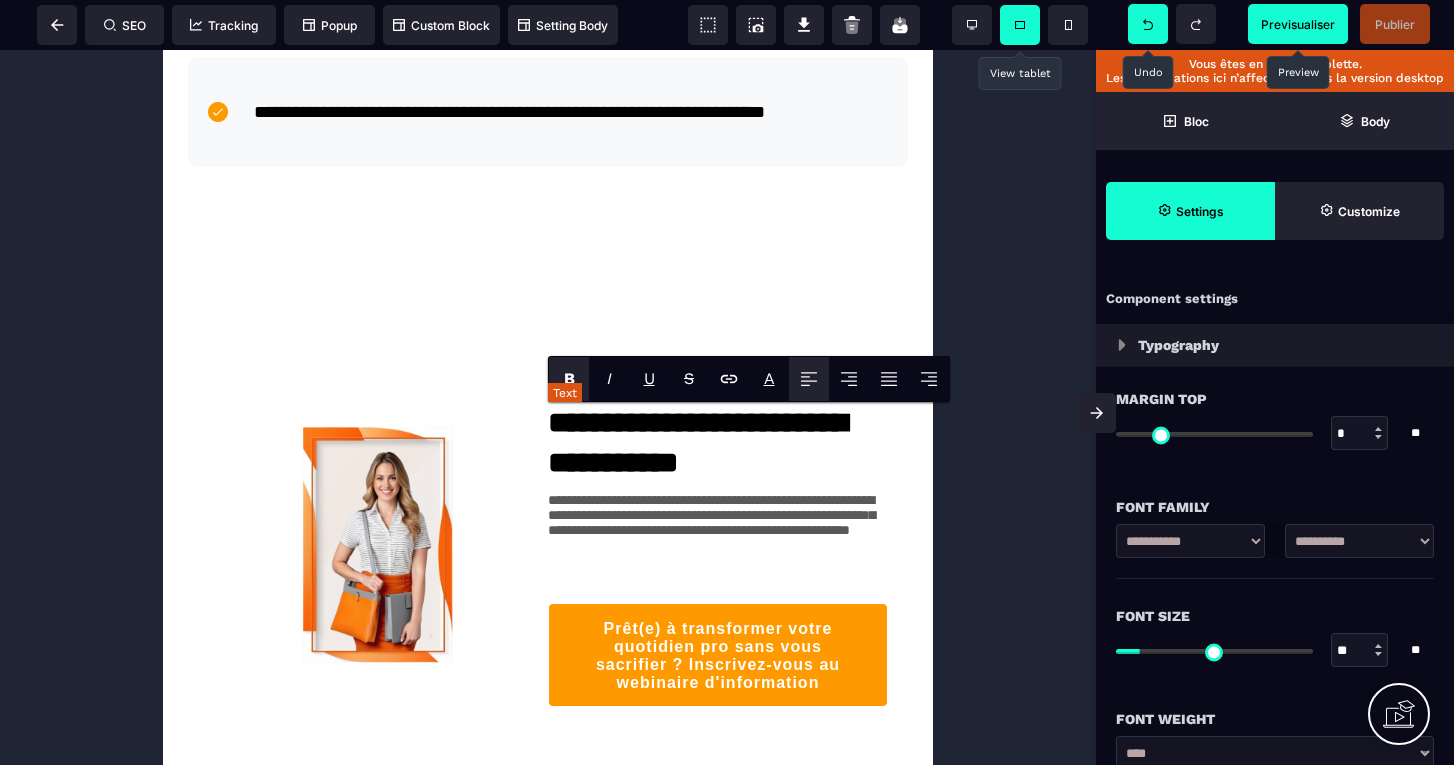click on "**********" at bounding box center [718, 385] 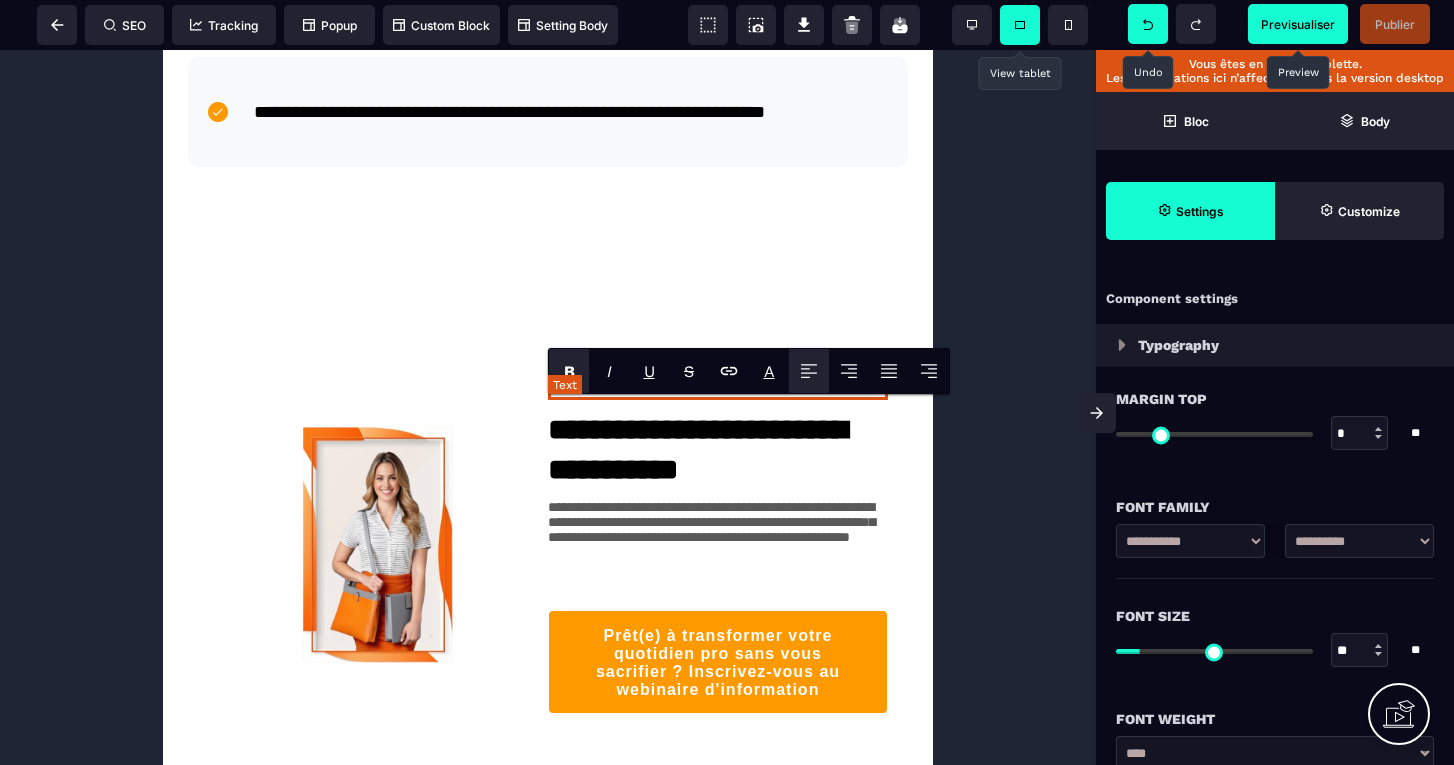 click on "**********" at bounding box center [718, 385] 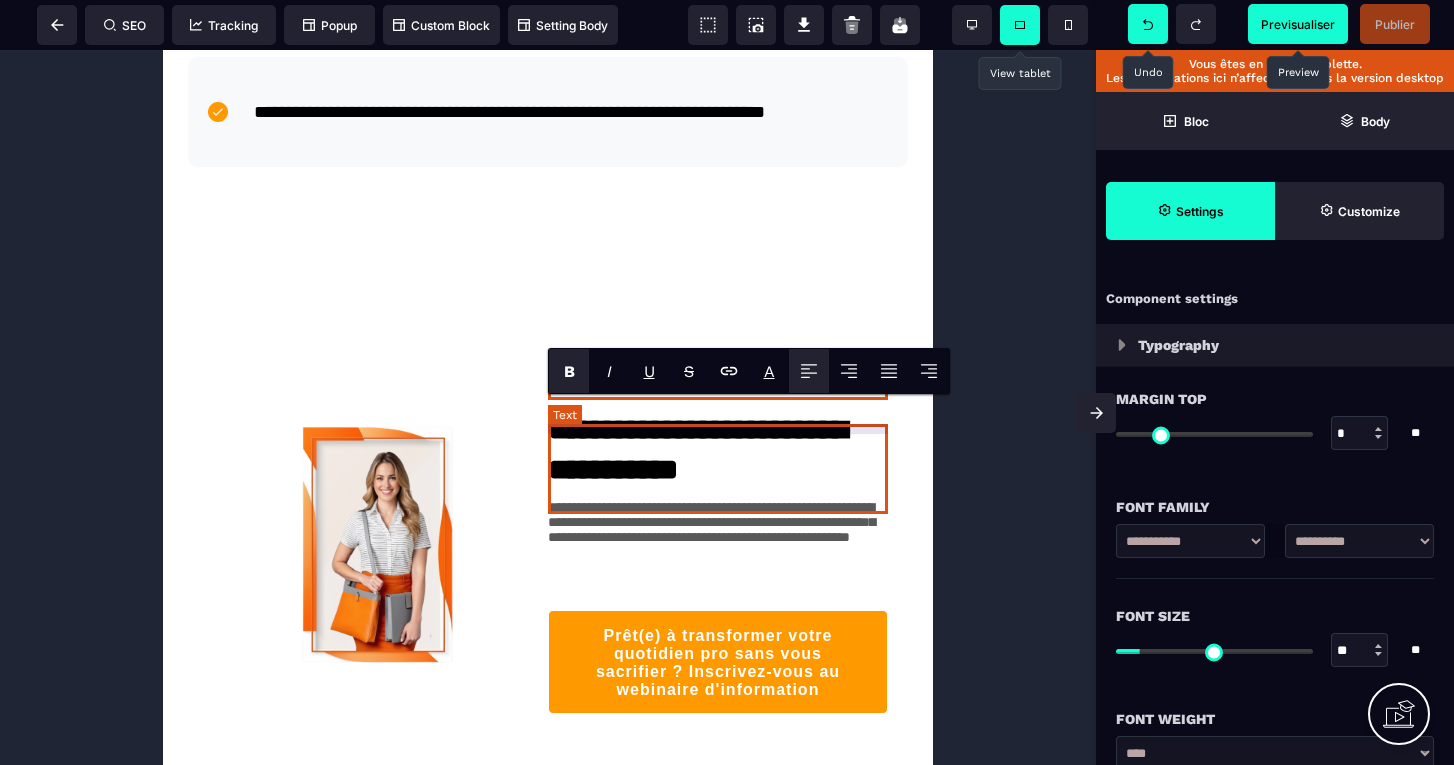 click on "**********" at bounding box center (718, 445) 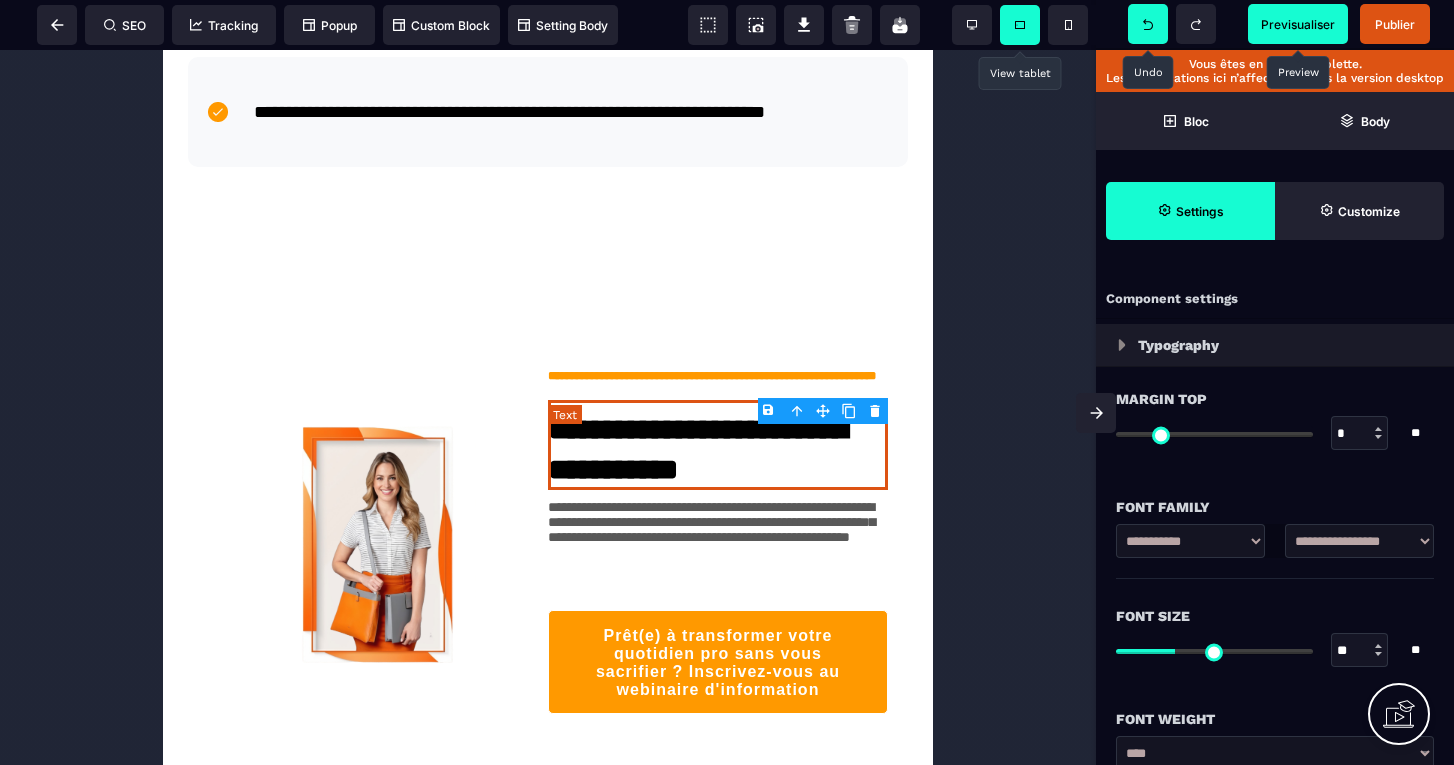 click on "**********" at bounding box center [718, 445] 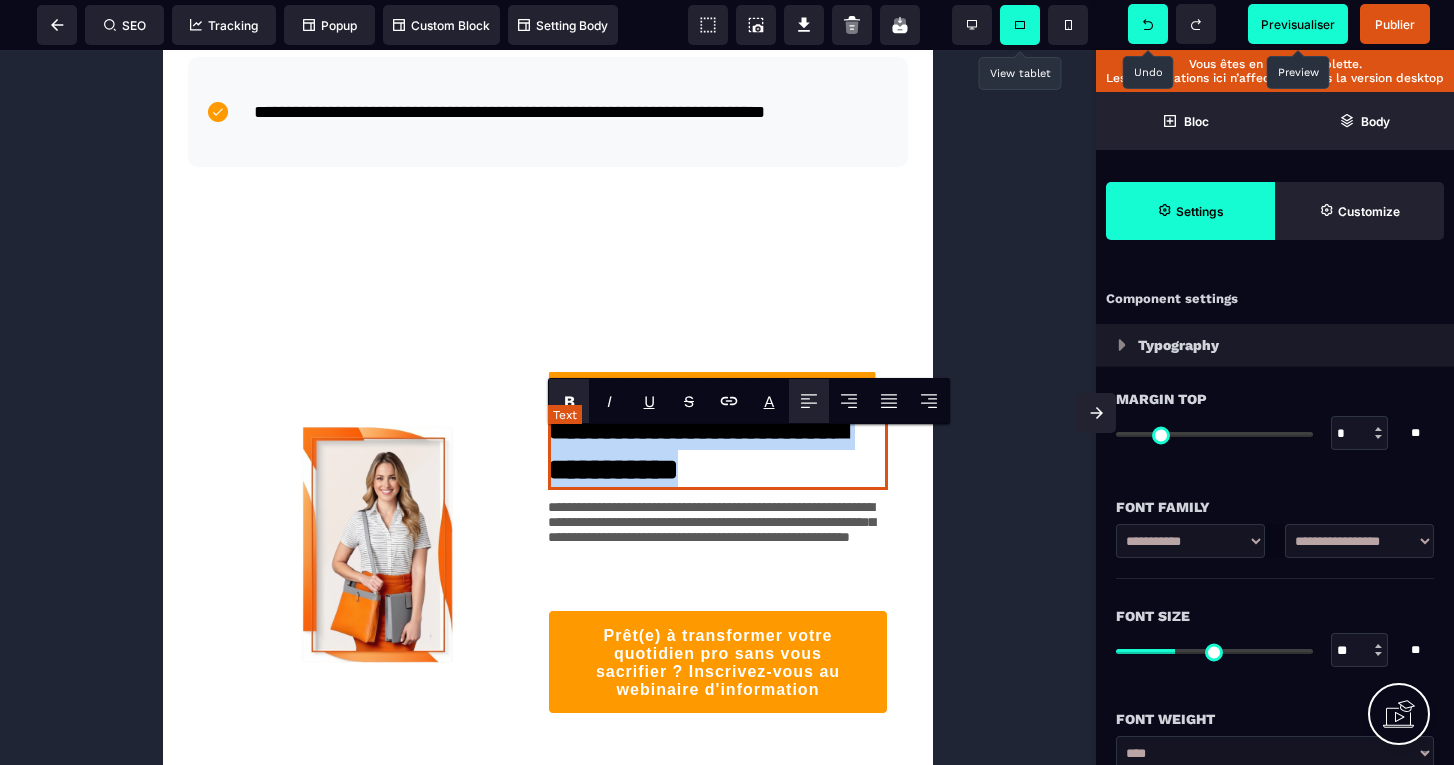 drag, startPoint x: 810, startPoint y: 491, endPoint x: 549, endPoint y: 455, distance: 263.47107 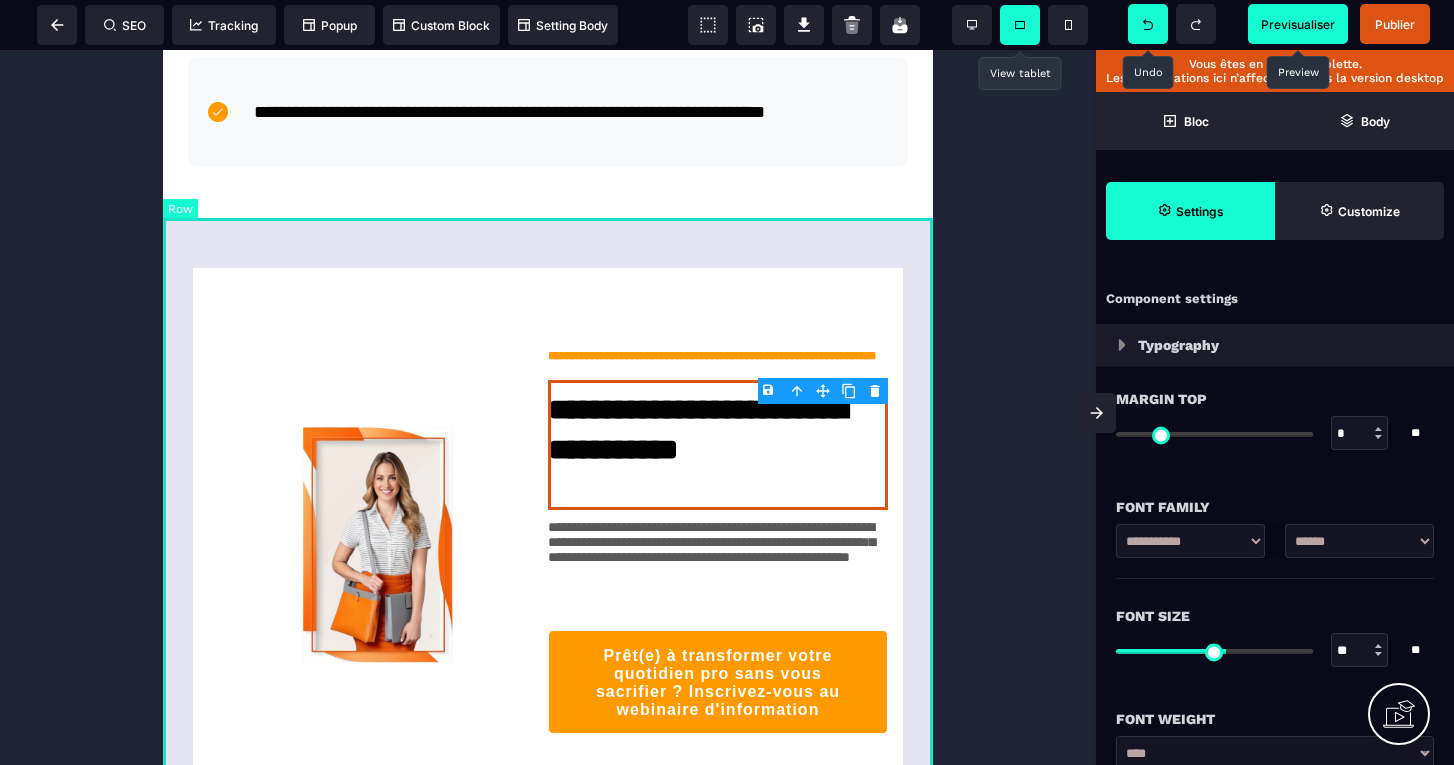 click on "**********" at bounding box center (548, 549) 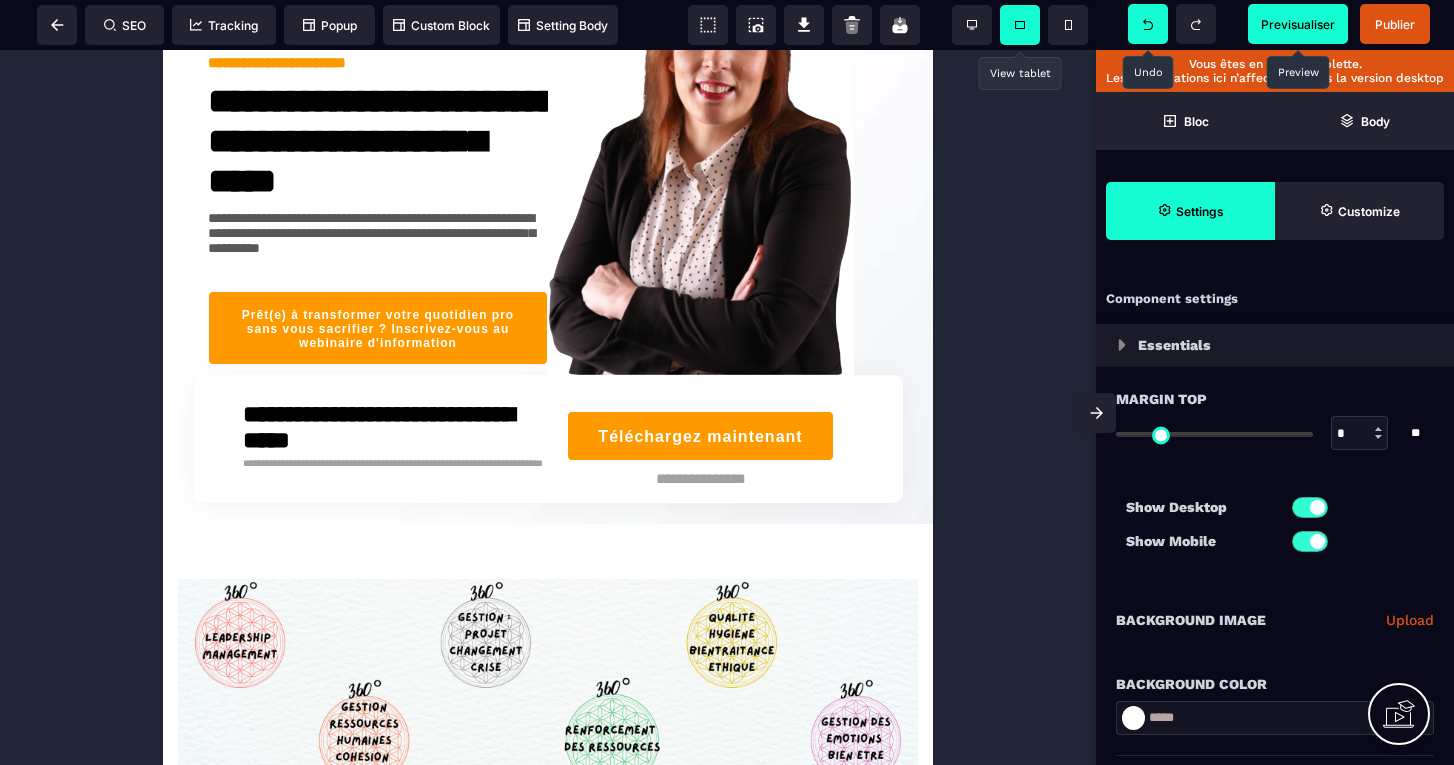 scroll, scrollTop: 164, scrollLeft: 0, axis: vertical 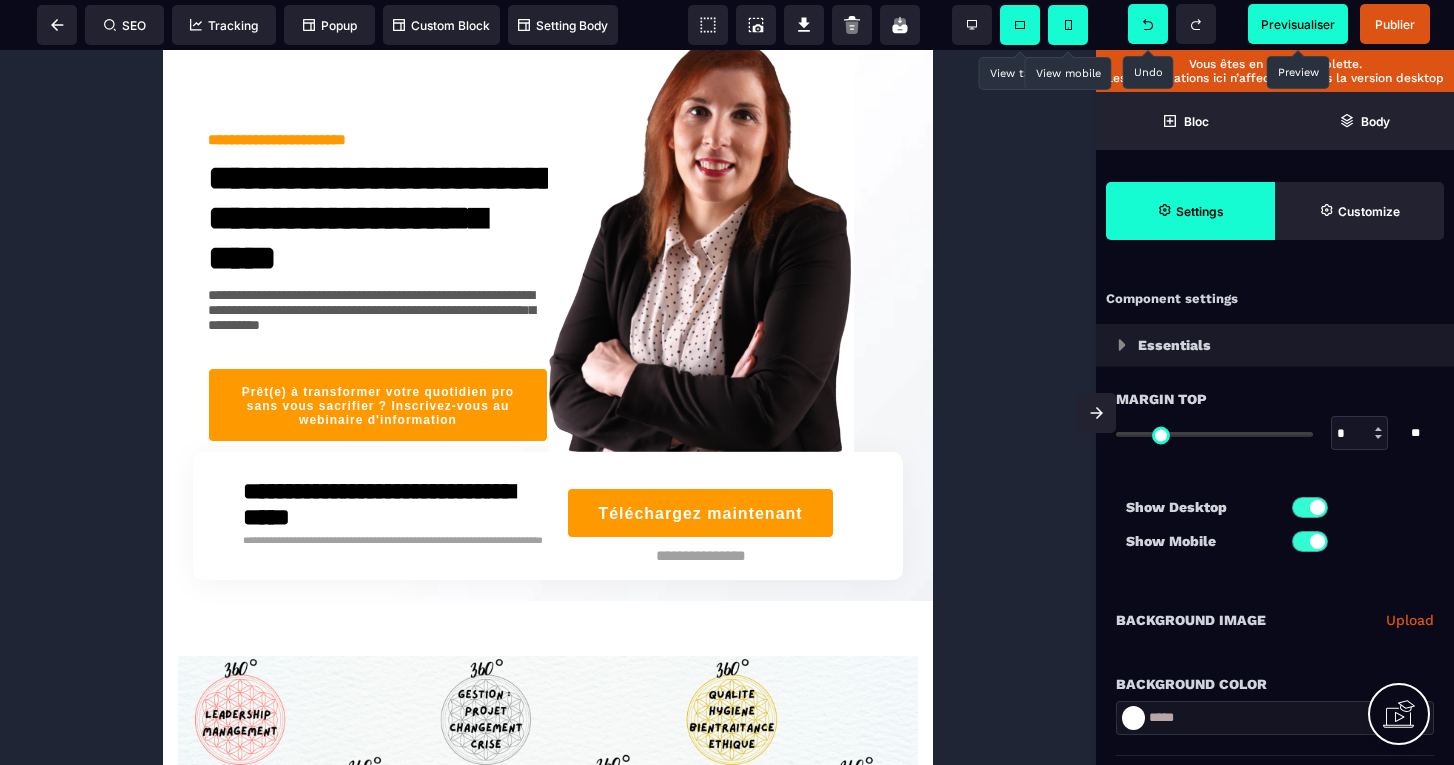 click at bounding box center (1068, 25) 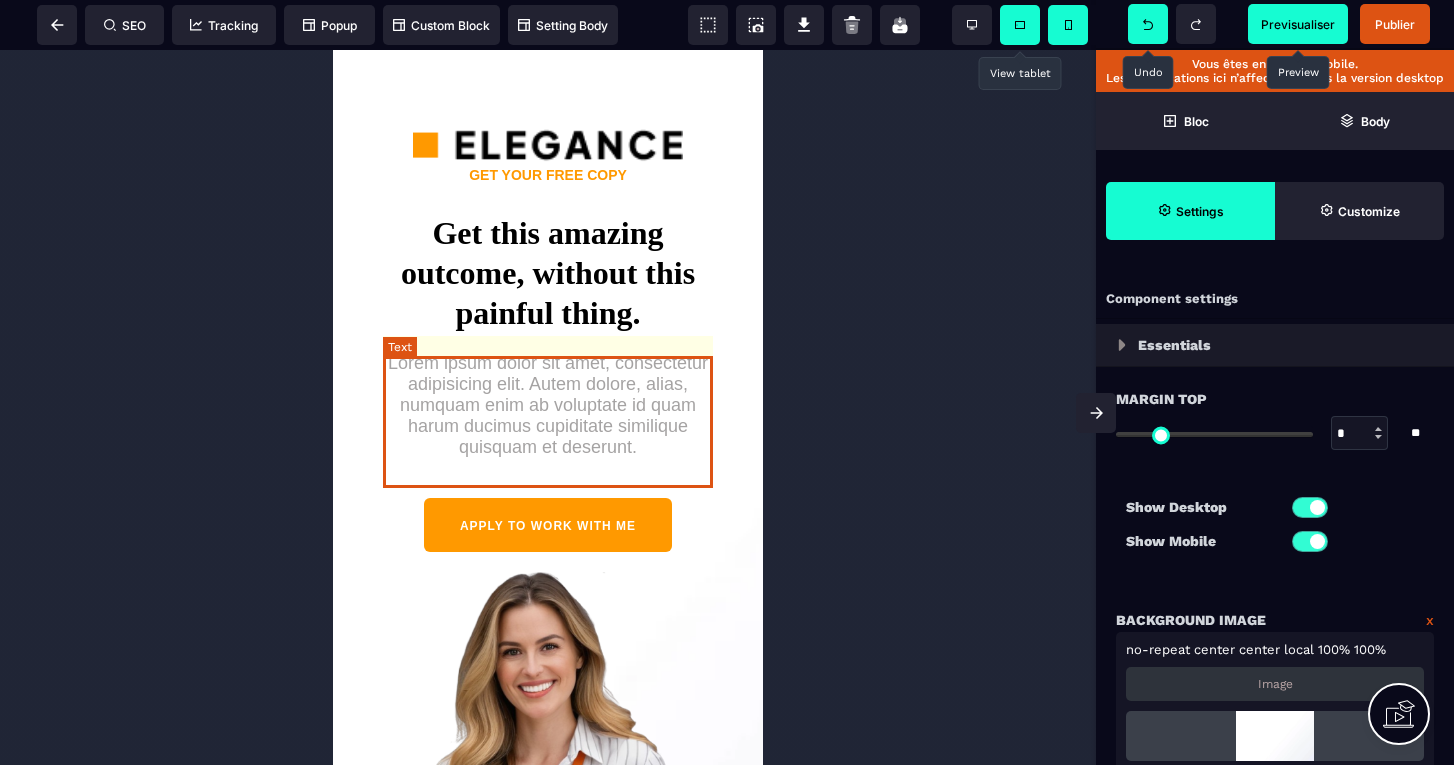 scroll, scrollTop: 0, scrollLeft: 0, axis: both 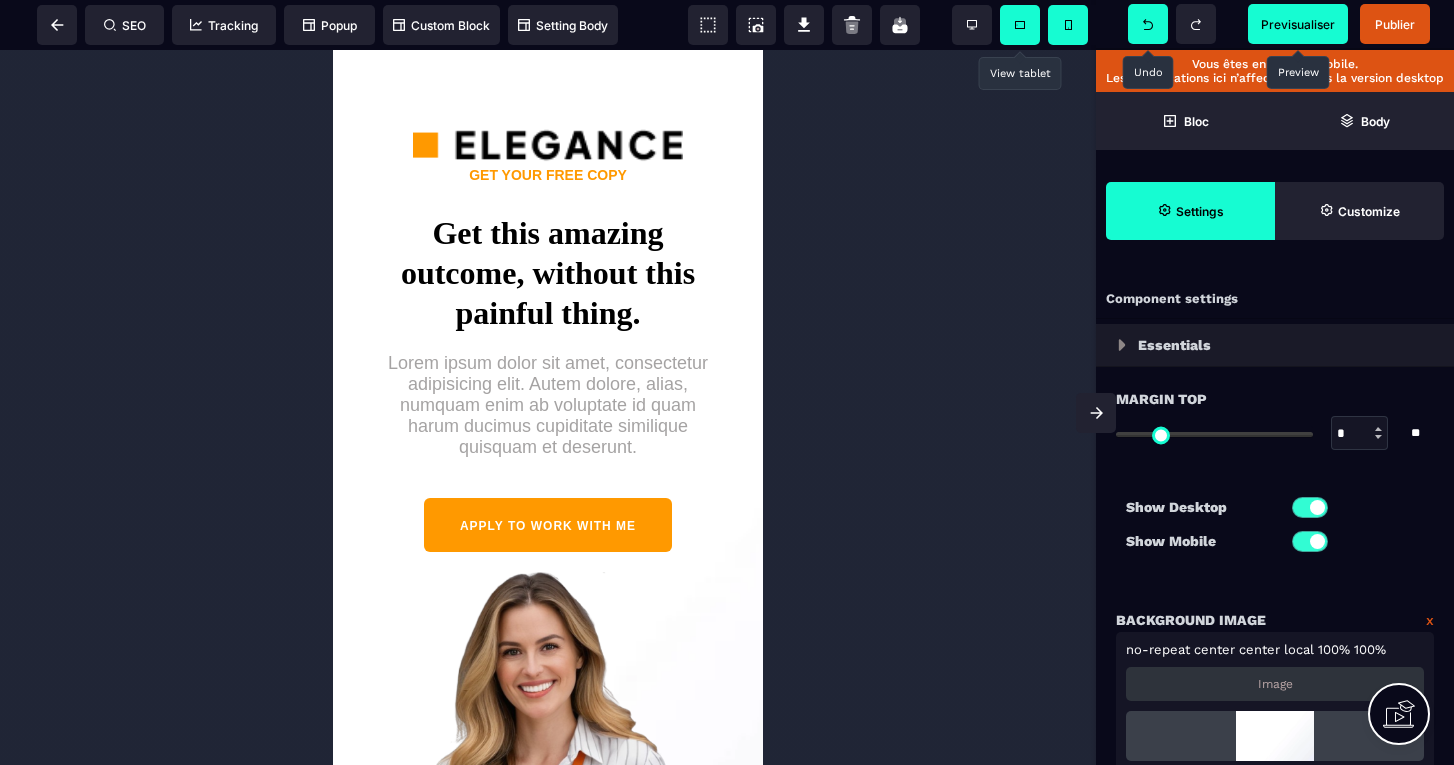 click 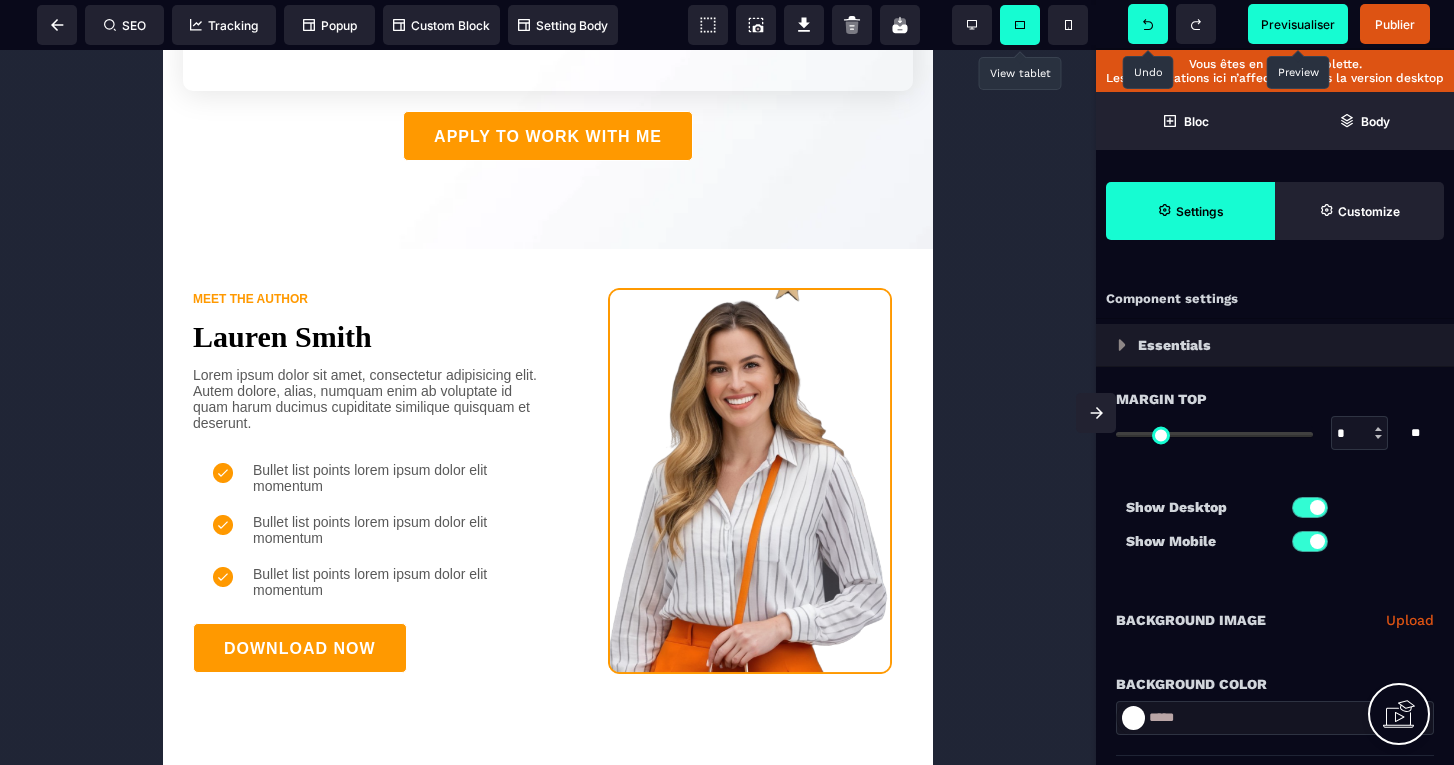 scroll, scrollTop: 2969, scrollLeft: 0, axis: vertical 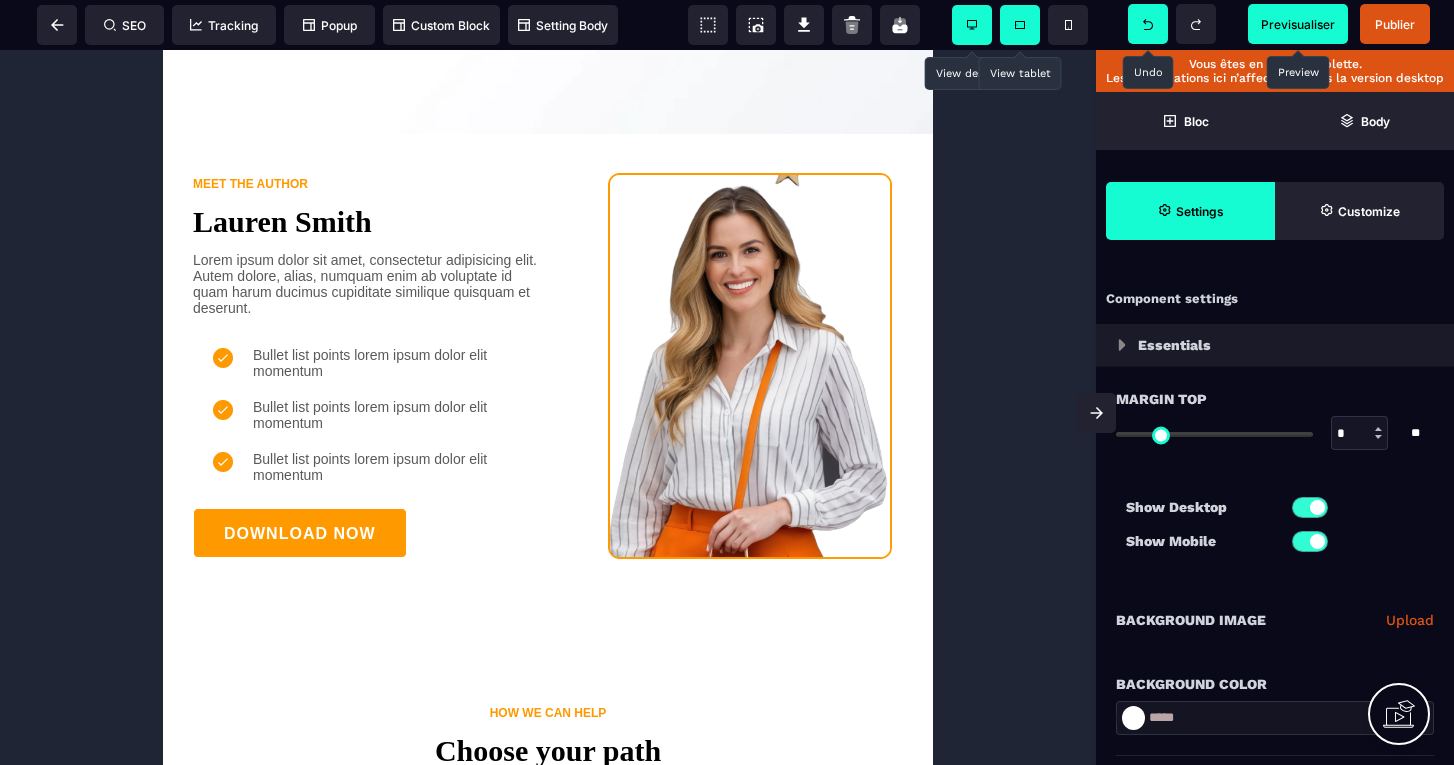 click 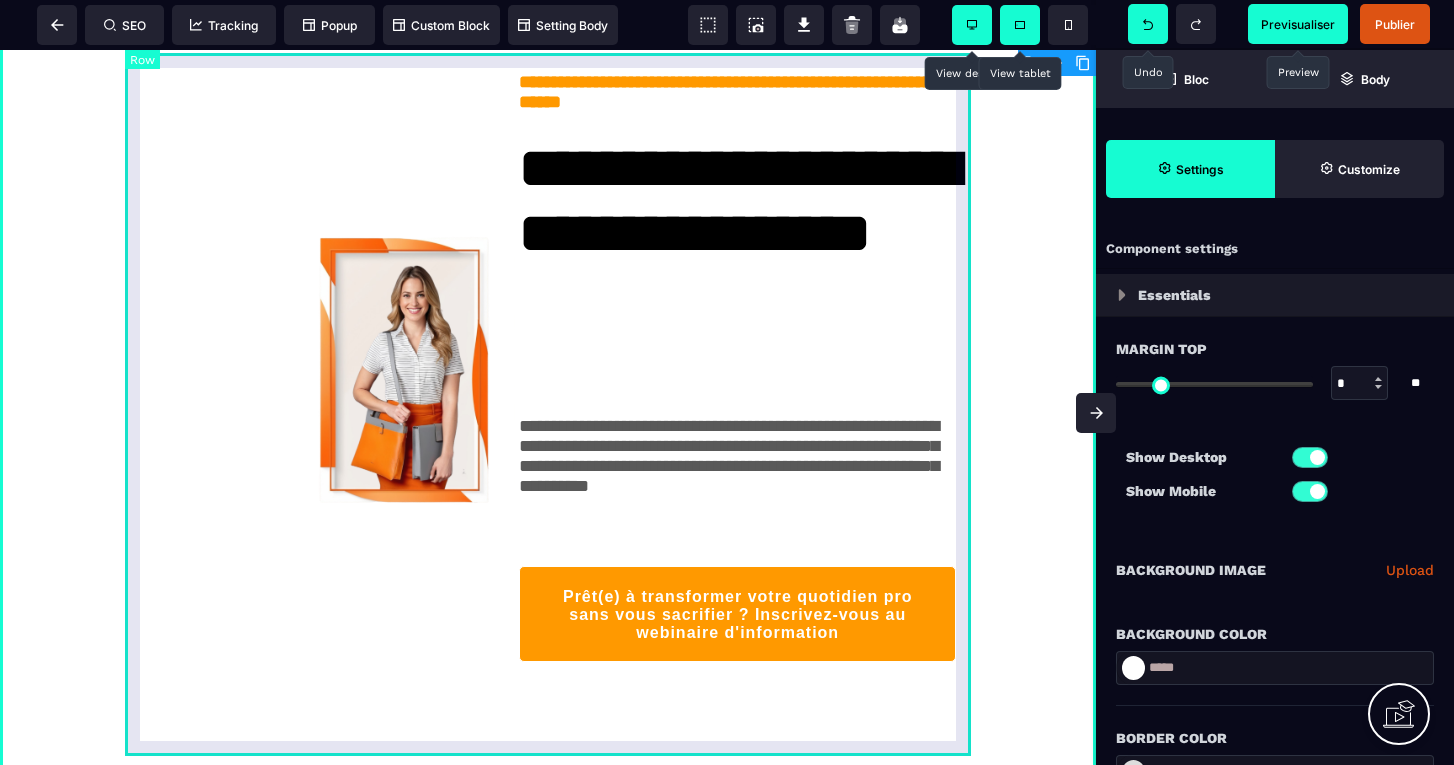scroll, scrollTop: 1817, scrollLeft: 0, axis: vertical 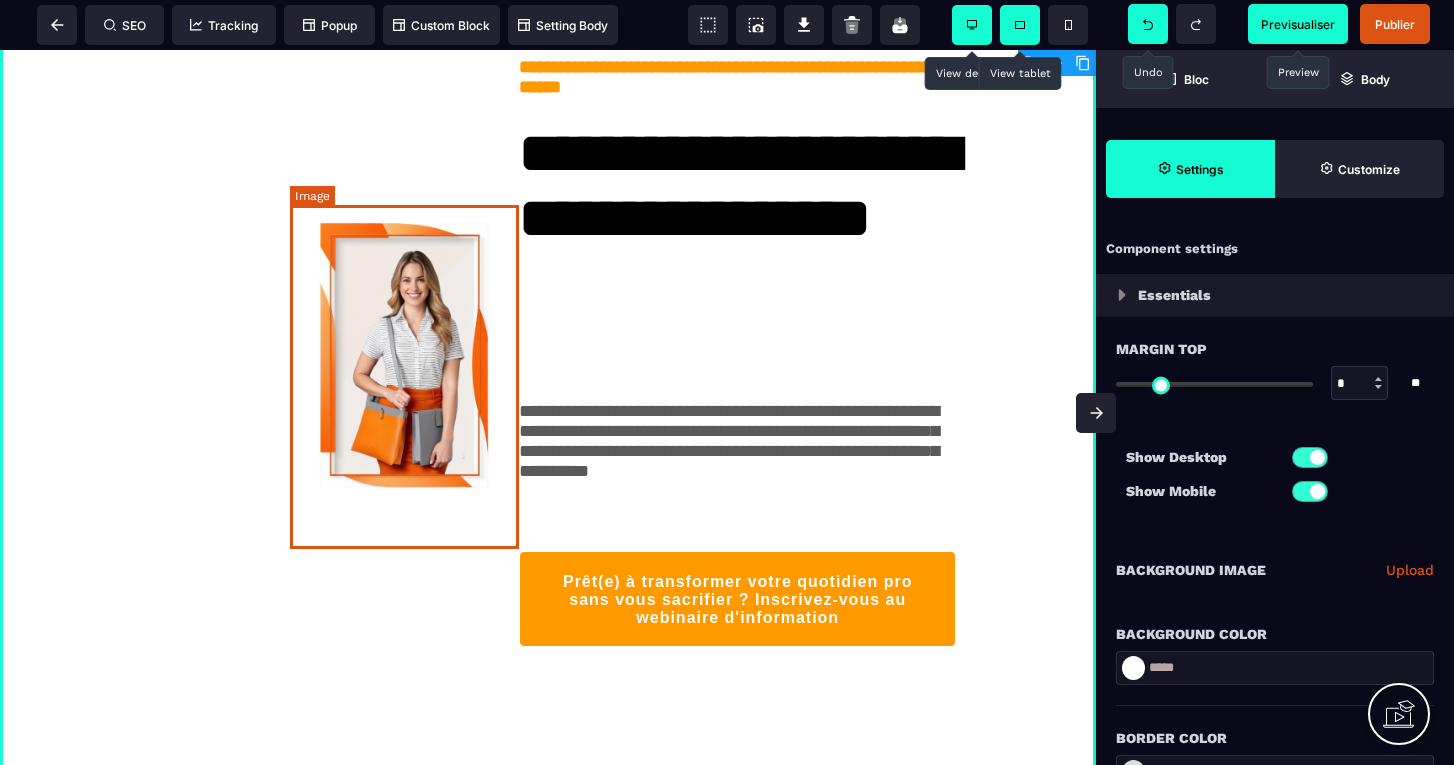 click at bounding box center [404, 352] 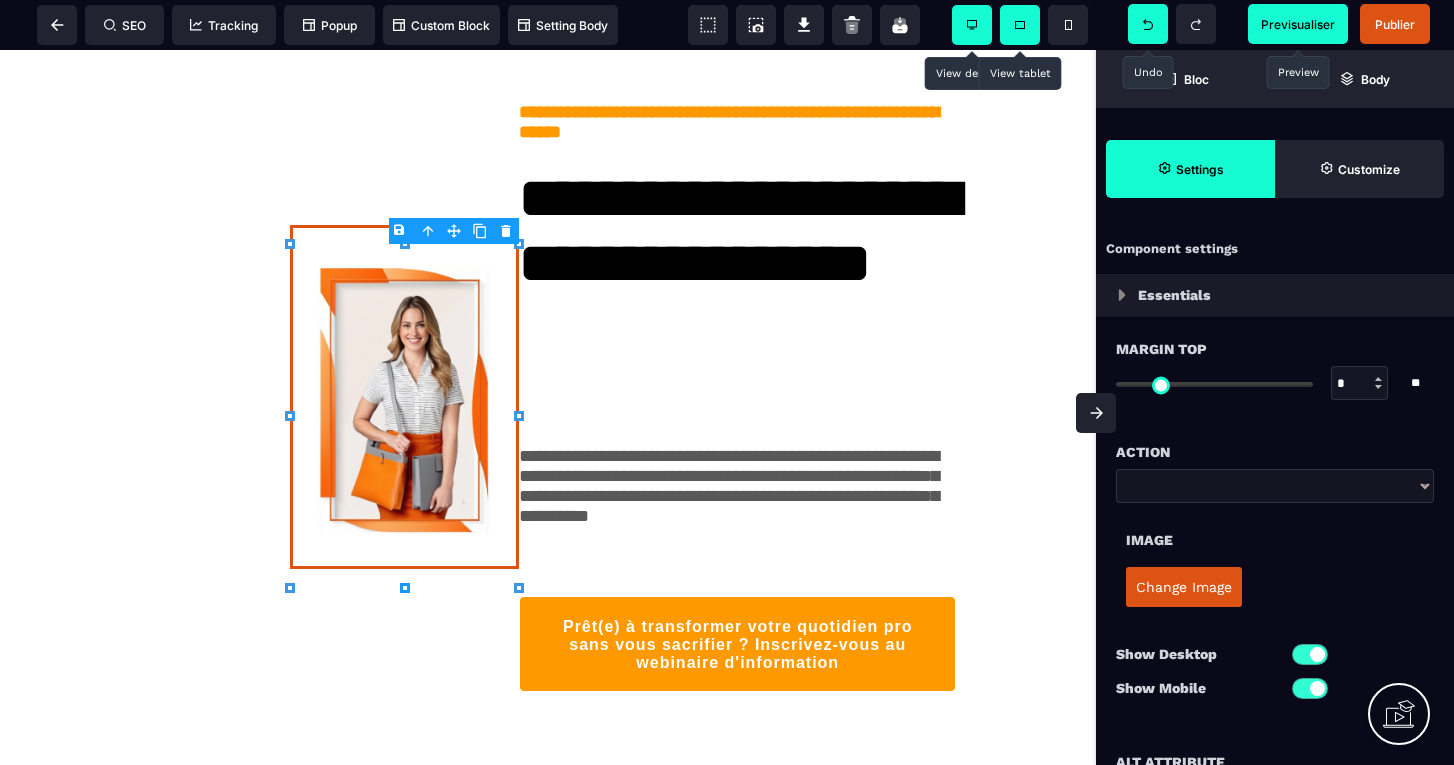 scroll, scrollTop: 1766, scrollLeft: 0, axis: vertical 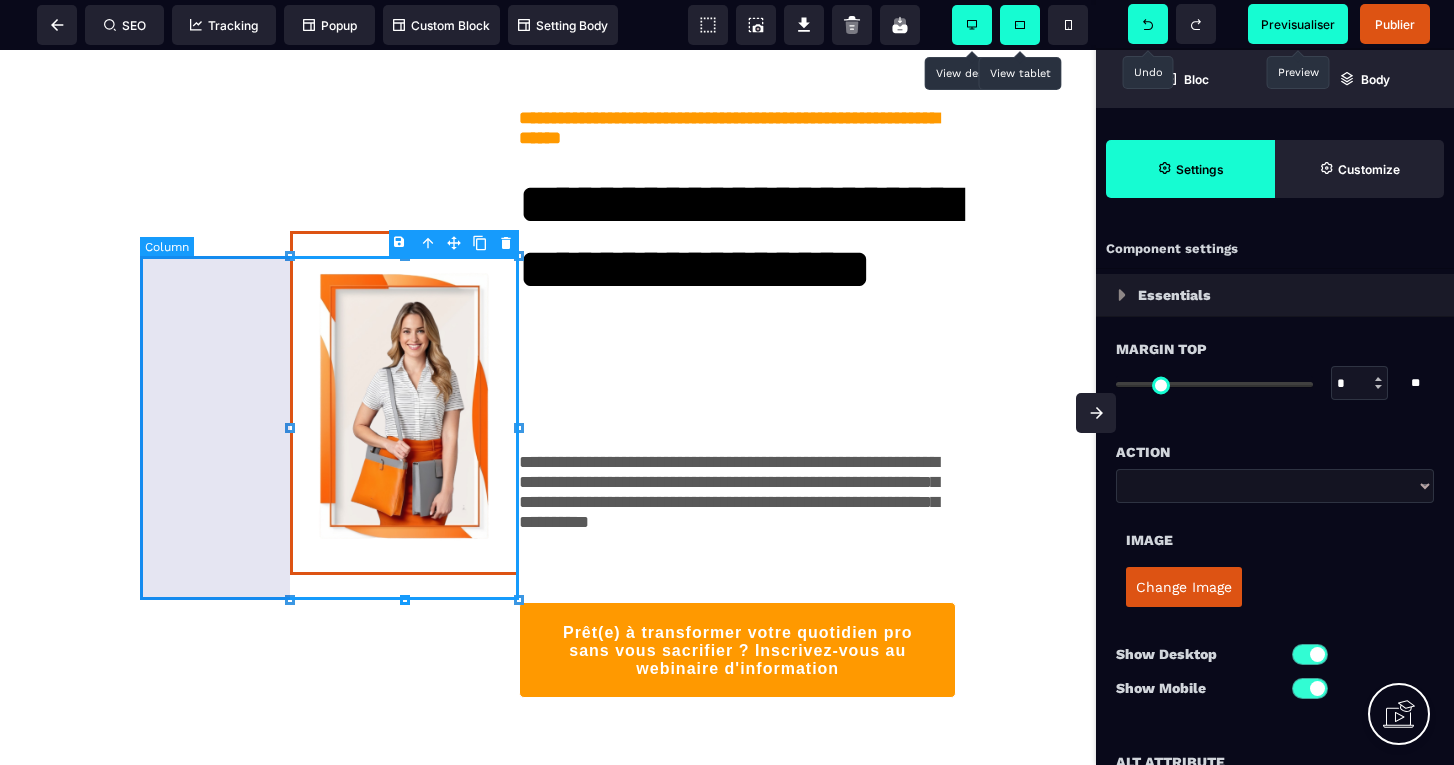 click at bounding box center (329, 403) 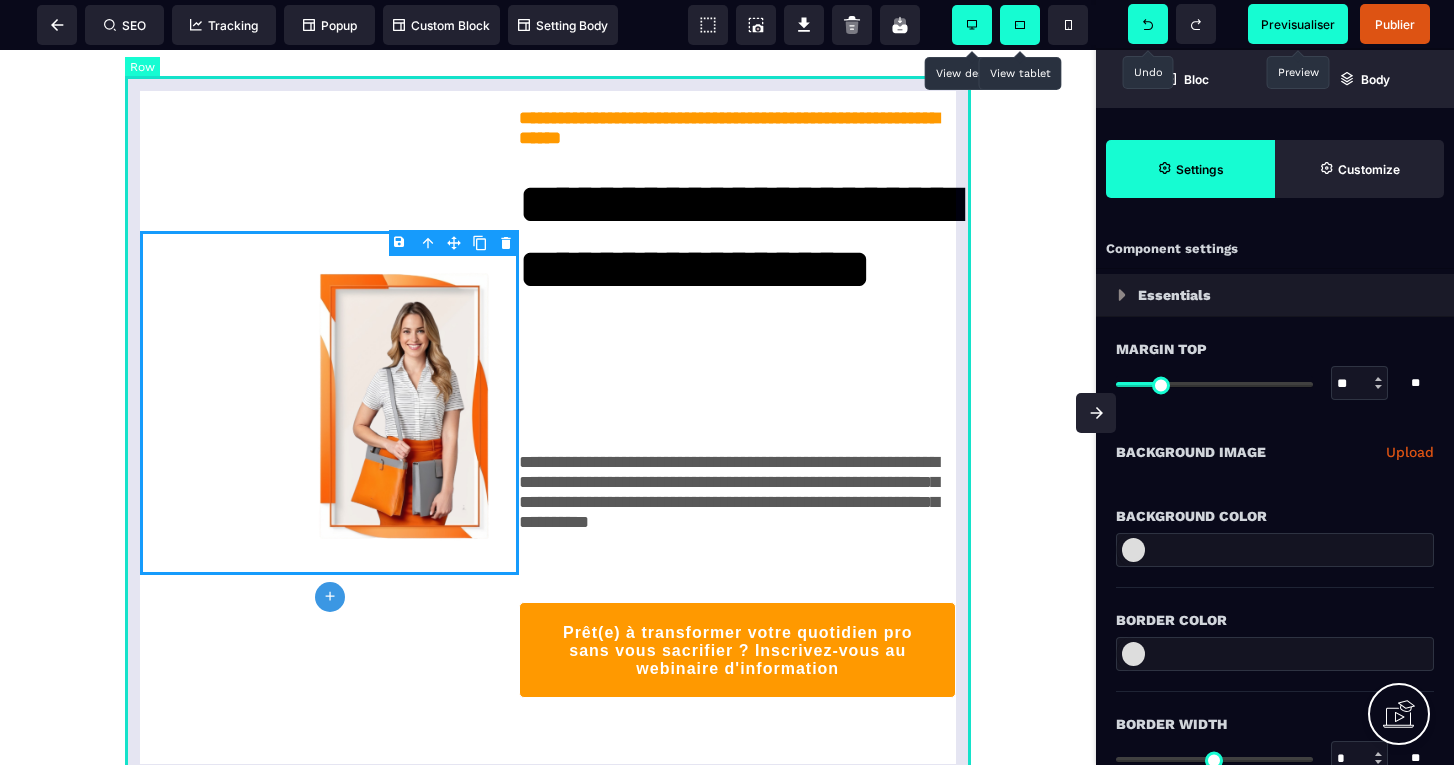 click on "**********" at bounding box center [548, 403] 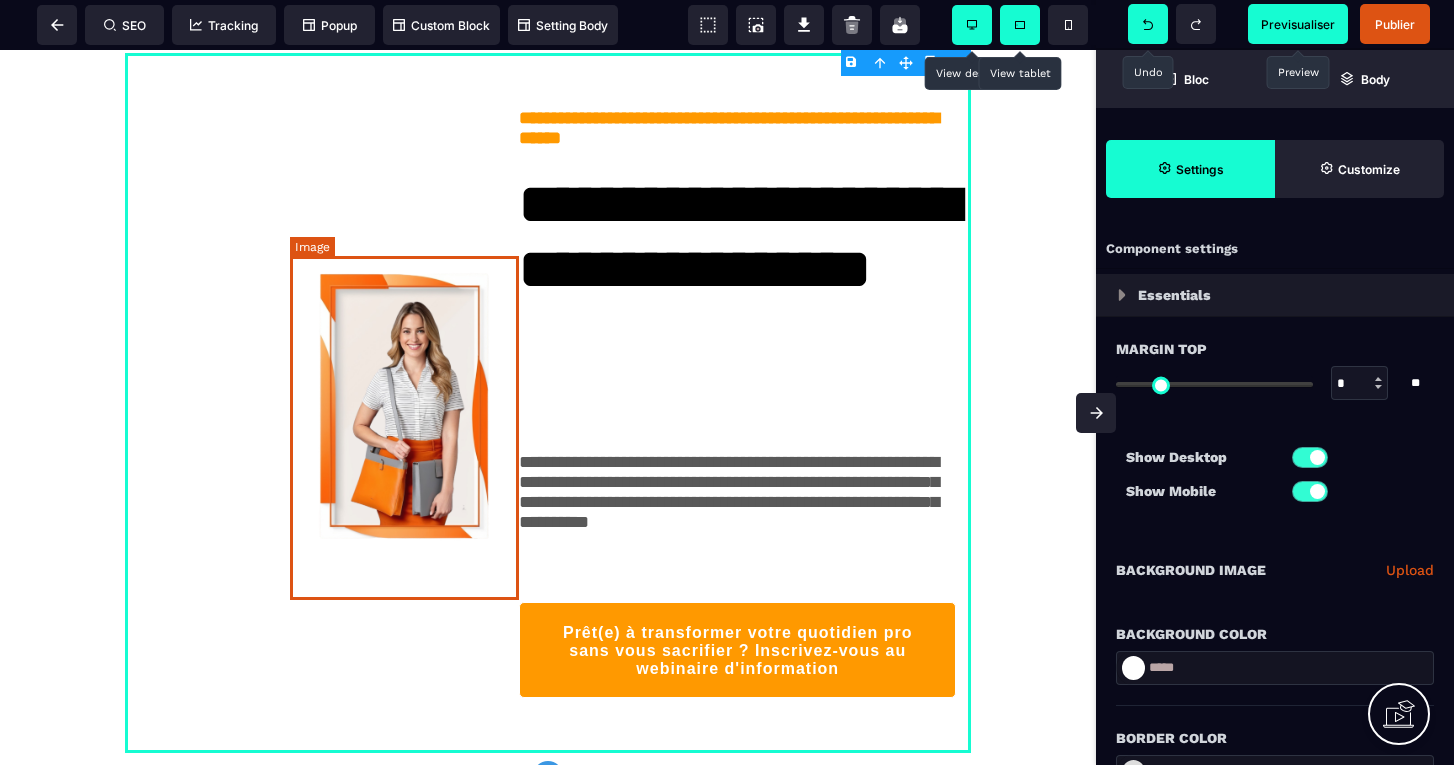 click at bounding box center [404, 403] 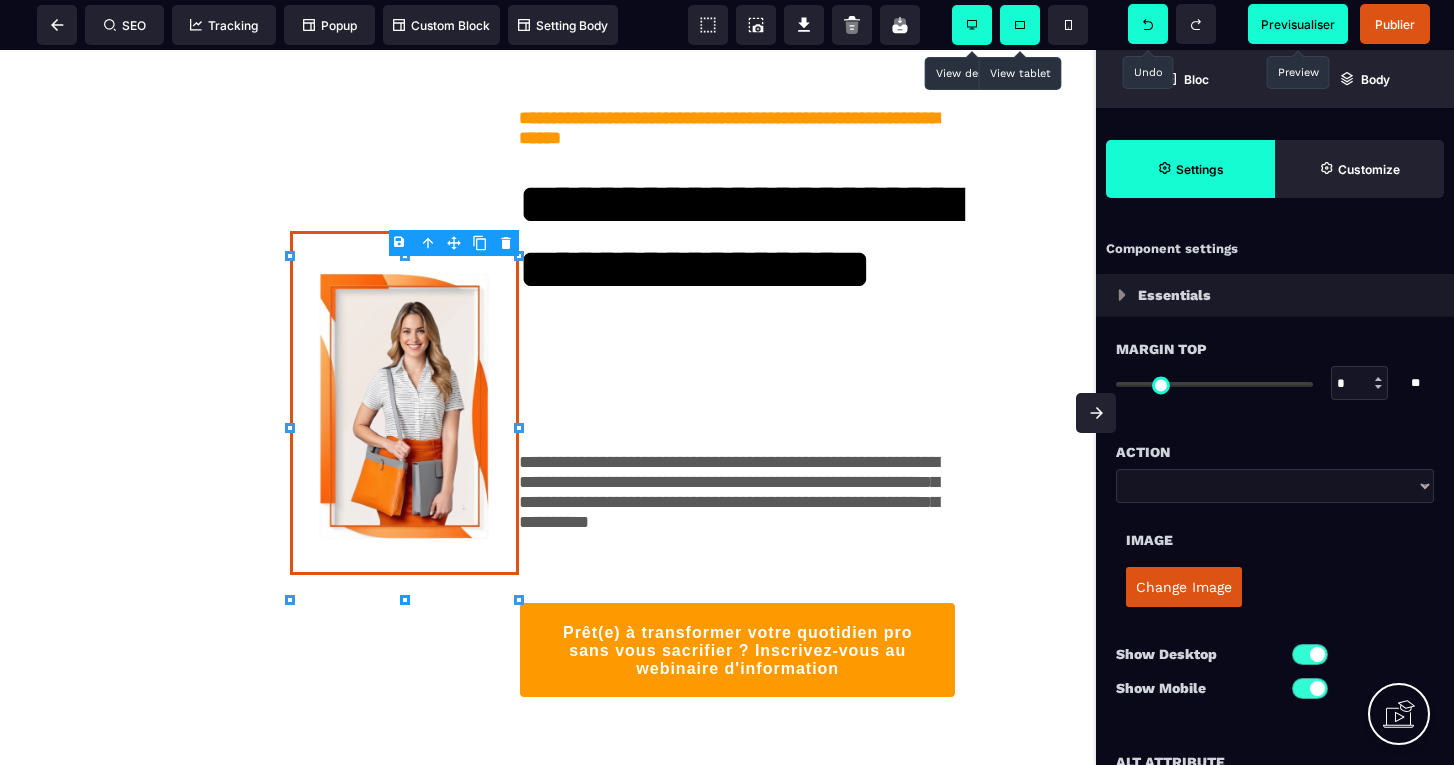 click on "Change Image" at bounding box center [1184, 587] 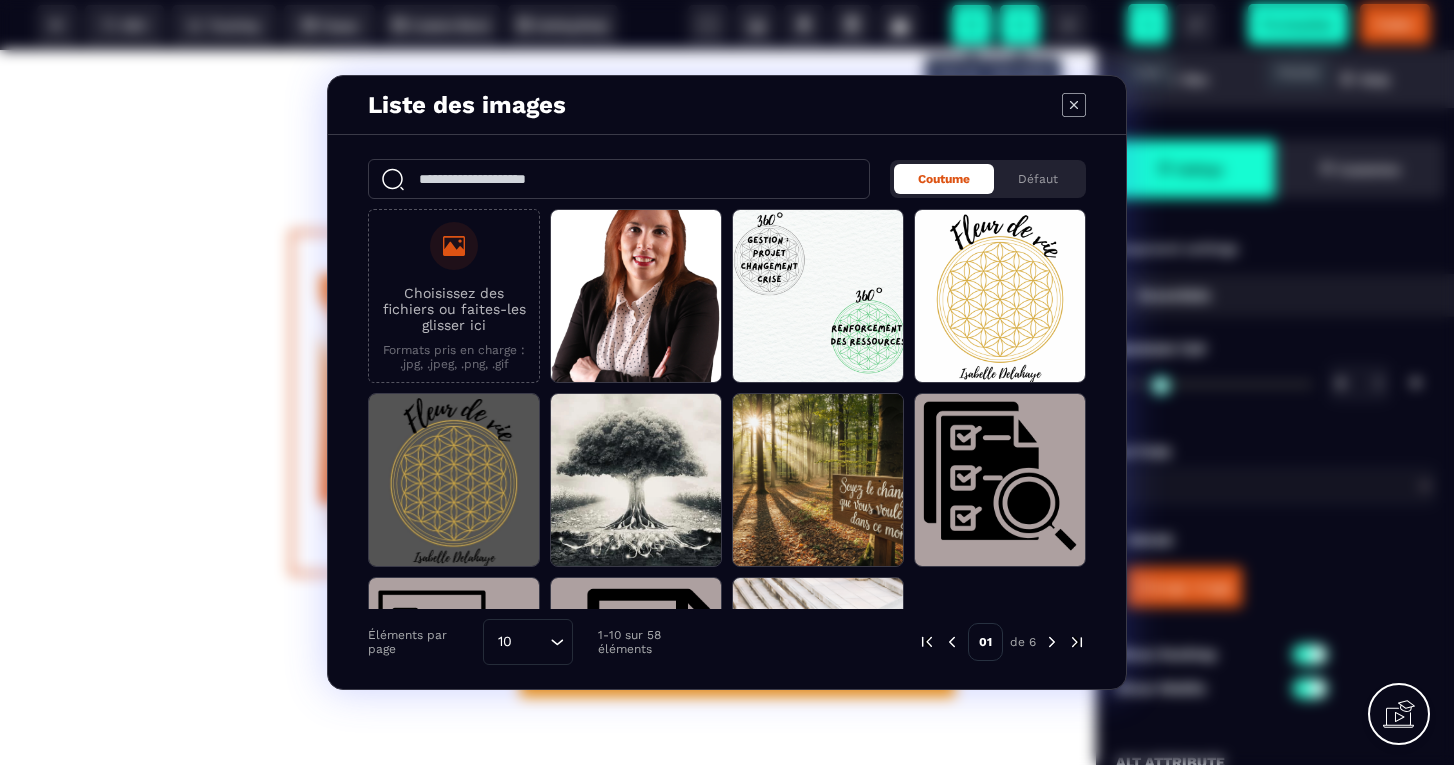 click on "Choisissez des fichiers ou faites-les glisser ici" at bounding box center (454, 309) 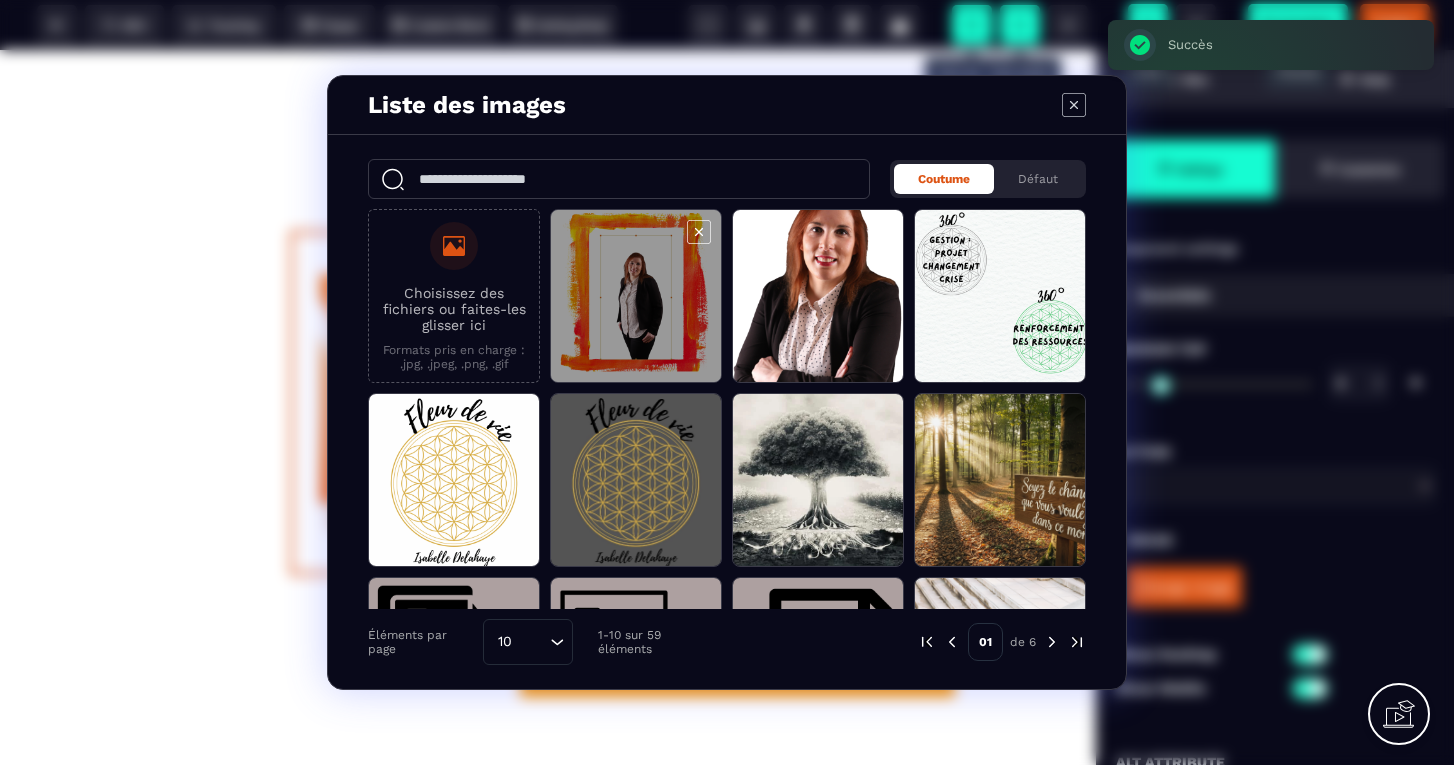 click at bounding box center [636, 297] 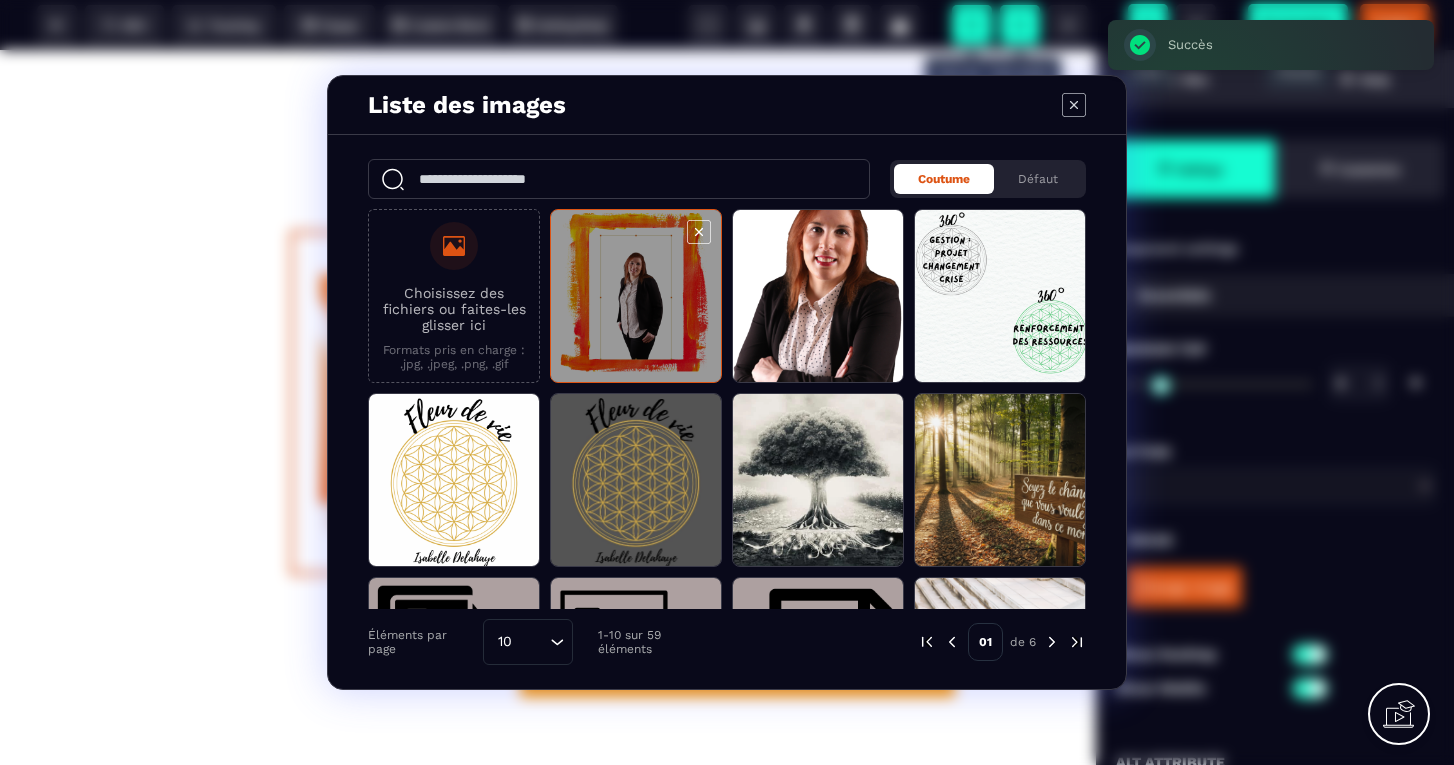 click at bounding box center (636, 297) 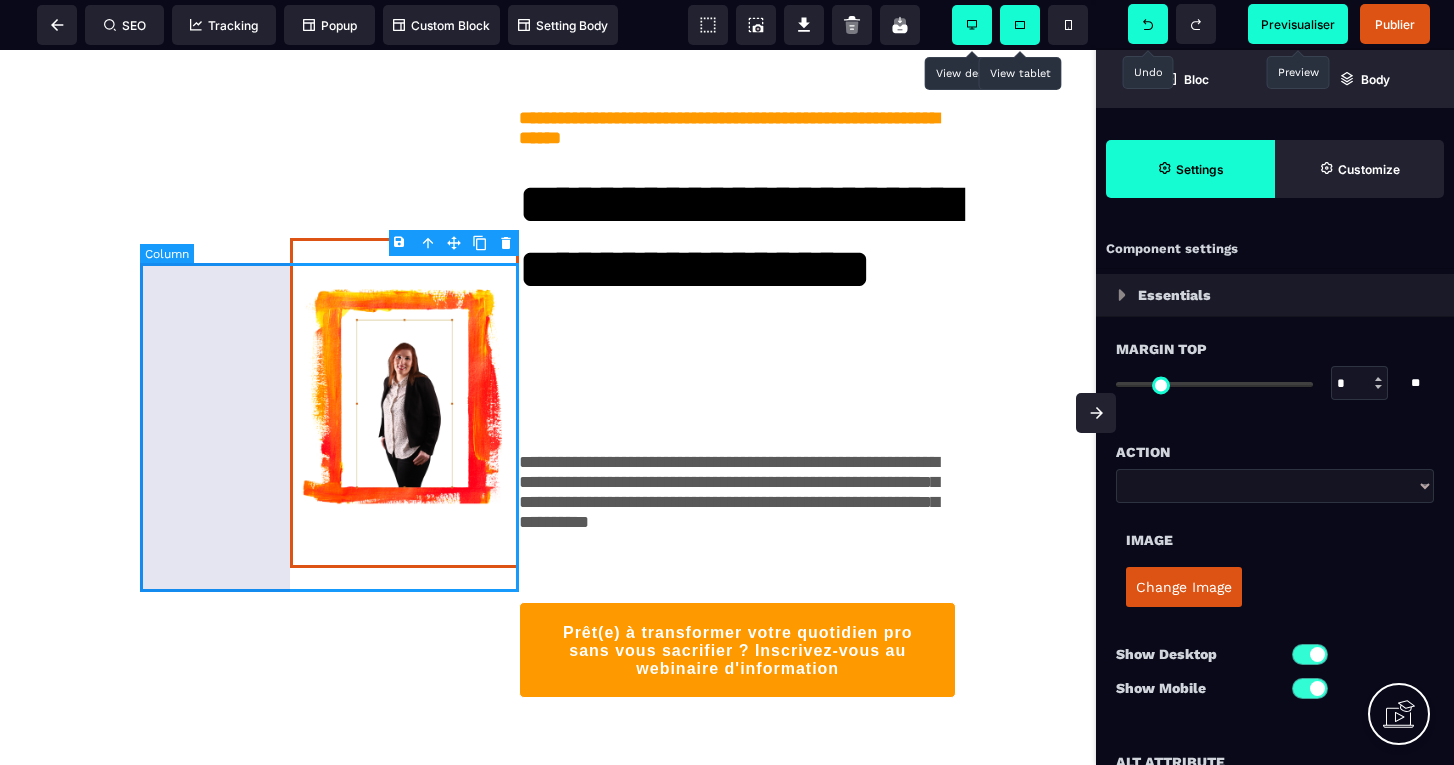 click at bounding box center (329, 402) 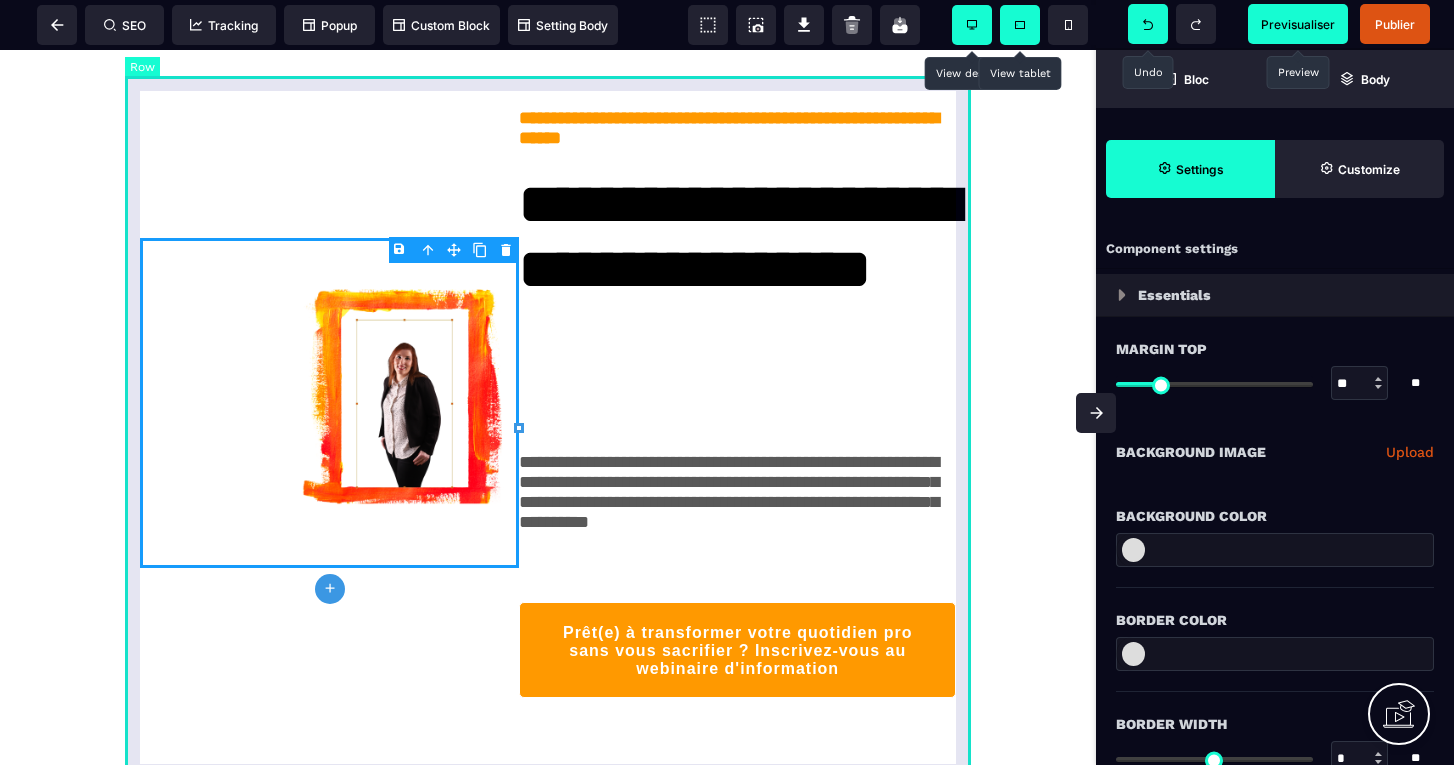 click on "**********" at bounding box center [548, 403] 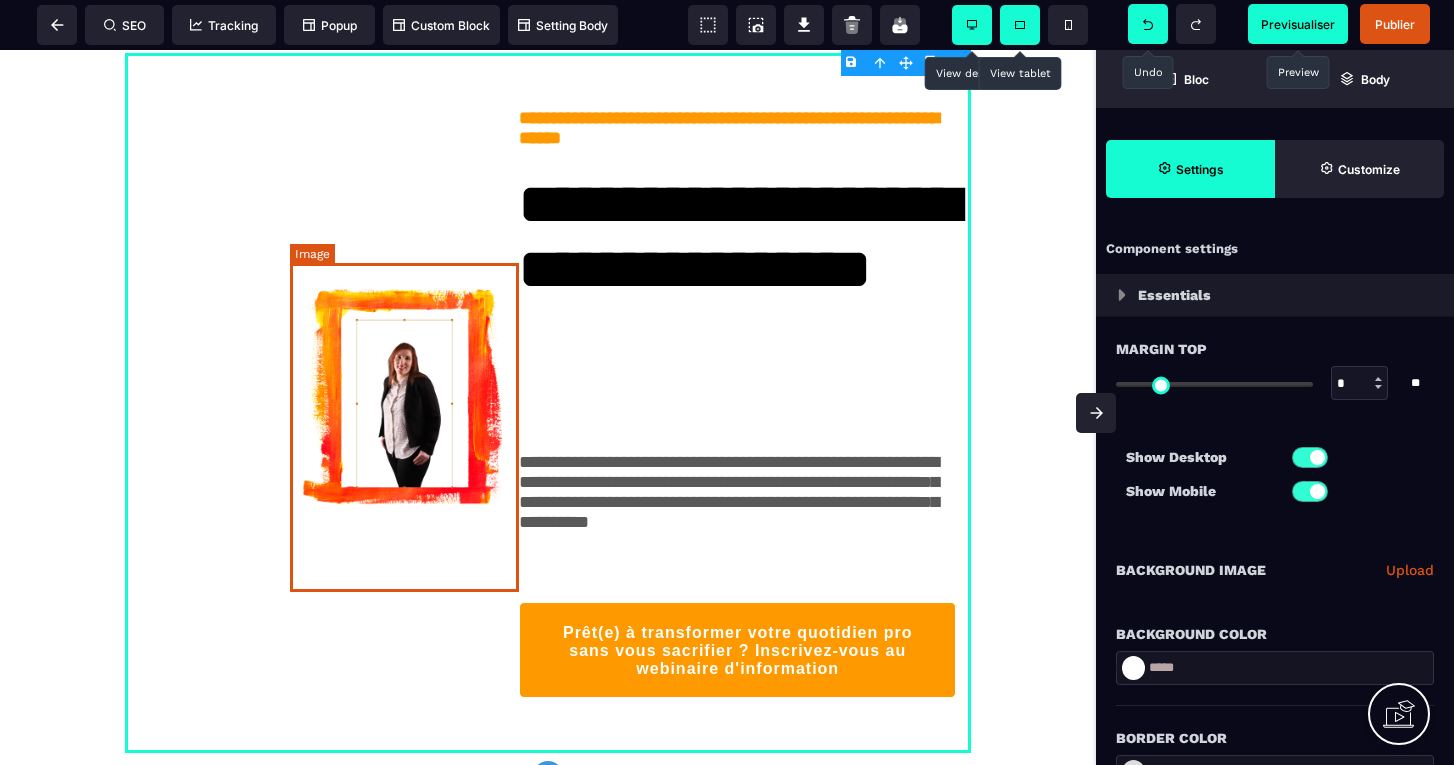 click at bounding box center [404, 402] 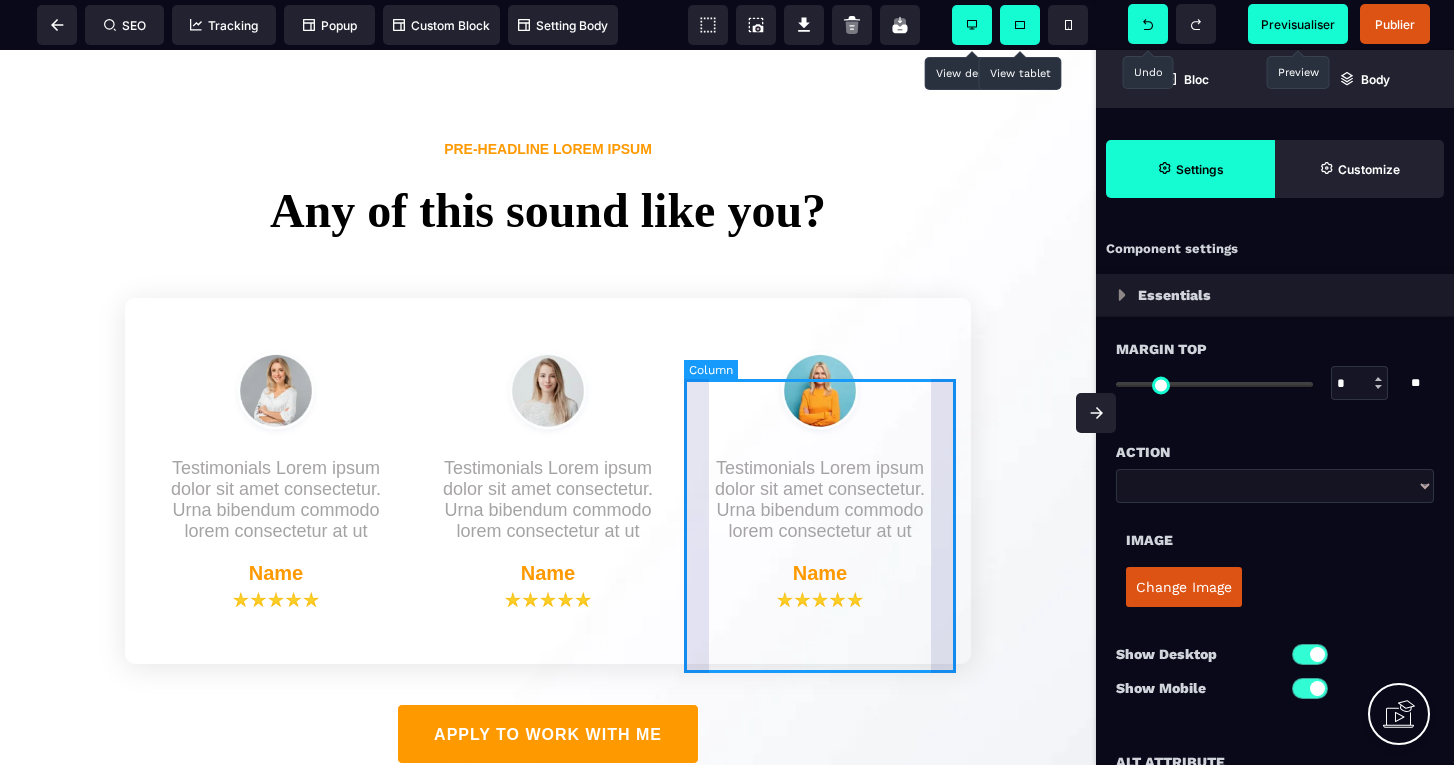 scroll, scrollTop: 2571, scrollLeft: 0, axis: vertical 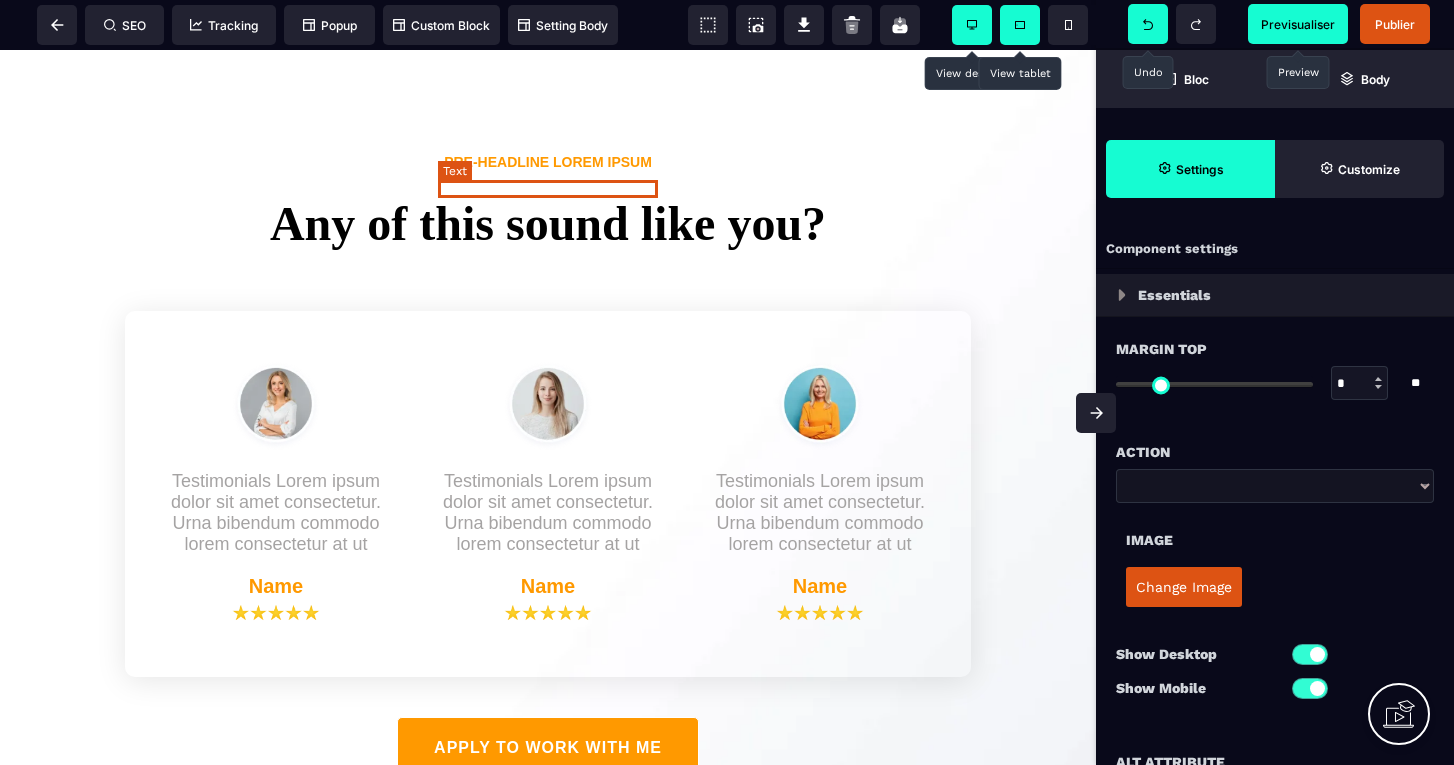 click on "PRE-HEADLINE LOREM IPSUM" at bounding box center [548, 162] 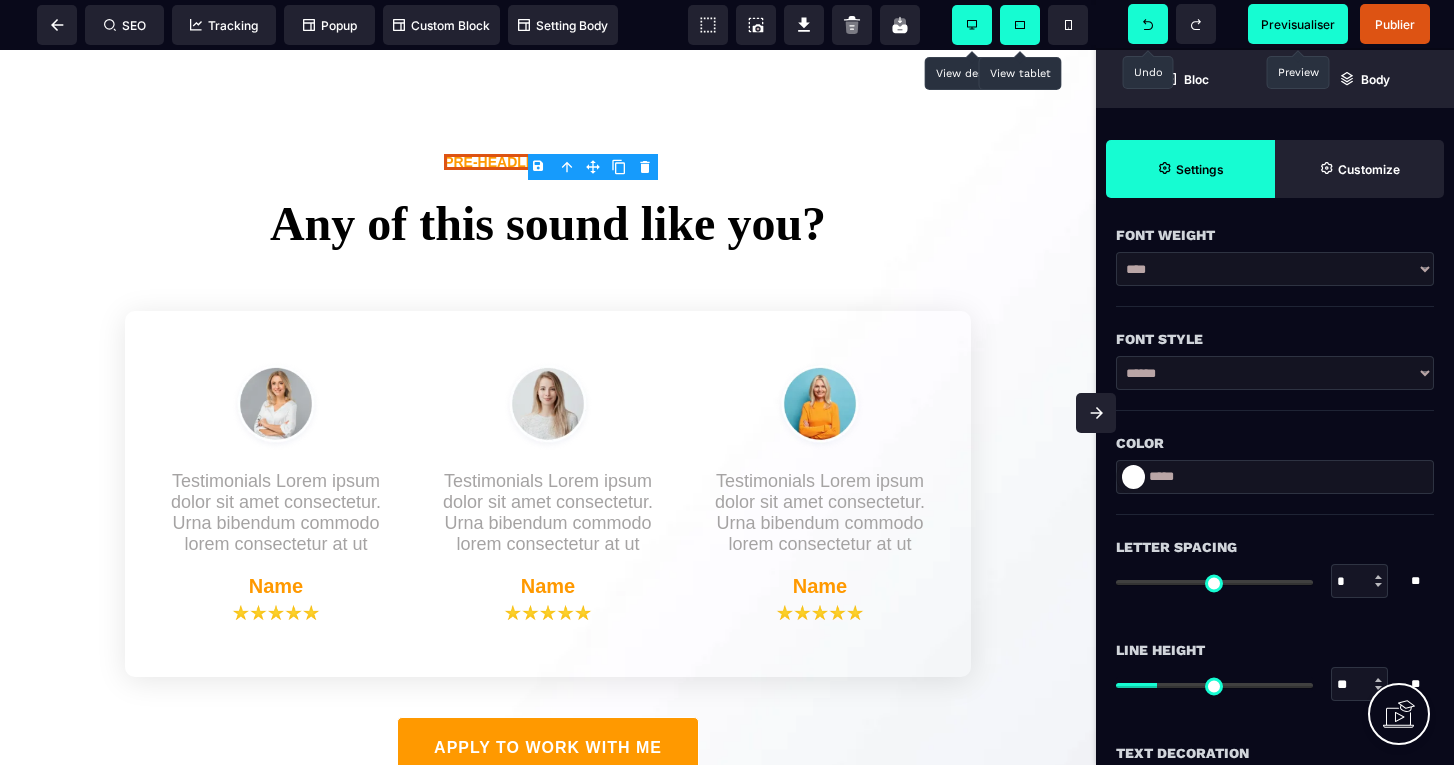 scroll, scrollTop: 435, scrollLeft: 0, axis: vertical 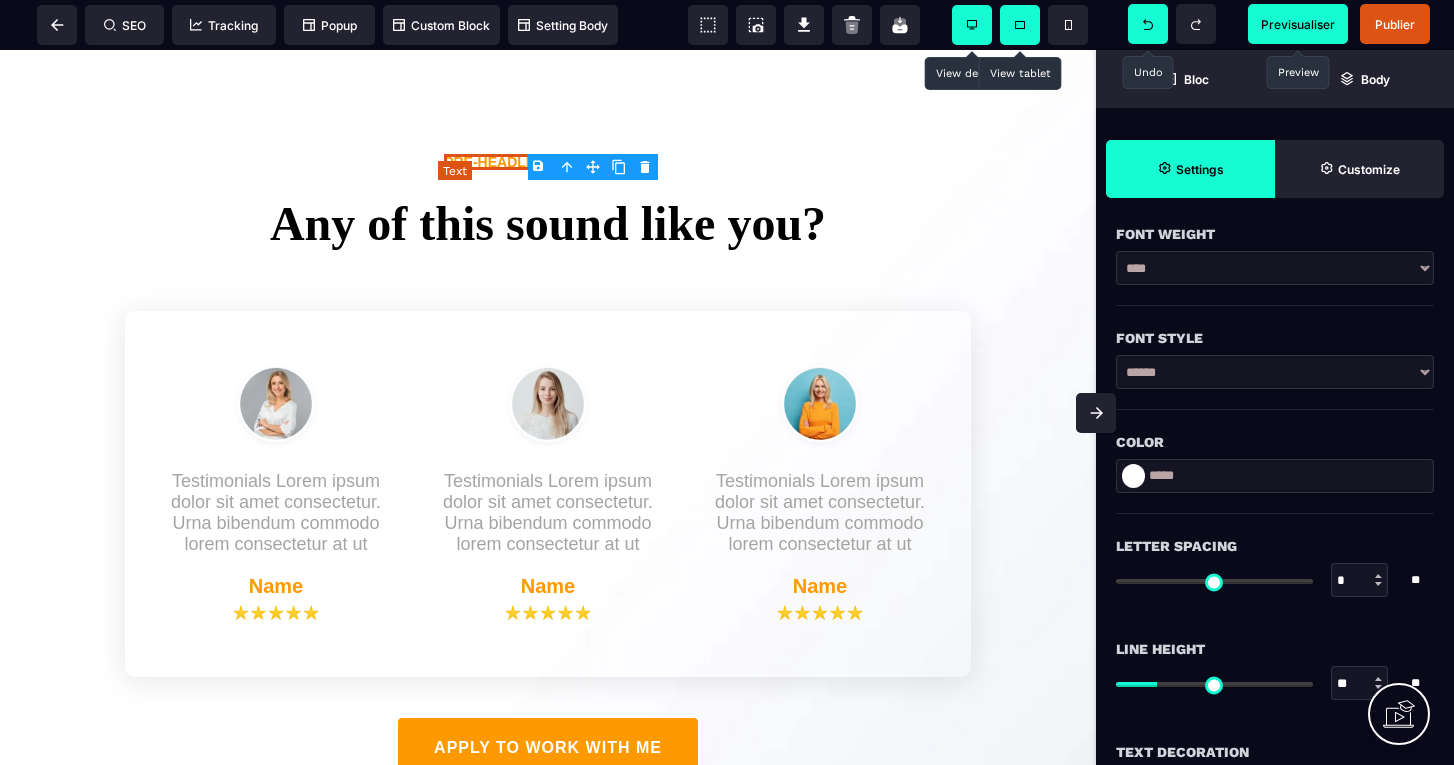 click on "PRE-HEADLINE LOREM IPSUM" at bounding box center (548, 162) 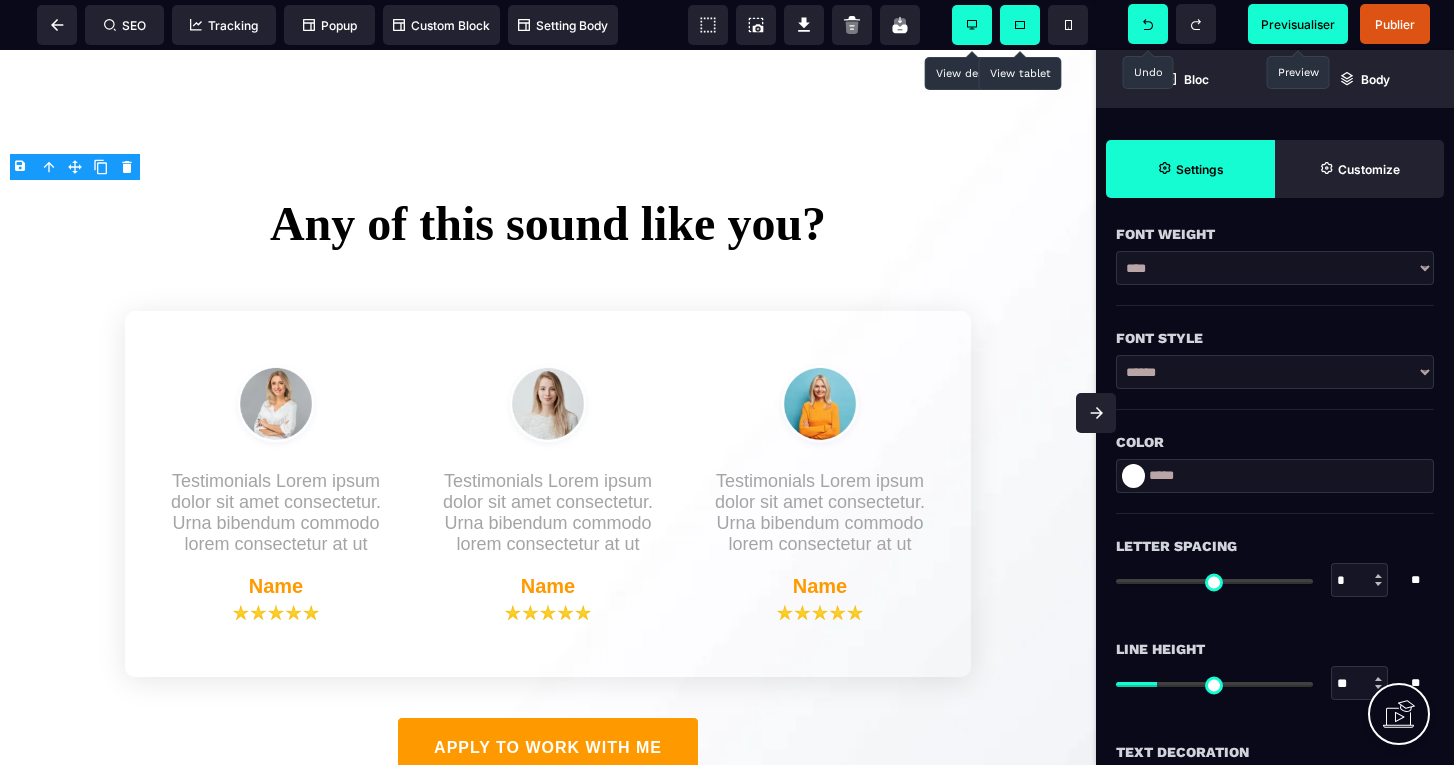 click 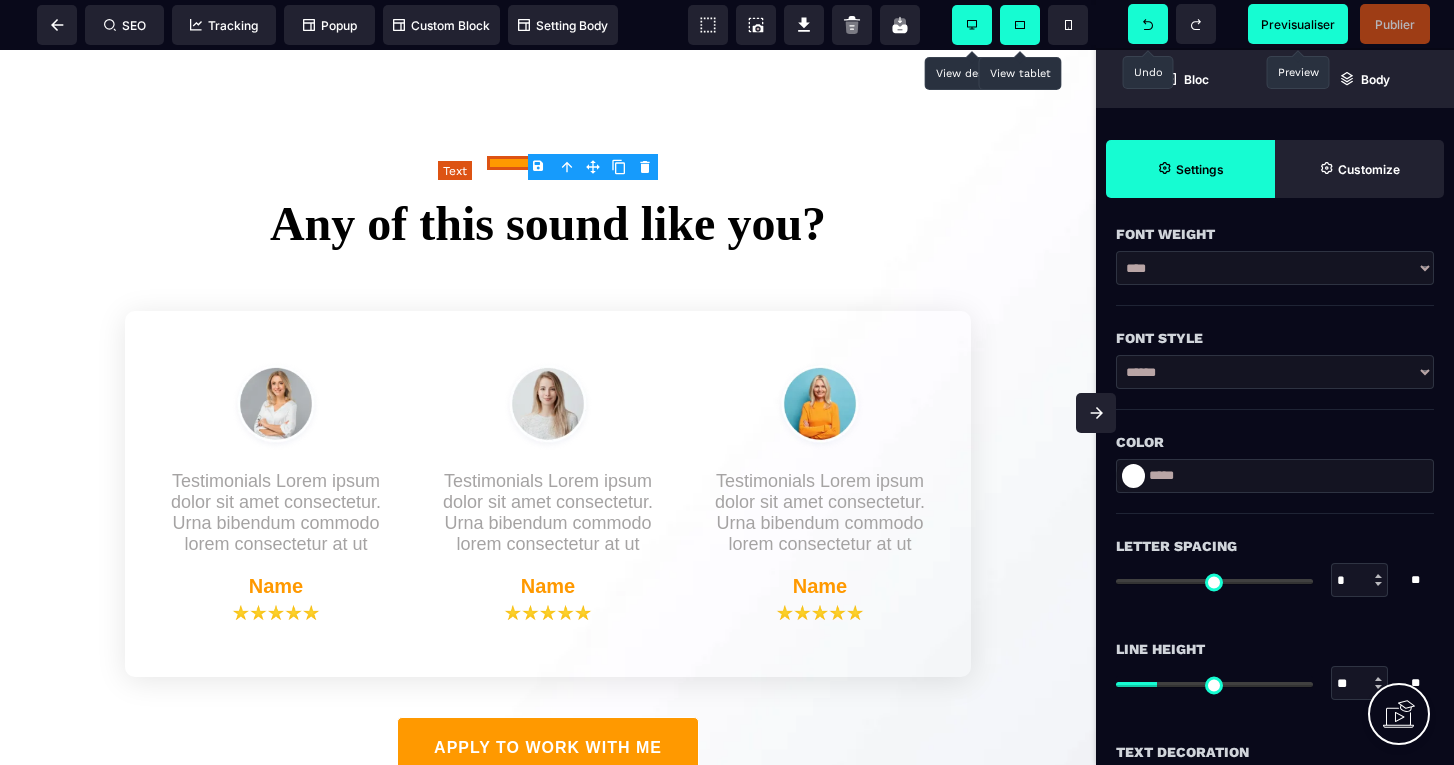 click on "**********" at bounding box center [548, 163] 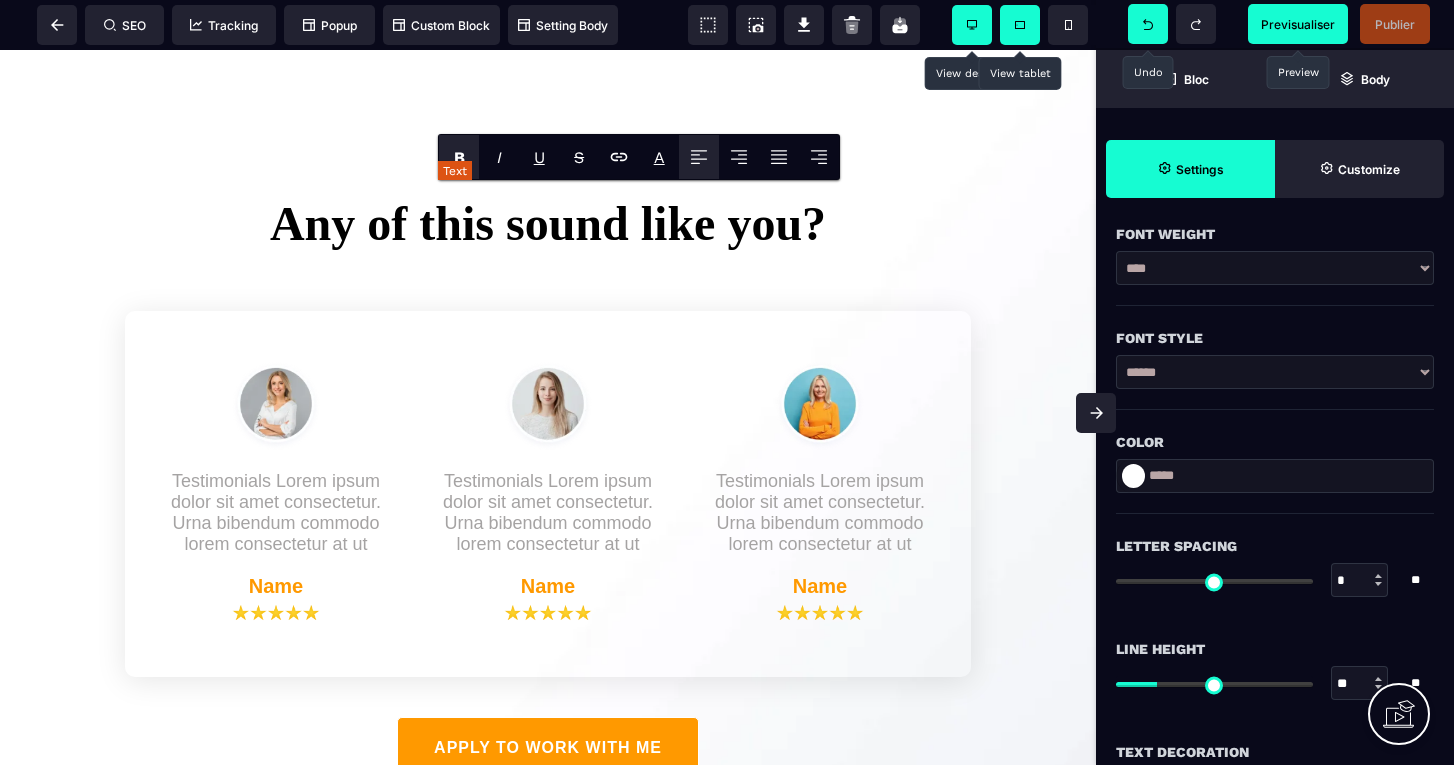 click on "**********" at bounding box center [548, 163] 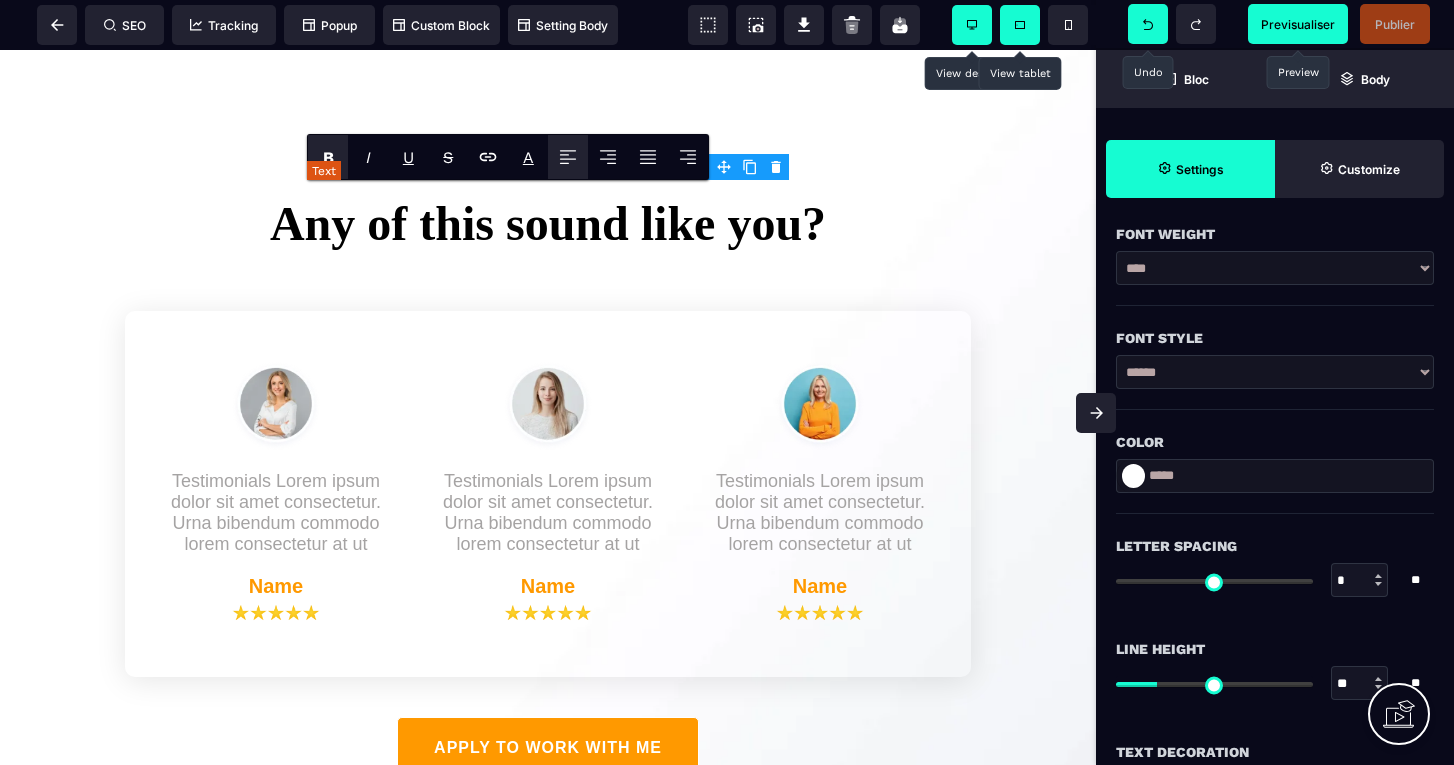 click on "**********" at bounding box center (548, 163) 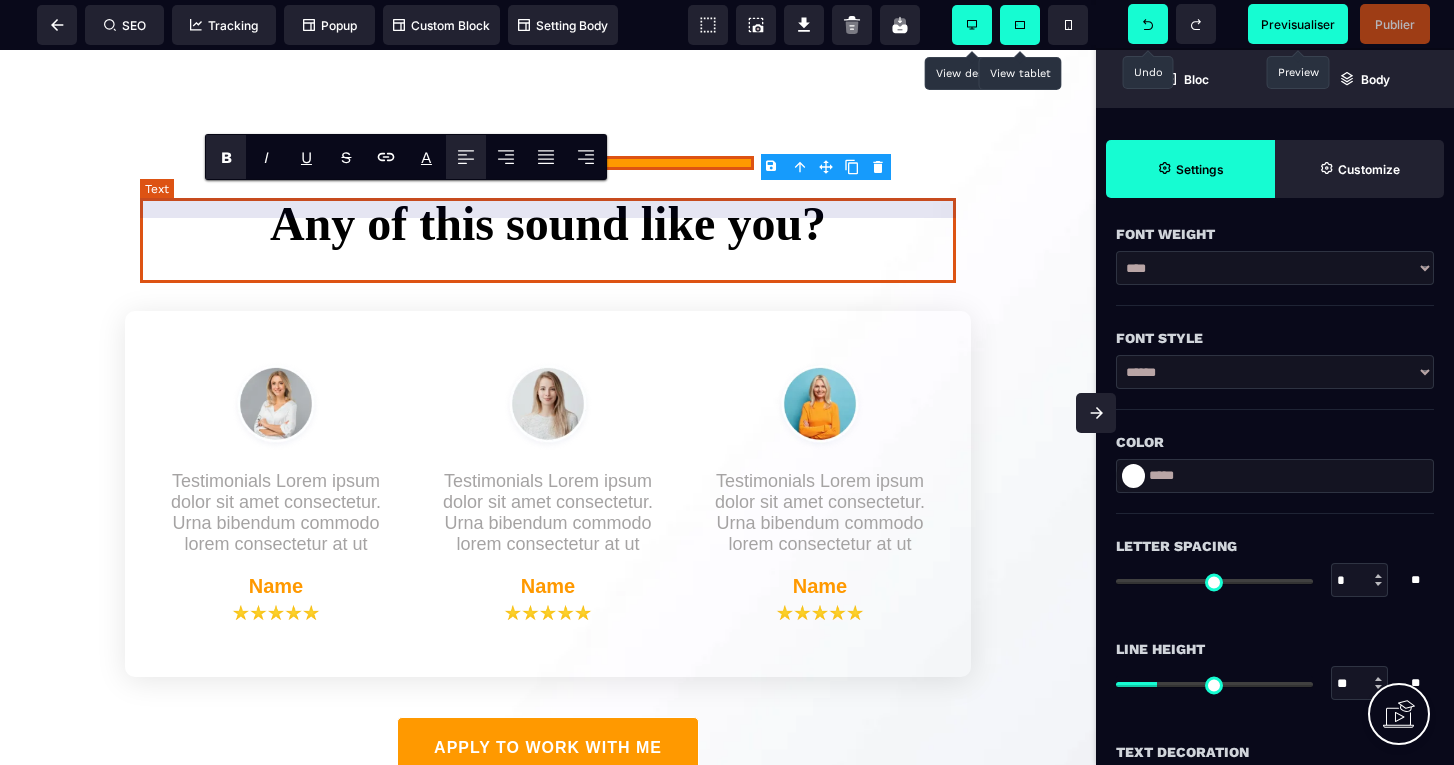 click on "Any of this sound like you?" at bounding box center (548, 213) 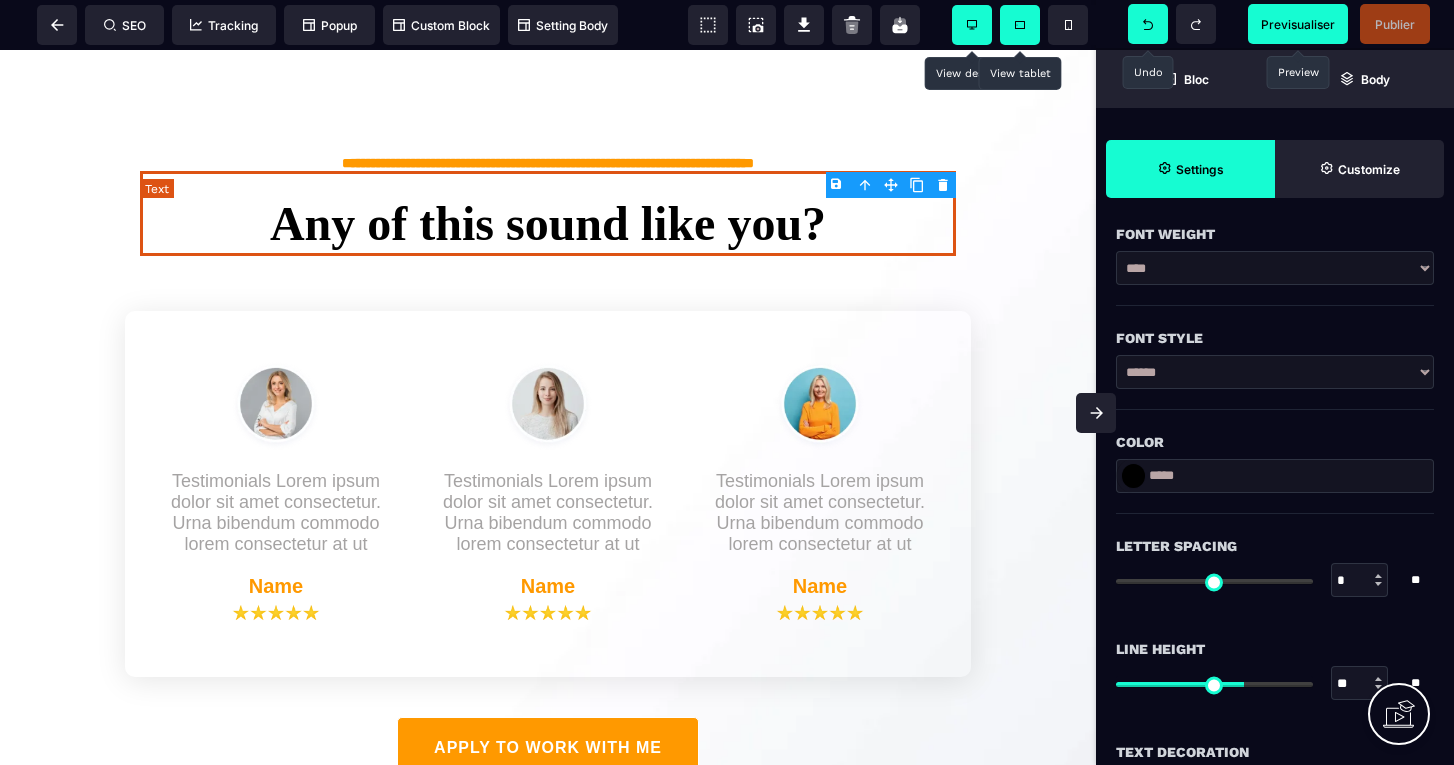 scroll, scrollTop: 0, scrollLeft: 0, axis: both 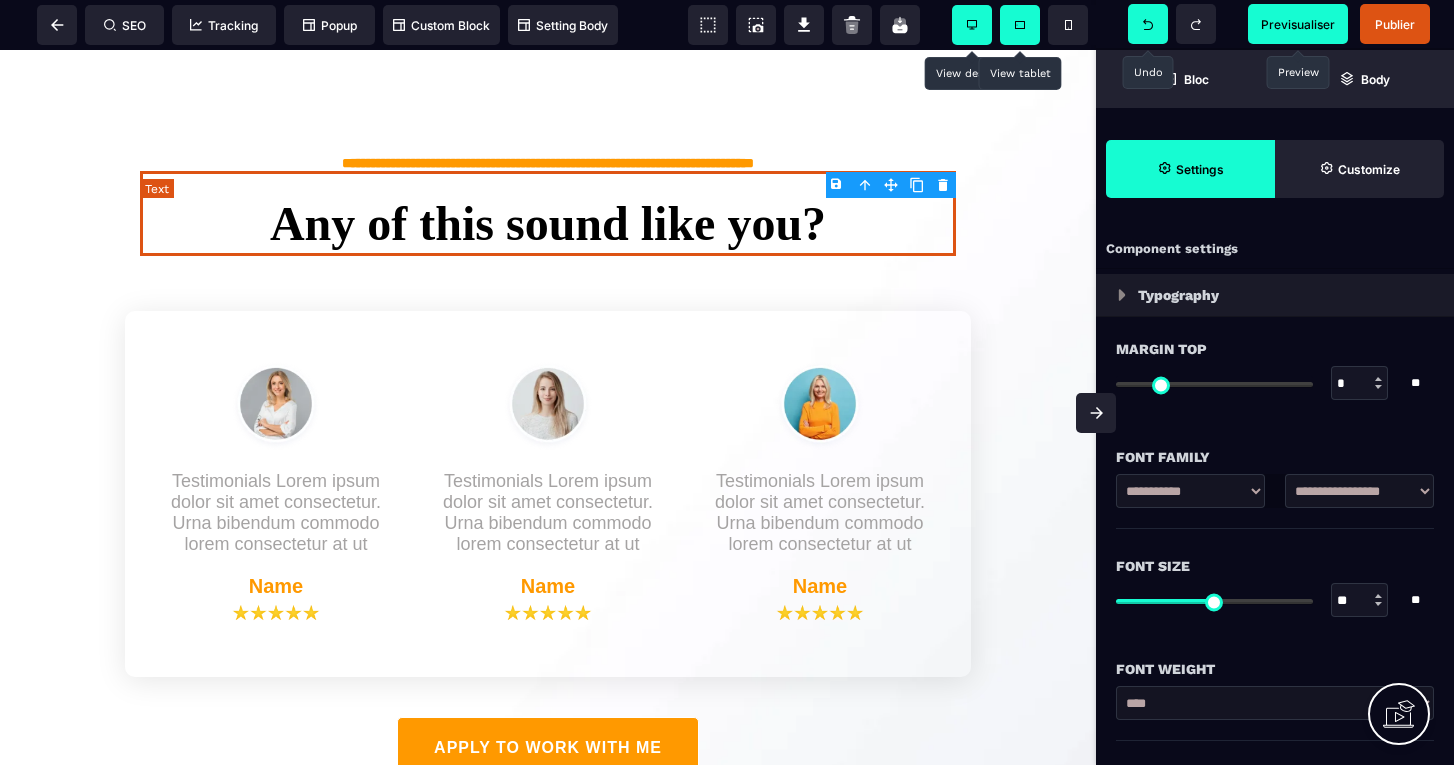 click on "Any of this sound like you?" at bounding box center [548, 213] 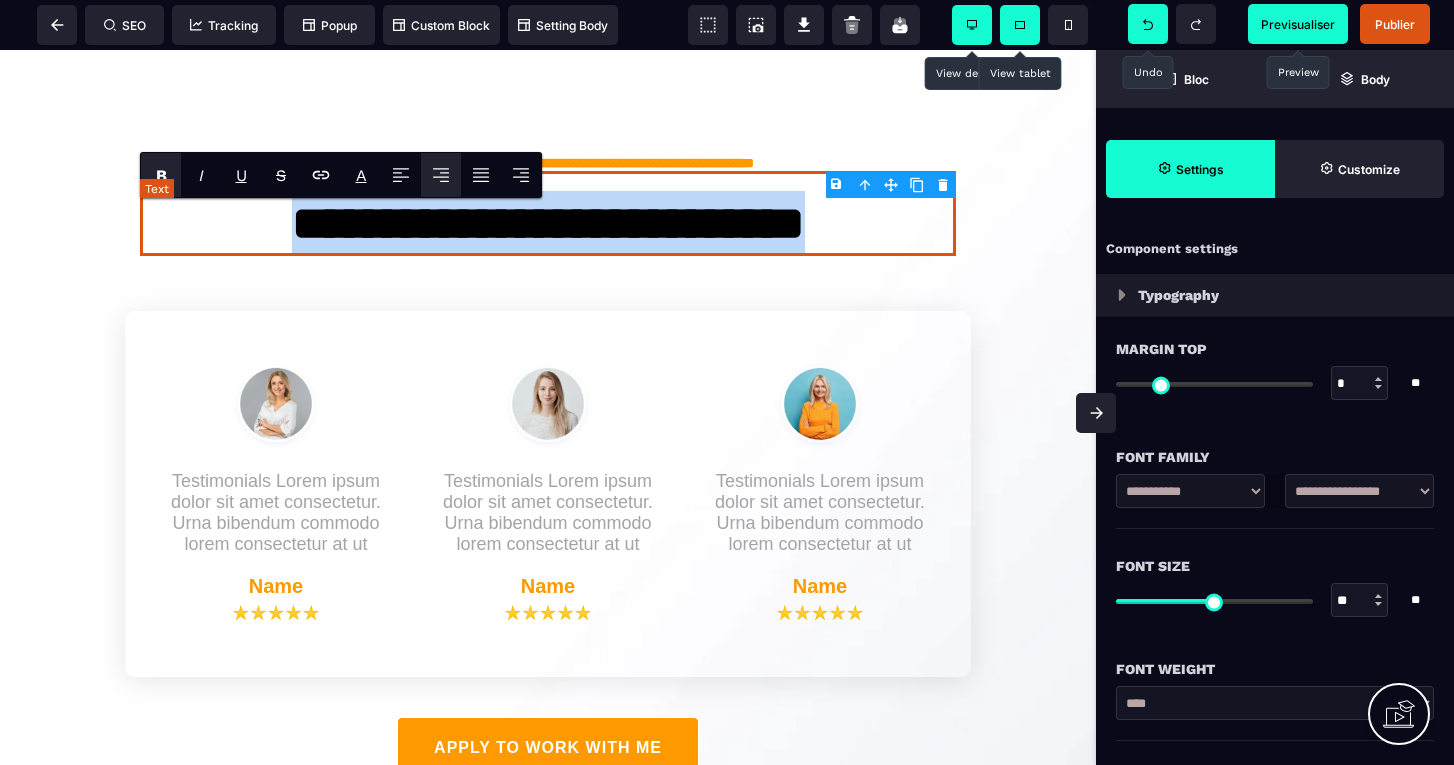 drag, startPoint x: 848, startPoint y: 247, endPoint x: 171, endPoint y: 256, distance: 677.0598 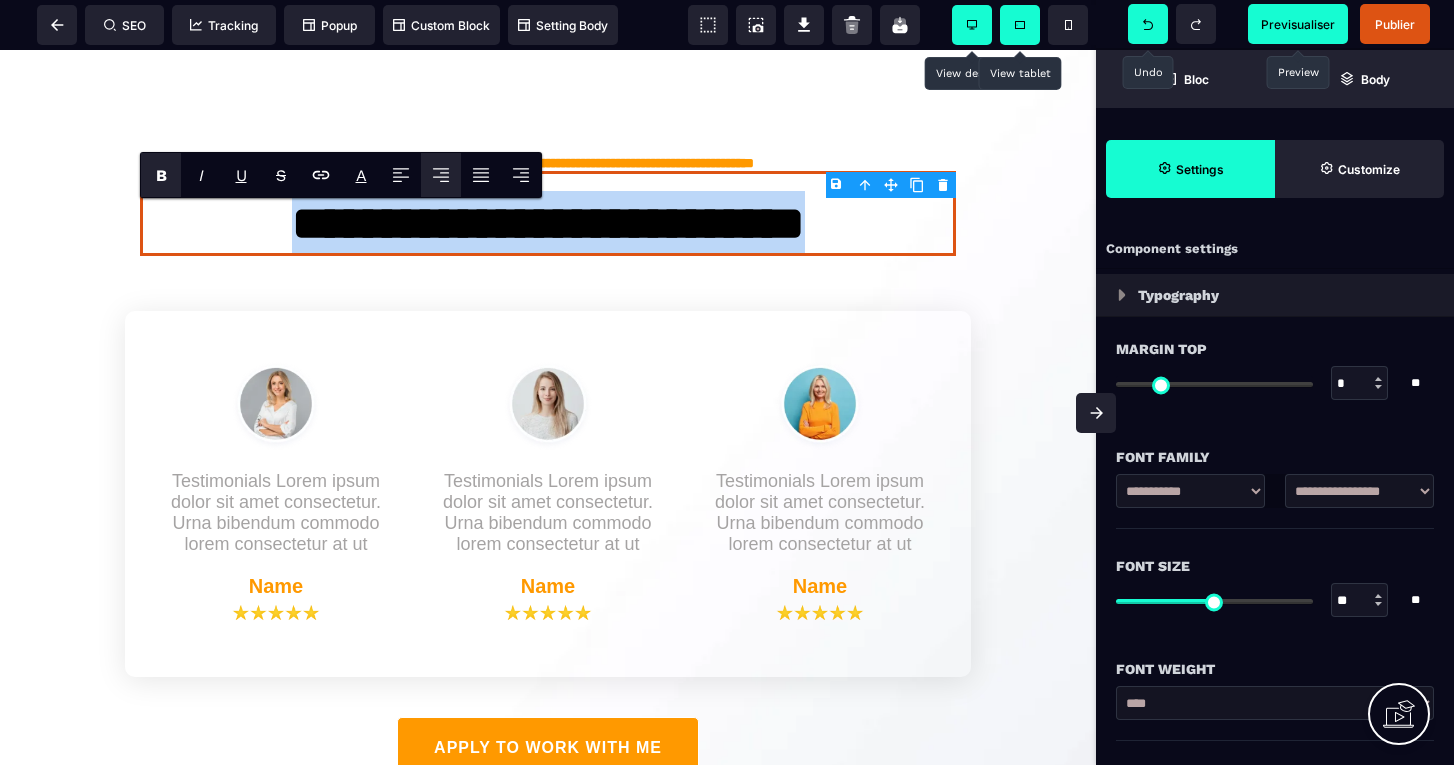 copy on "**********" 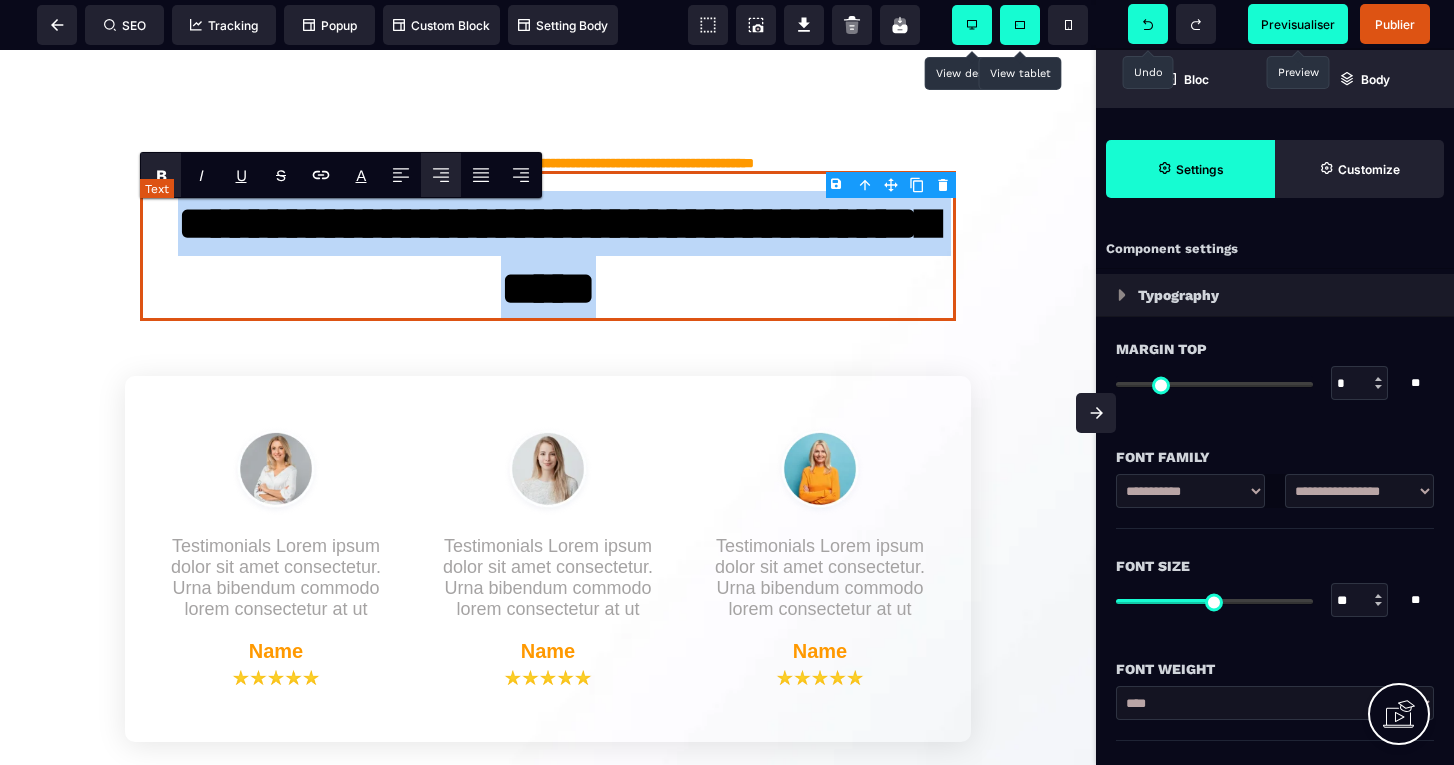 drag, startPoint x: 756, startPoint y: 317, endPoint x: 183, endPoint y: 260, distance: 575.8281 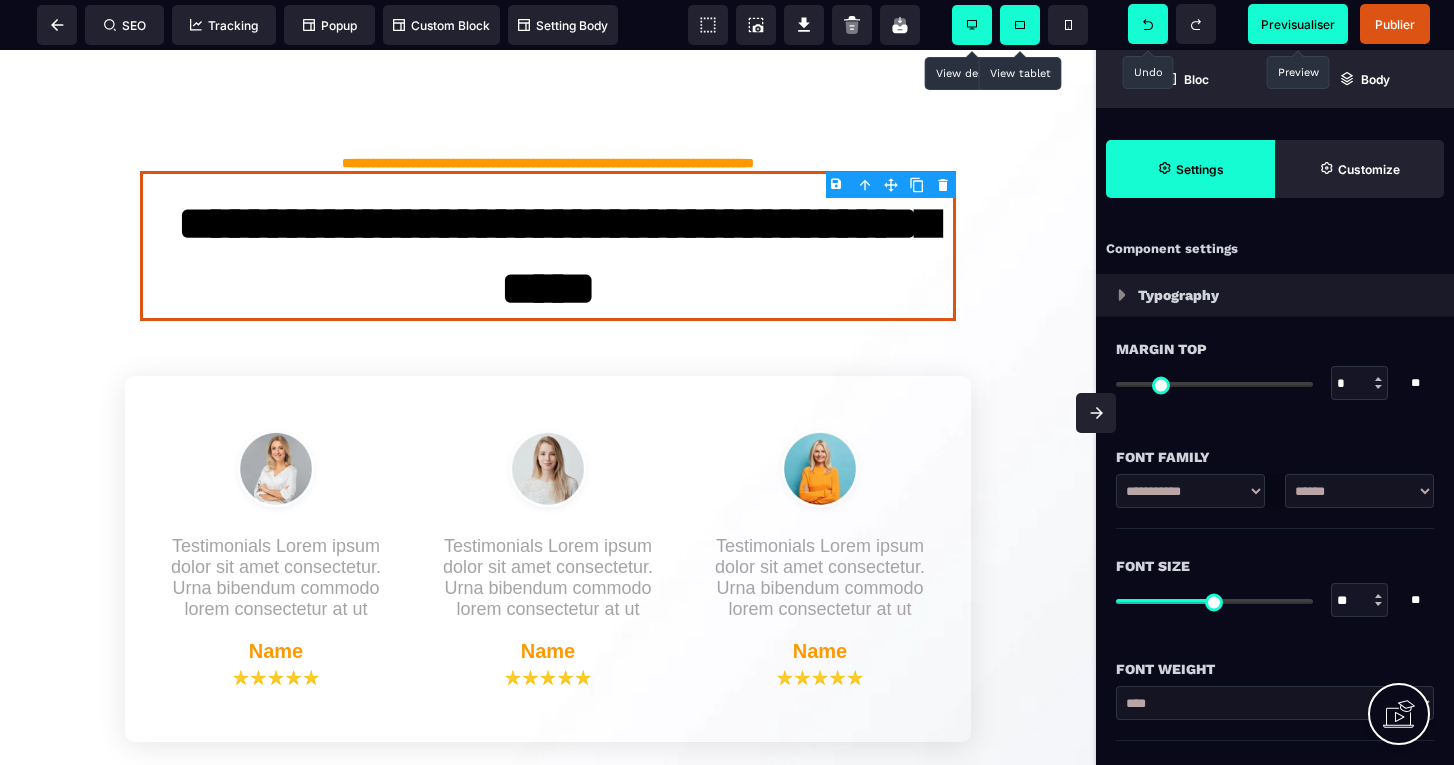 click on "Previsualiser" at bounding box center [1298, 24] 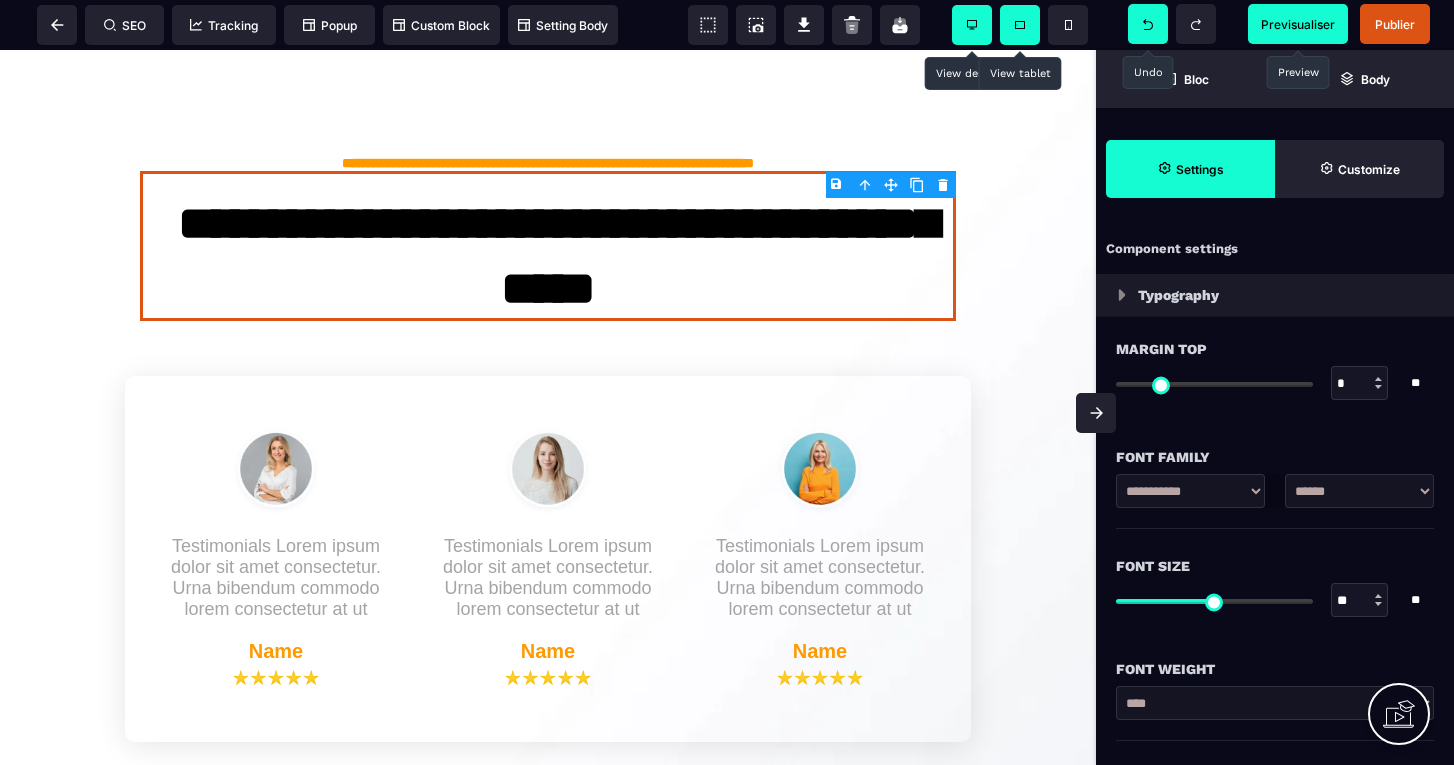 click on "Previsualiser" at bounding box center [1298, 24] 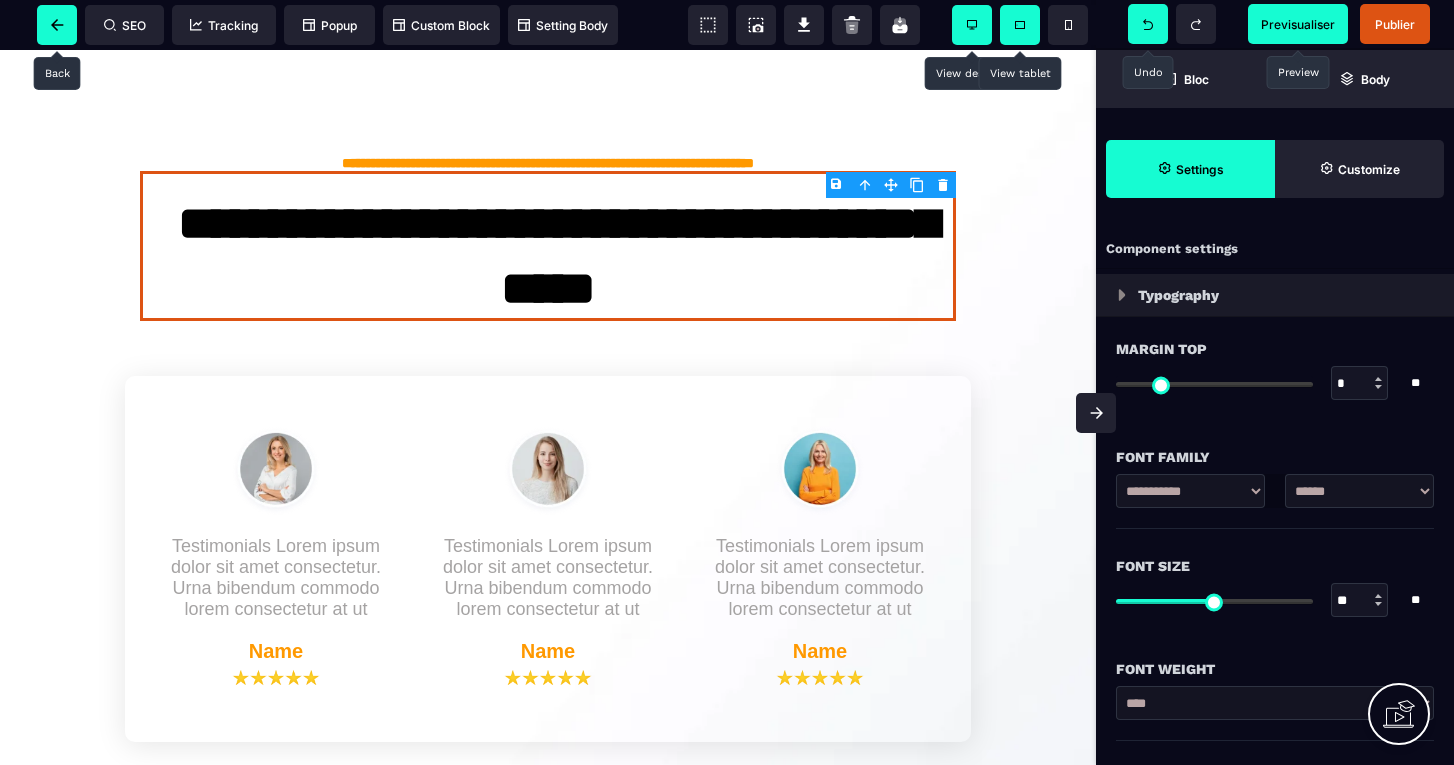 click at bounding box center [57, 25] 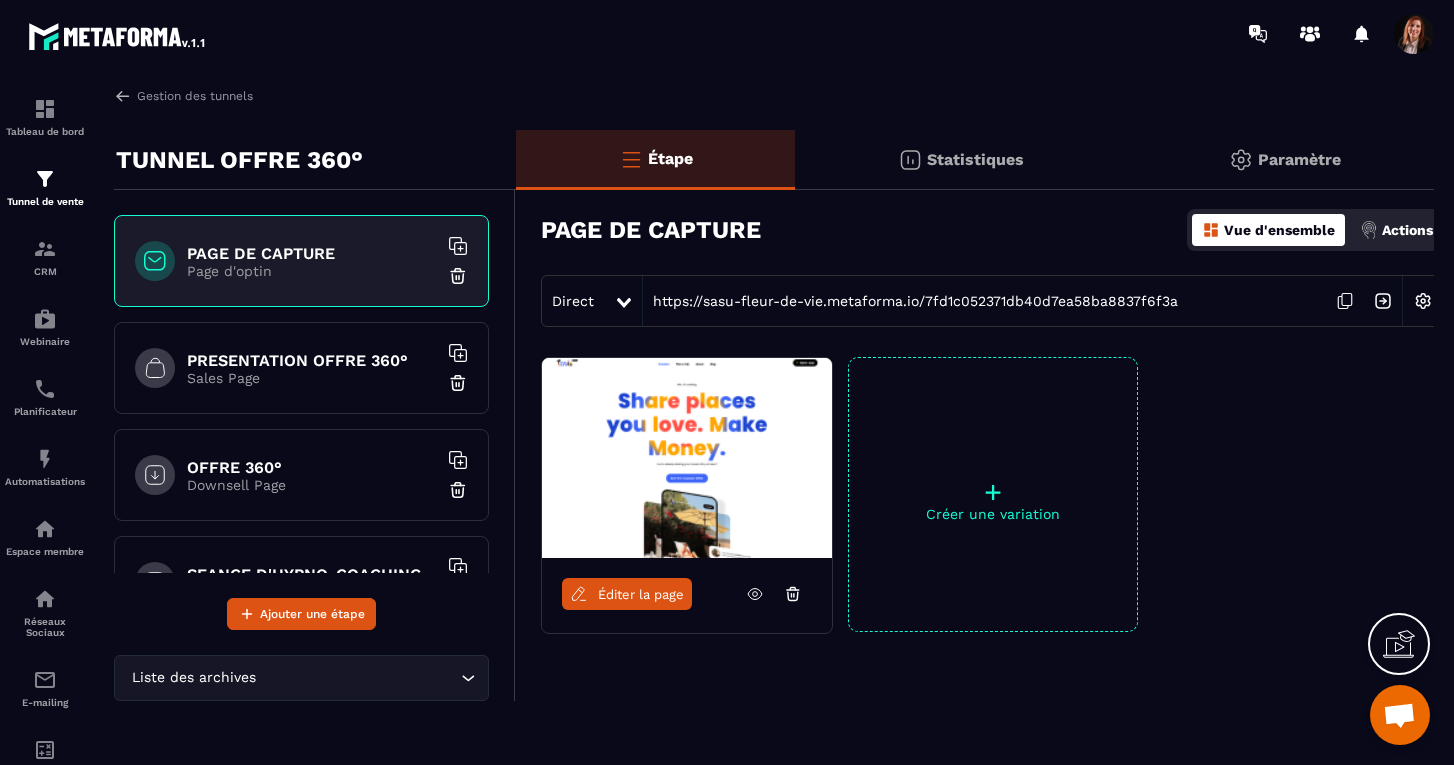 click on "PRESENTATION OFFRE 360° Sales Page" at bounding box center (301, 368) 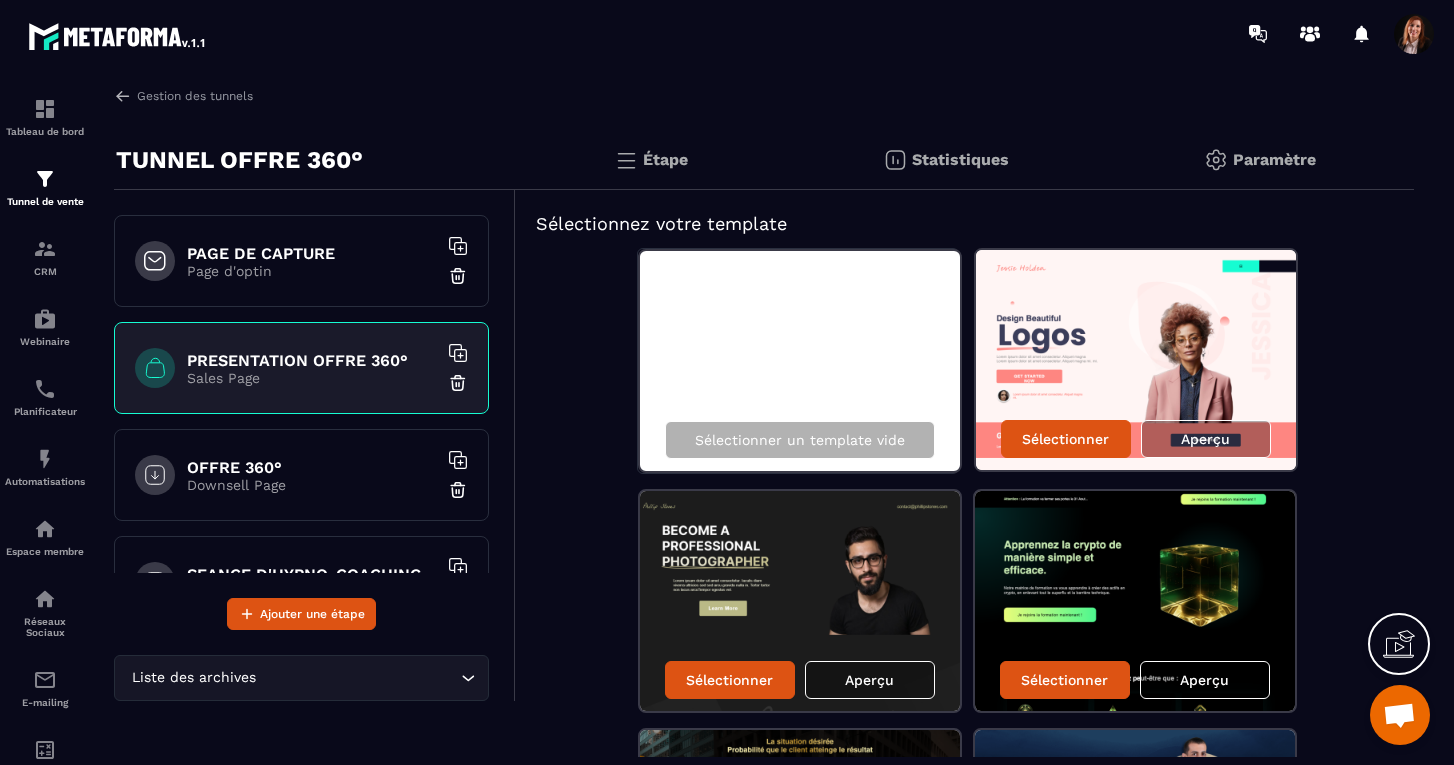 click on "OFFRE 360° Downsell Page" at bounding box center [301, 475] 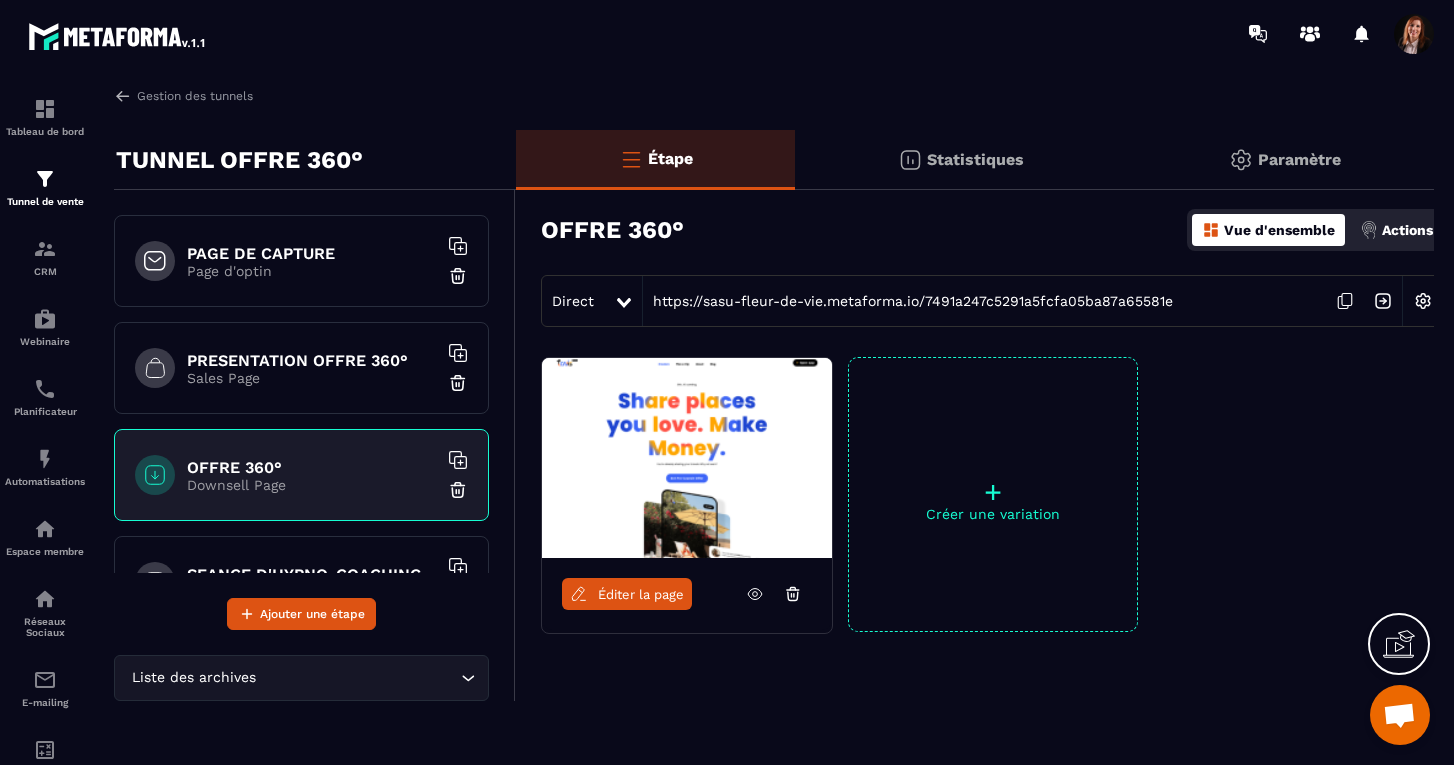 click on "Éditer la page" at bounding box center [641, 594] 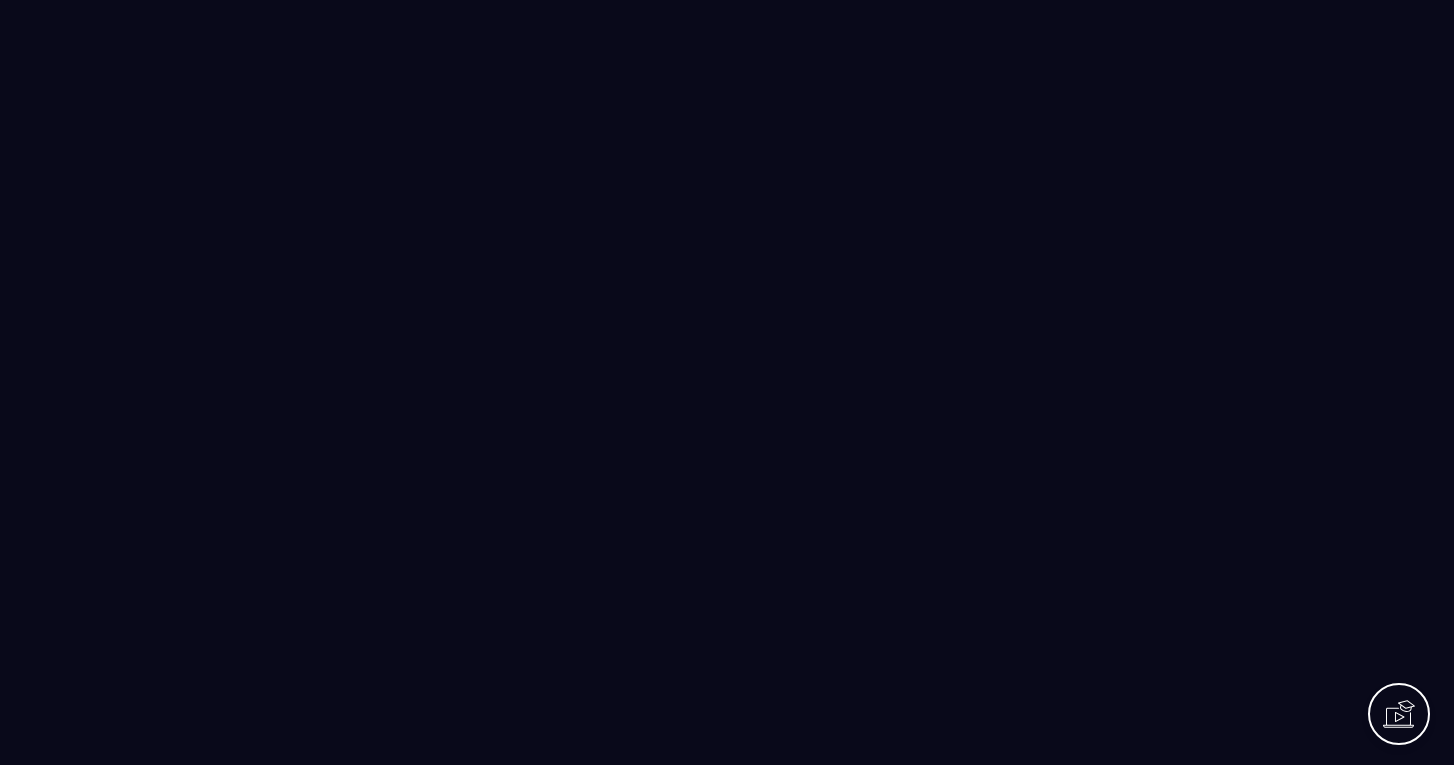 scroll, scrollTop: 0, scrollLeft: 0, axis: both 